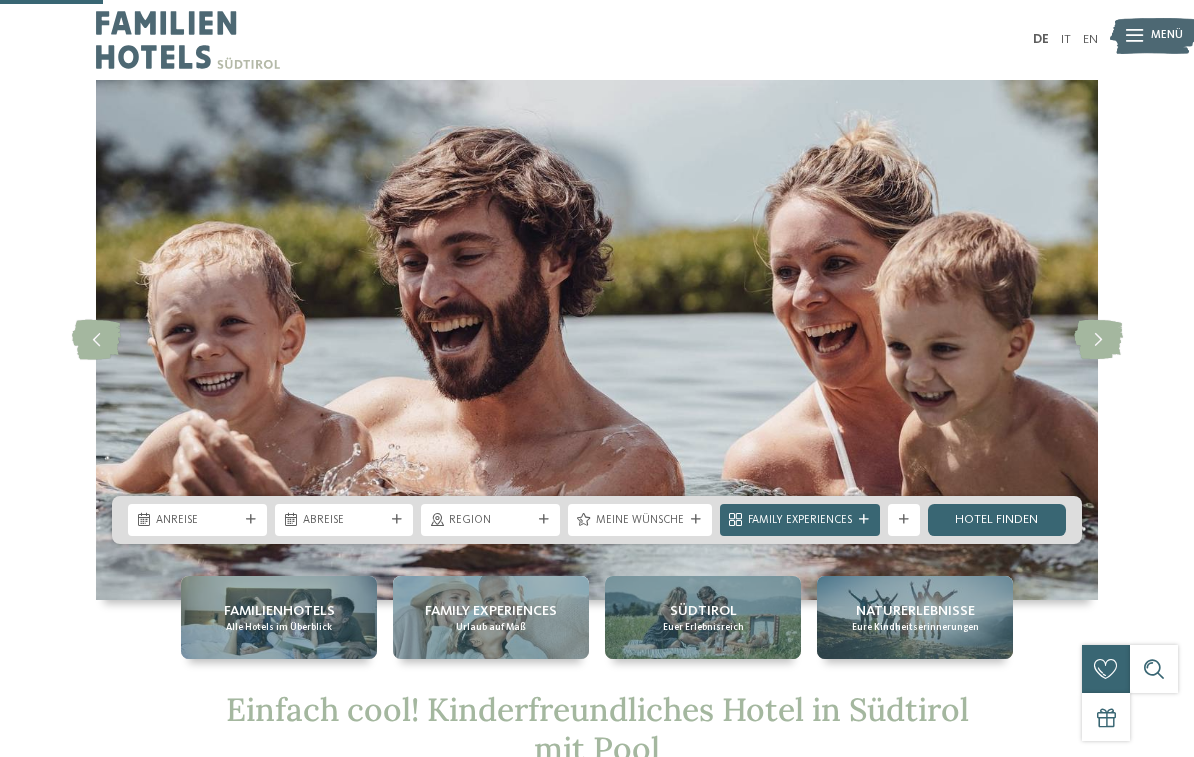 scroll, scrollTop: 254, scrollLeft: 0, axis: vertical 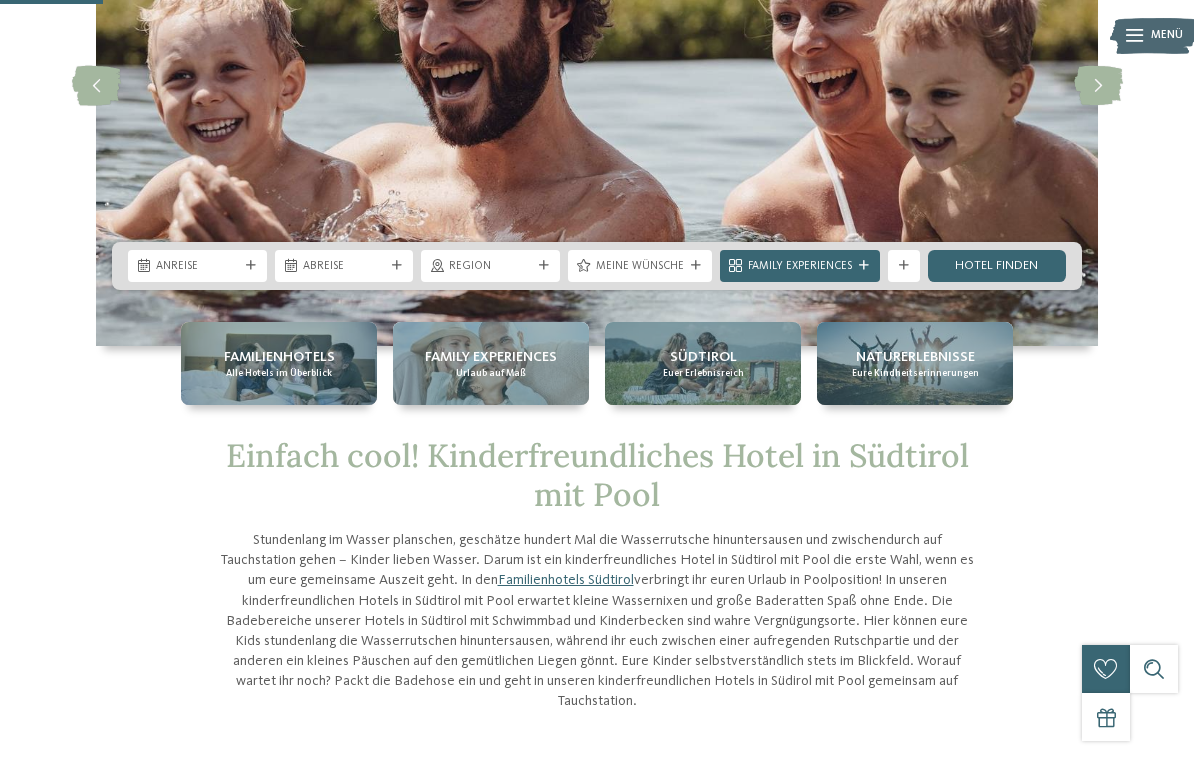 click on "Anreise" at bounding box center (197, 266) 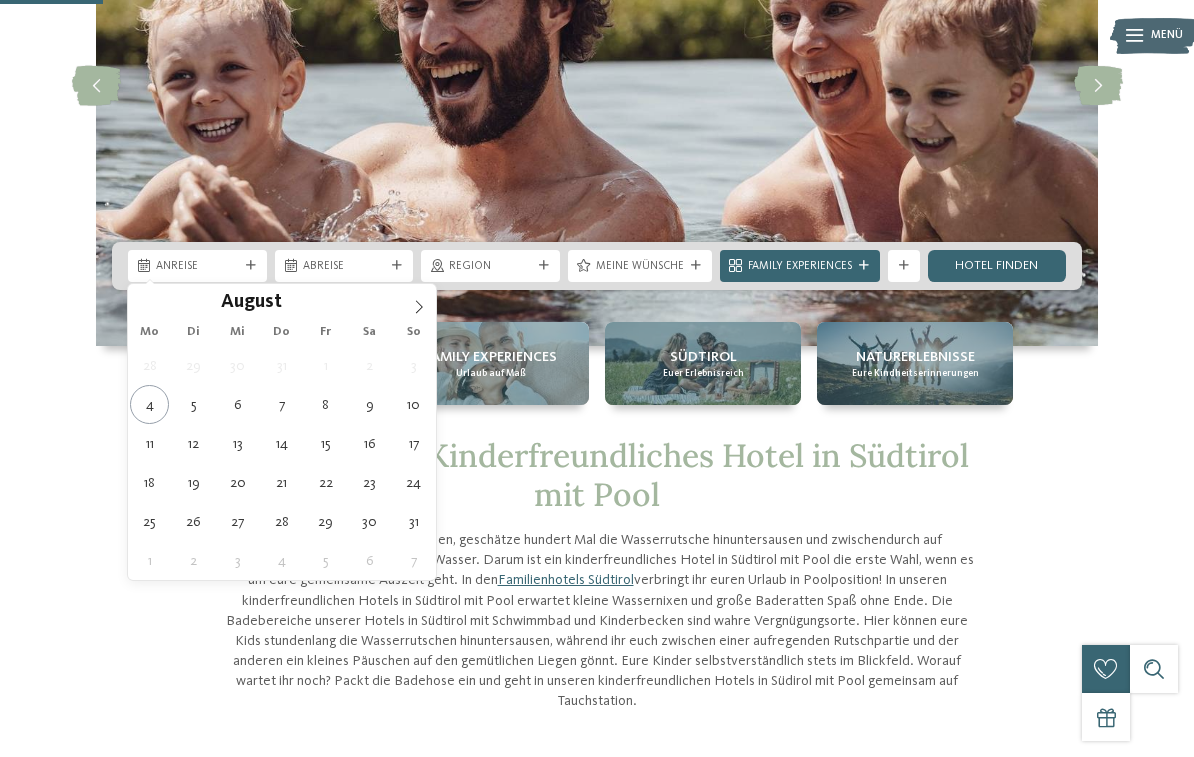 click at bounding box center [419, 301] 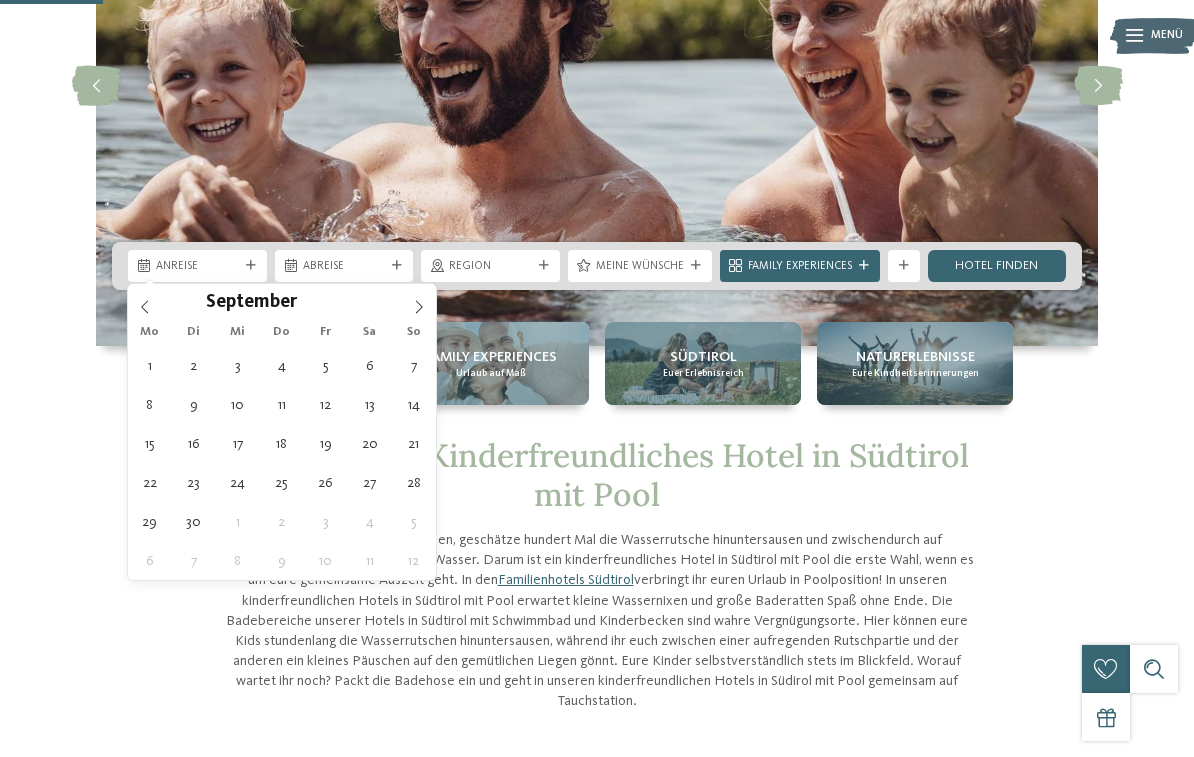 click at bounding box center (419, 301) 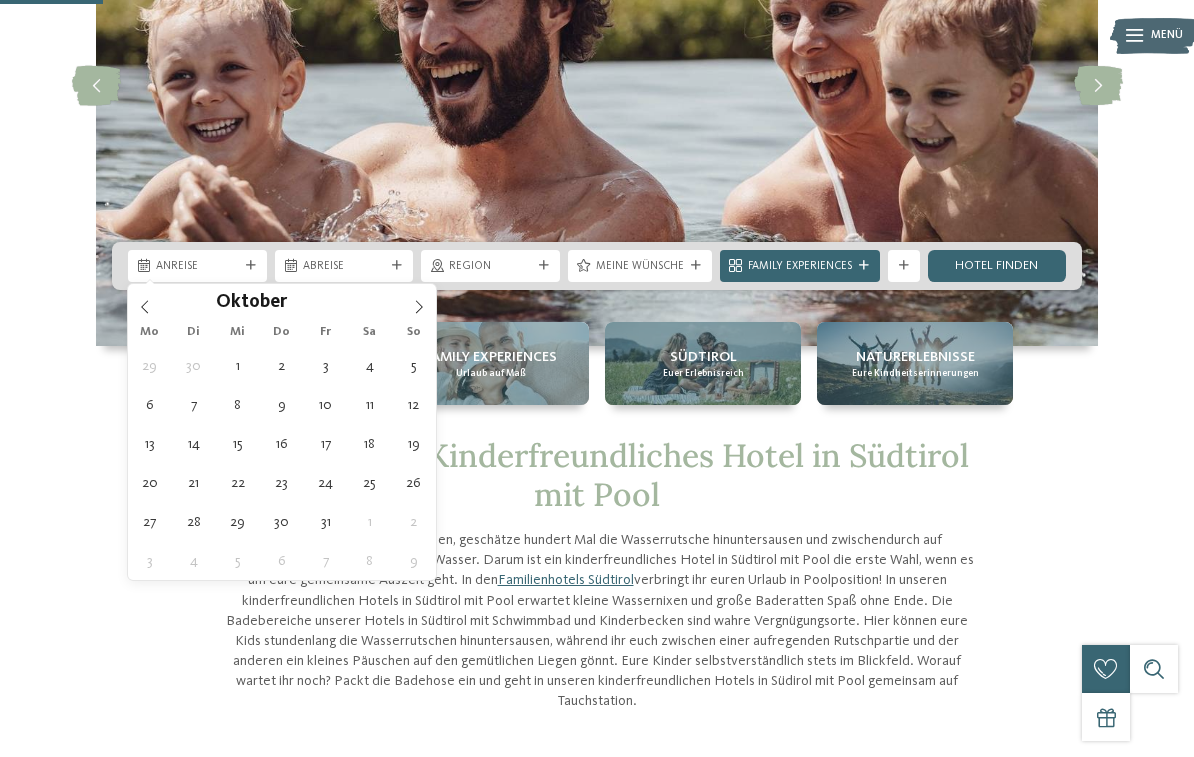 click at bounding box center [419, 301] 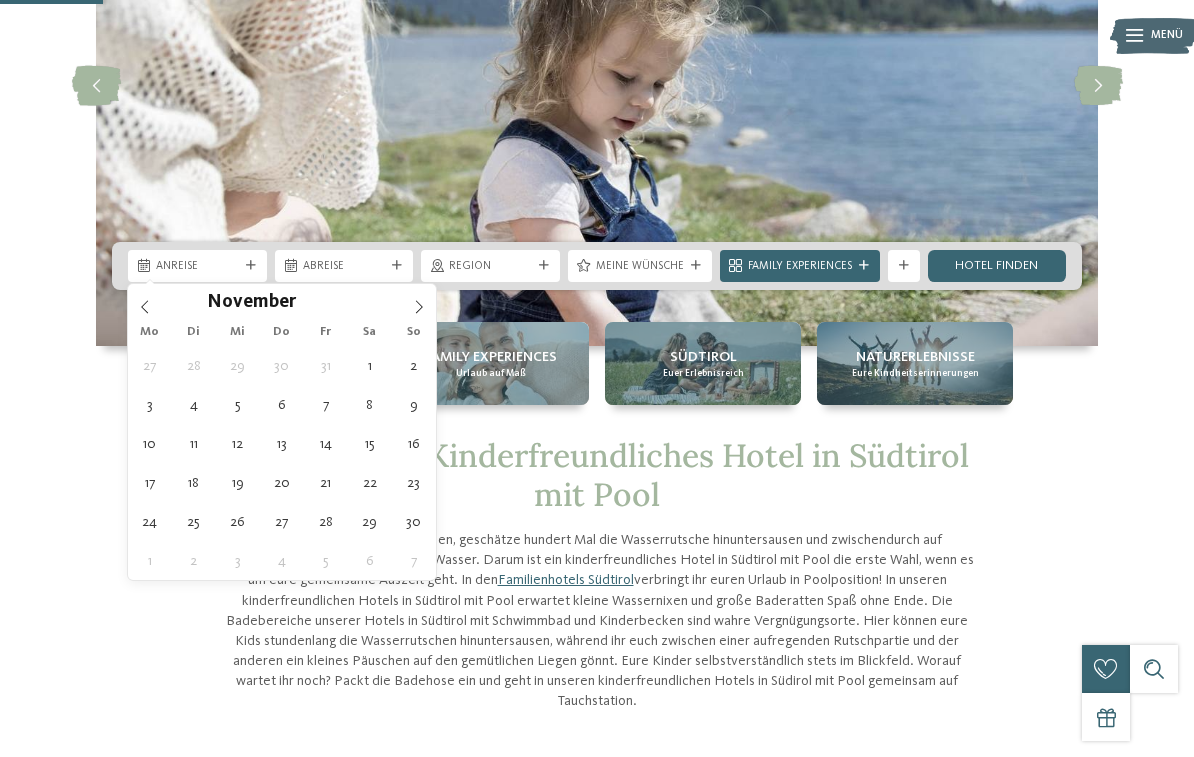 click at bounding box center [419, 301] 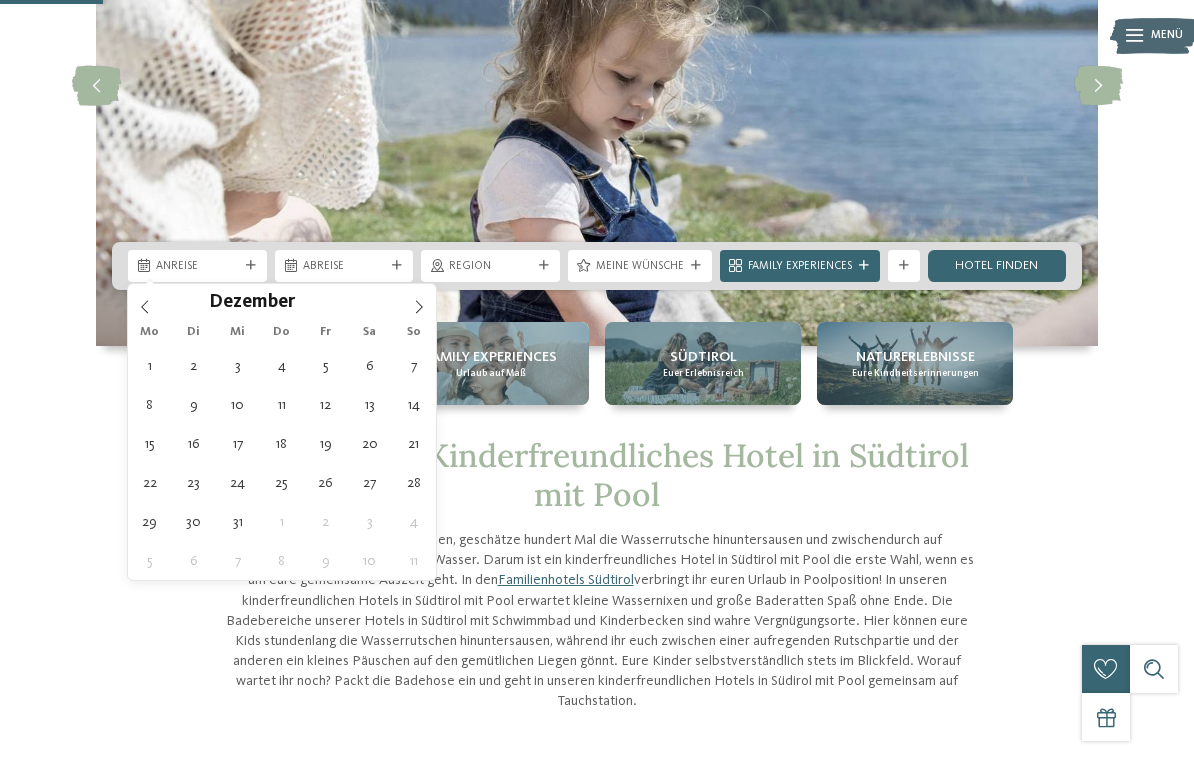 click at bounding box center [419, 301] 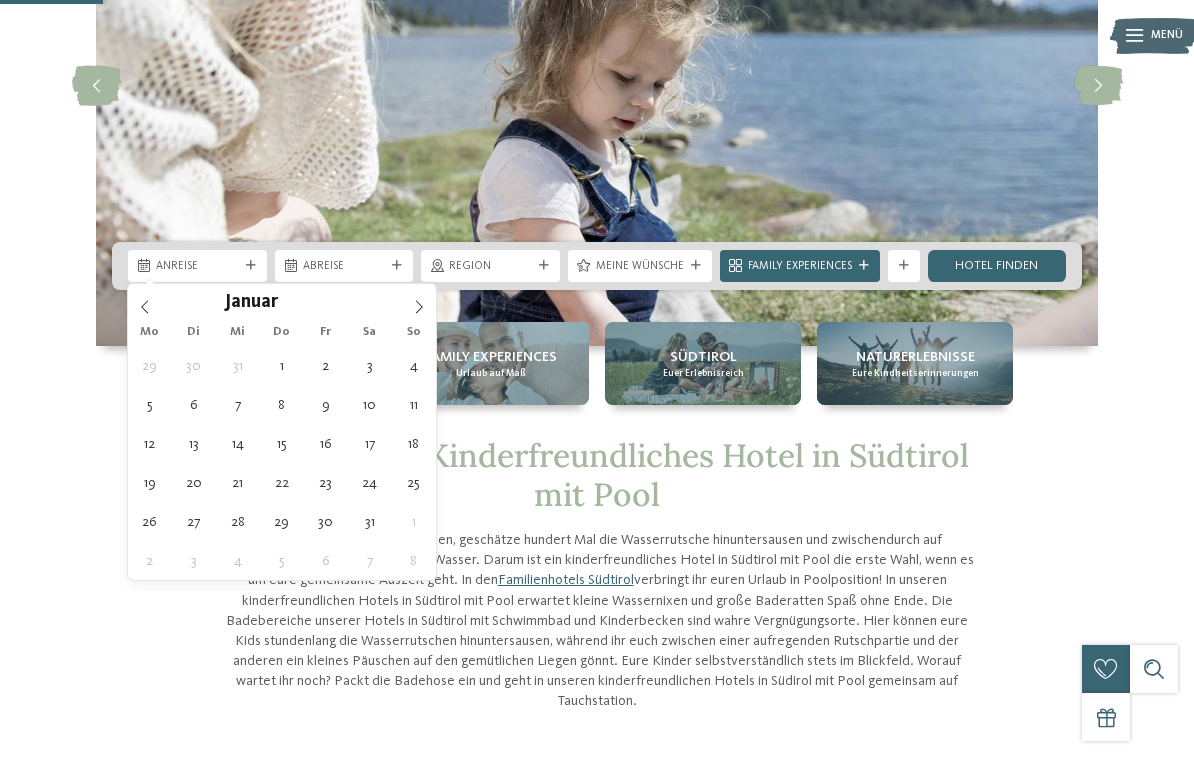 click at bounding box center (419, 301) 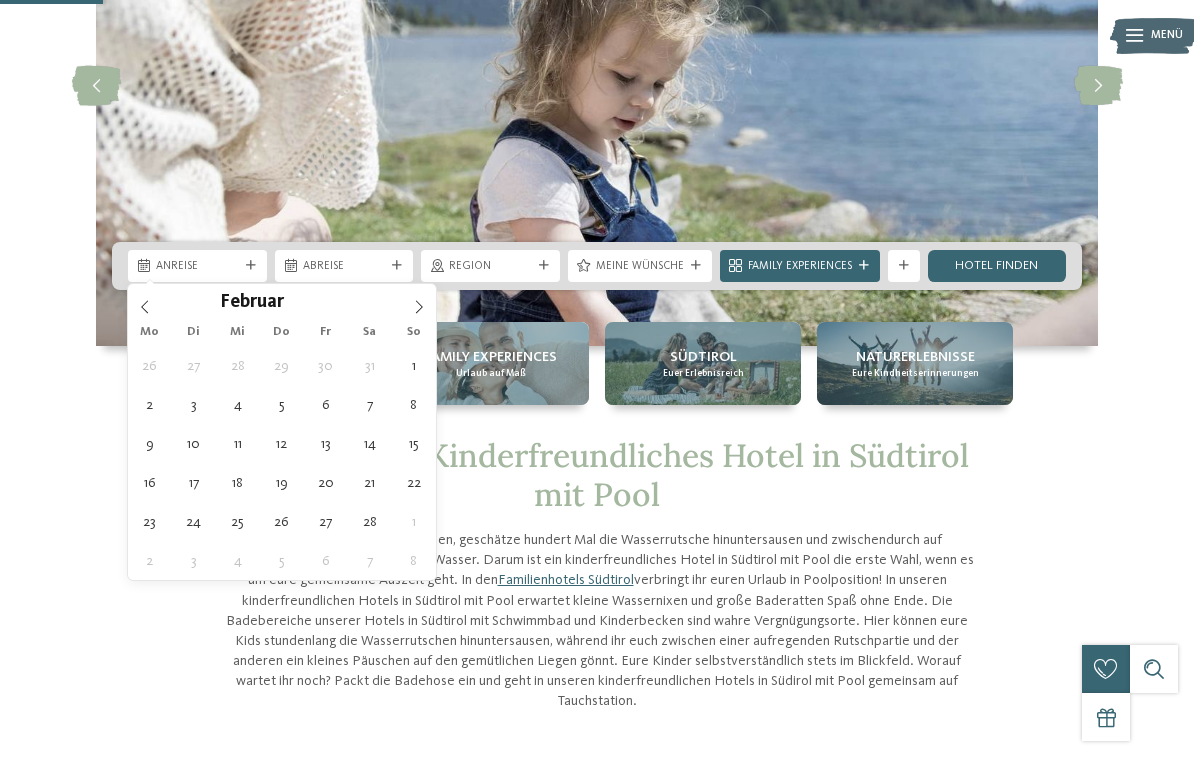 click at bounding box center (419, 301) 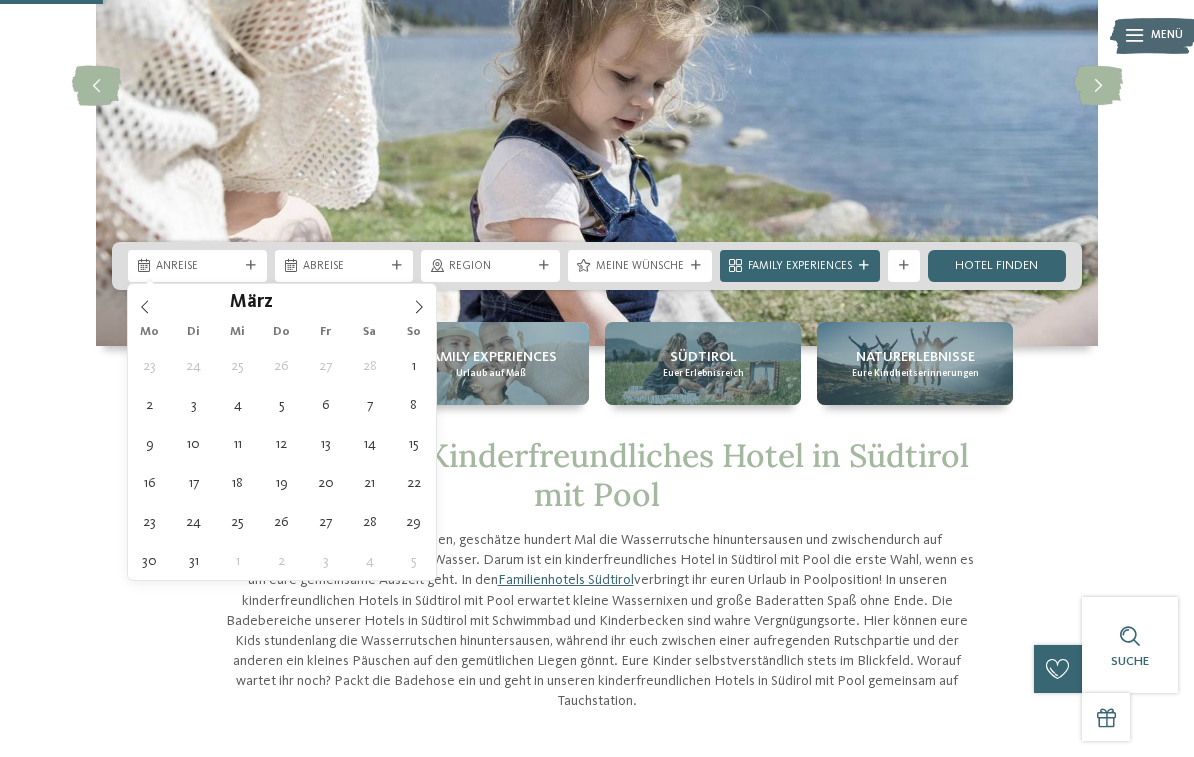 click at bounding box center (419, 301) 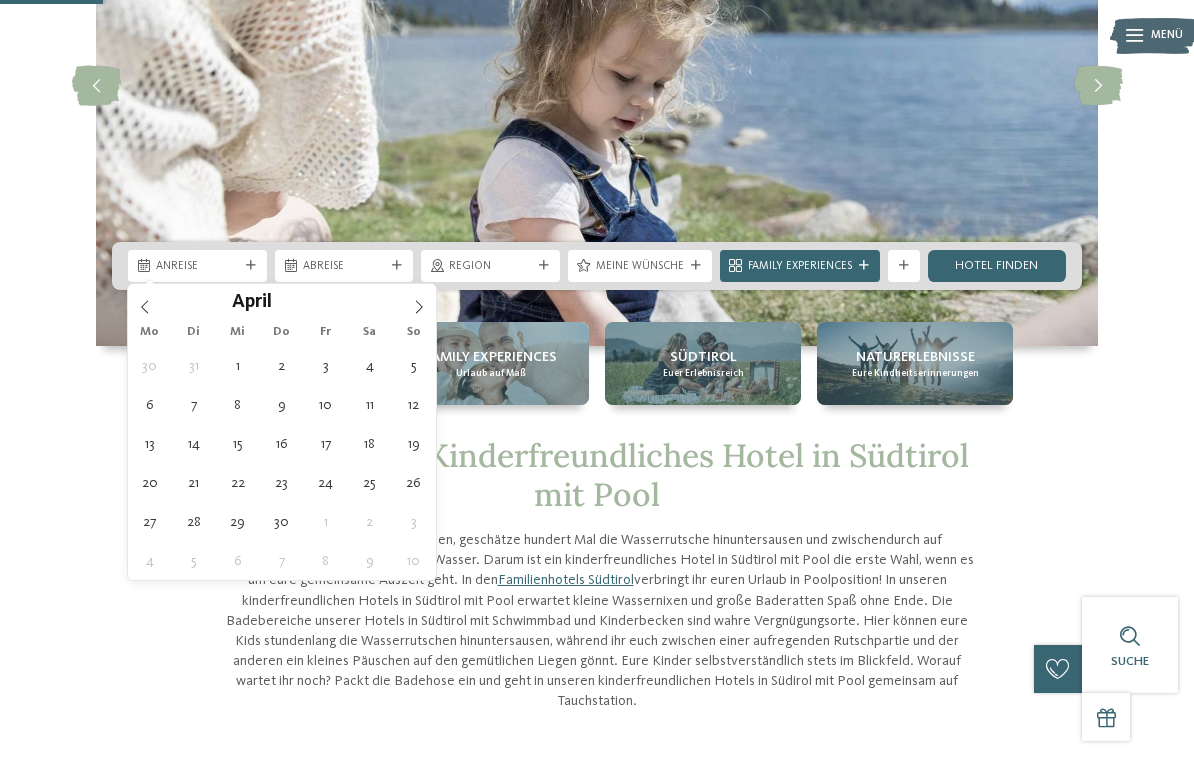 click 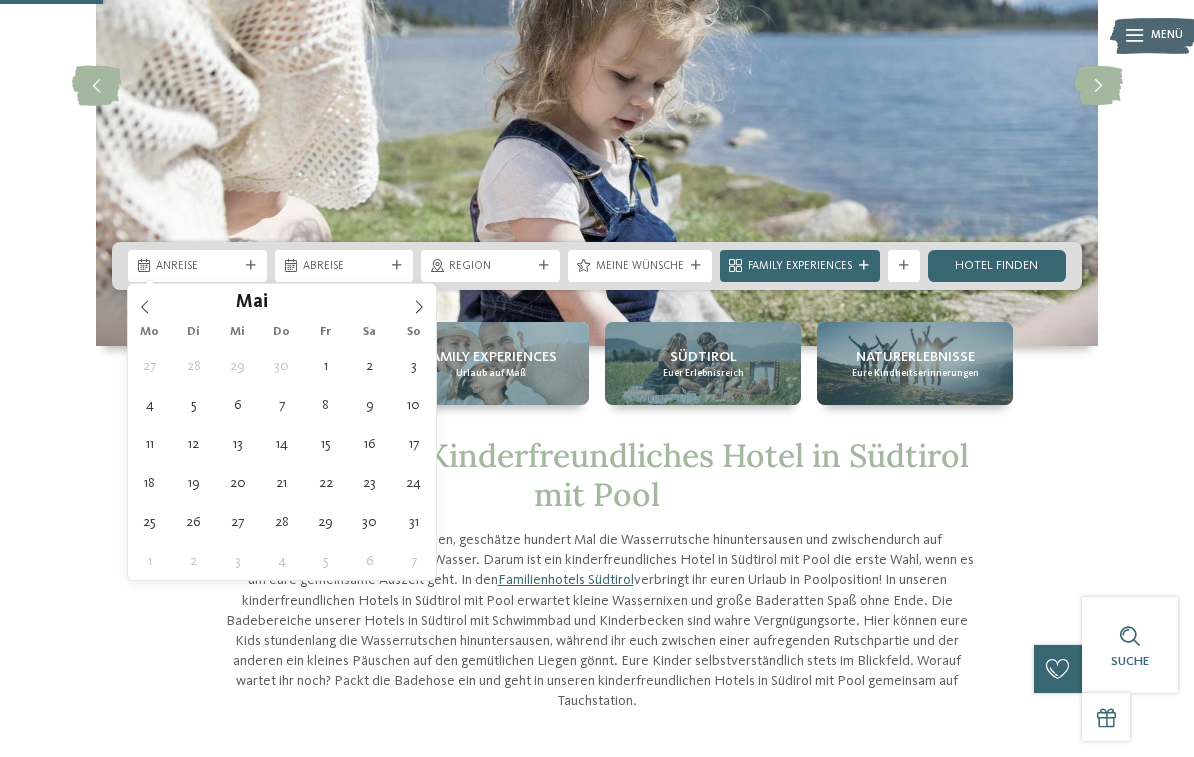 click 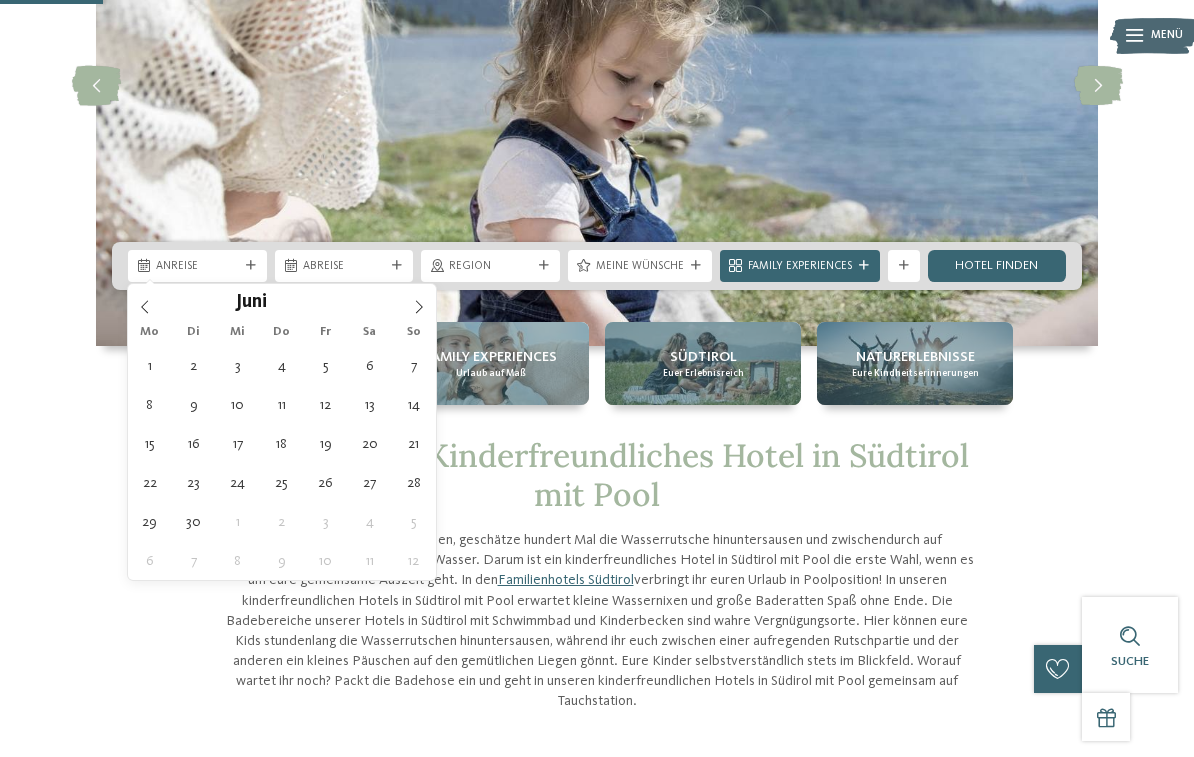 click at bounding box center (419, 301) 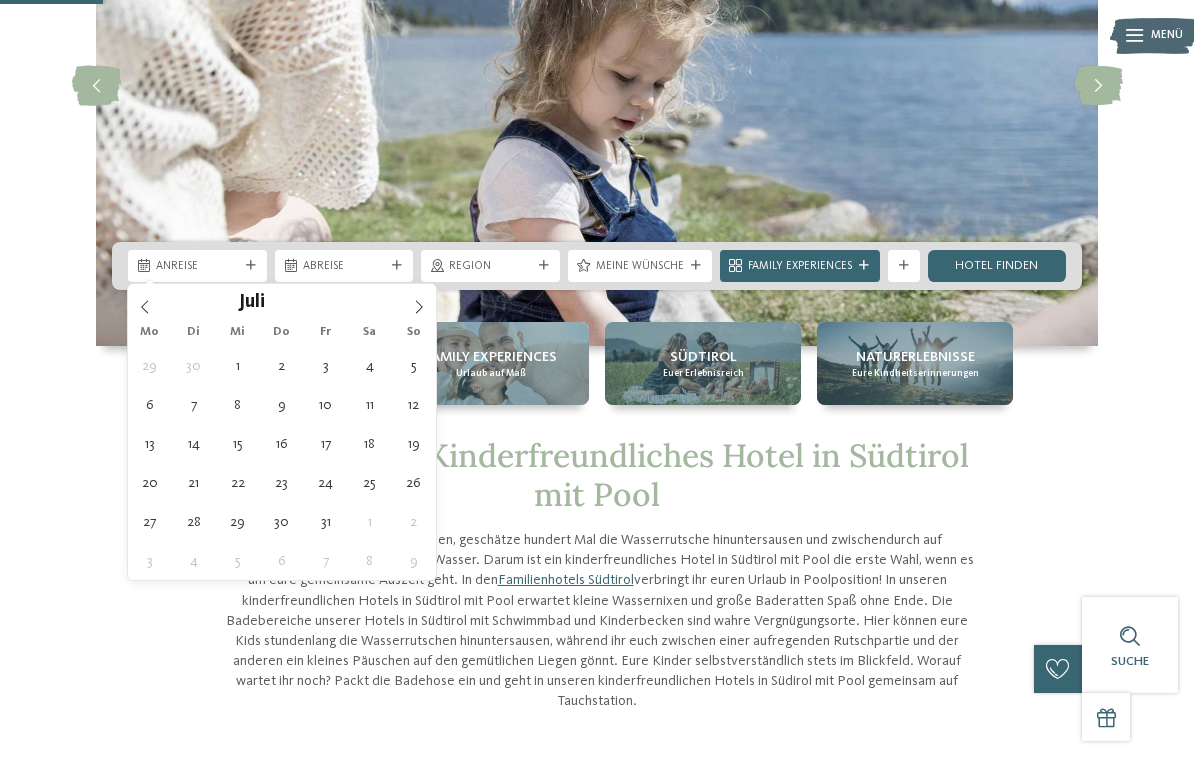 click at bounding box center [419, 301] 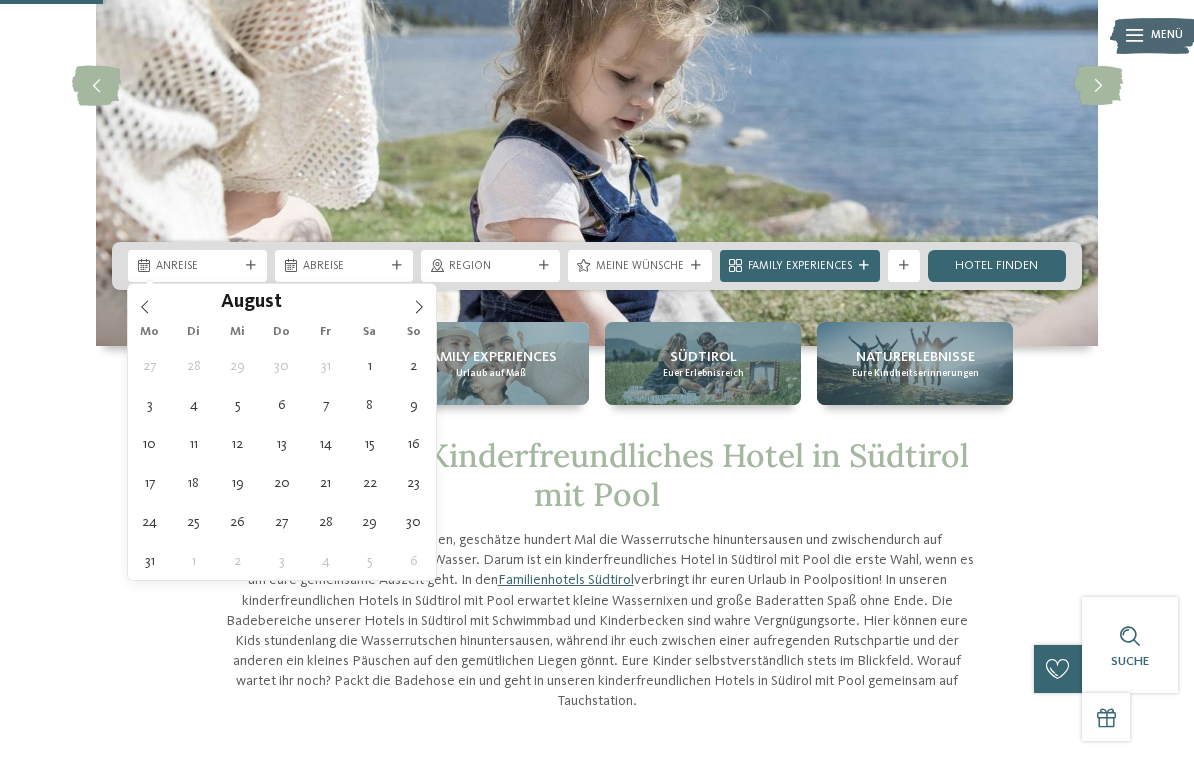 click at bounding box center [145, 301] 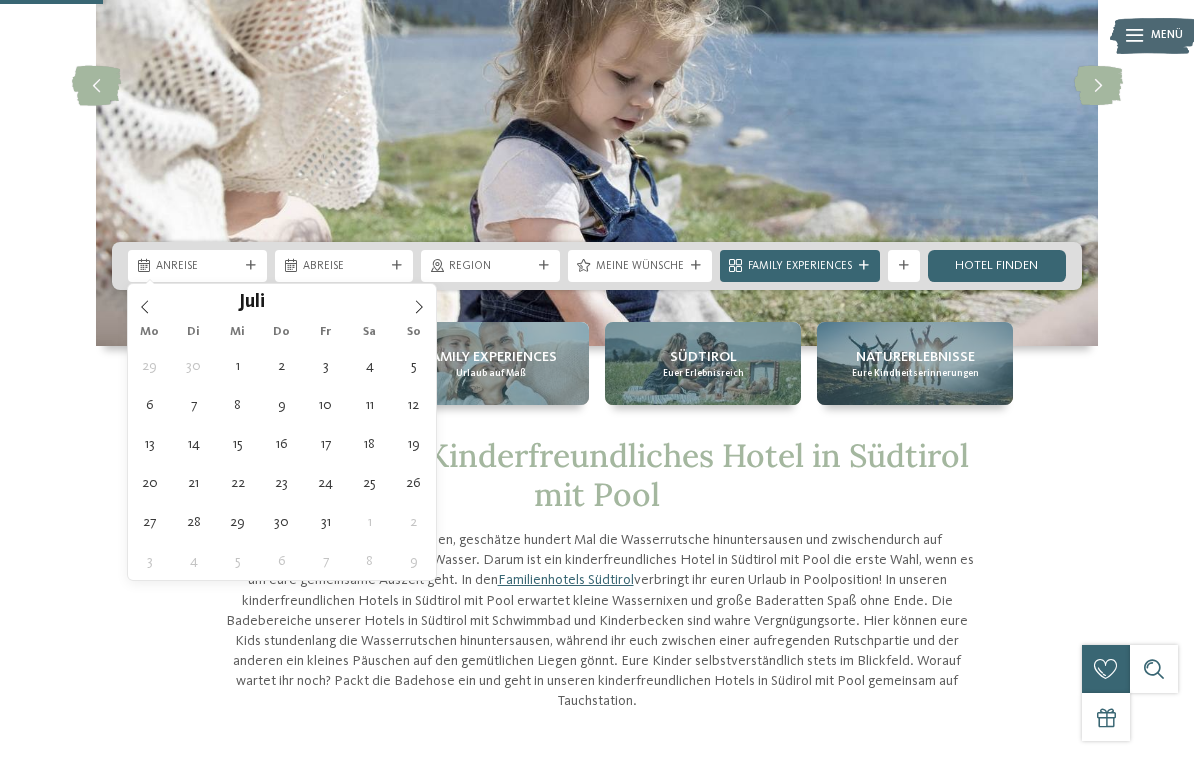 type on "18.07.2026" 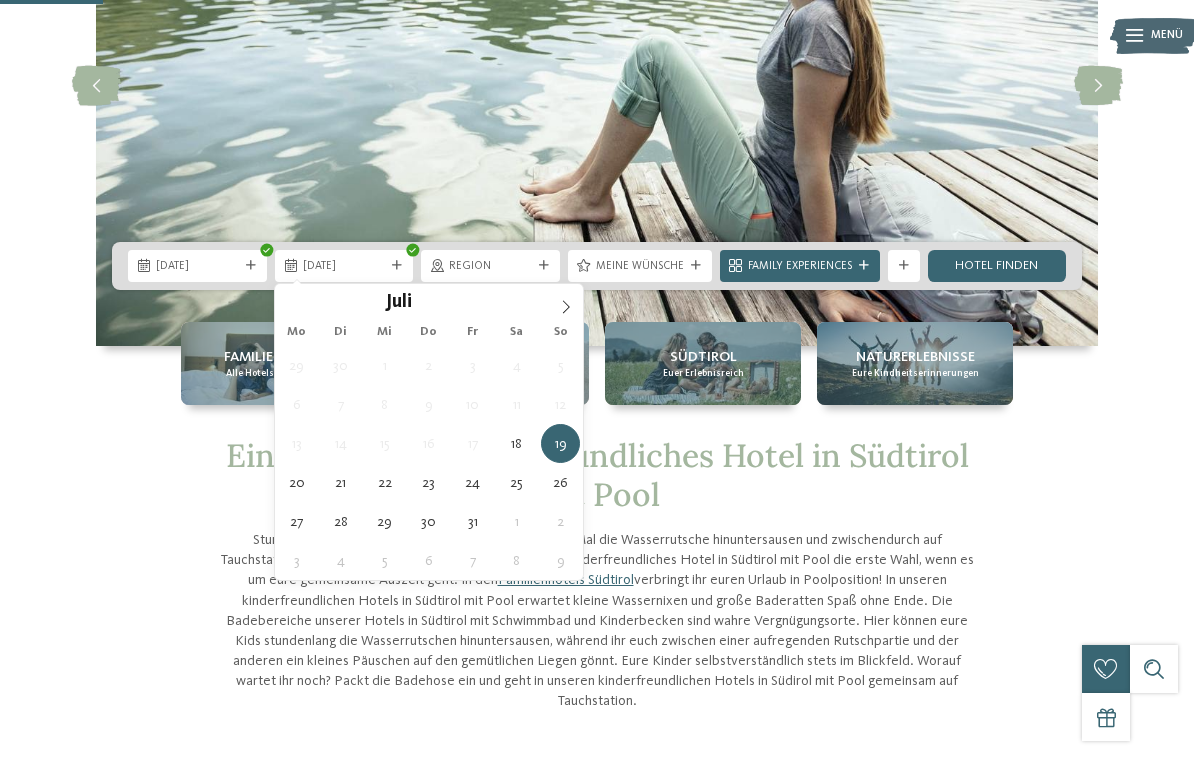 type on "25.07.2026" 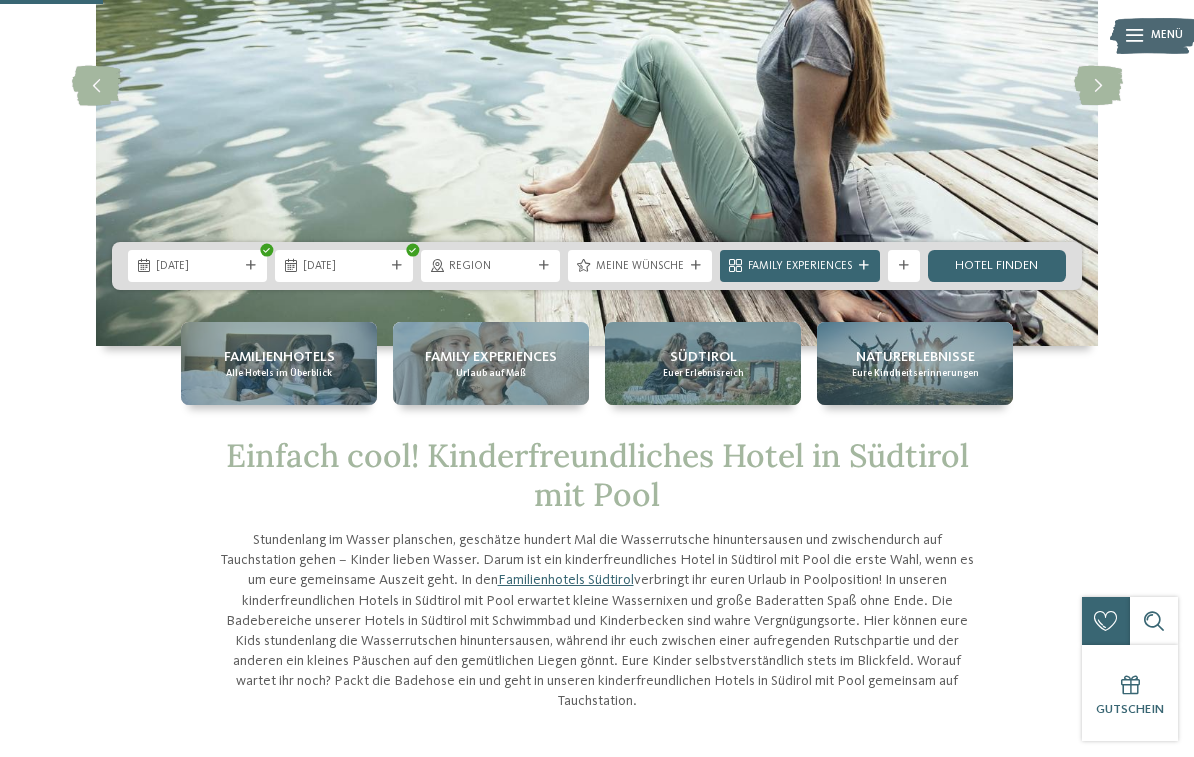 click on "Family Experiences" at bounding box center (800, 266) 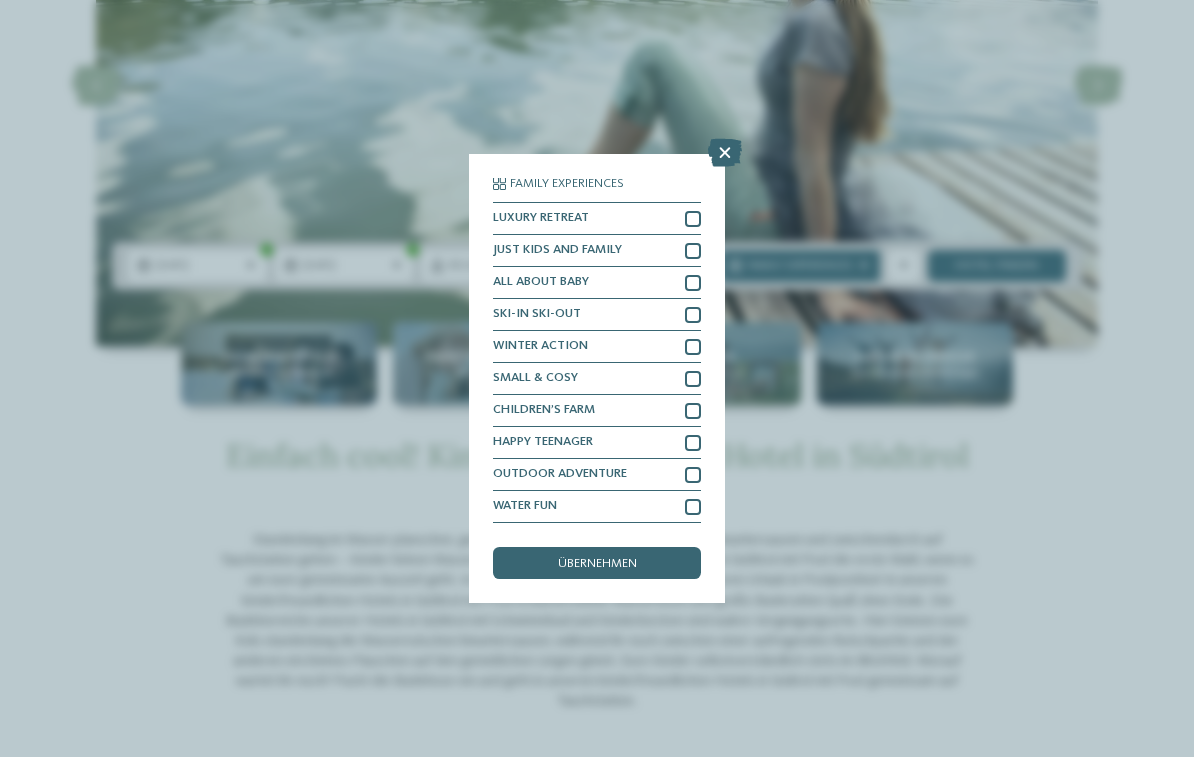 click at bounding box center [725, 153] 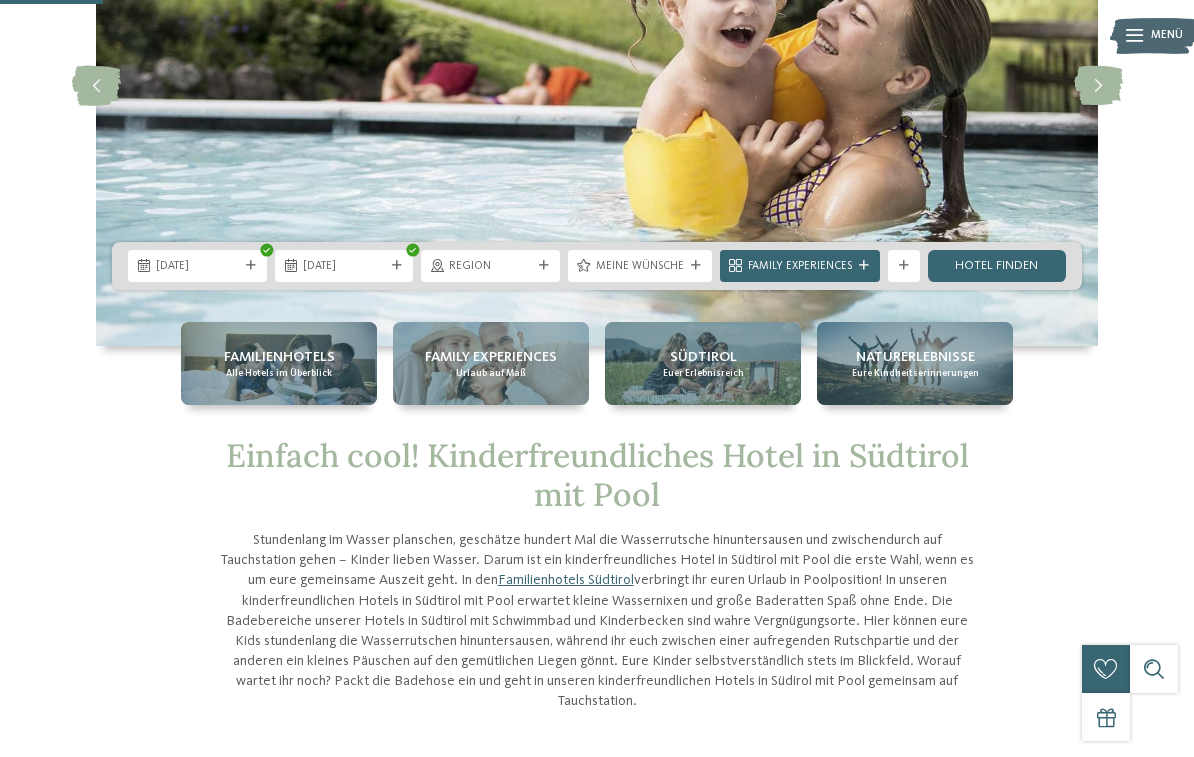 click on "Meine Wünsche" at bounding box center [640, 267] 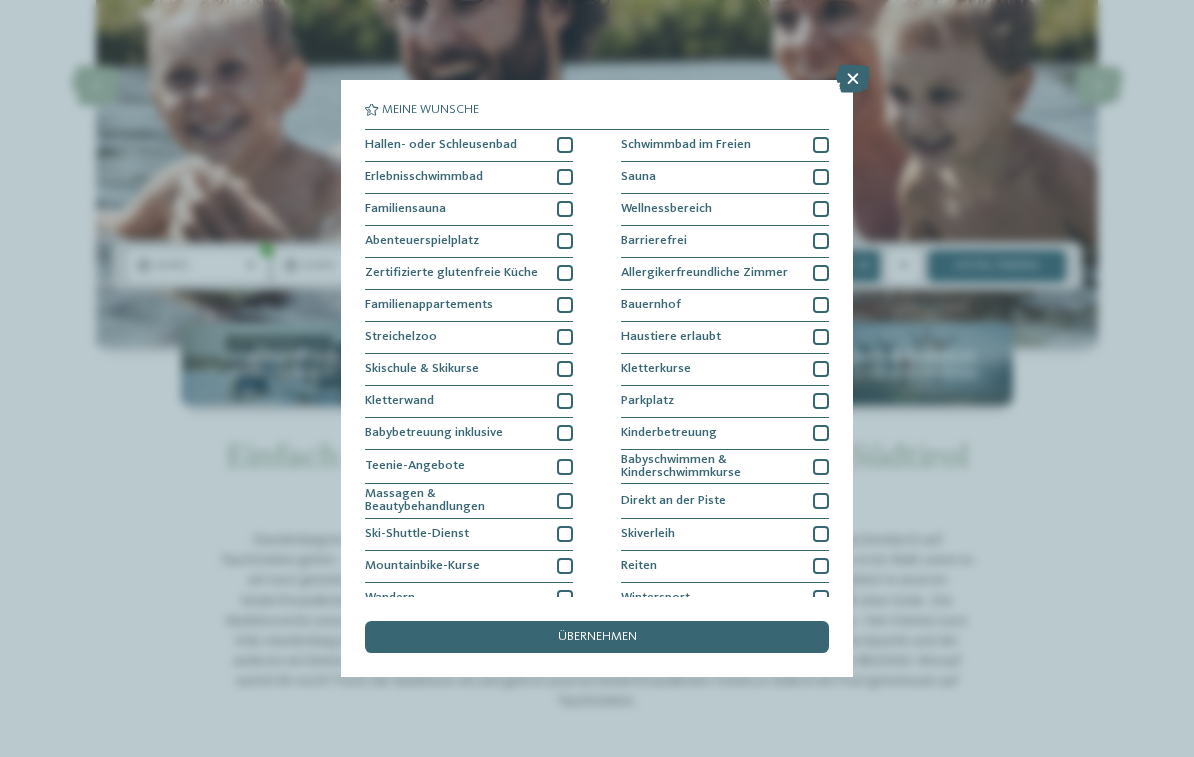 click at bounding box center (821, 145) 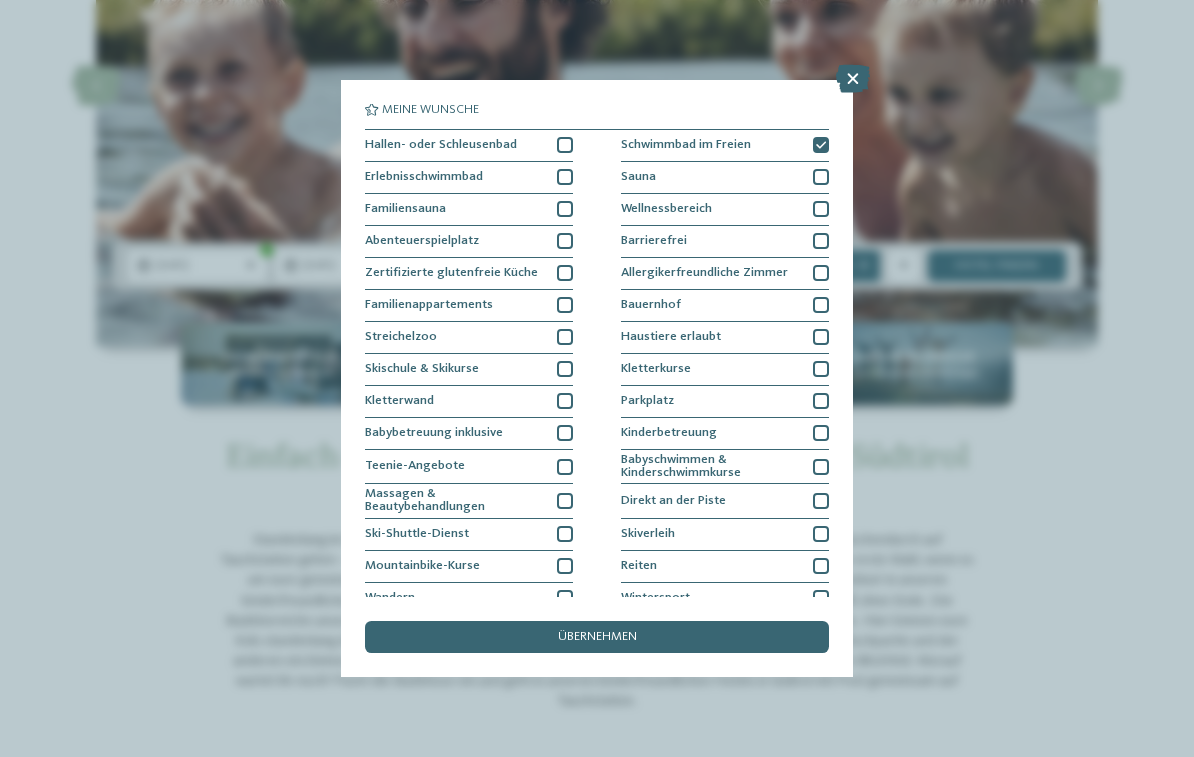 click at bounding box center (565, 145) 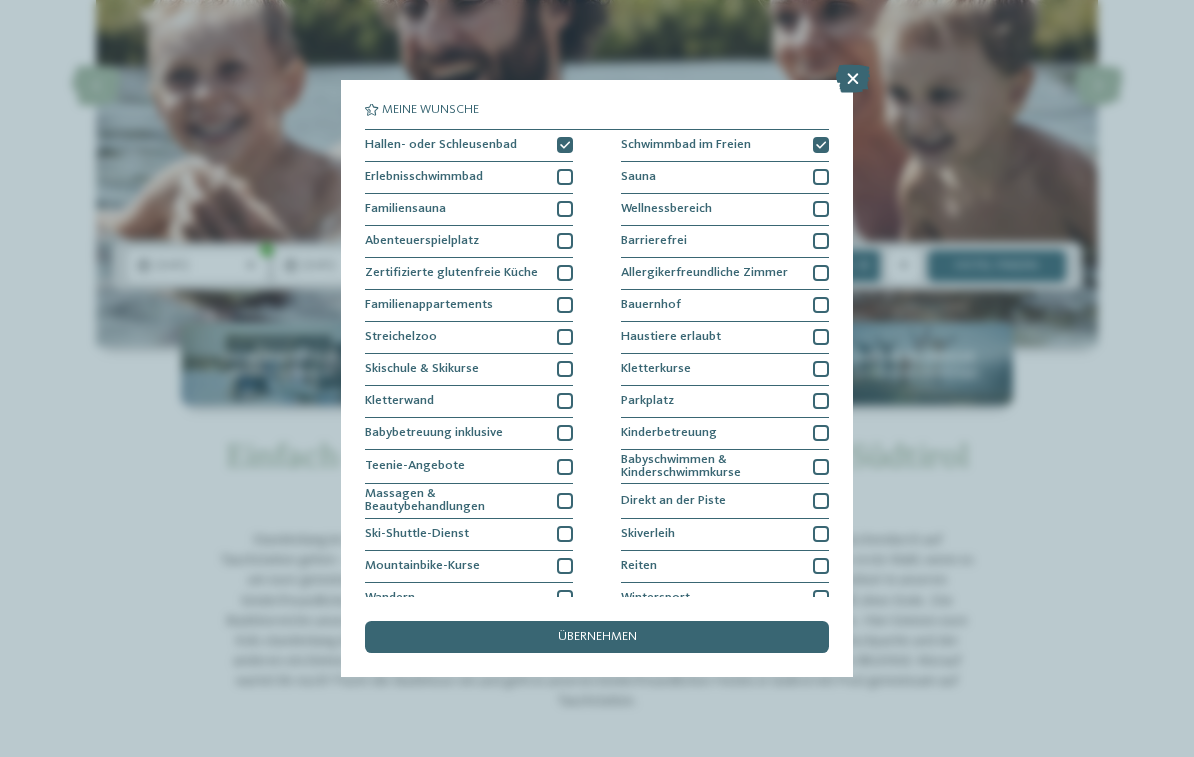 click on "übernehmen" at bounding box center [597, 637] 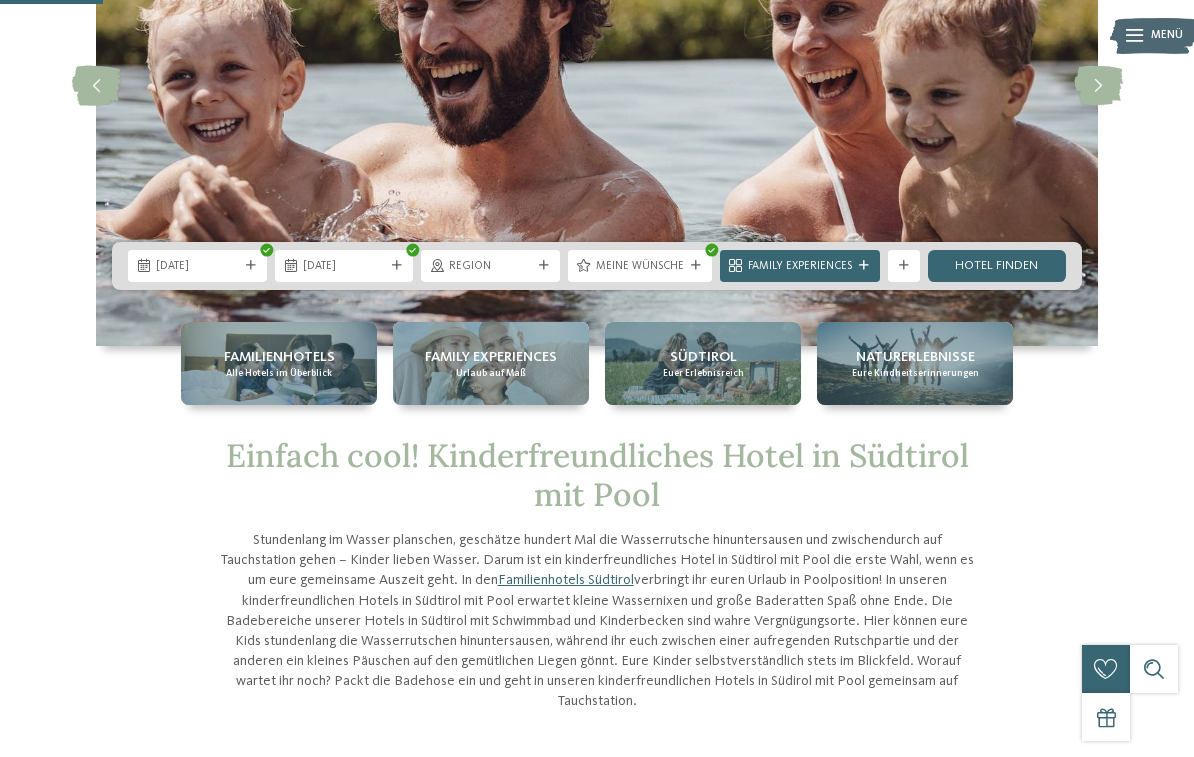 click on "Hotel finden" at bounding box center [997, 266] 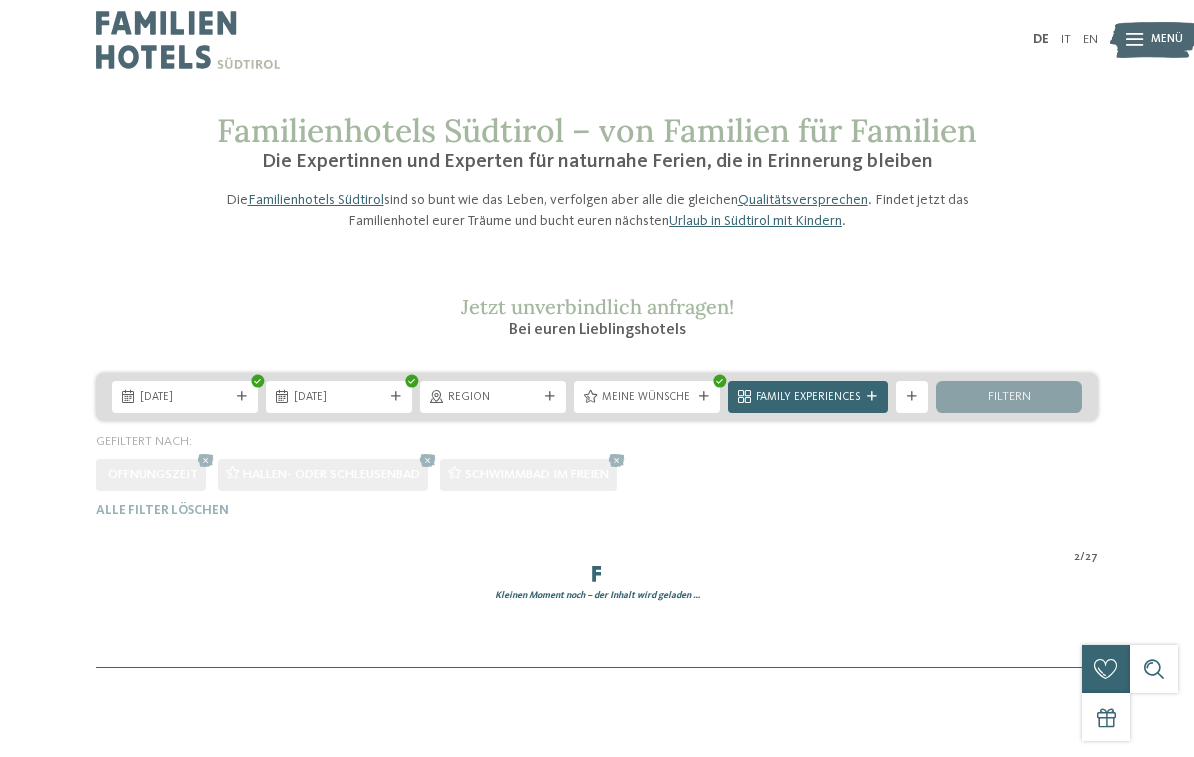 scroll, scrollTop: 0, scrollLeft: 0, axis: both 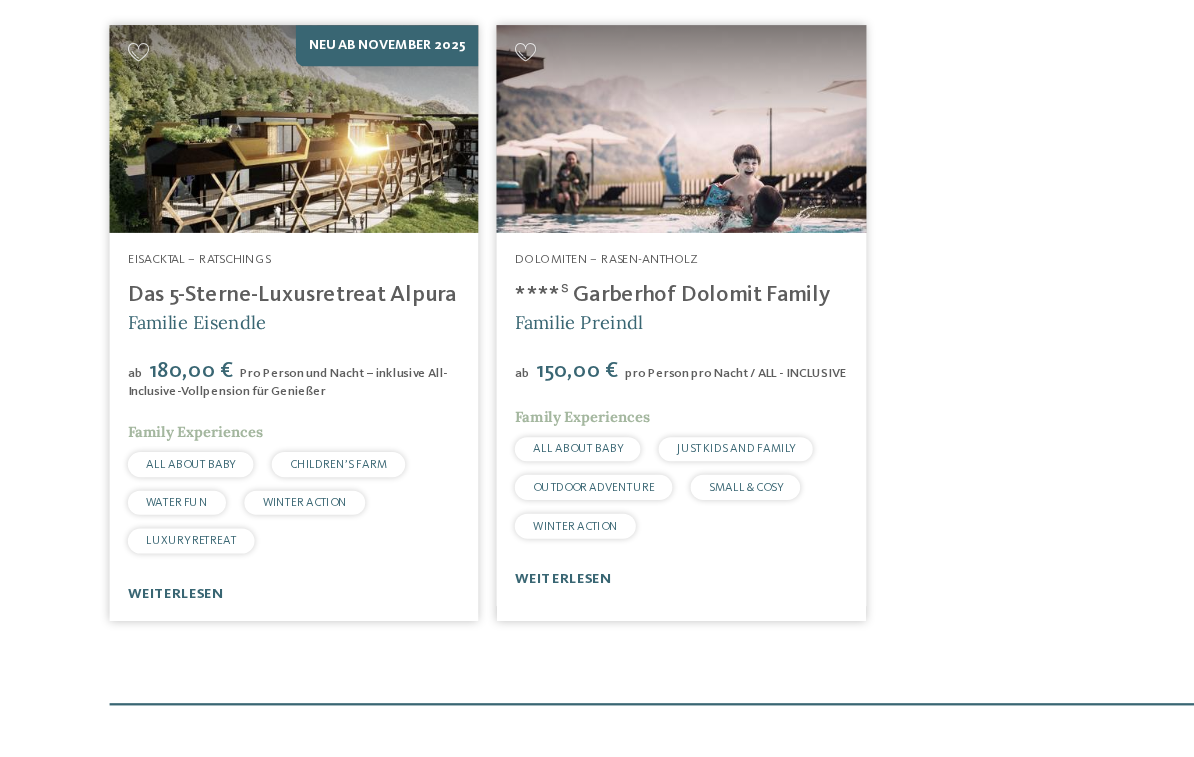 click on "weiterlesen" at bounding box center (493, 569) 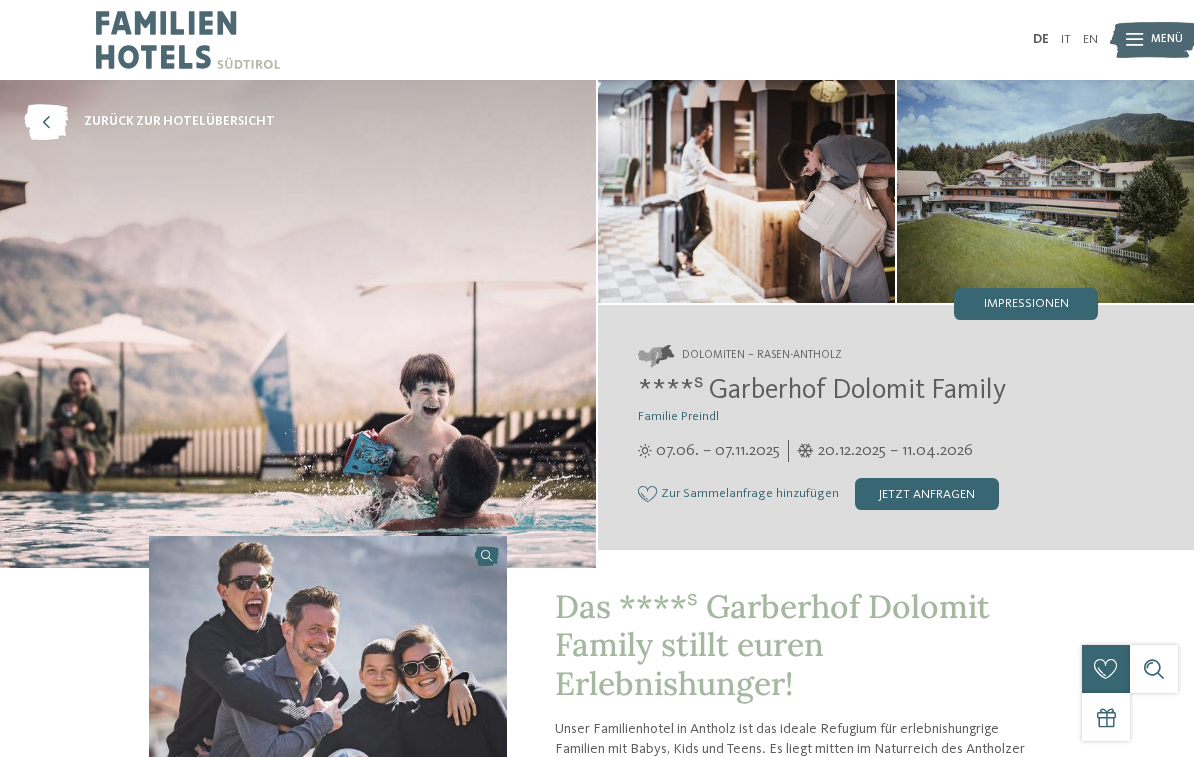 scroll, scrollTop: 90, scrollLeft: 0, axis: vertical 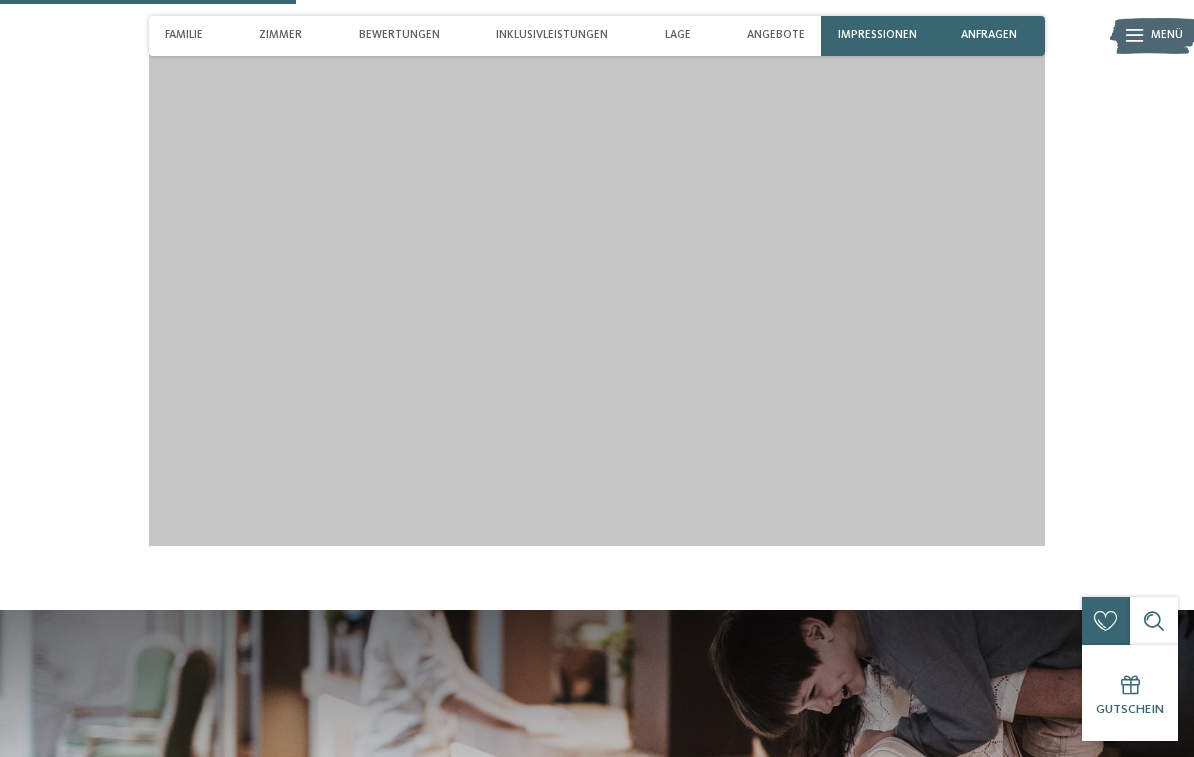 click at bounding box center (597, 294) 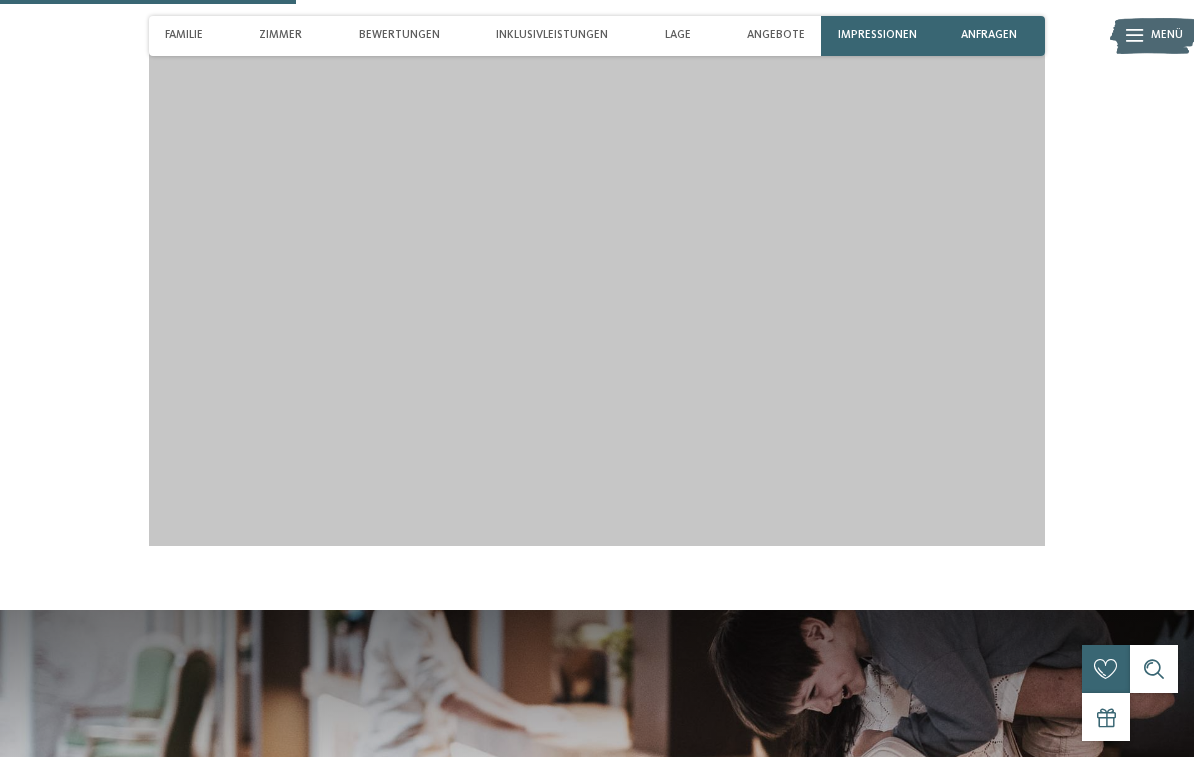 click at bounding box center (597, 294) 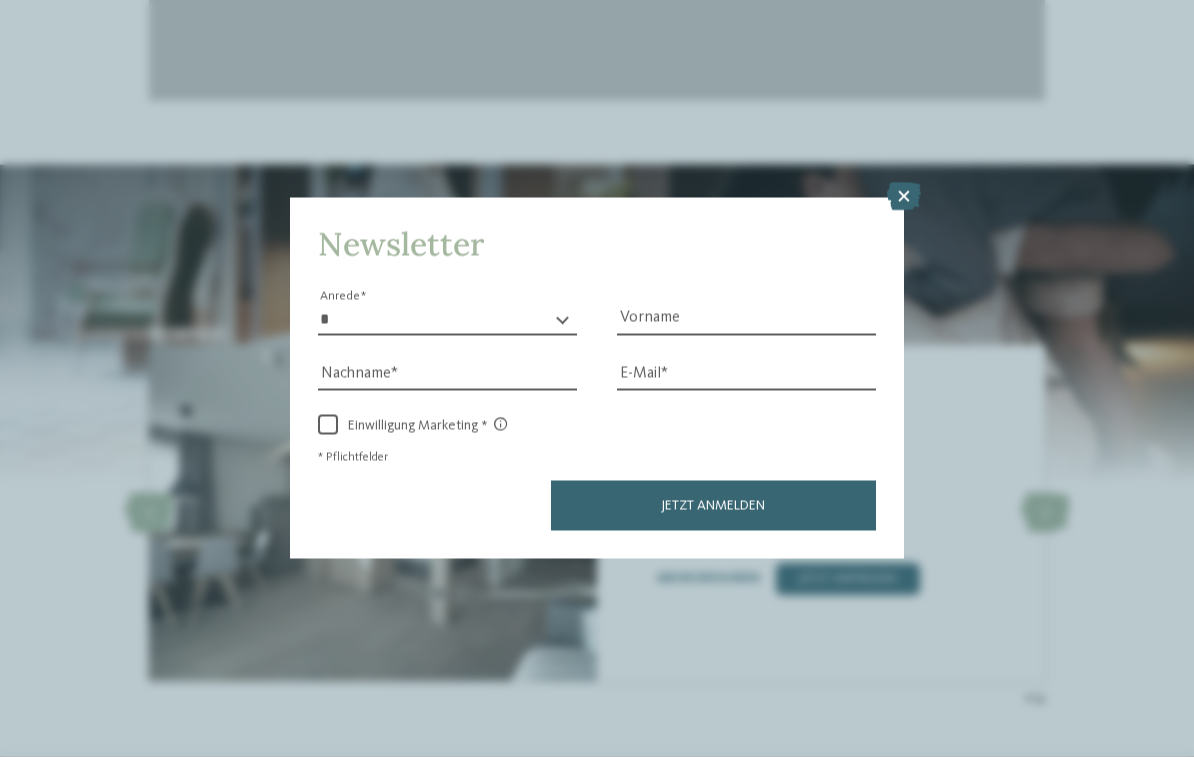 scroll, scrollTop: 2188, scrollLeft: 0, axis: vertical 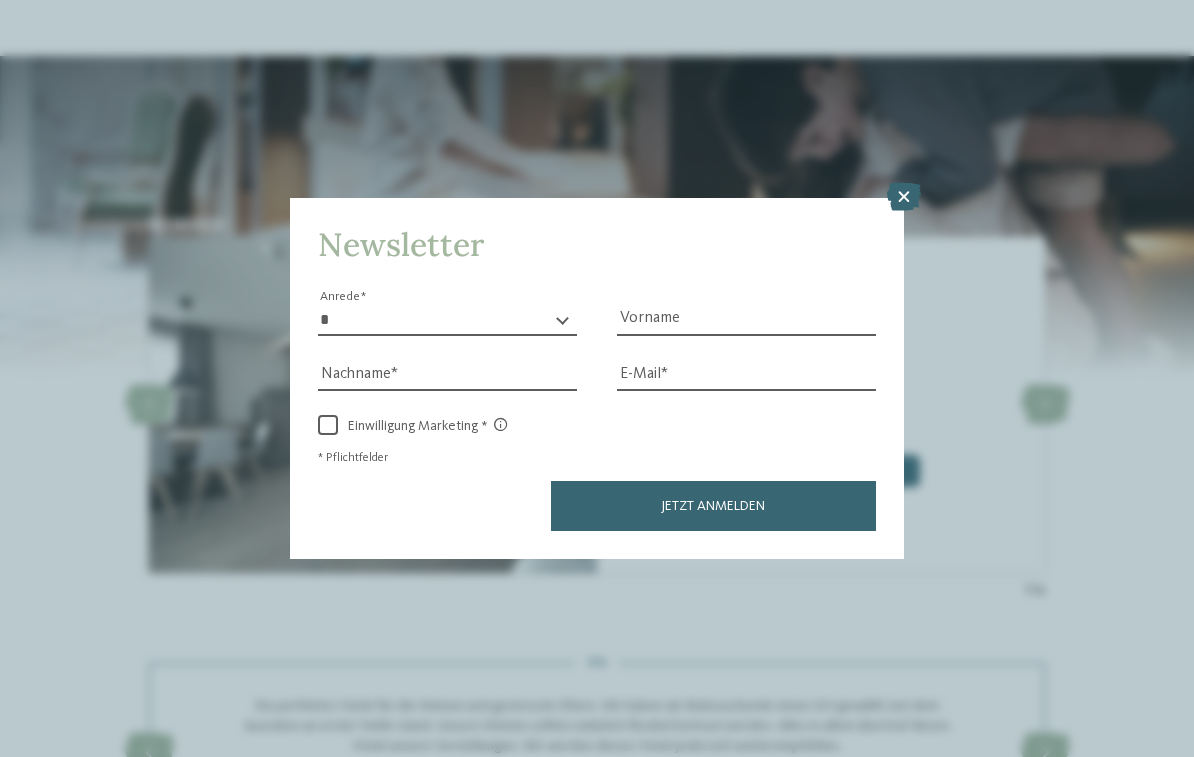 click on "Newsletter
* **** **** ******* ******
Anrede
Vorname
Nachname
Link" at bounding box center (597, 378) 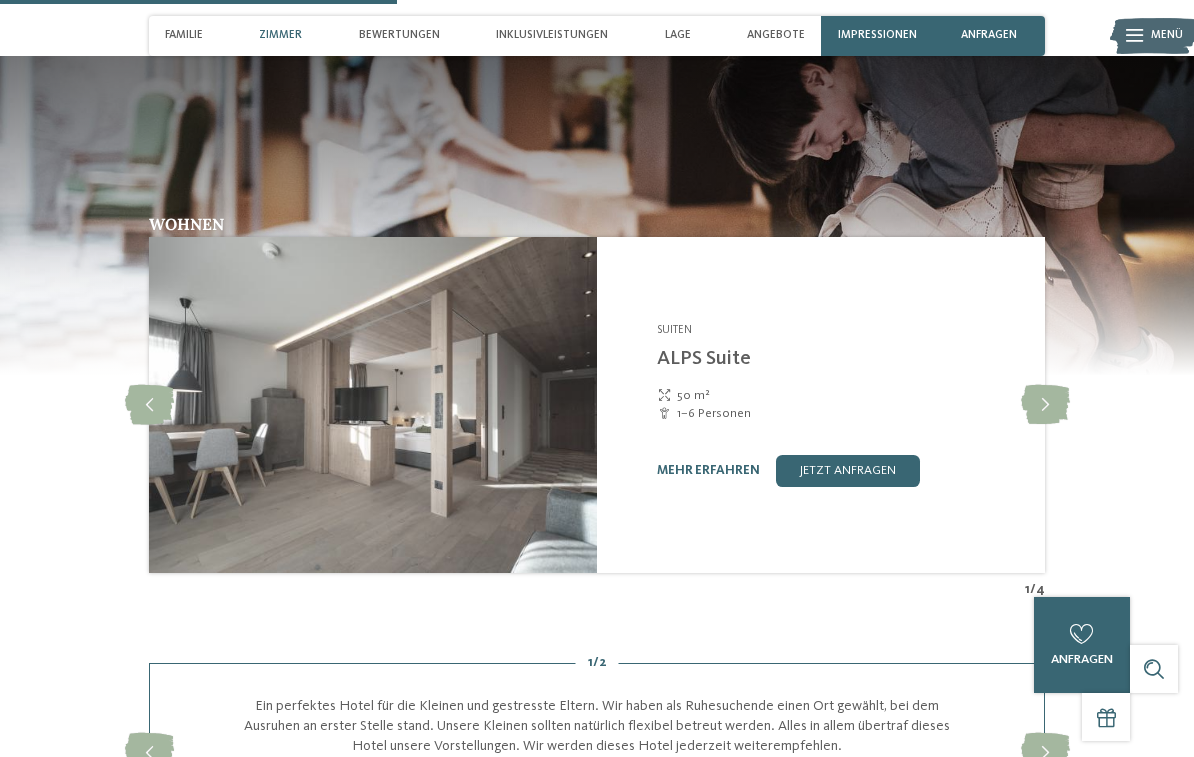 click at bounding box center [597, 215] 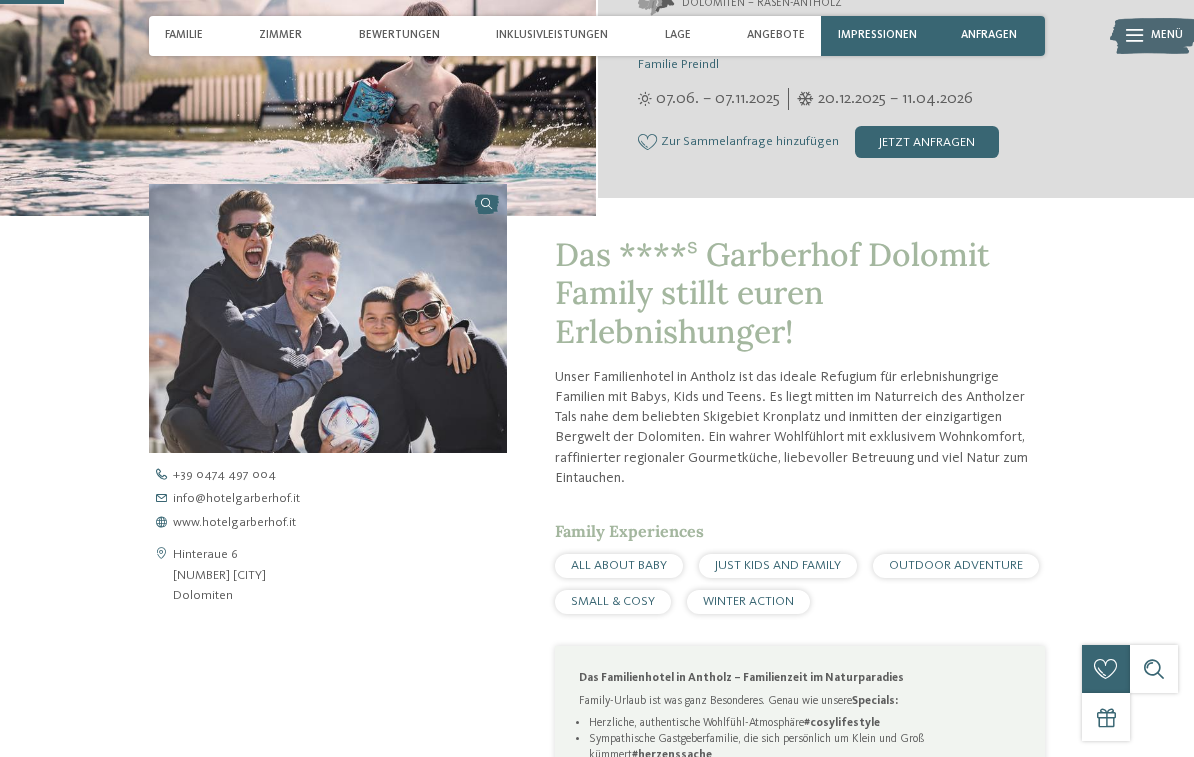scroll, scrollTop: 351, scrollLeft: 0, axis: vertical 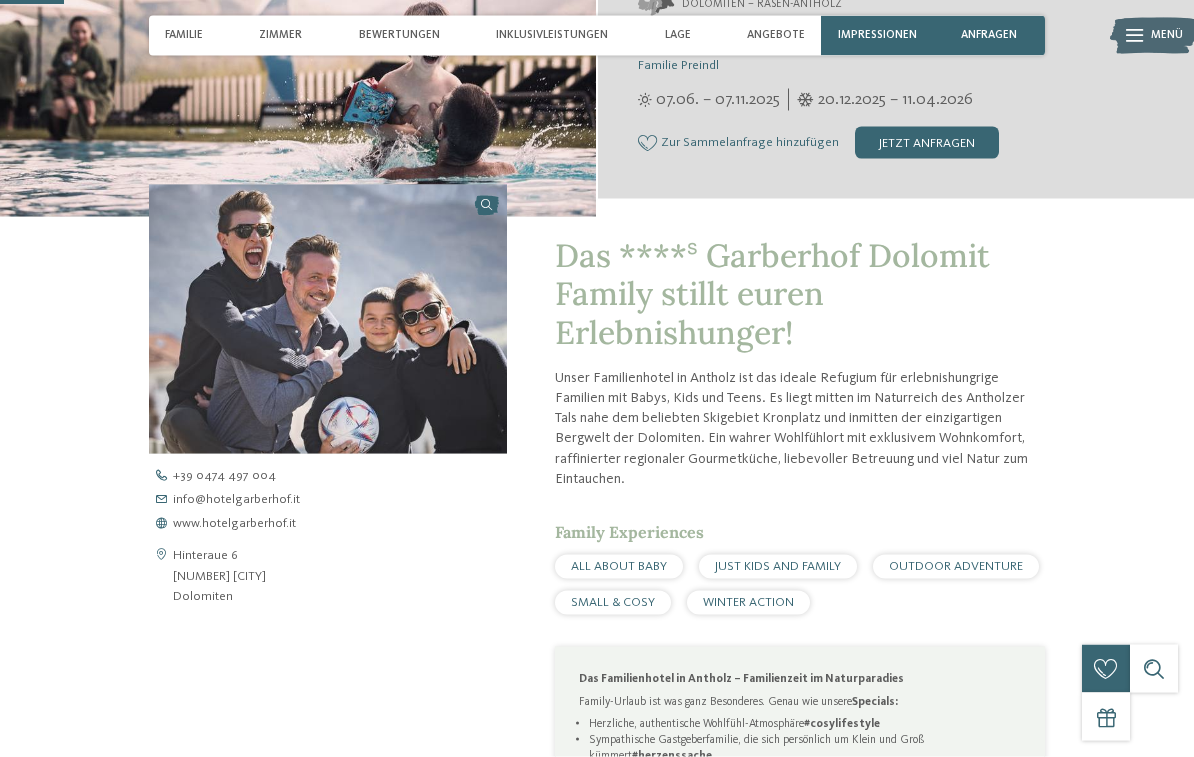 click on "Bewertungen" at bounding box center [399, 36] 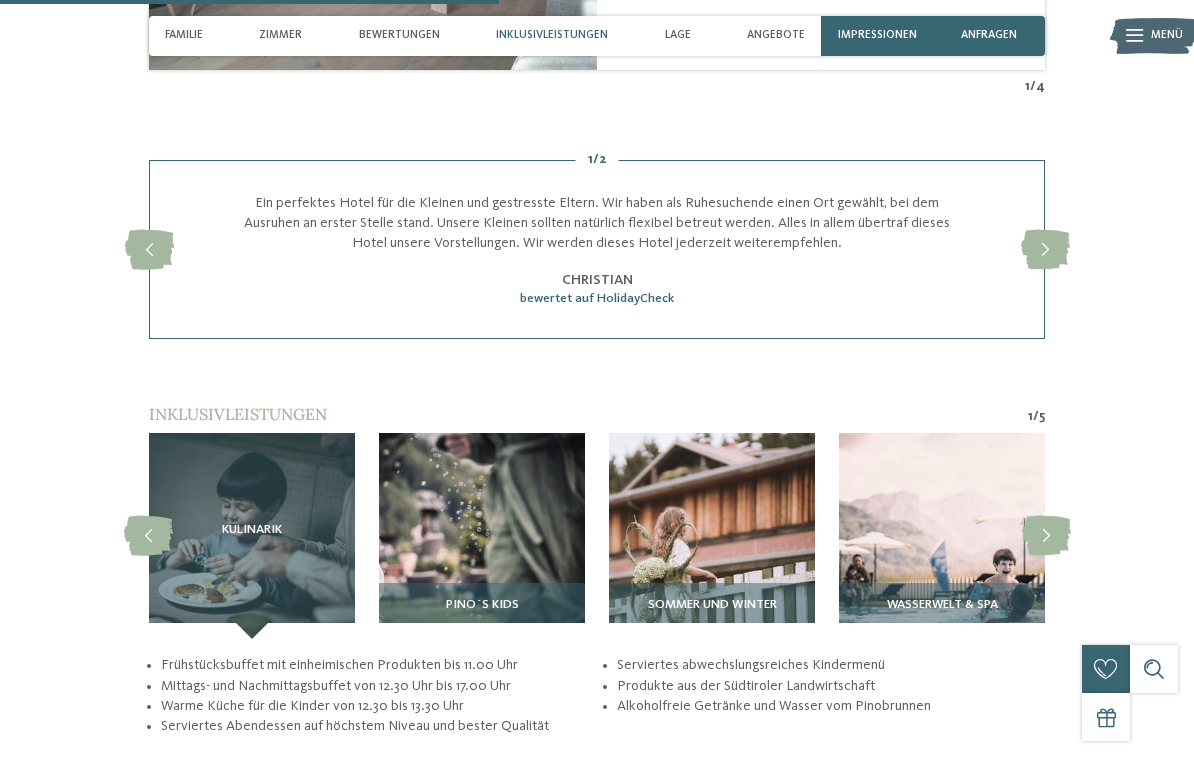 scroll, scrollTop: 2758, scrollLeft: 0, axis: vertical 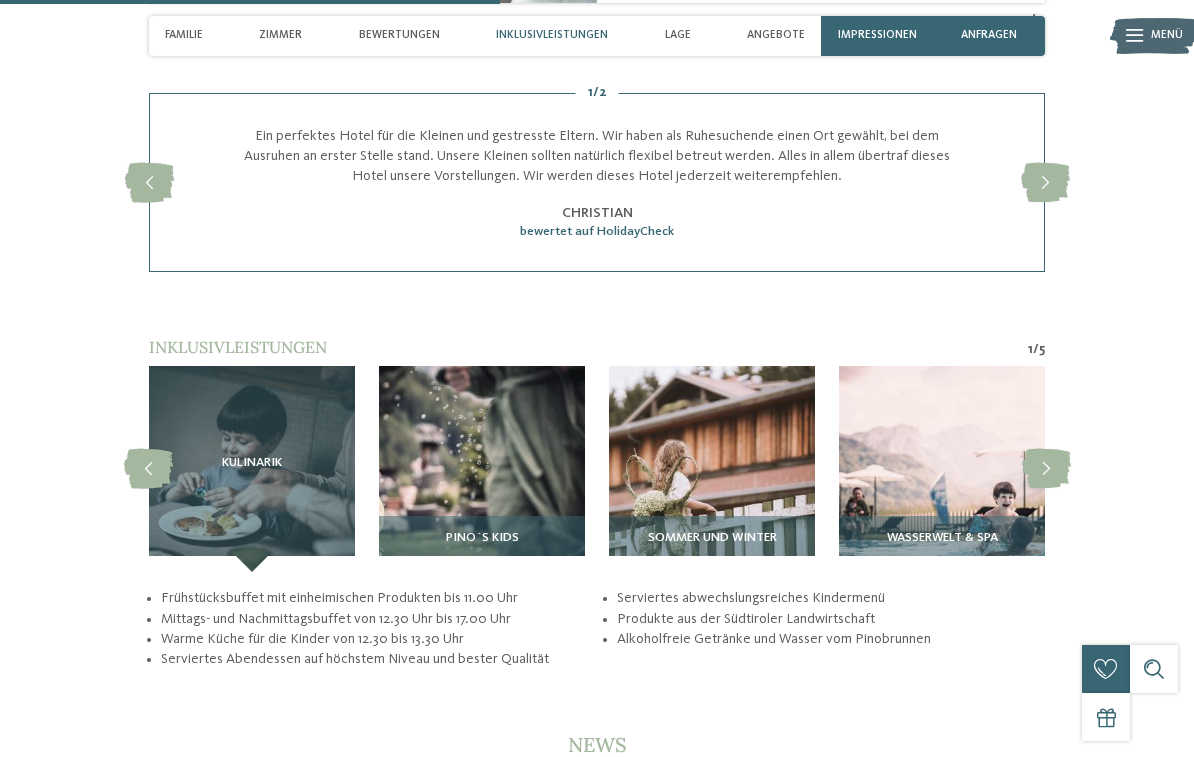 click on "Zimmer" at bounding box center (280, 35) 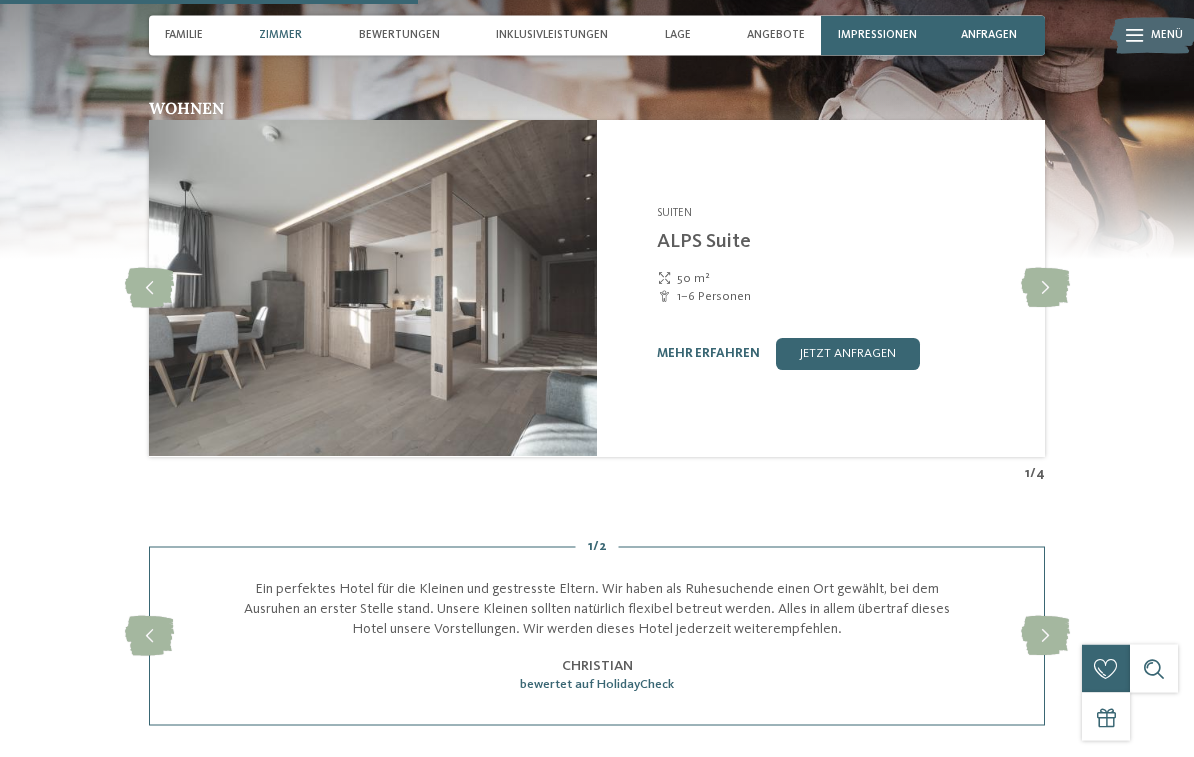 click at bounding box center (1045, 289) 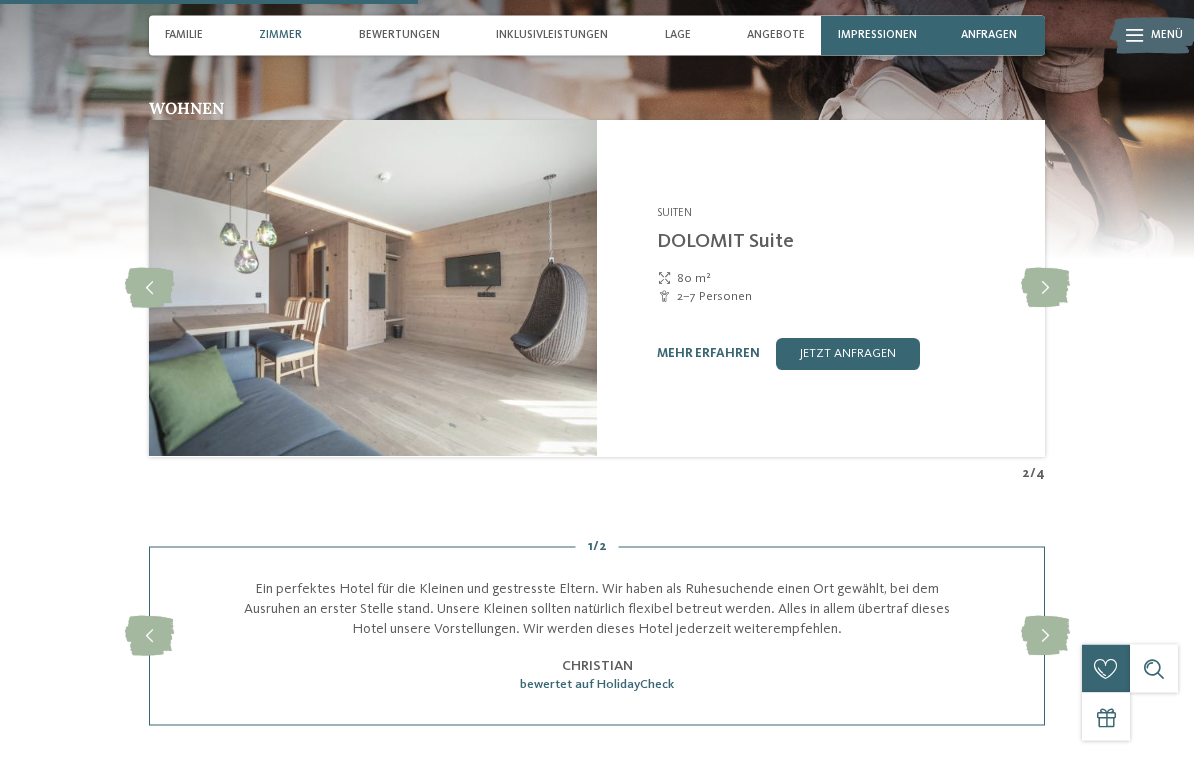 scroll, scrollTop: 2305, scrollLeft: 0, axis: vertical 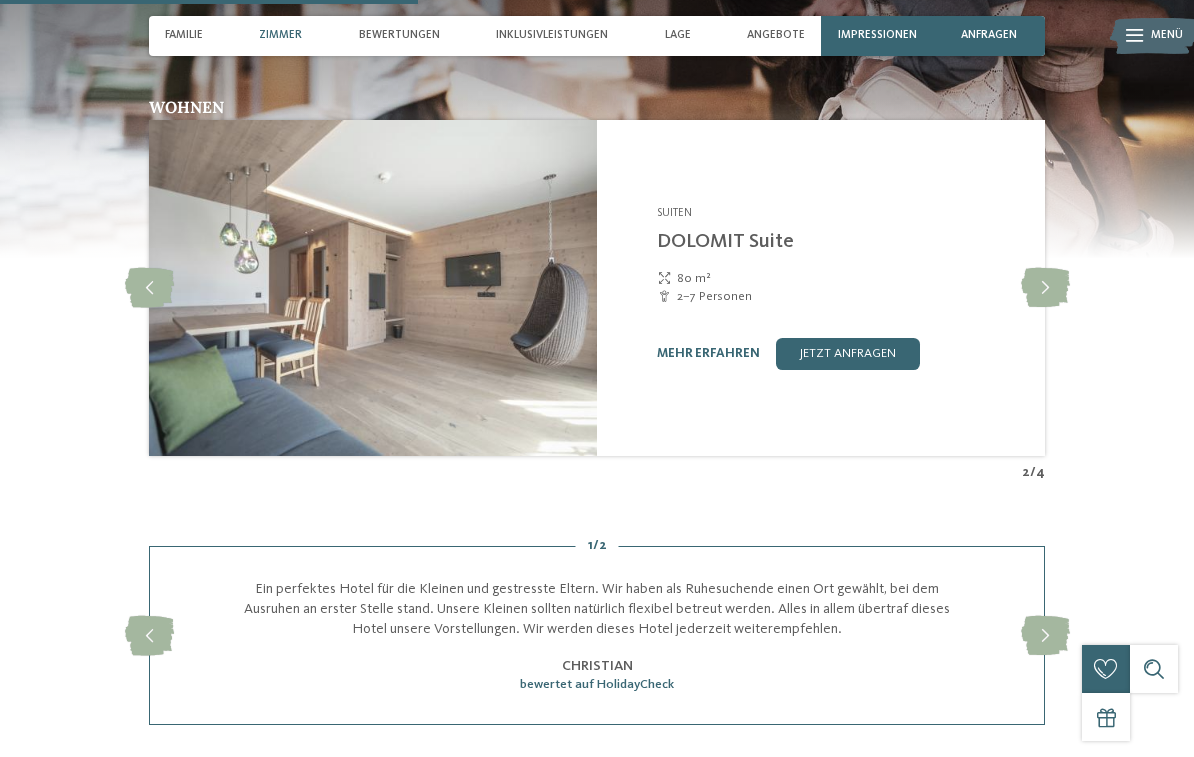 click at bounding box center (1045, 288) 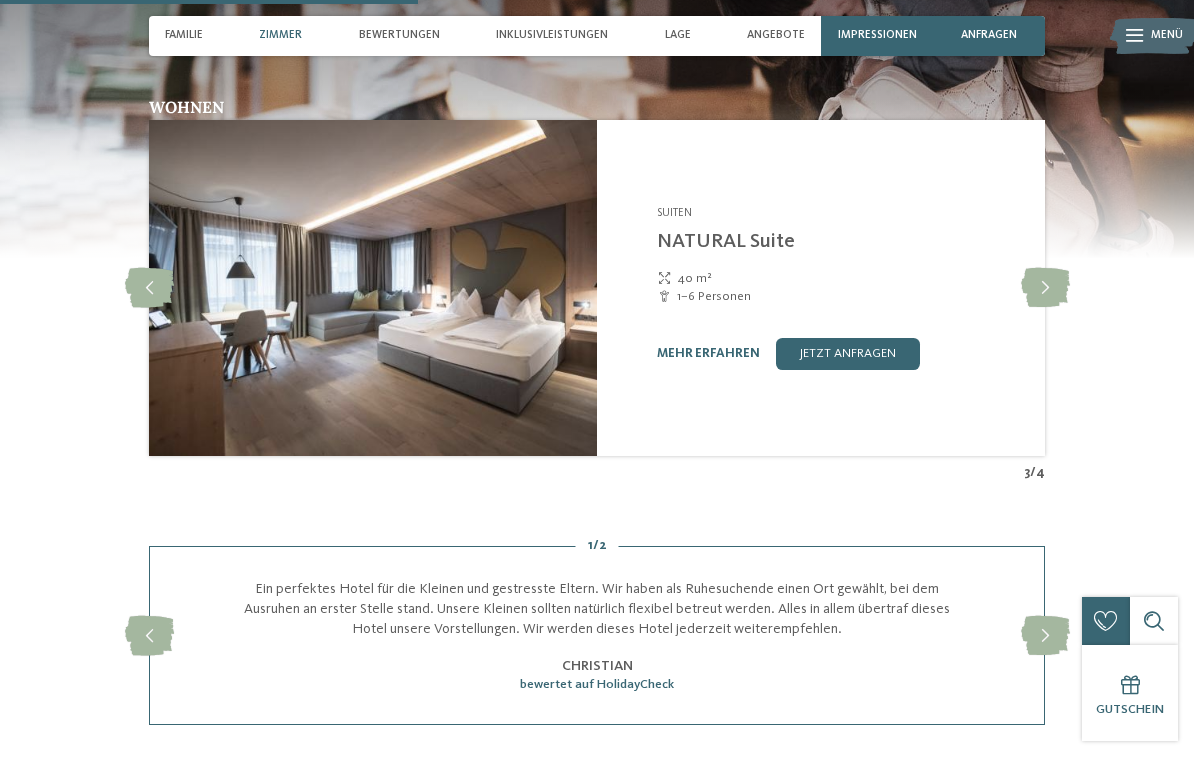 click at bounding box center [1045, 288] 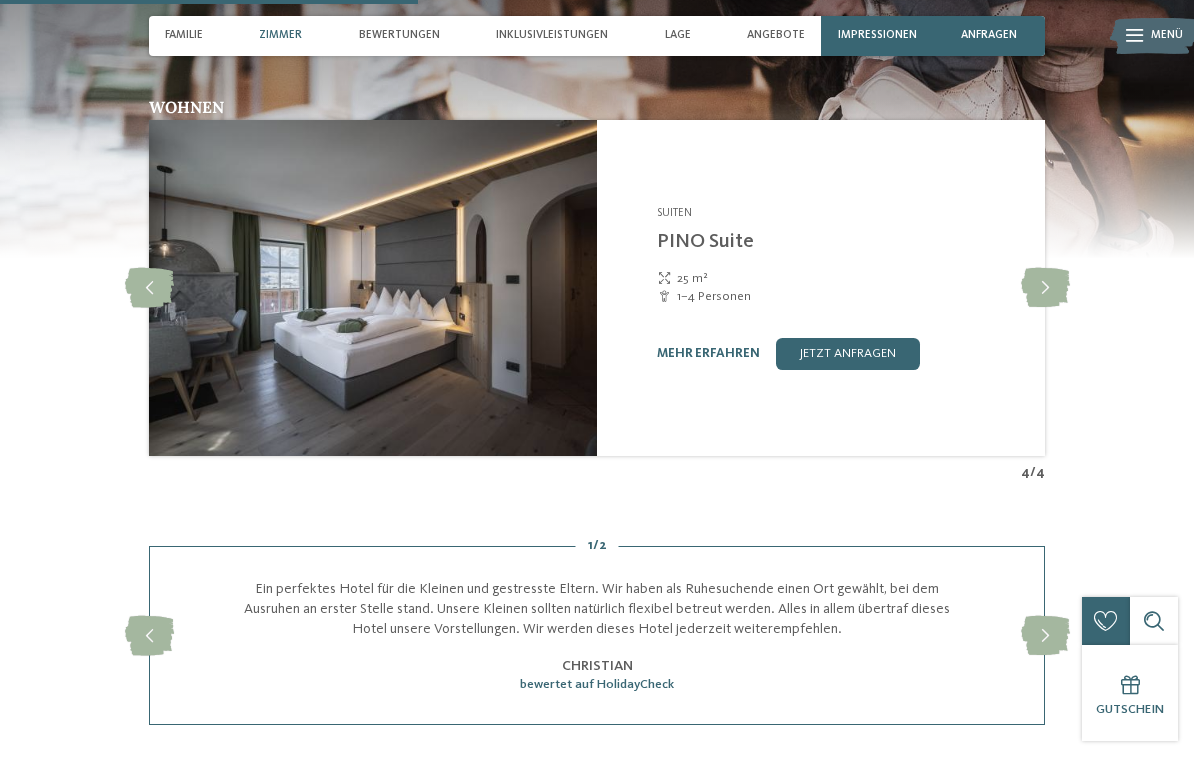 click at bounding box center [1045, 288] 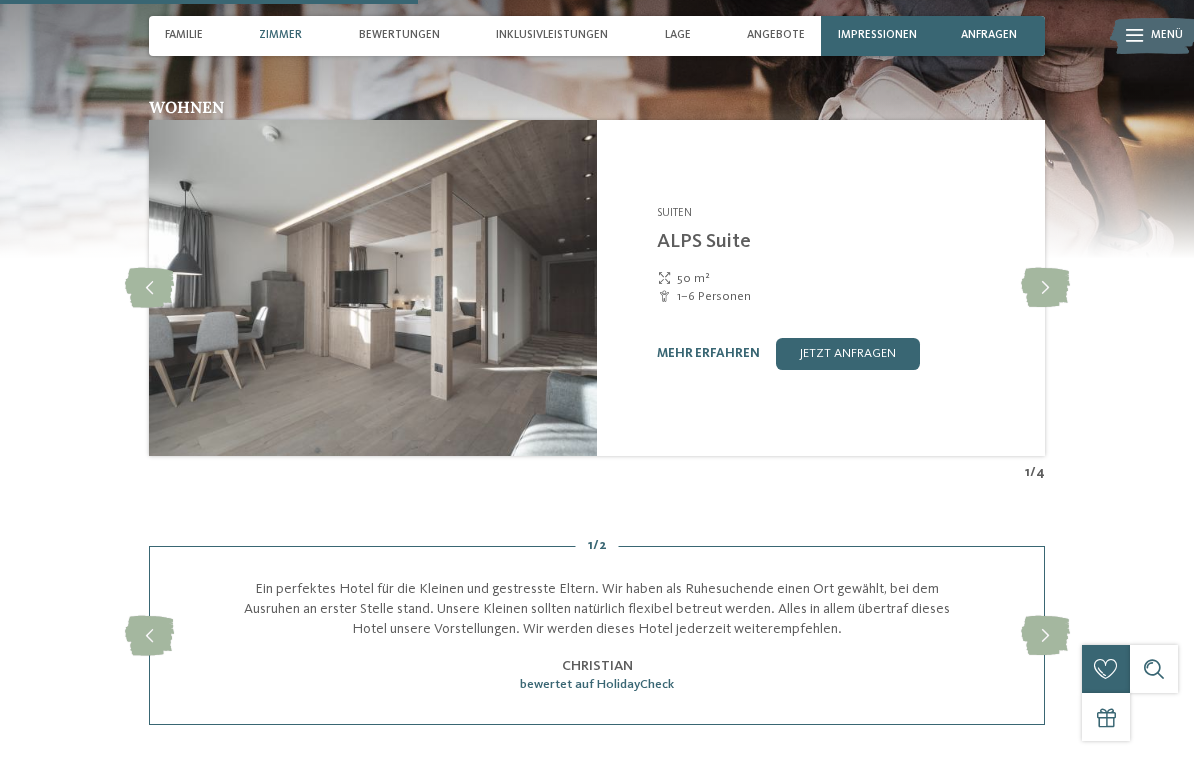 click on "Zimmer" at bounding box center [280, 35] 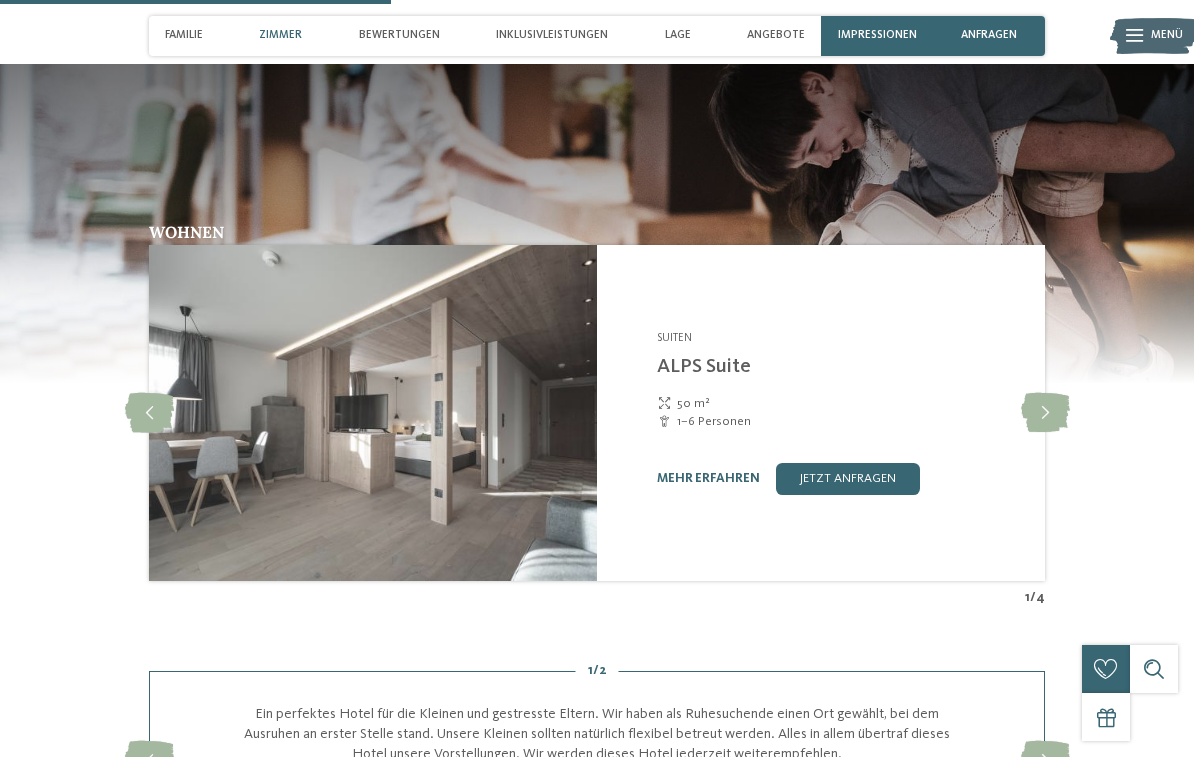 scroll, scrollTop: 2152, scrollLeft: 0, axis: vertical 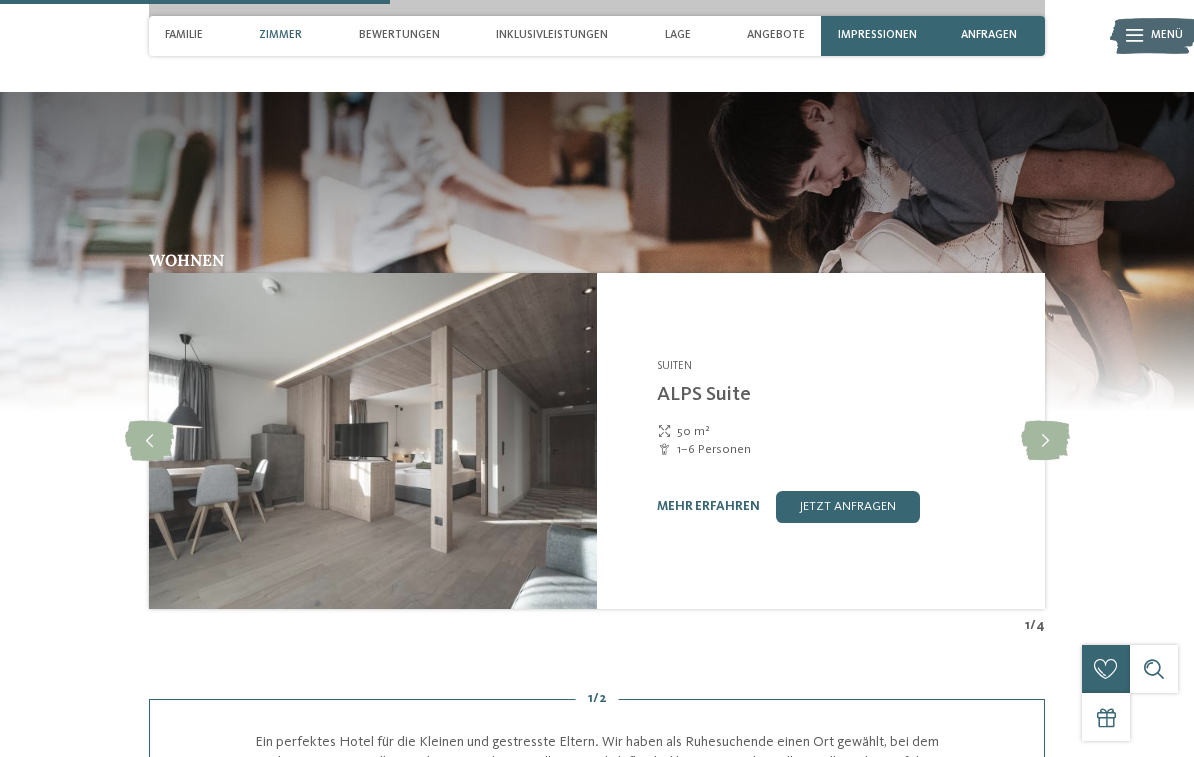 click on "Familie" at bounding box center (184, 35) 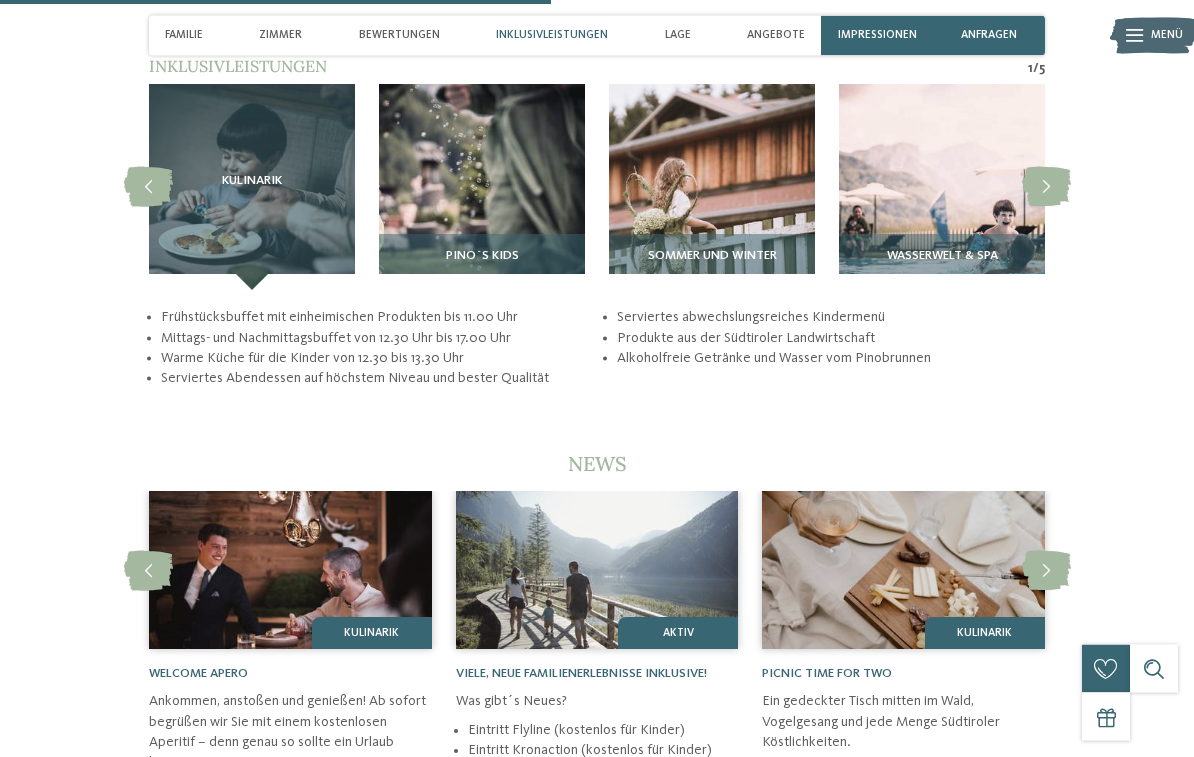scroll, scrollTop: 3040, scrollLeft: 0, axis: vertical 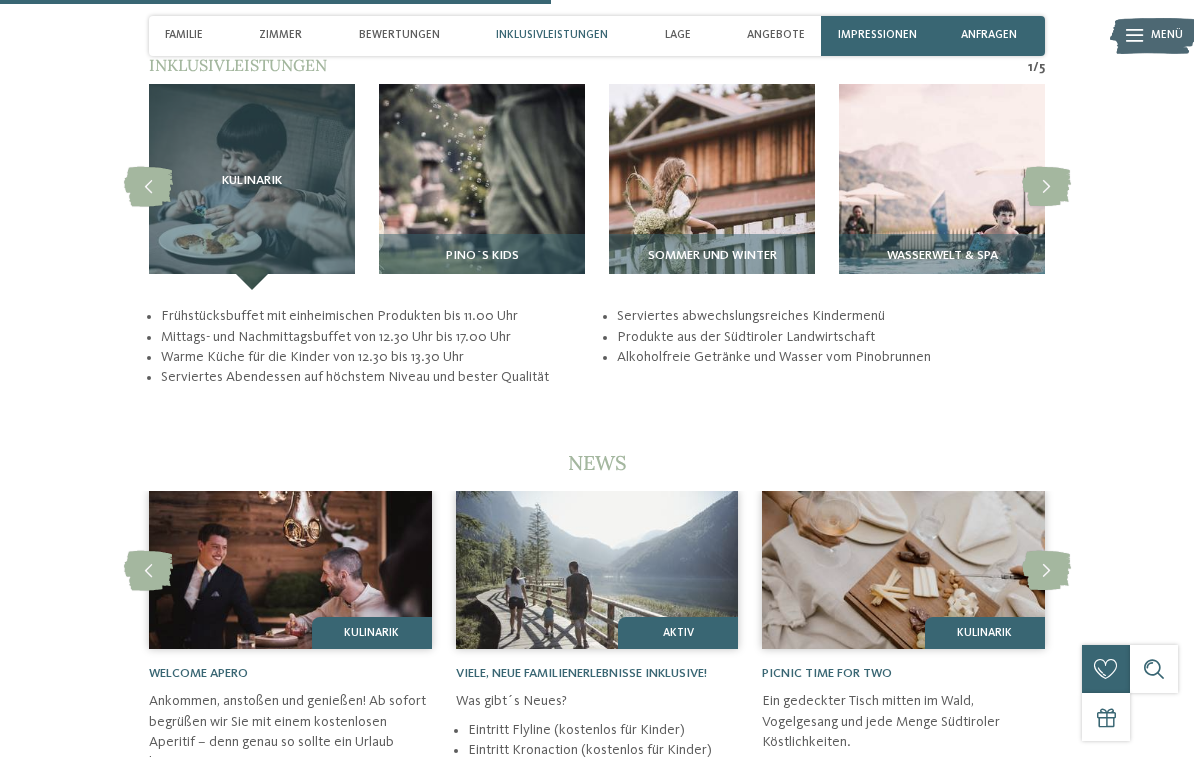 click on "Wasserwelt & Spa" at bounding box center [942, 256] 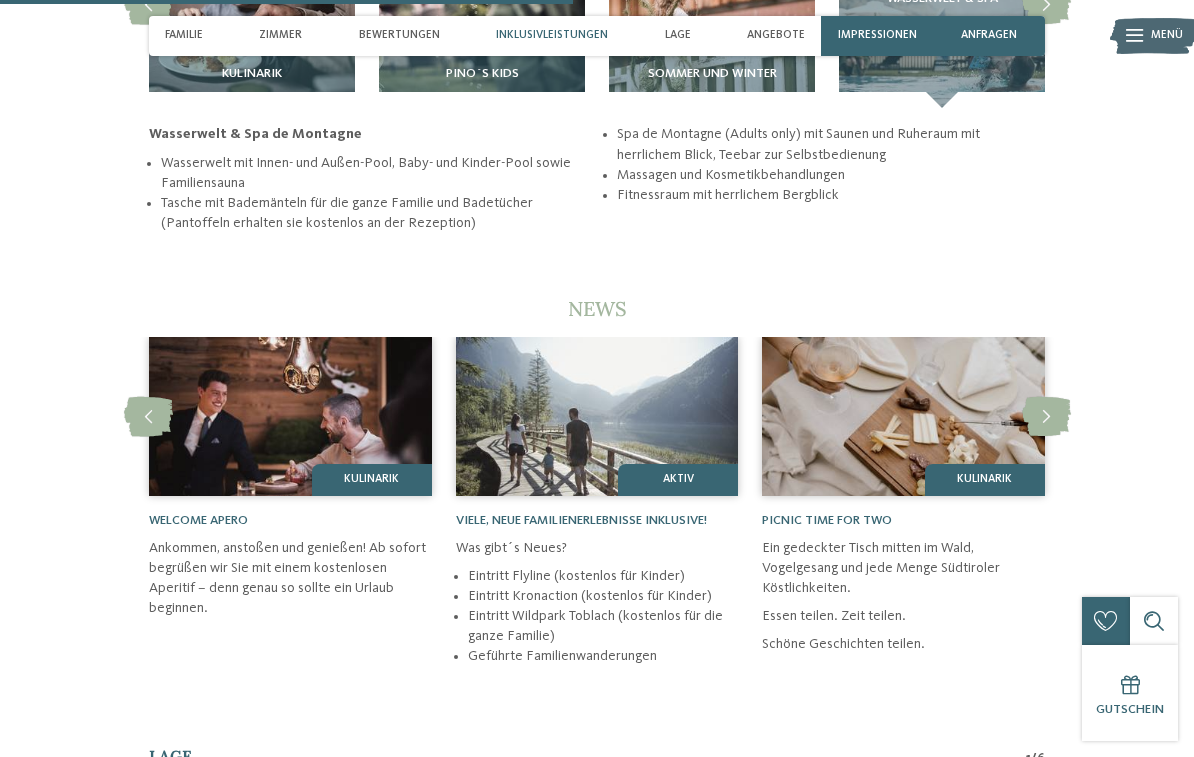scroll, scrollTop: 3155, scrollLeft: 0, axis: vertical 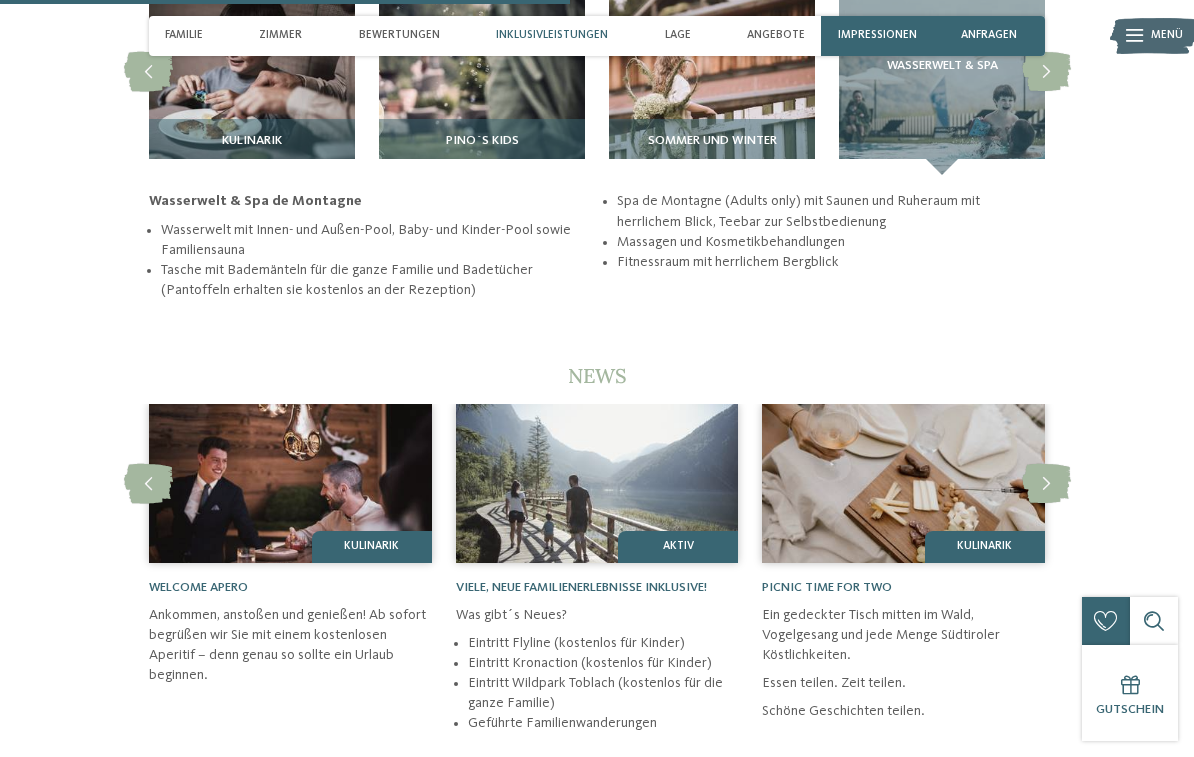 click on "Wasserwelt & Spa" at bounding box center (942, 72) 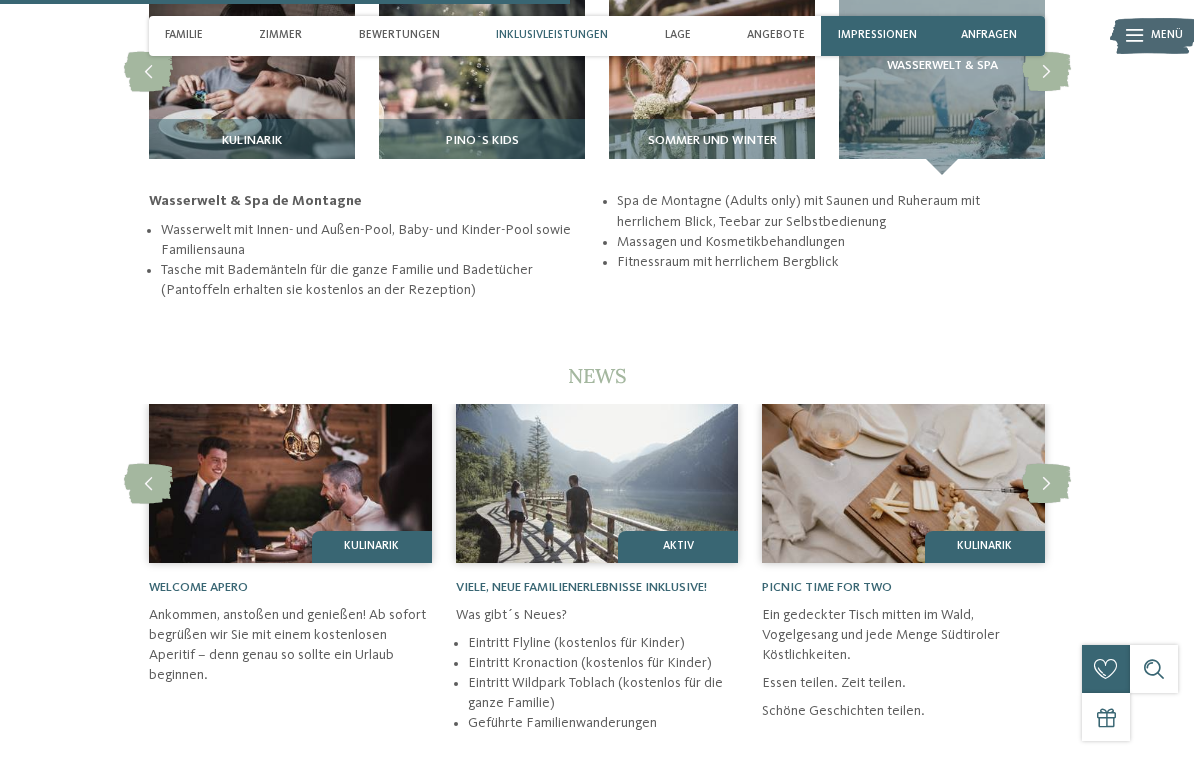 click on "Wasserwelt & Spa" at bounding box center (942, 72) 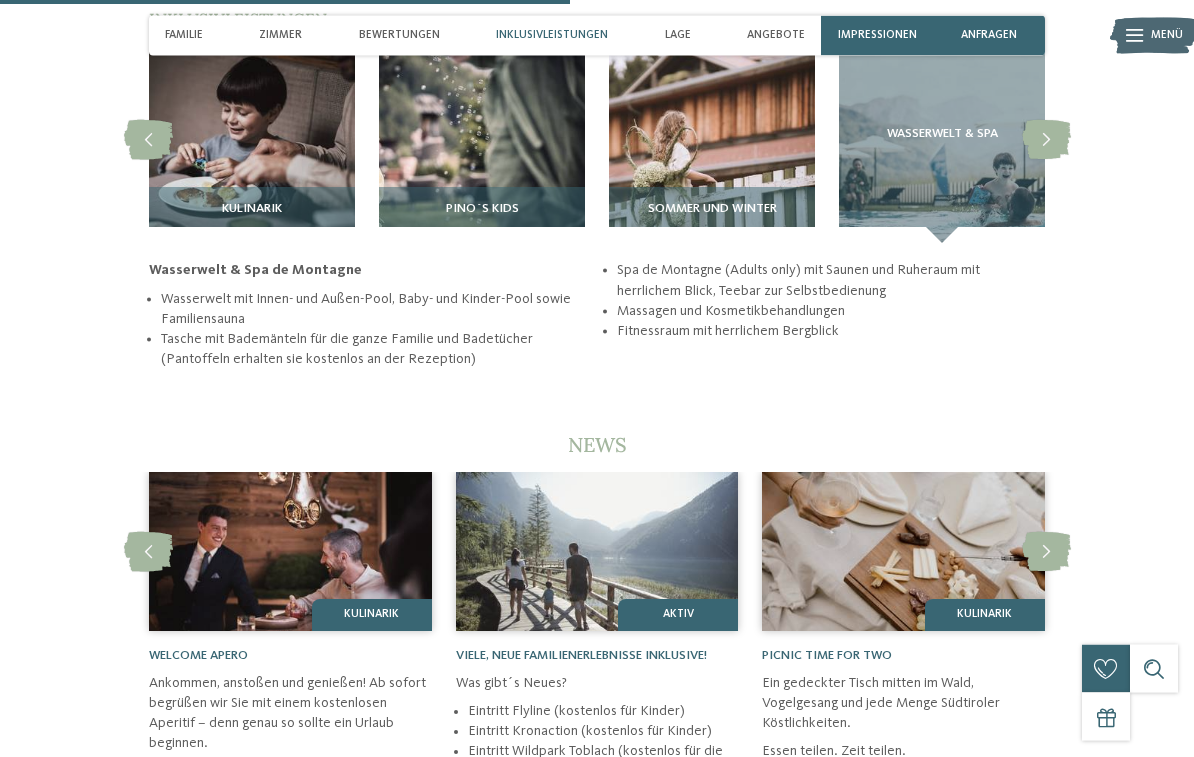 scroll, scrollTop: 3037, scrollLeft: 0, axis: vertical 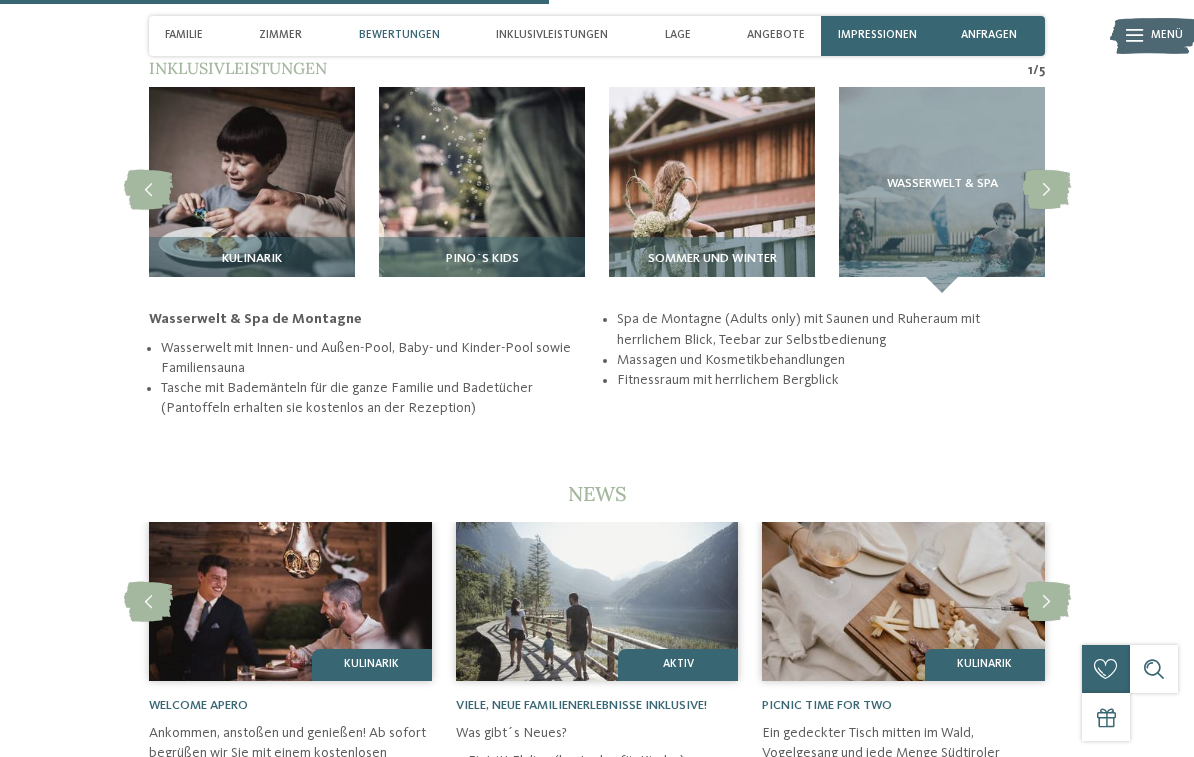 click at bounding box center (1046, 190) 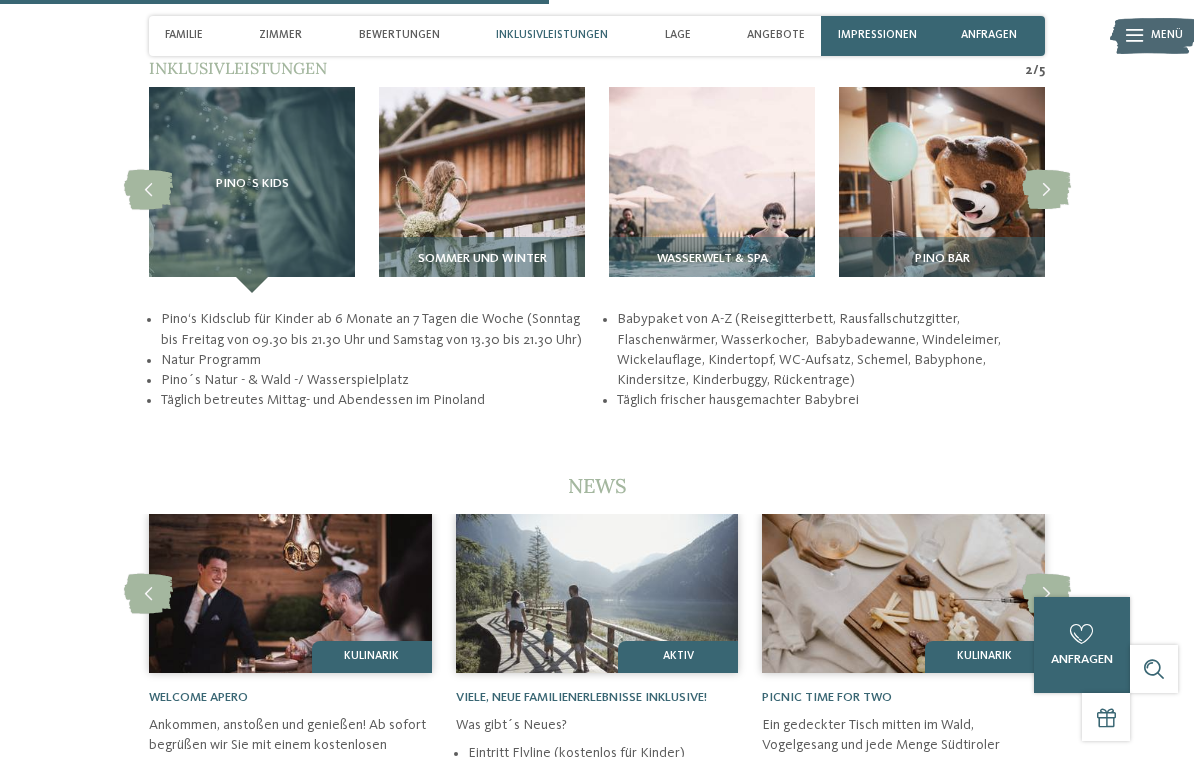 click at bounding box center (1046, 190) 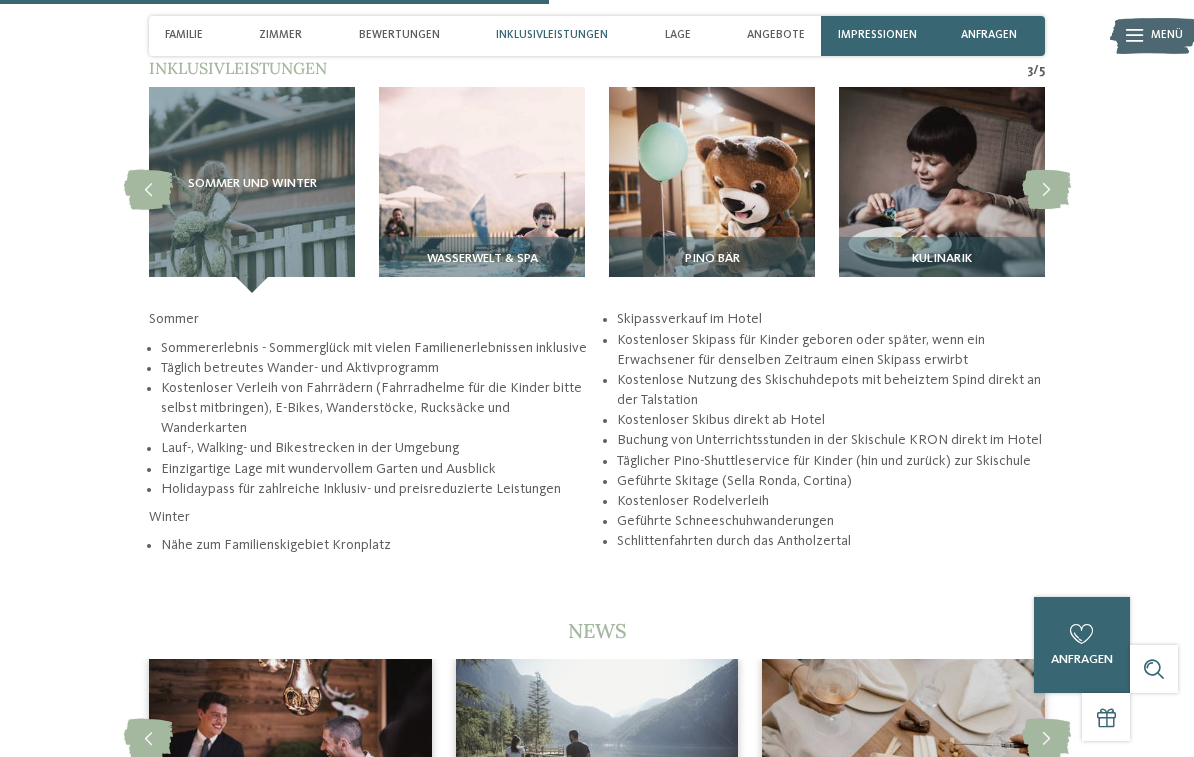 click at bounding box center [942, 190] 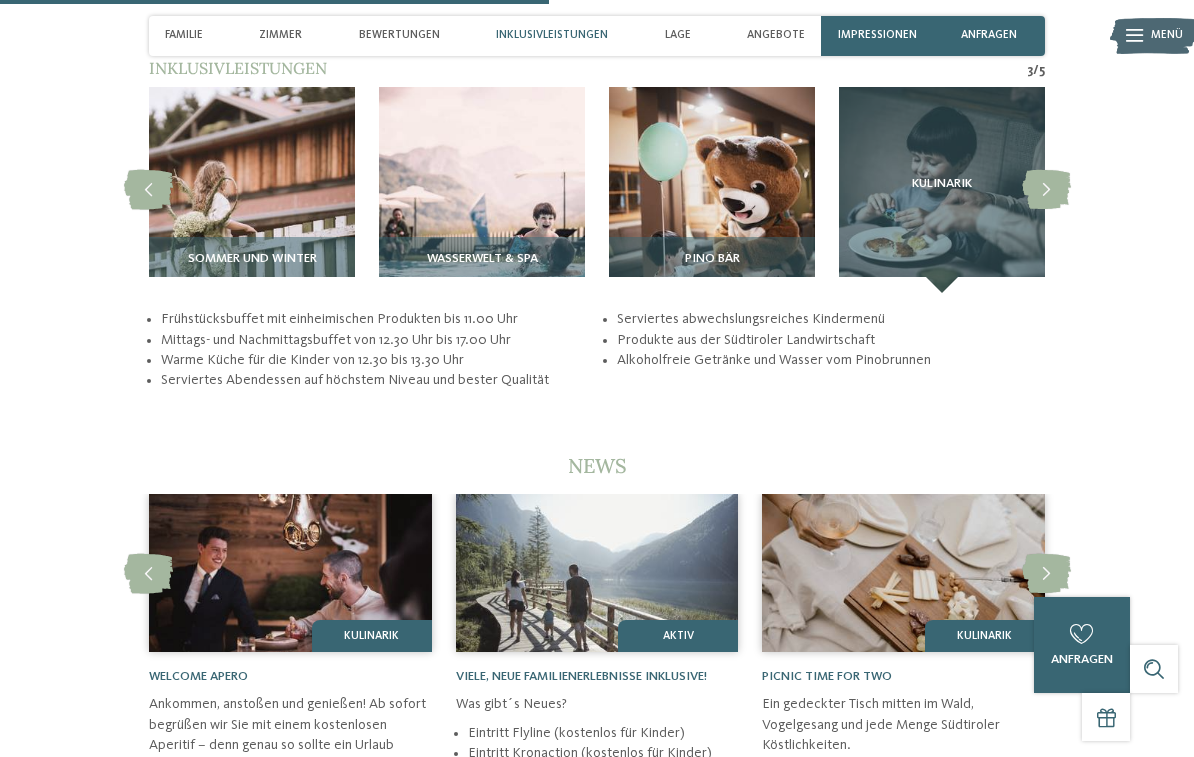 click at bounding box center (712, 190) 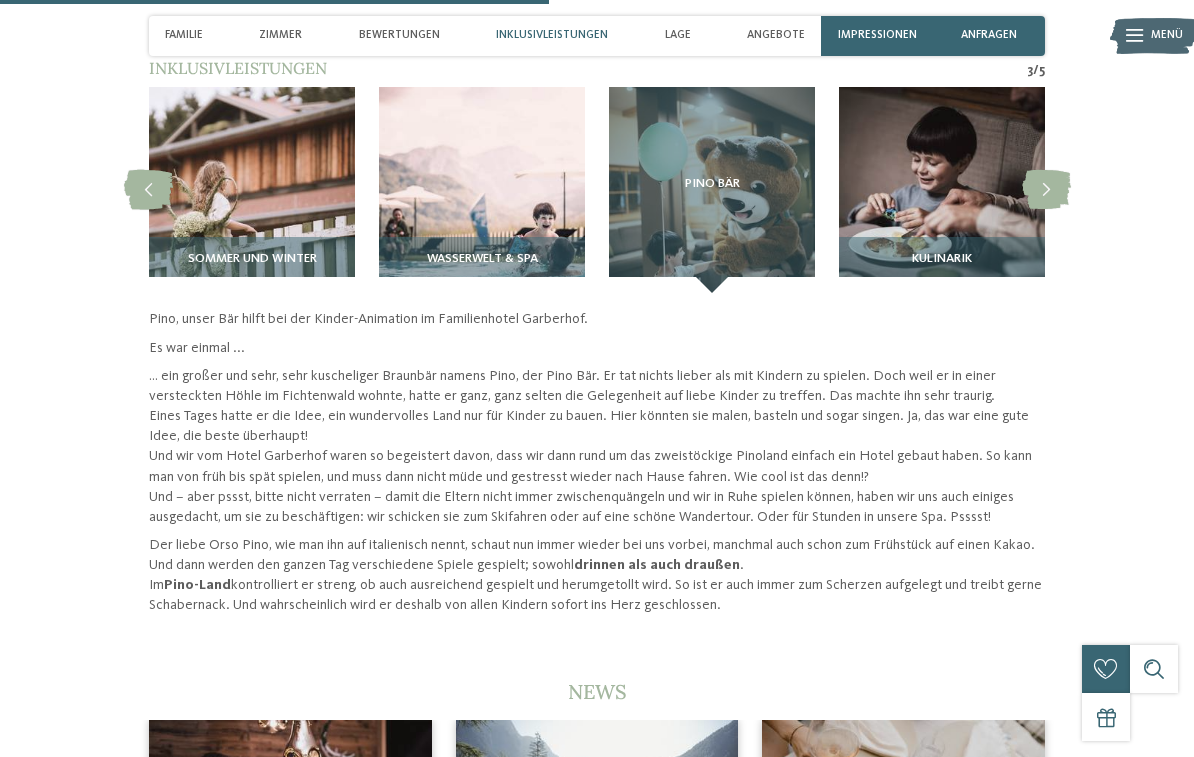 click at bounding box center (482, 190) 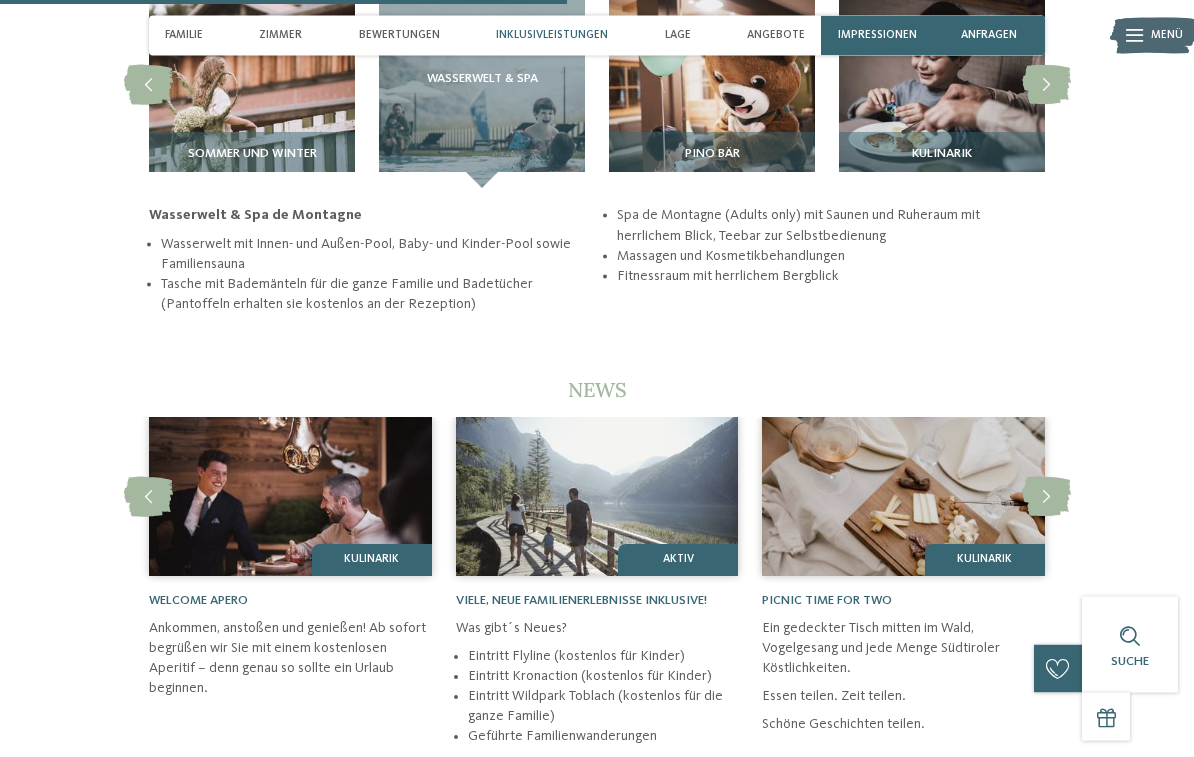 scroll, scrollTop: 3133, scrollLeft: 0, axis: vertical 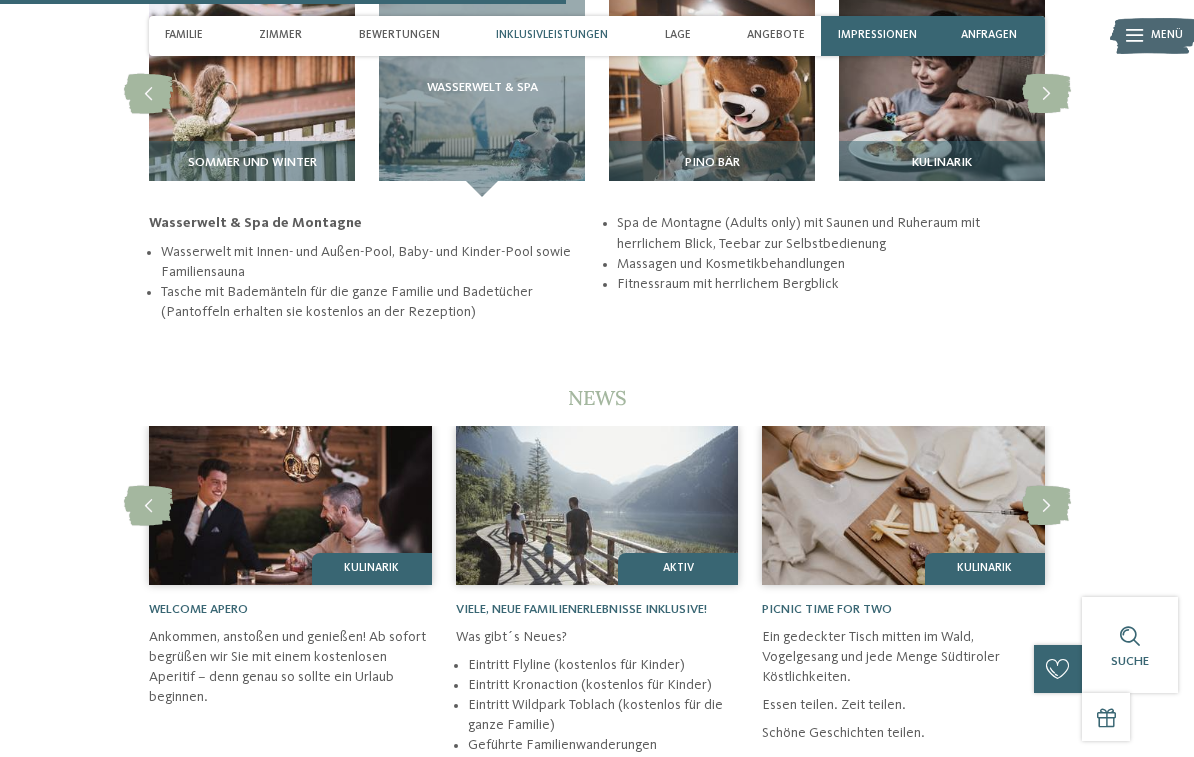 click on "Impressionen" at bounding box center [877, 35] 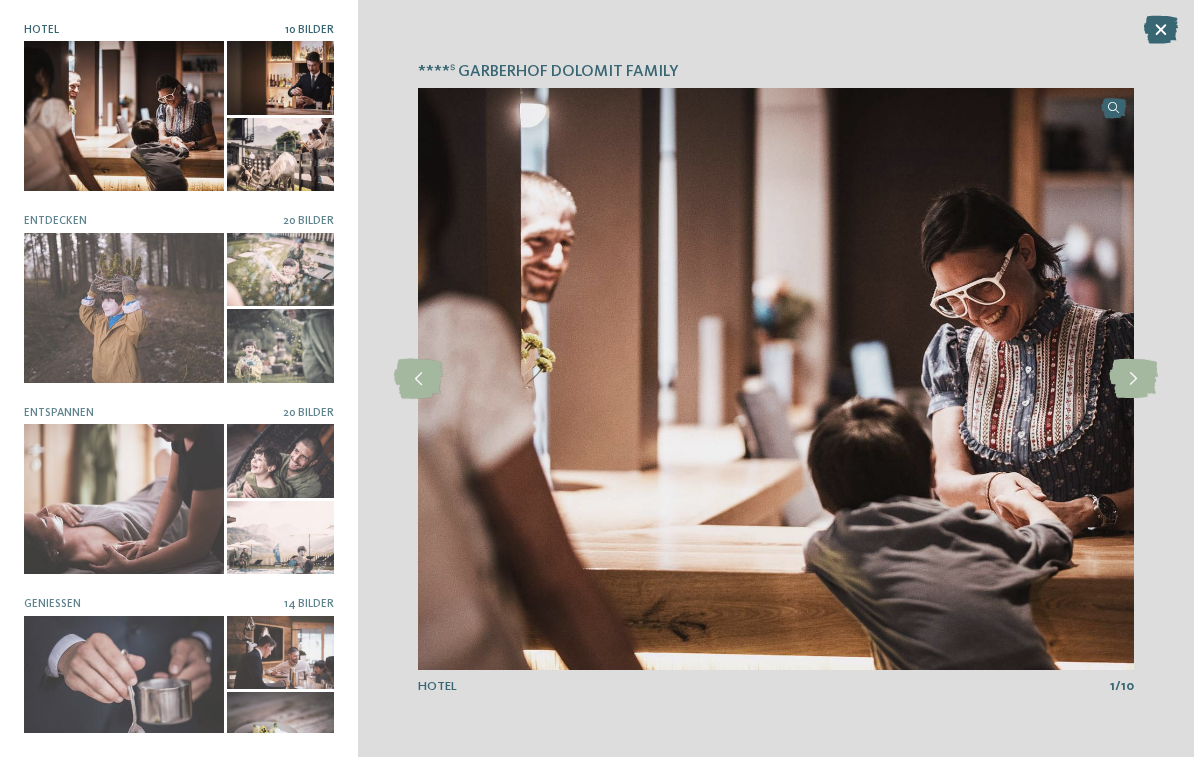 click at bounding box center [1133, 379] 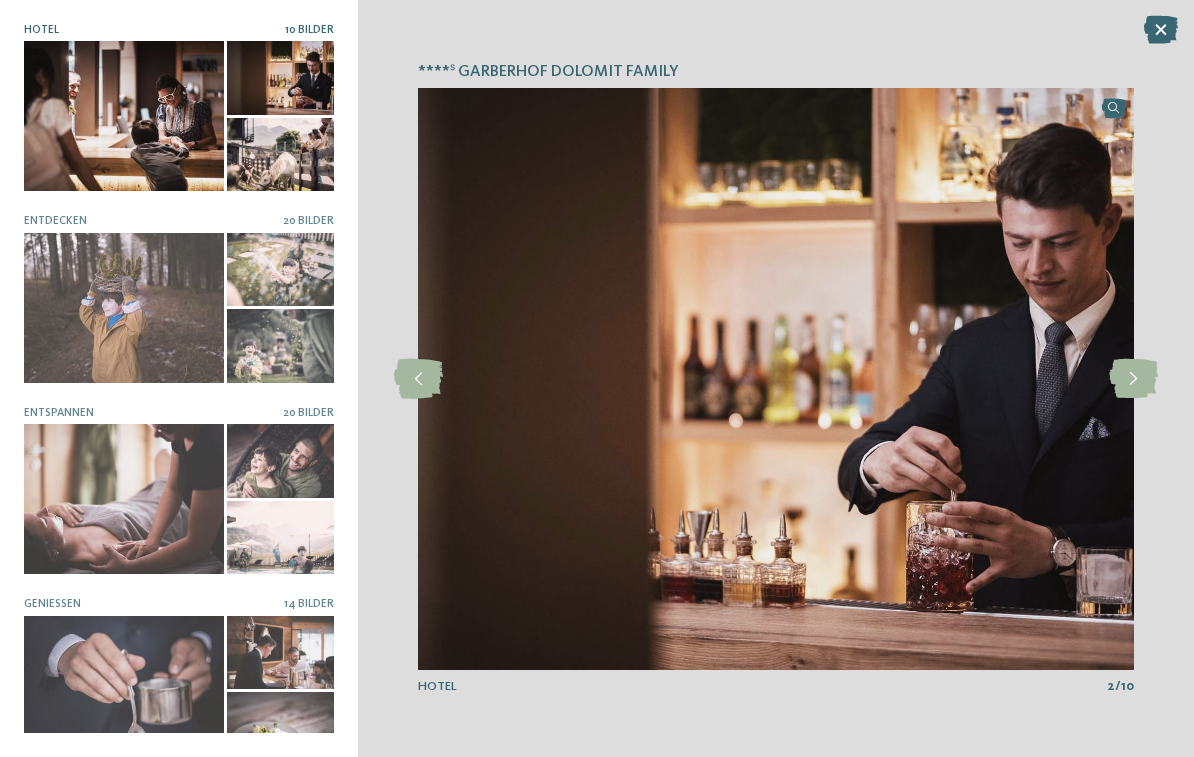click at bounding box center [1133, 379] 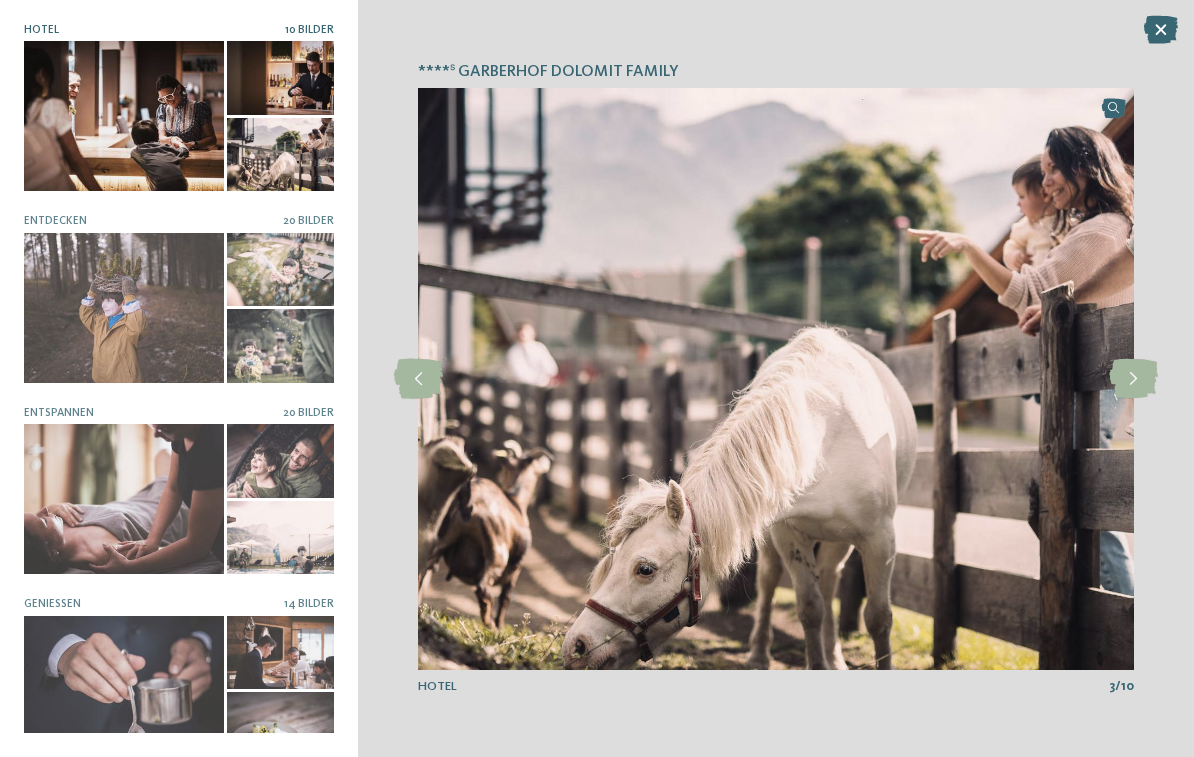 click at bounding box center [1133, 379] 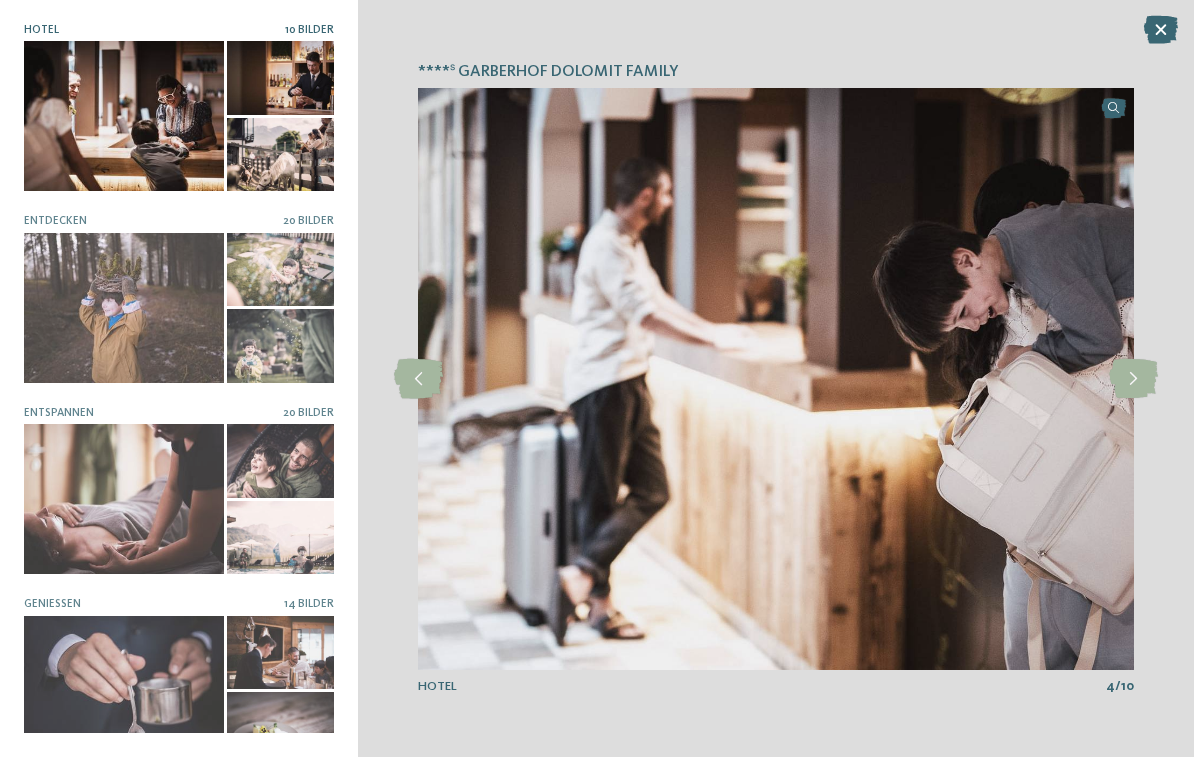click at bounding box center (1133, 379) 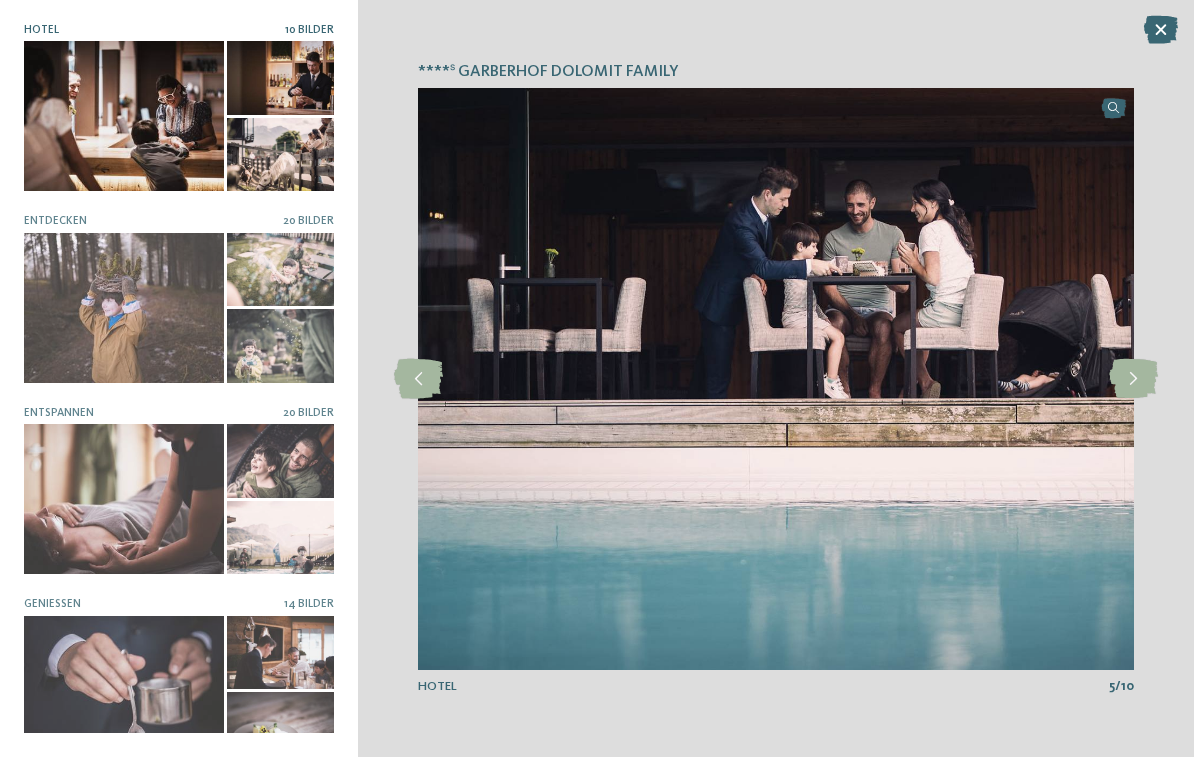click at bounding box center (1133, 379) 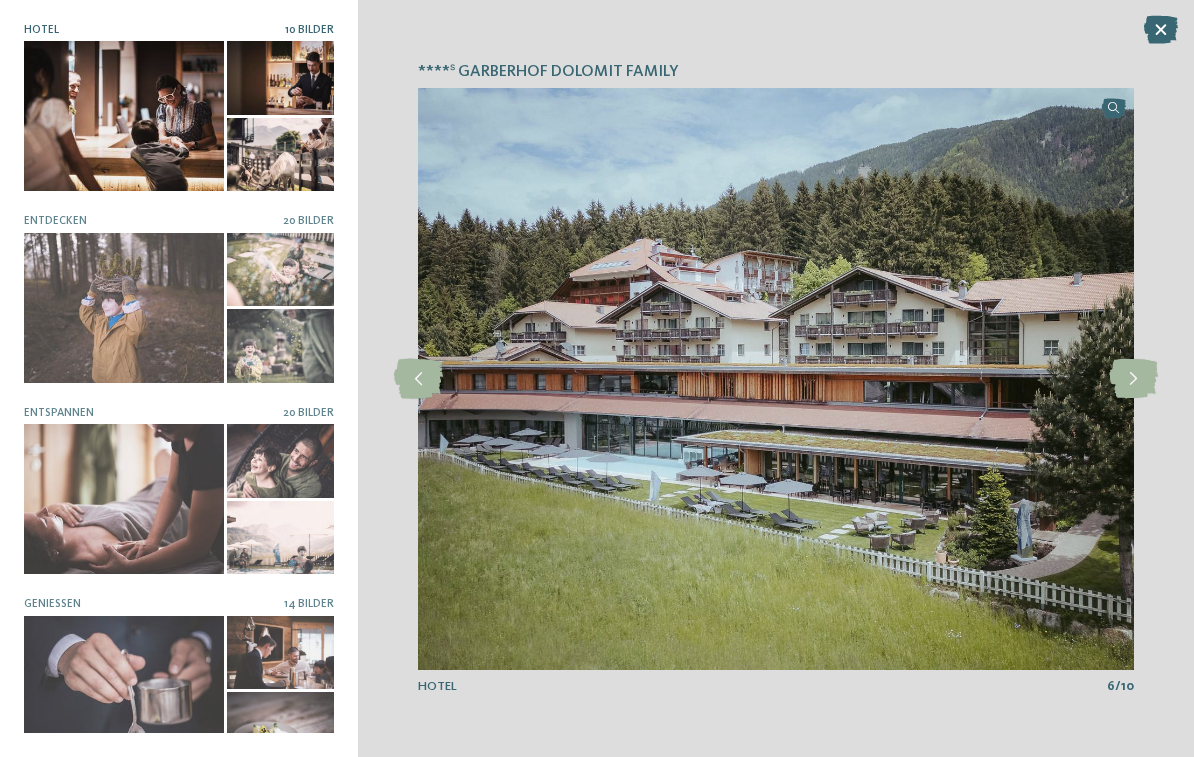 click at bounding box center (1133, 379) 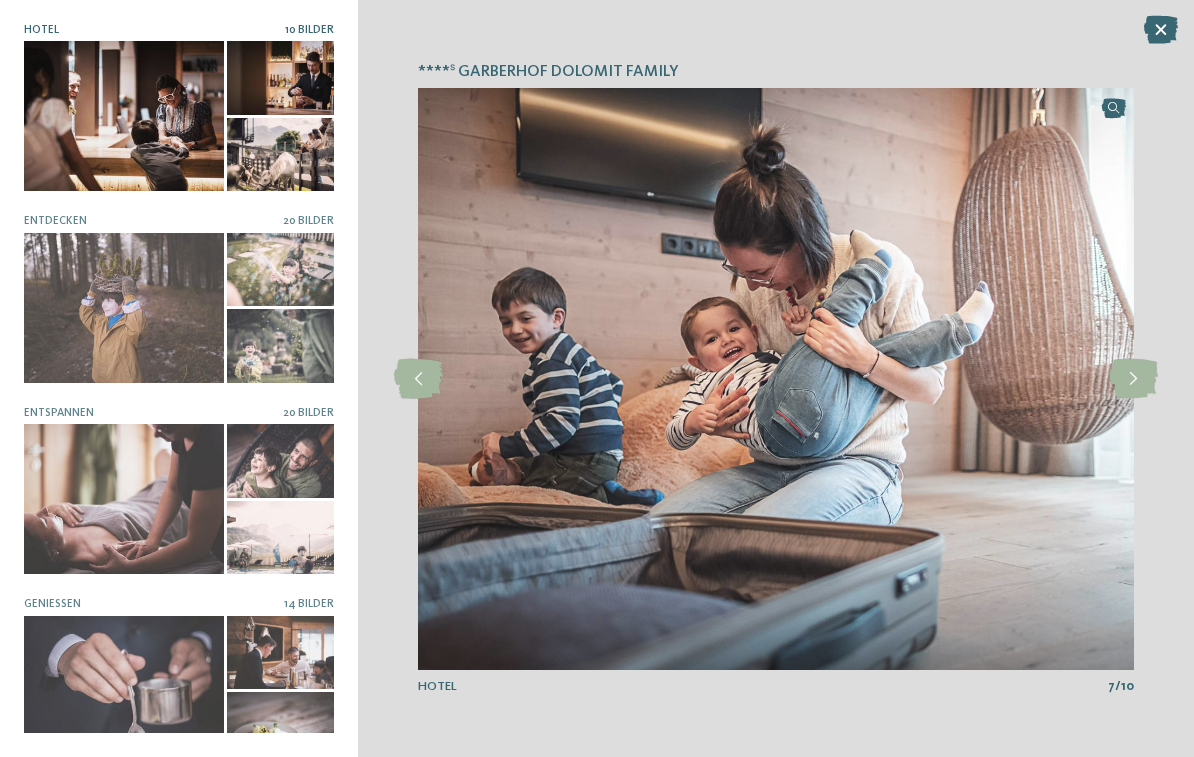 click at bounding box center [418, 379] 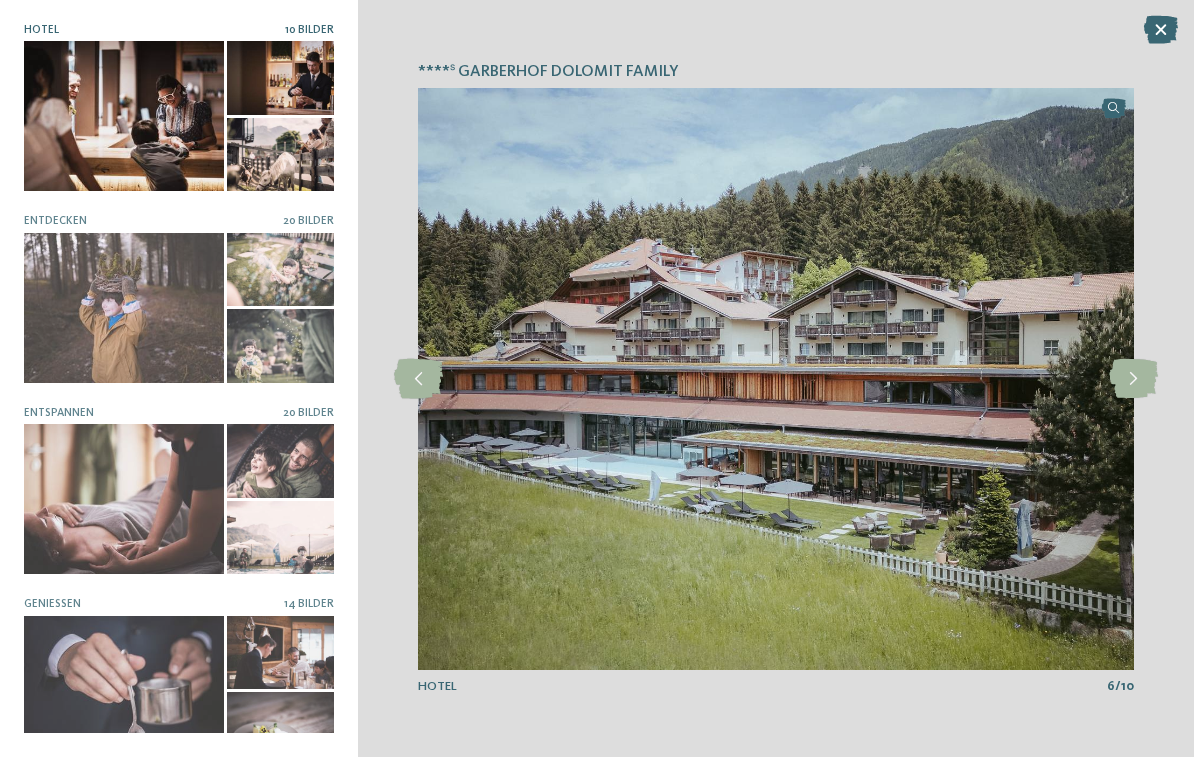 click at bounding box center [1133, 379] 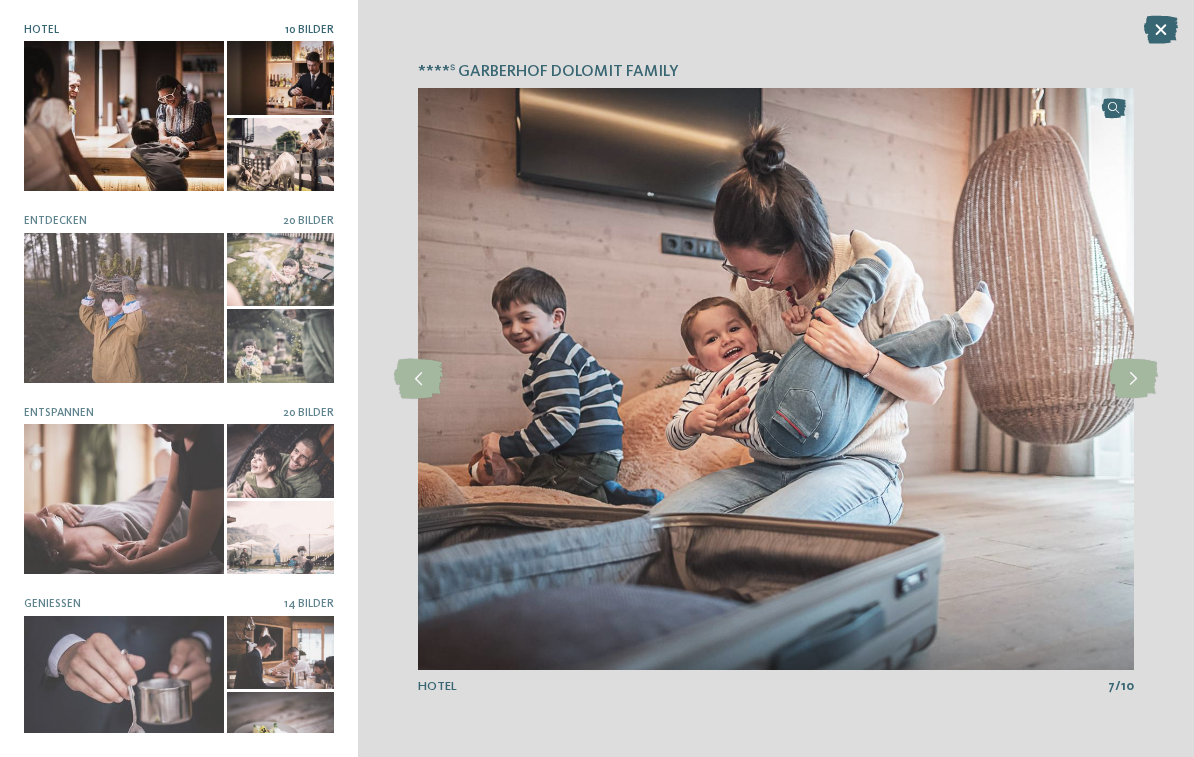 click at bounding box center (1133, 379) 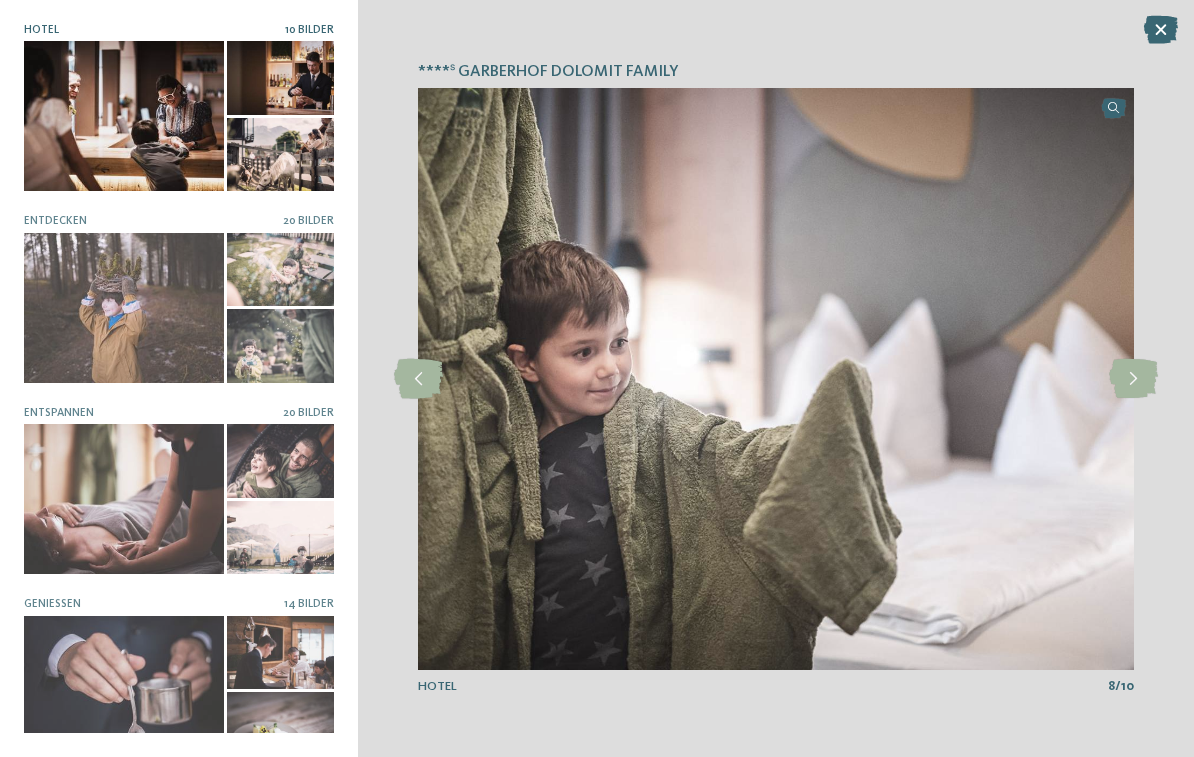 click at bounding box center [1133, 379] 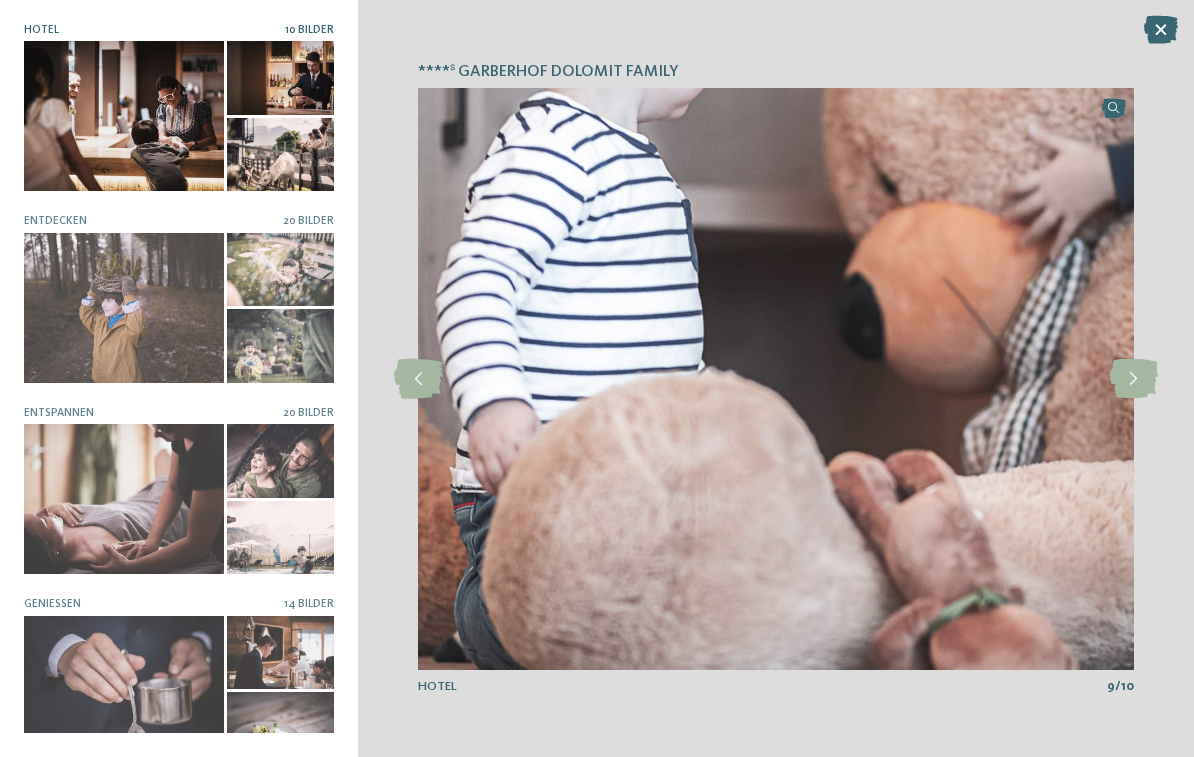 click at bounding box center [1133, 379] 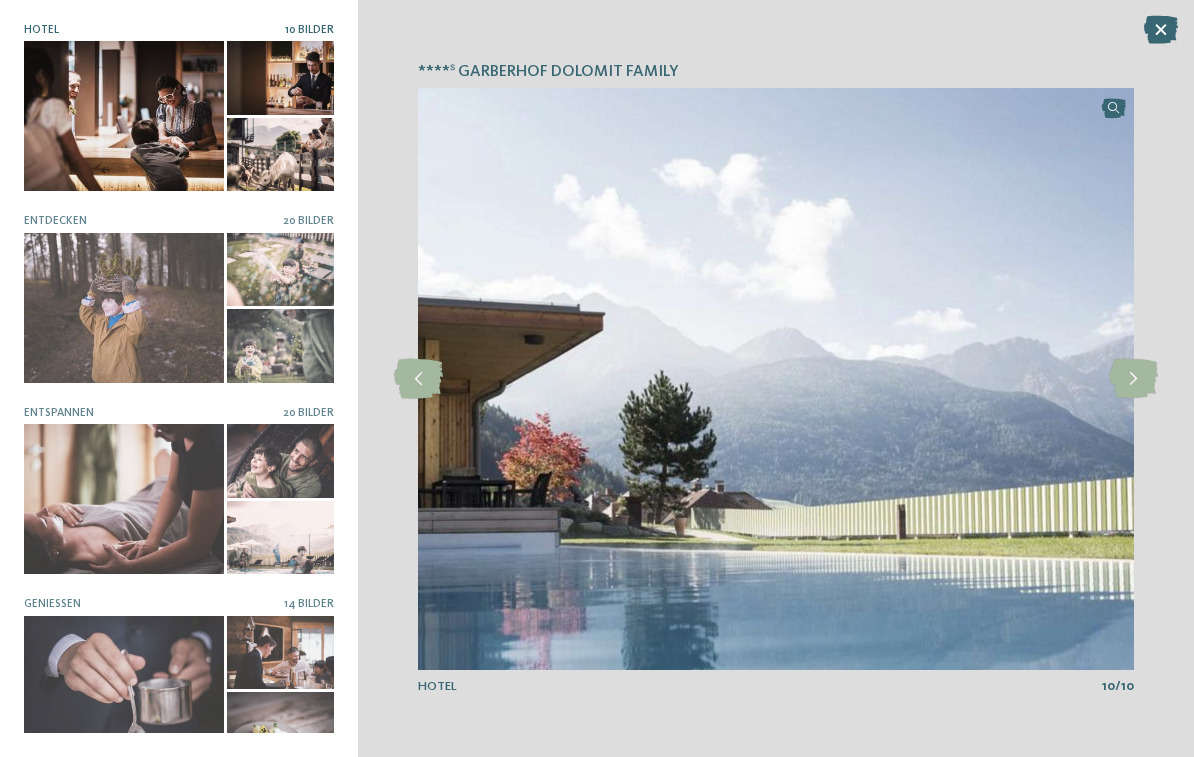 click at bounding box center (1133, 379) 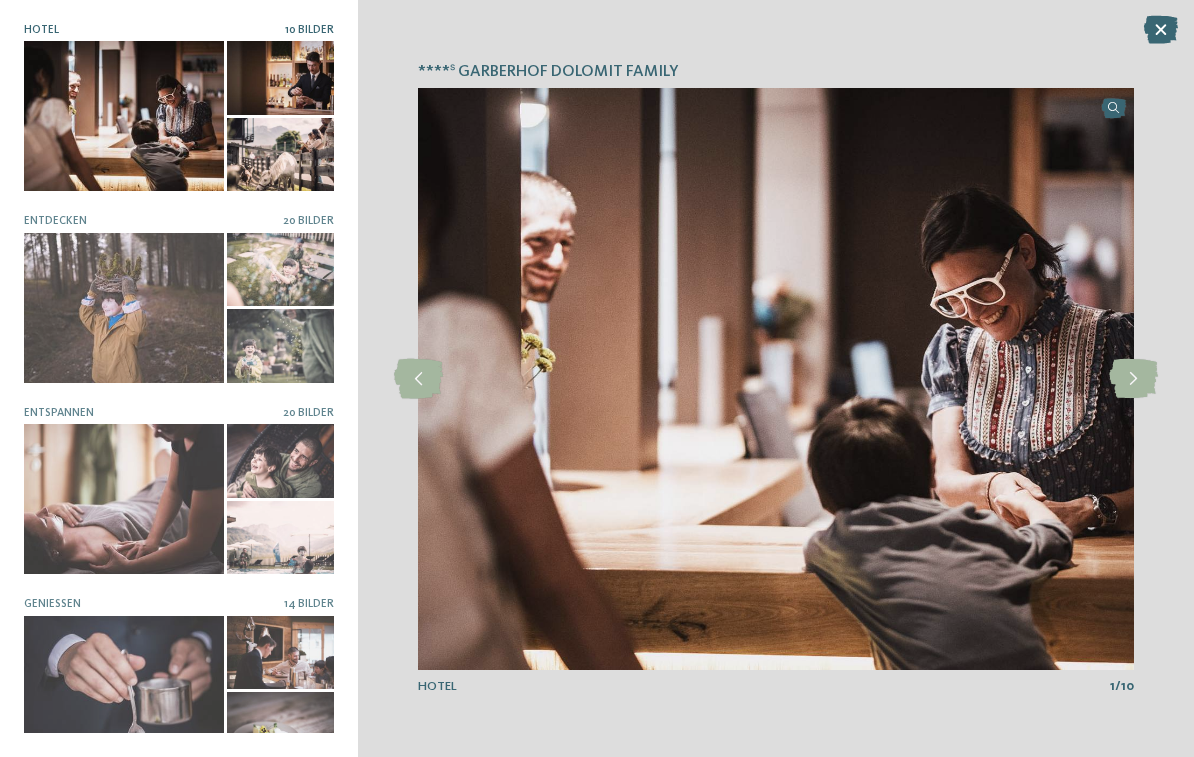 click at bounding box center (1133, 379) 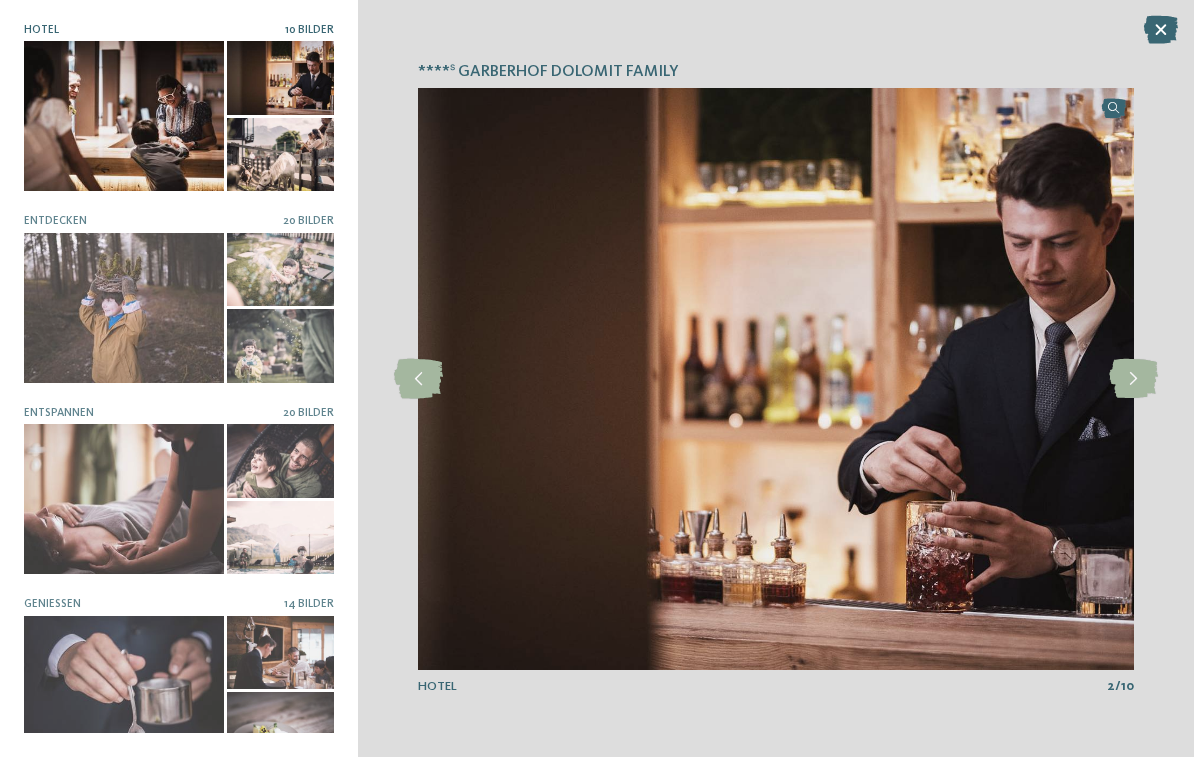 click at bounding box center (1133, 379) 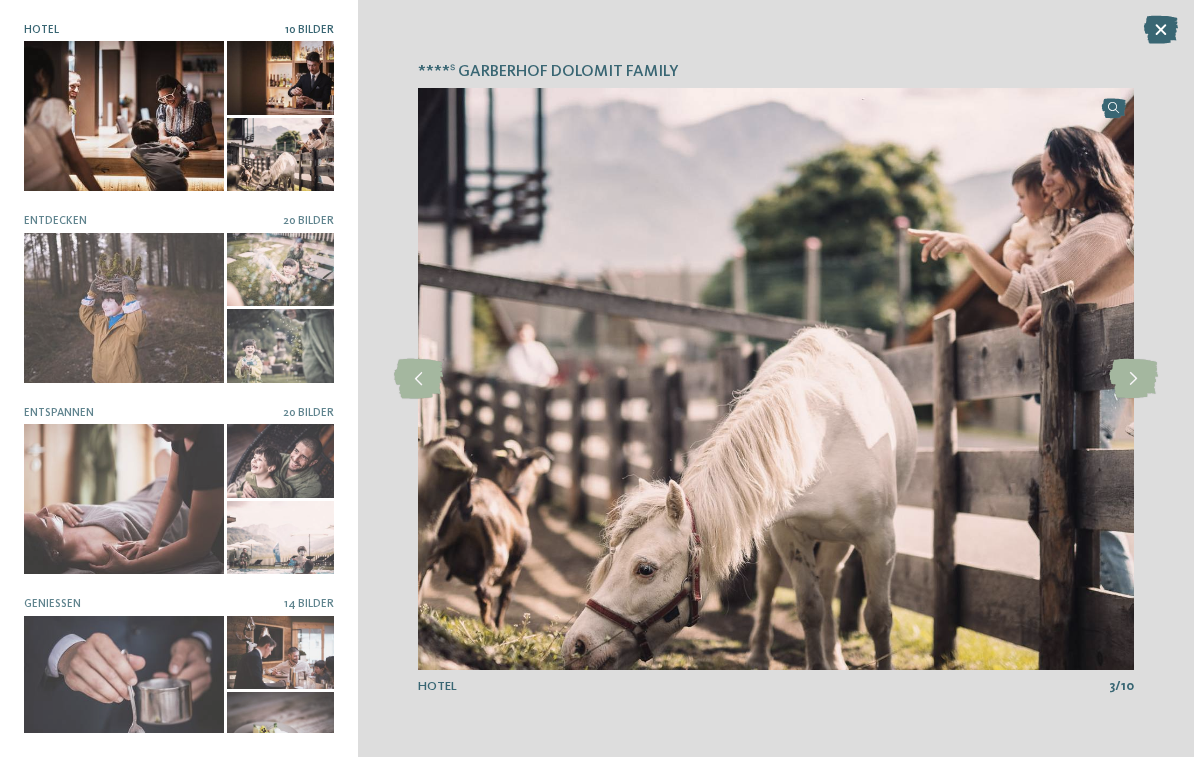 click at bounding box center [1133, 379] 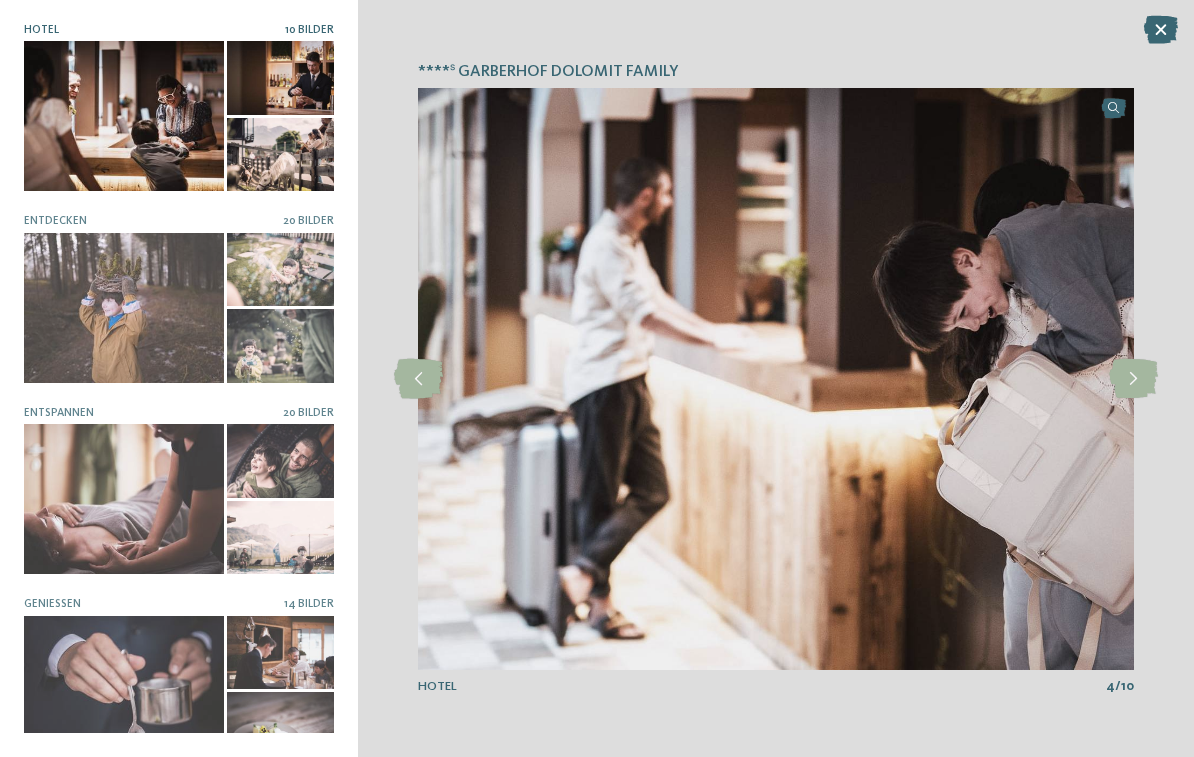 scroll, scrollTop: 3412, scrollLeft: 0, axis: vertical 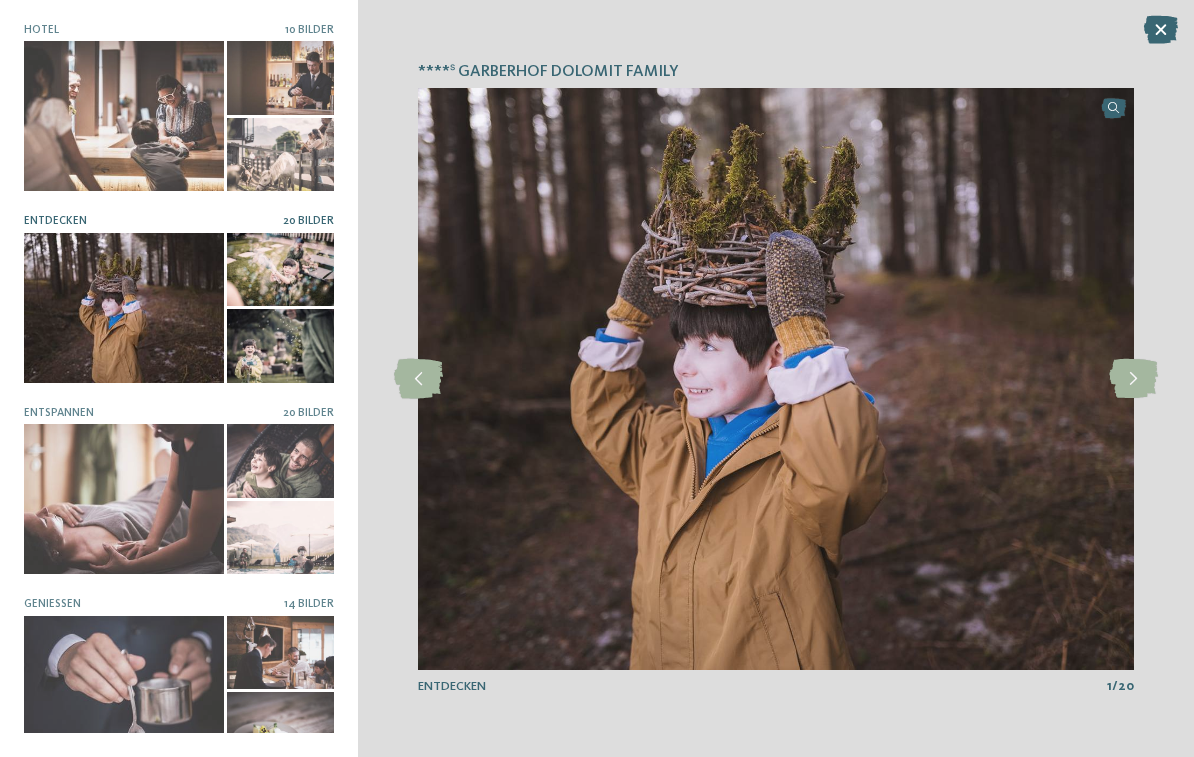 click at bounding box center (1133, 379) 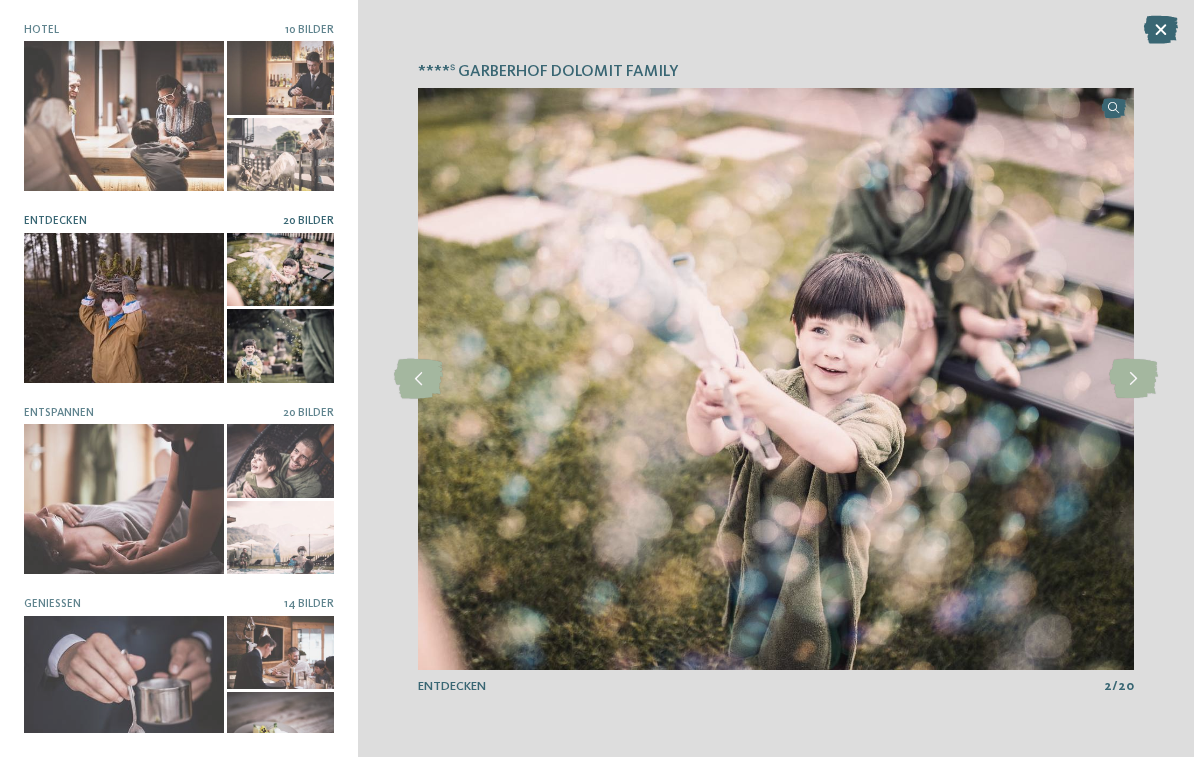 click at bounding box center [1133, 379] 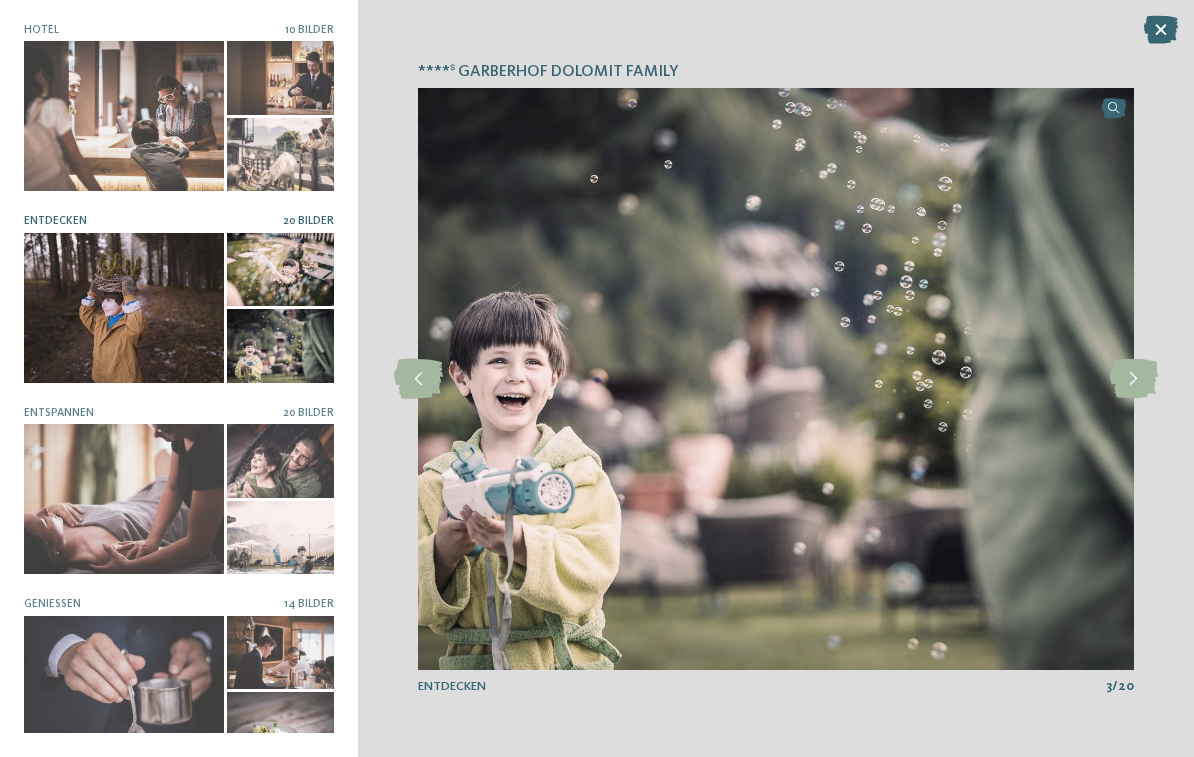 click at bounding box center (1133, 379) 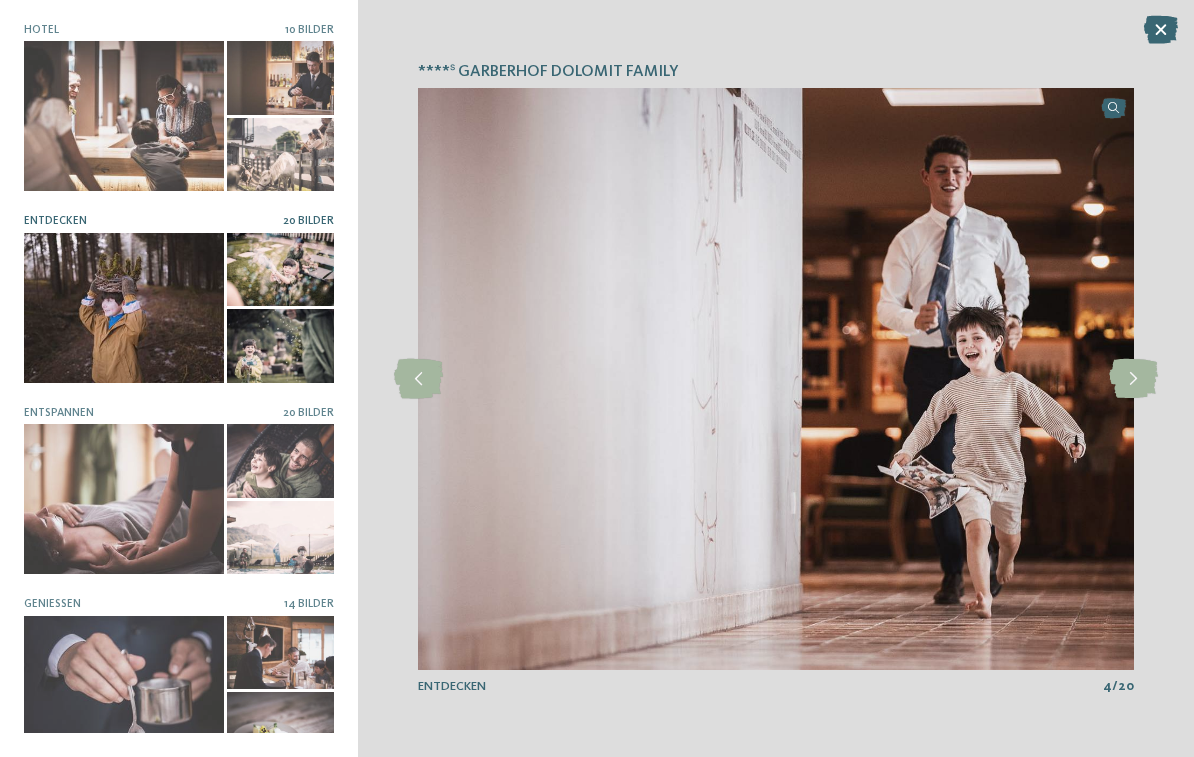 click at bounding box center [1133, 379] 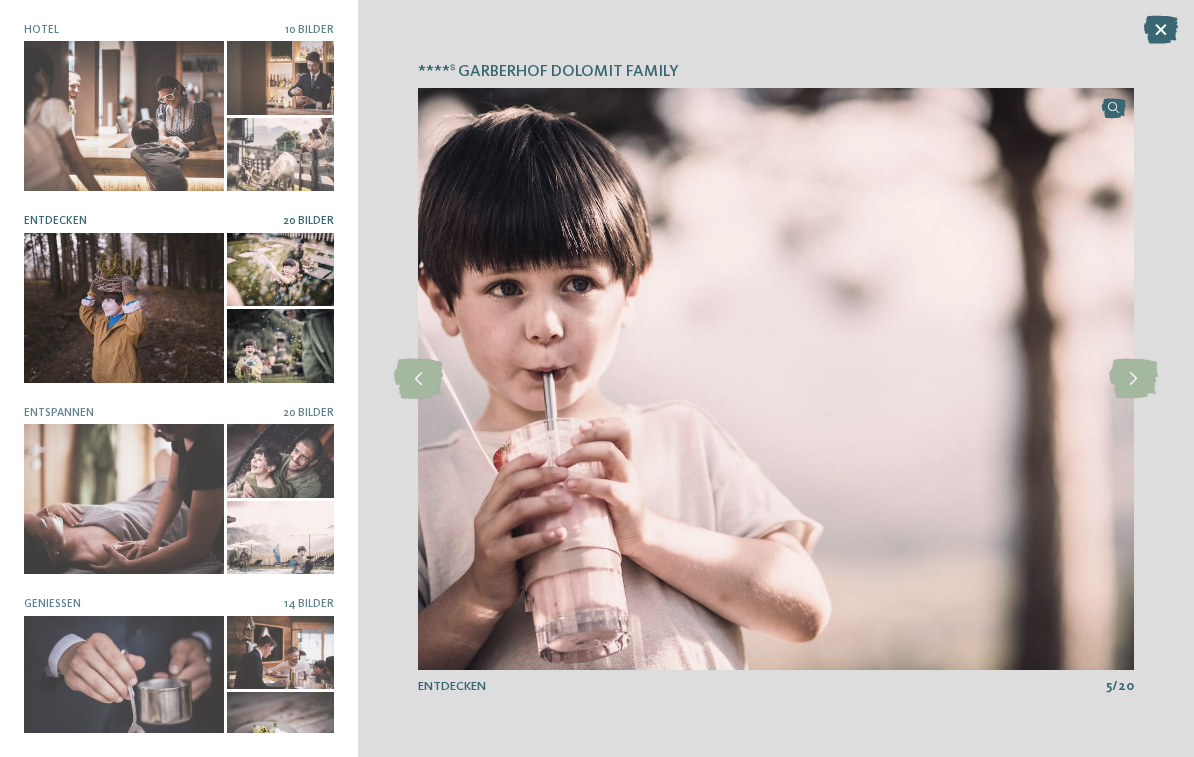 click at bounding box center [1133, 379] 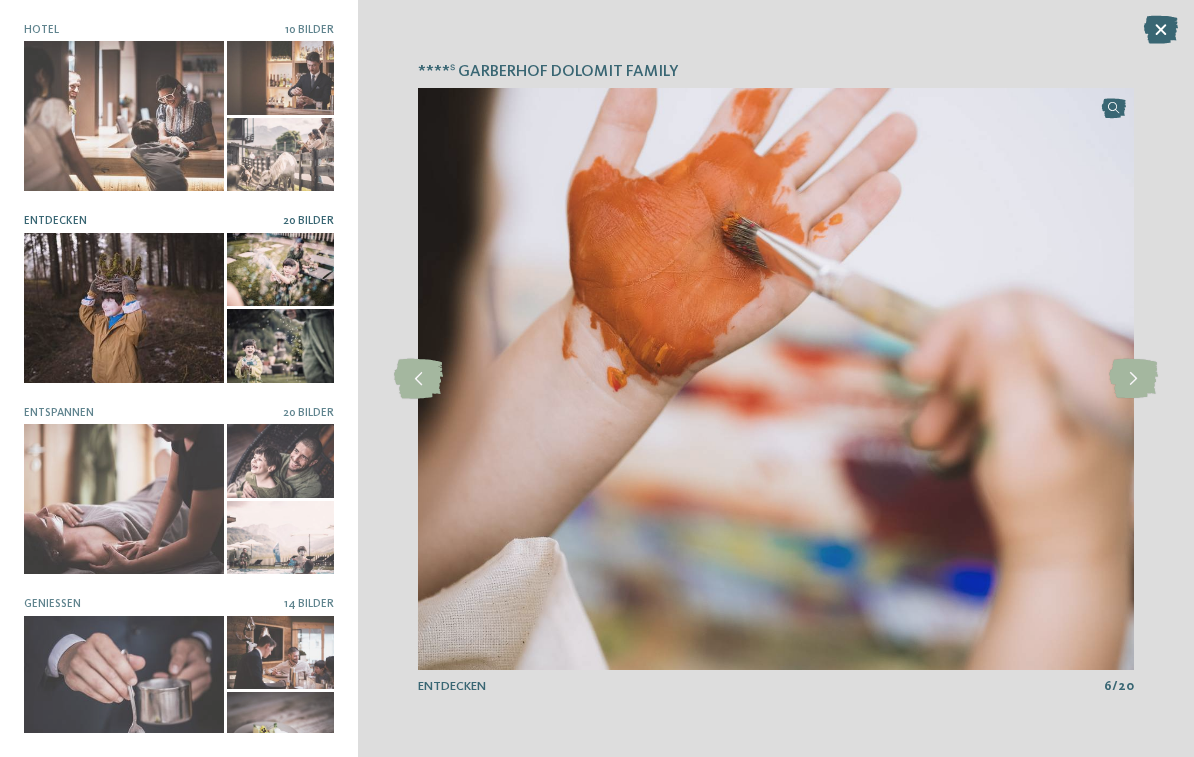 click at bounding box center [1133, 379] 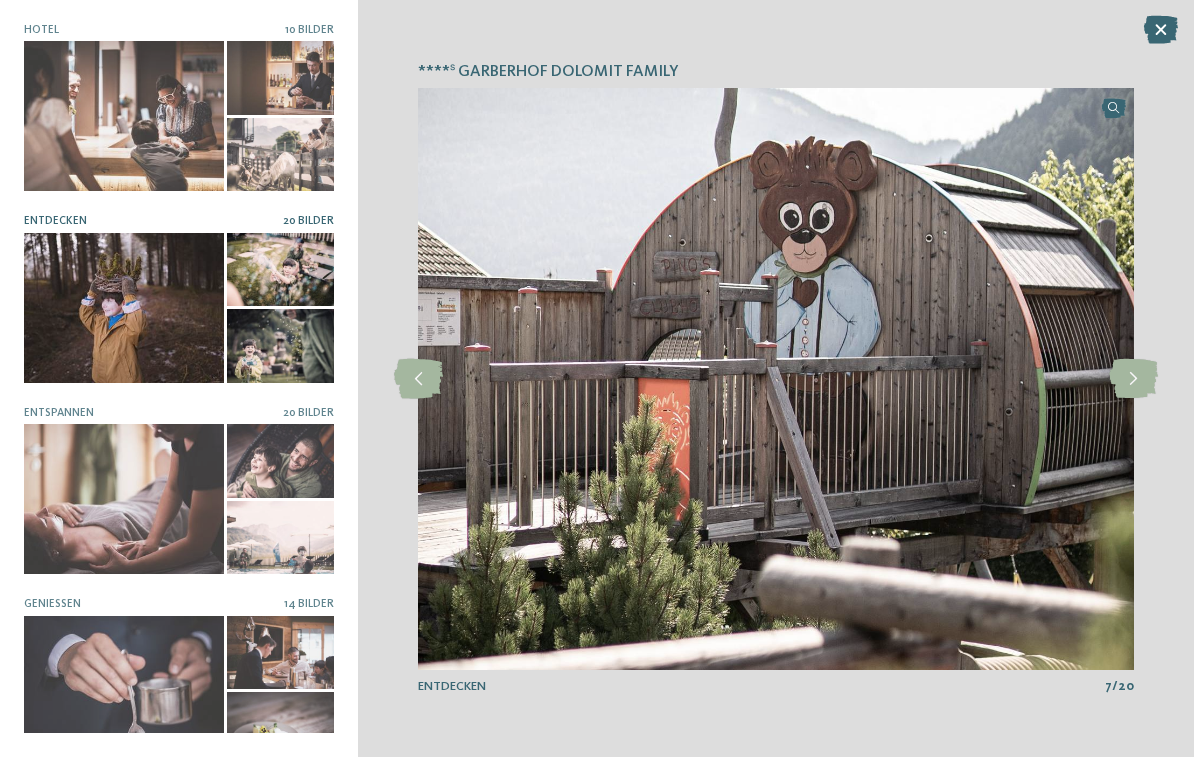click at bounding box center (1133, 379) 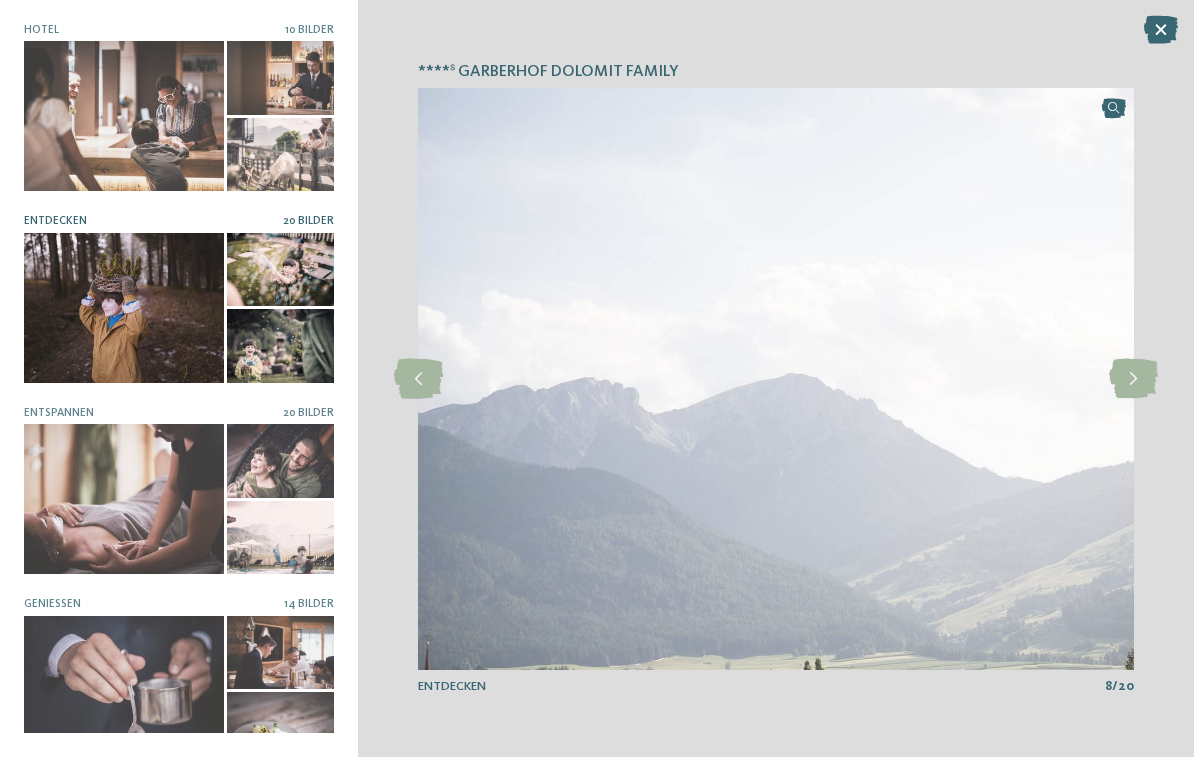 click at bounding box center [1133, 379] 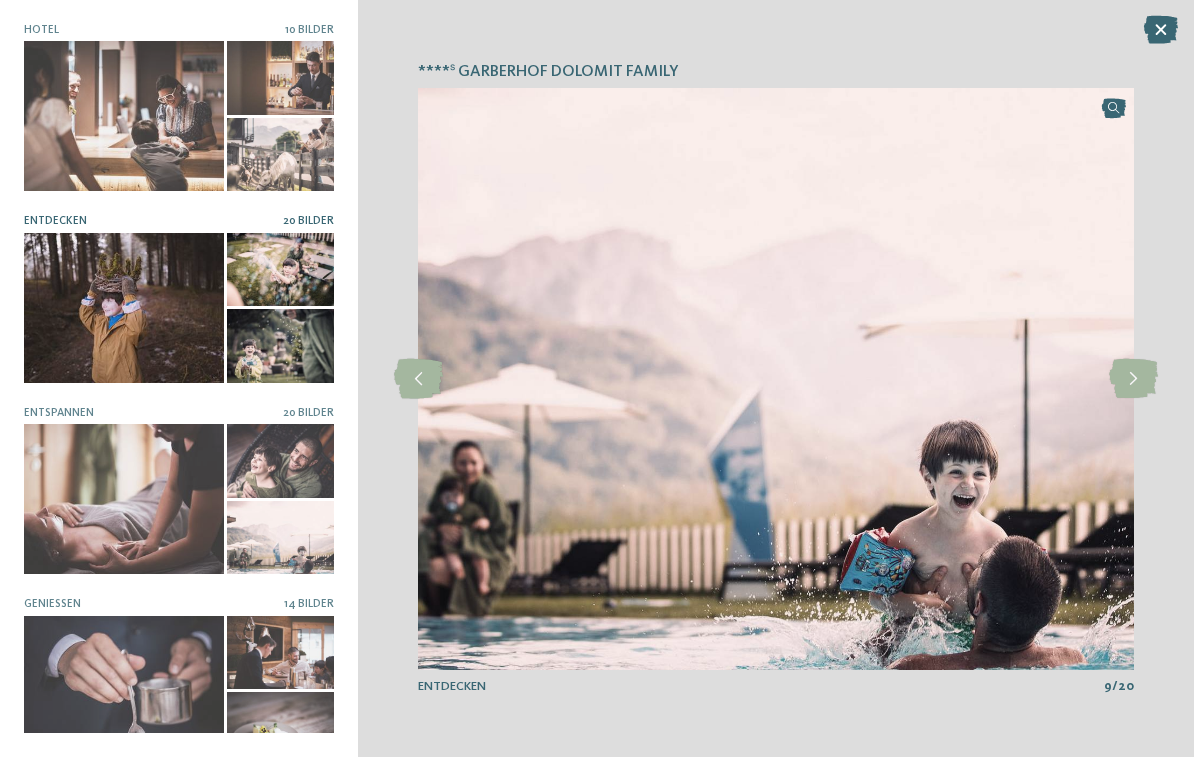 click at bounding box center (1133, 379) 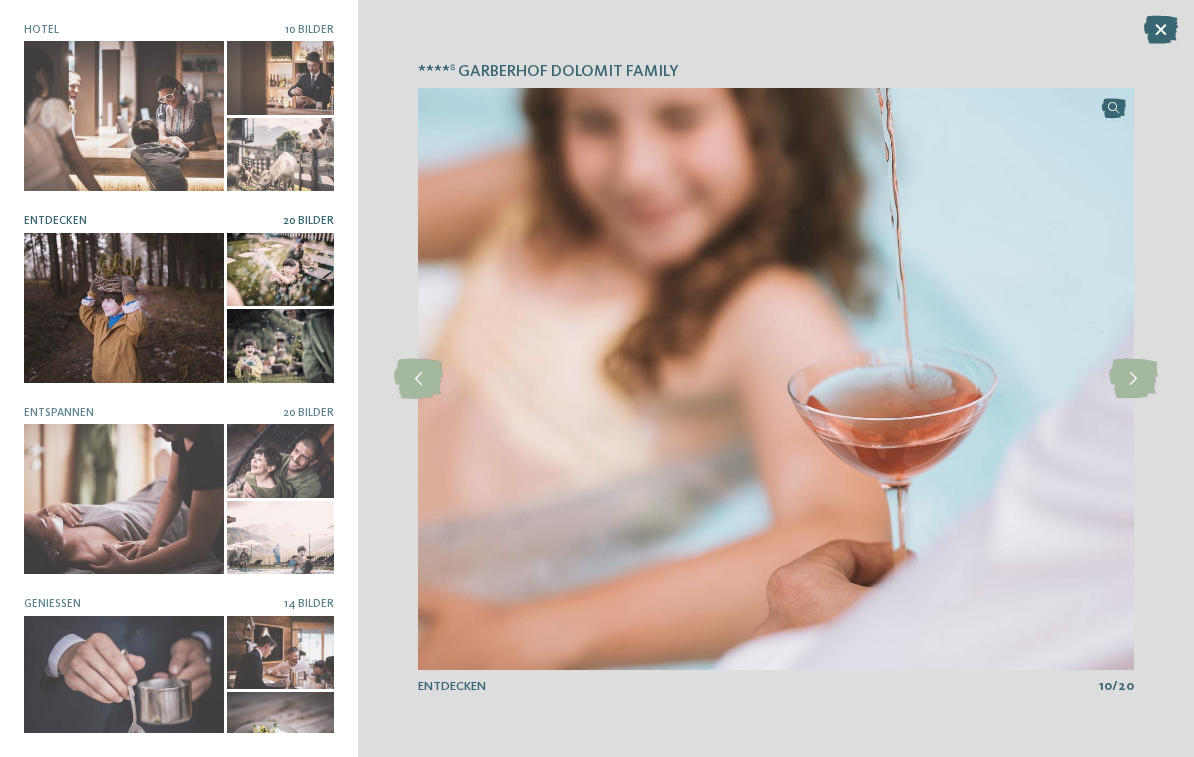 click at bounding box center (1133, 379) 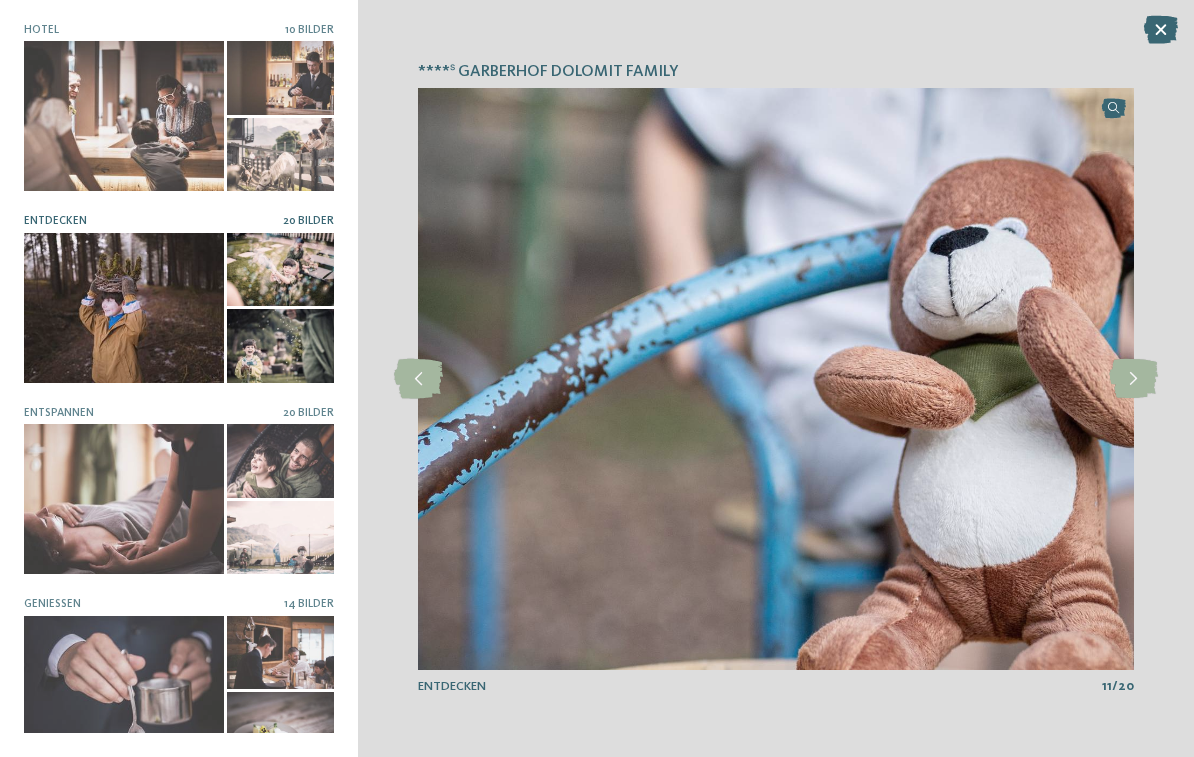 click at bounding box center (1133, 379) 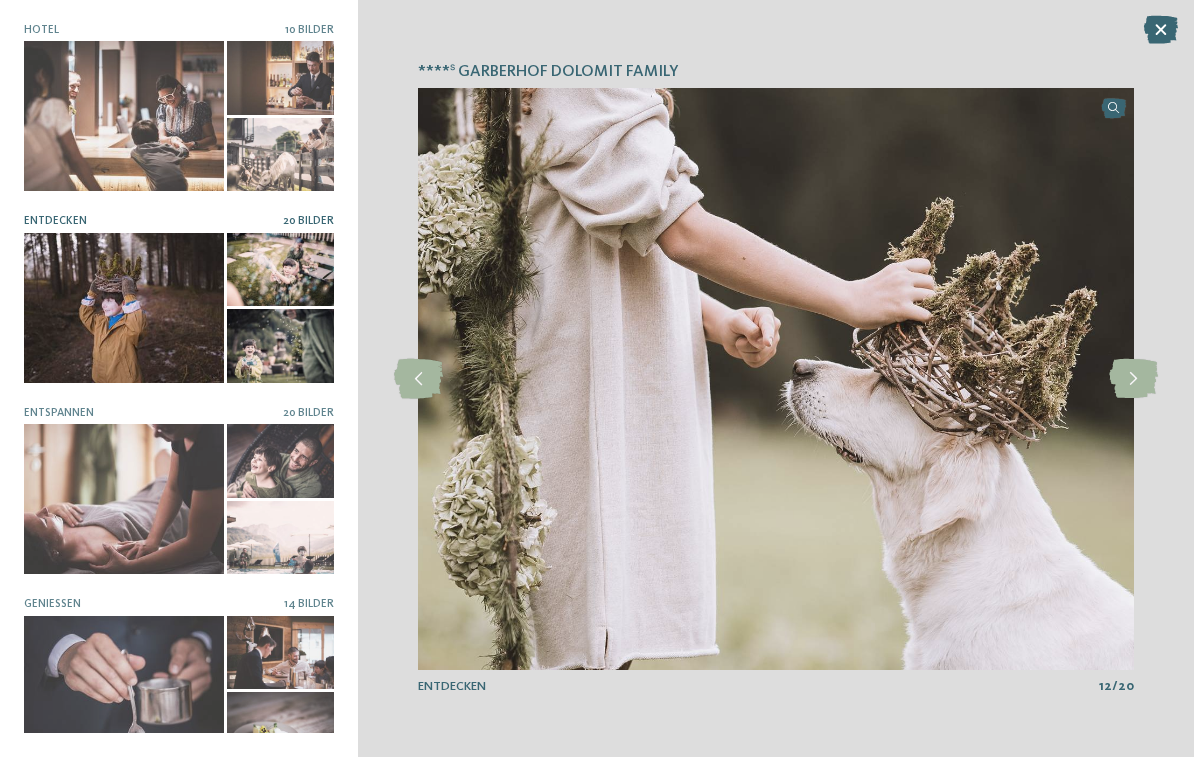 click at bounding box center [1133, 379] 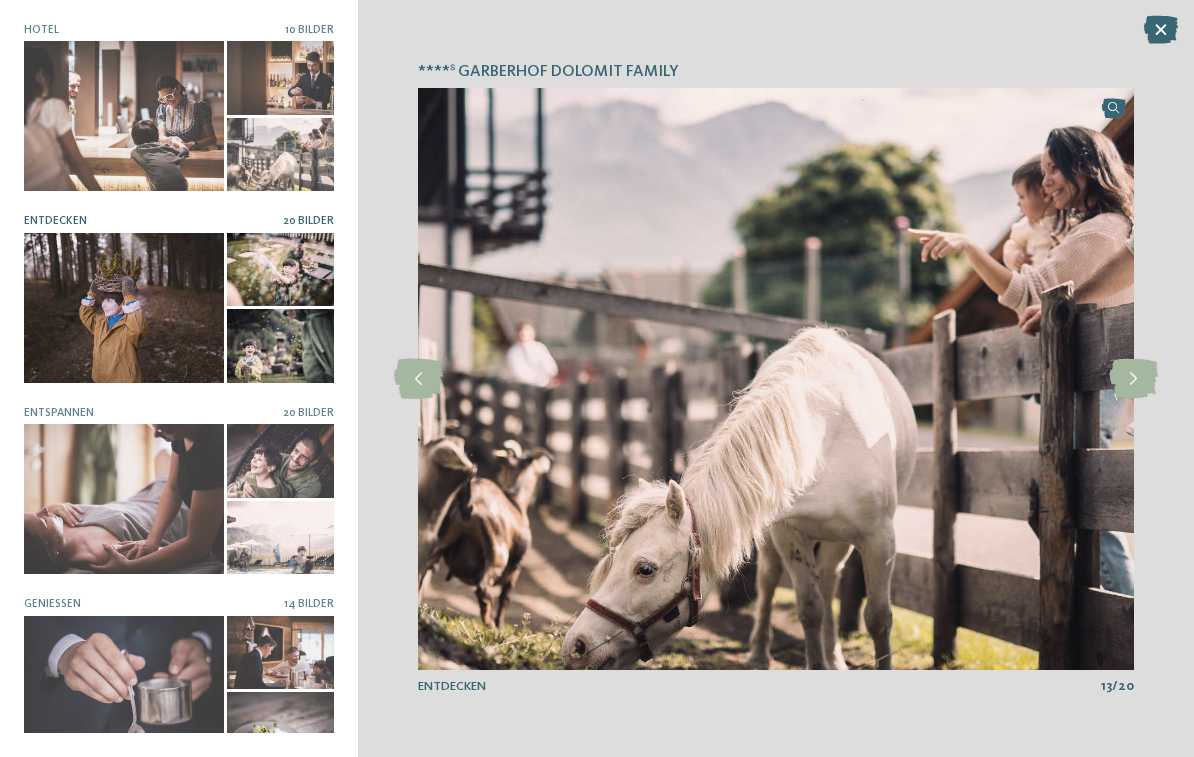 click at bounding box center [1133, 379] 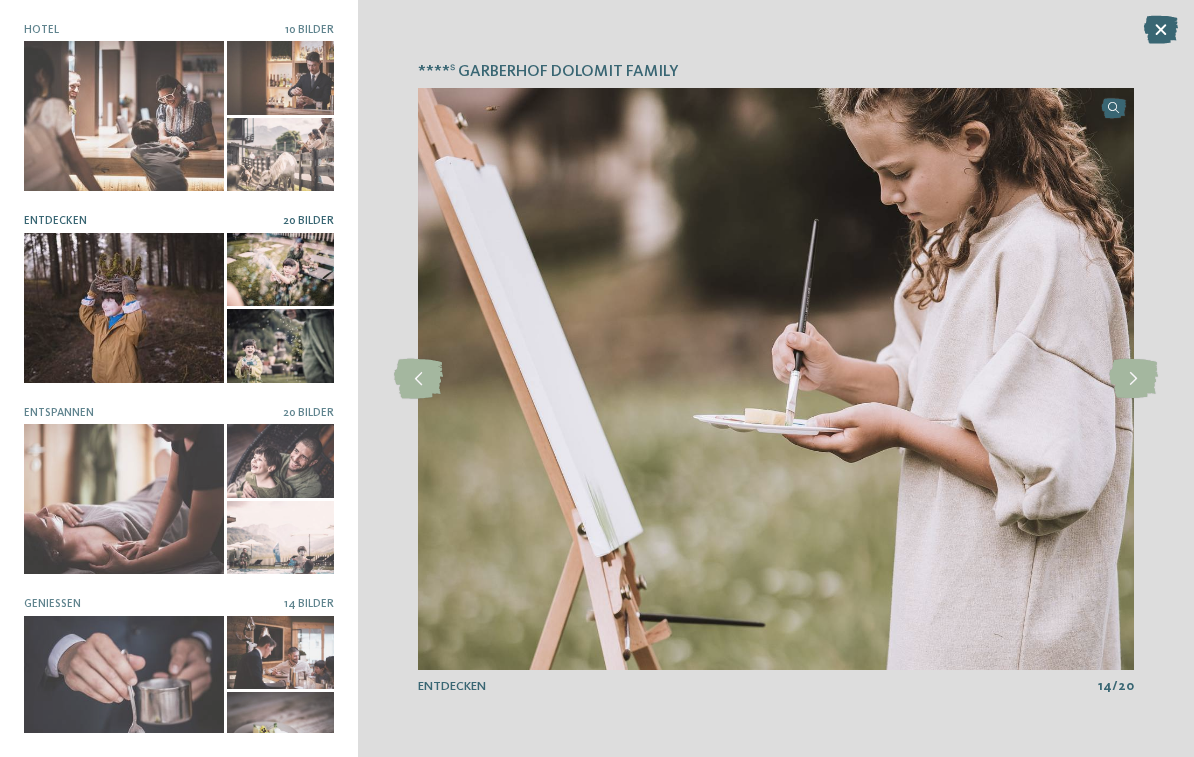 click at bounding box center [124, 499] 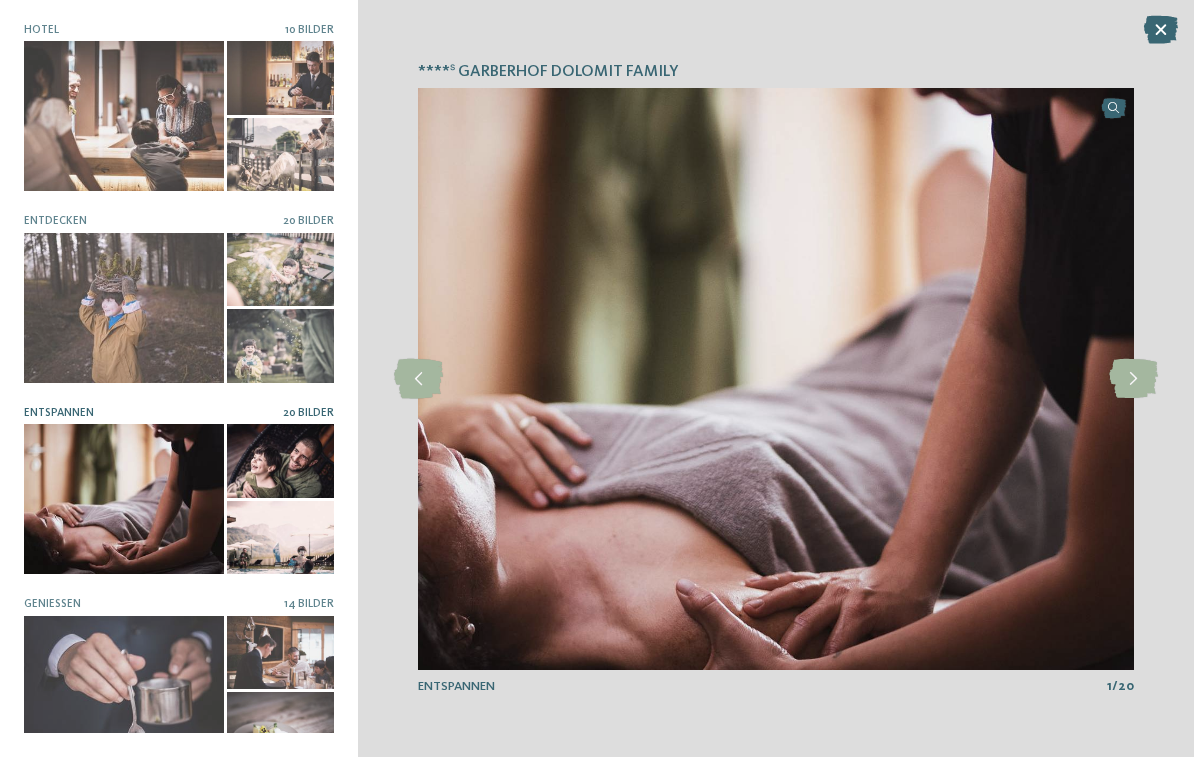 click at bounding box center (1133, 379) 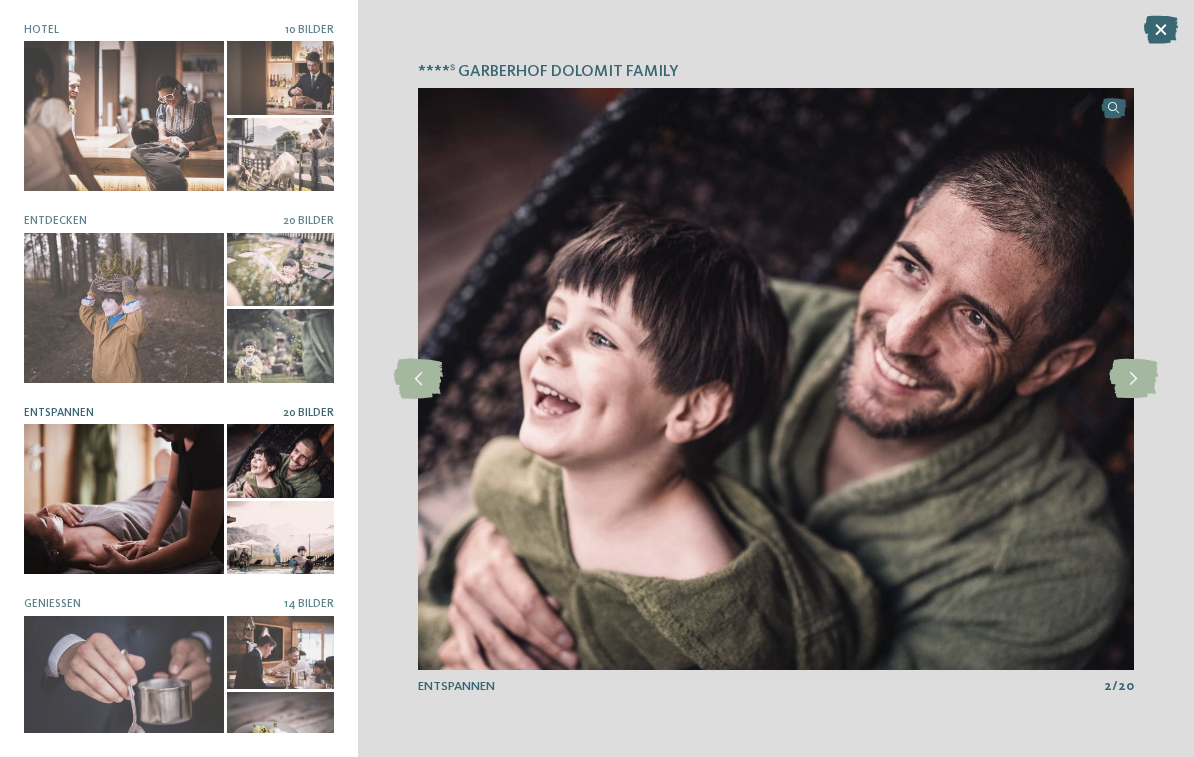 click at bounding box center (1133, 379) 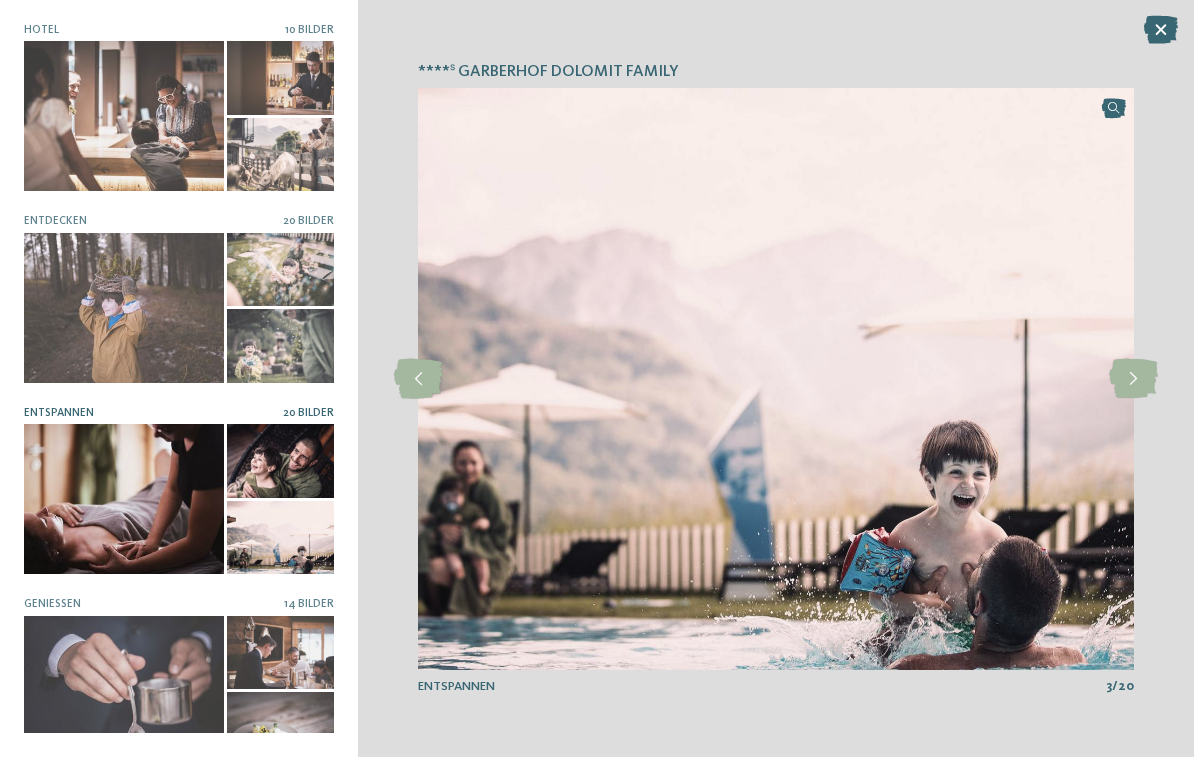click at bounding box center (1133, 379) 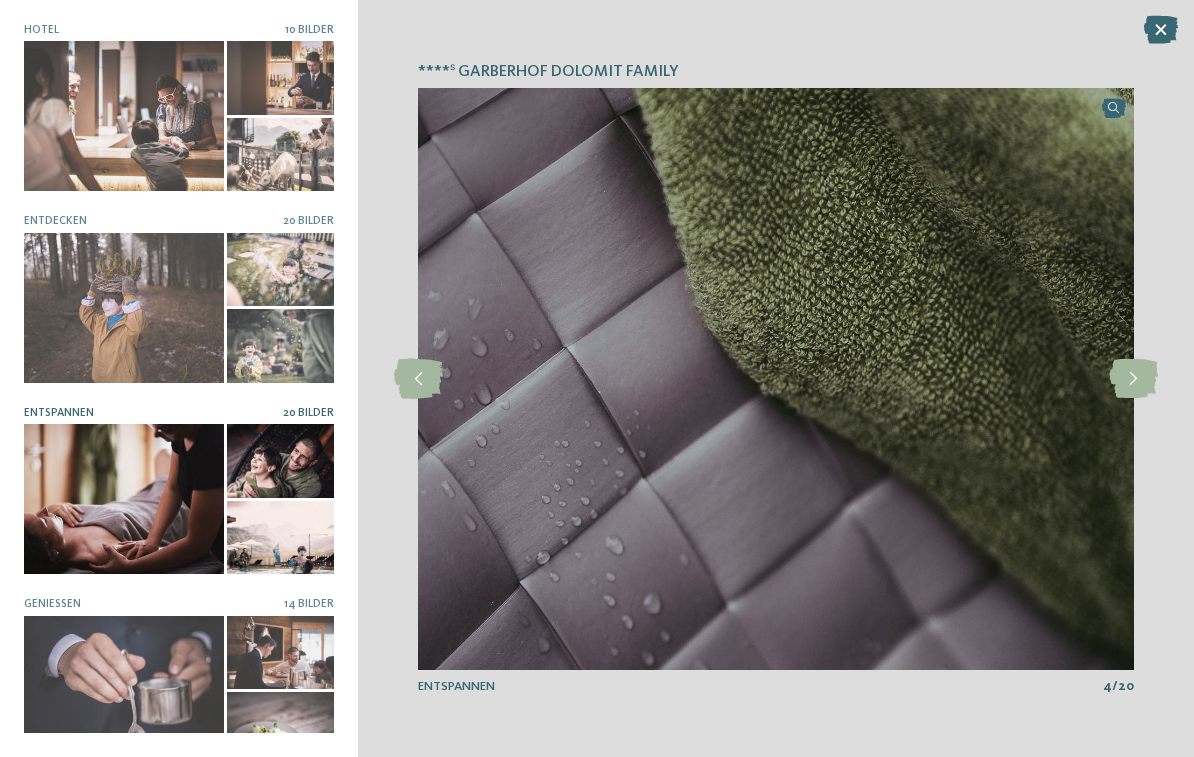 click at bounding box center (1133, 379) 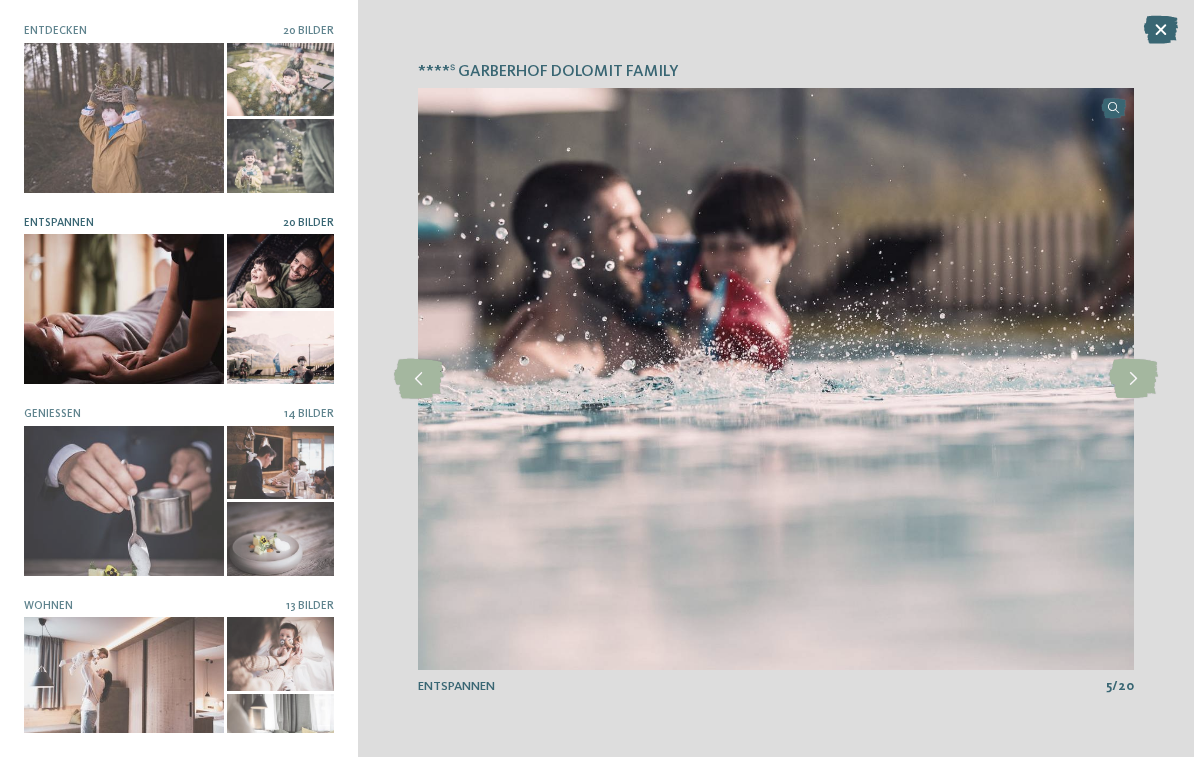 scroll, scrollTop: 189, scrollLeft: 0, axis: vertical 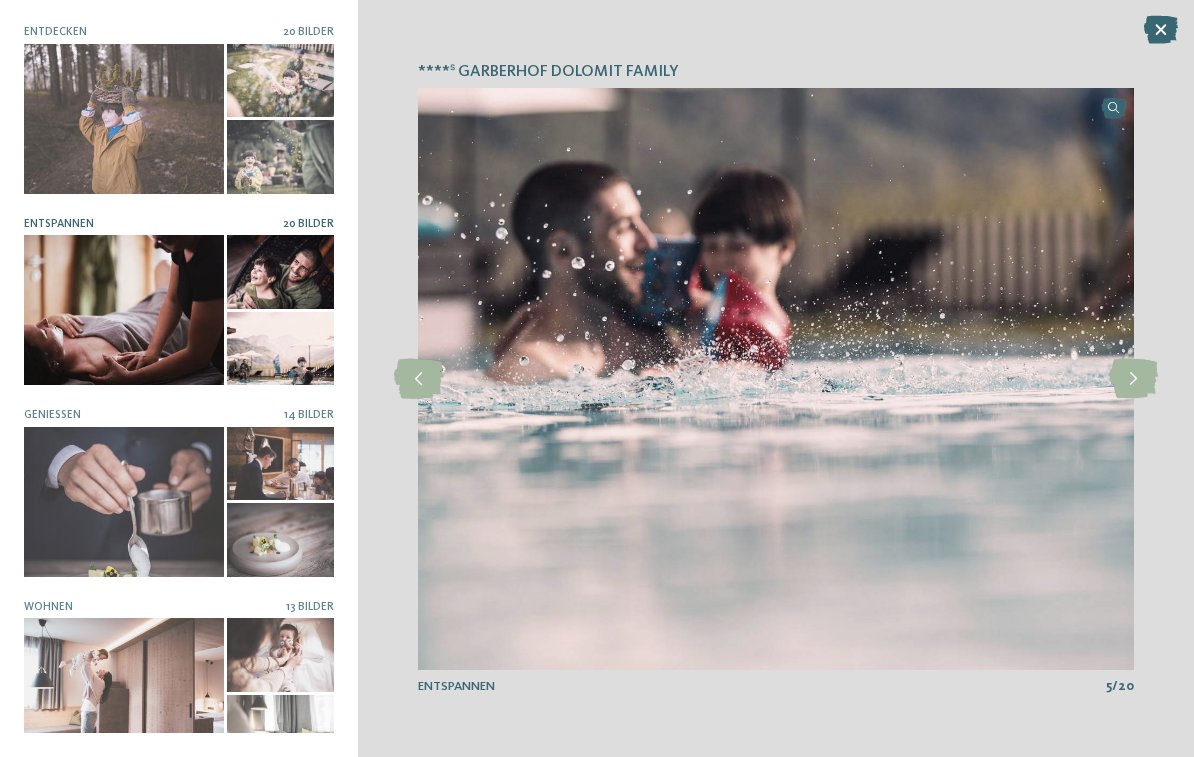 click at bounding box center [124, 502] 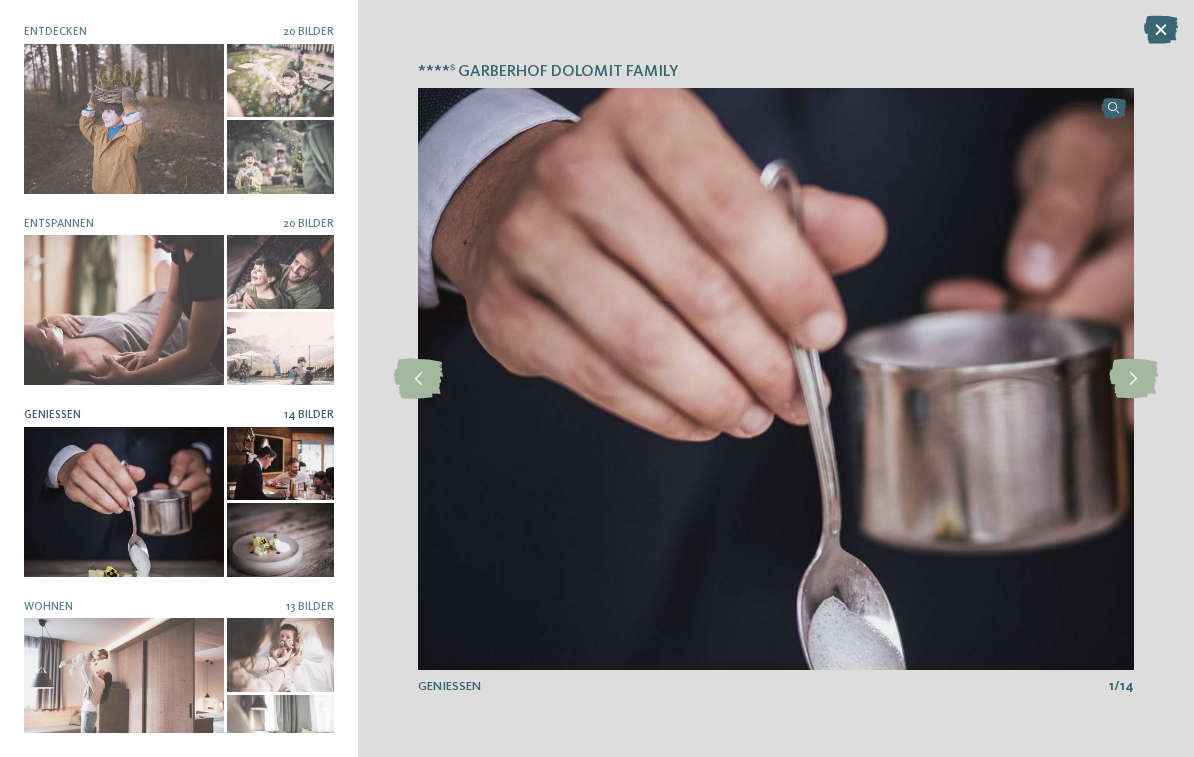 click at bounding box center (1133, 379) 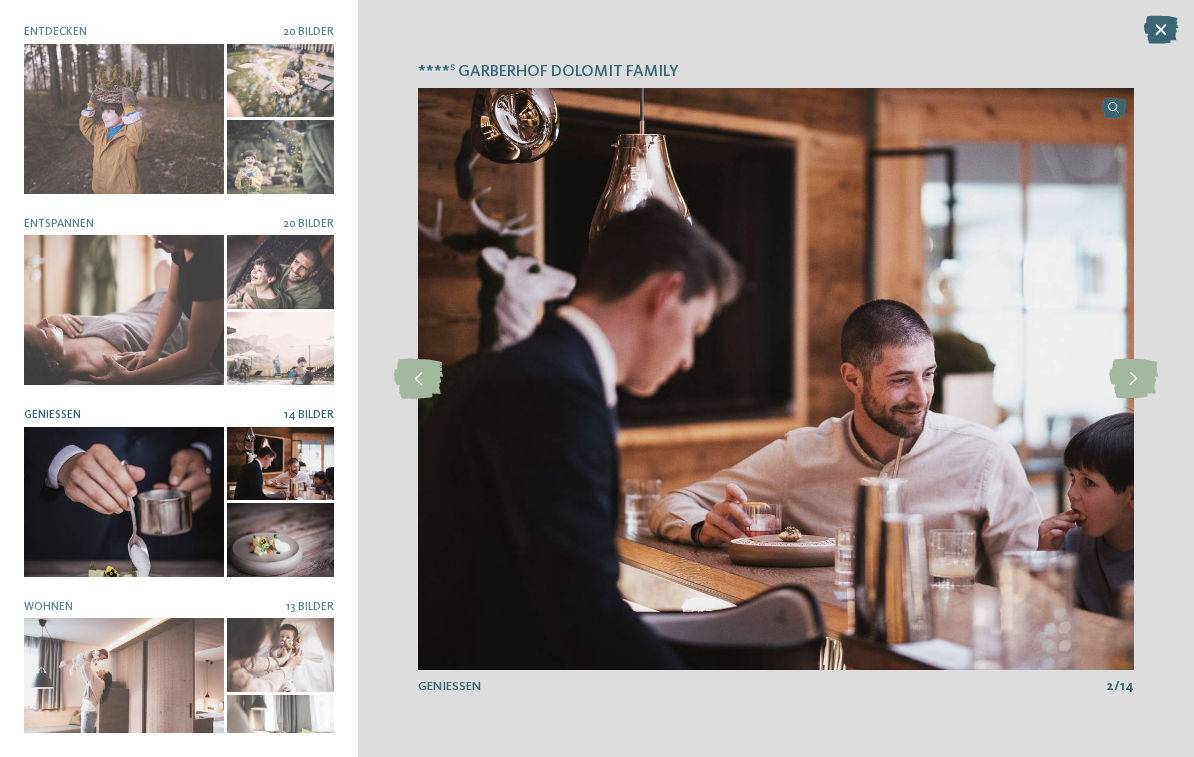 click at bounding box center (1133, 379) 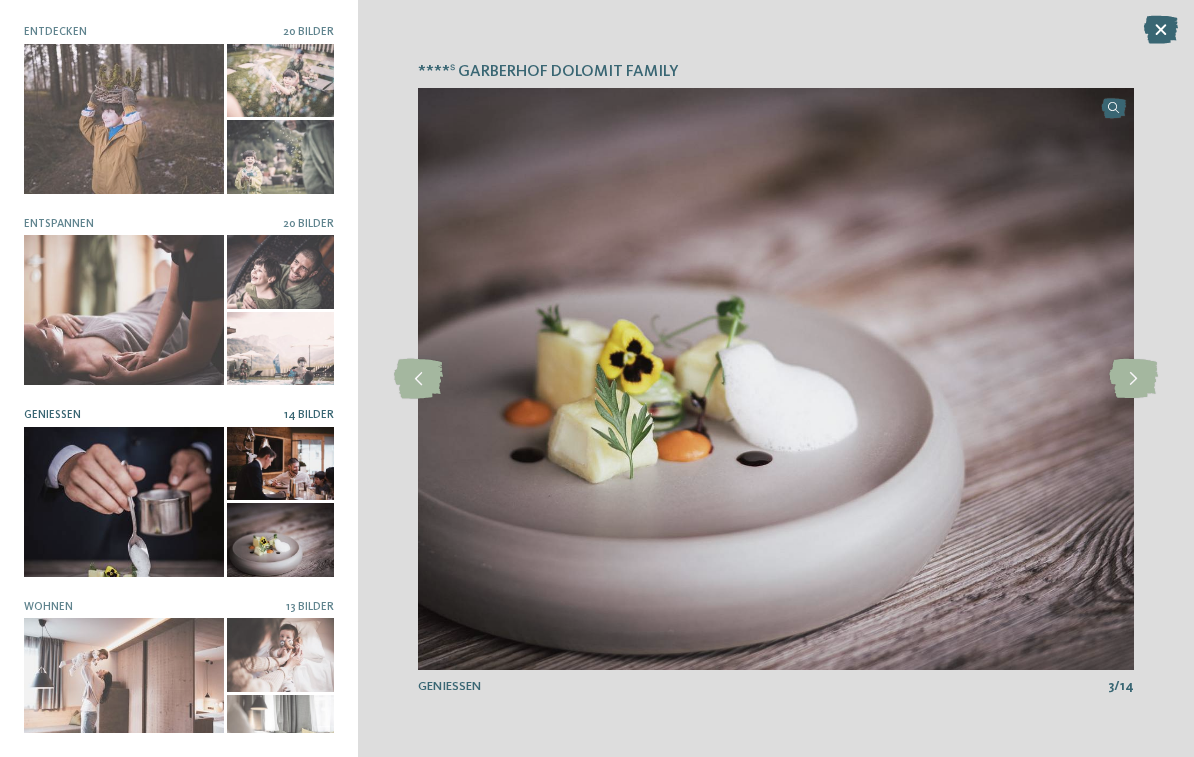 click at bounding box center [1133, 379] 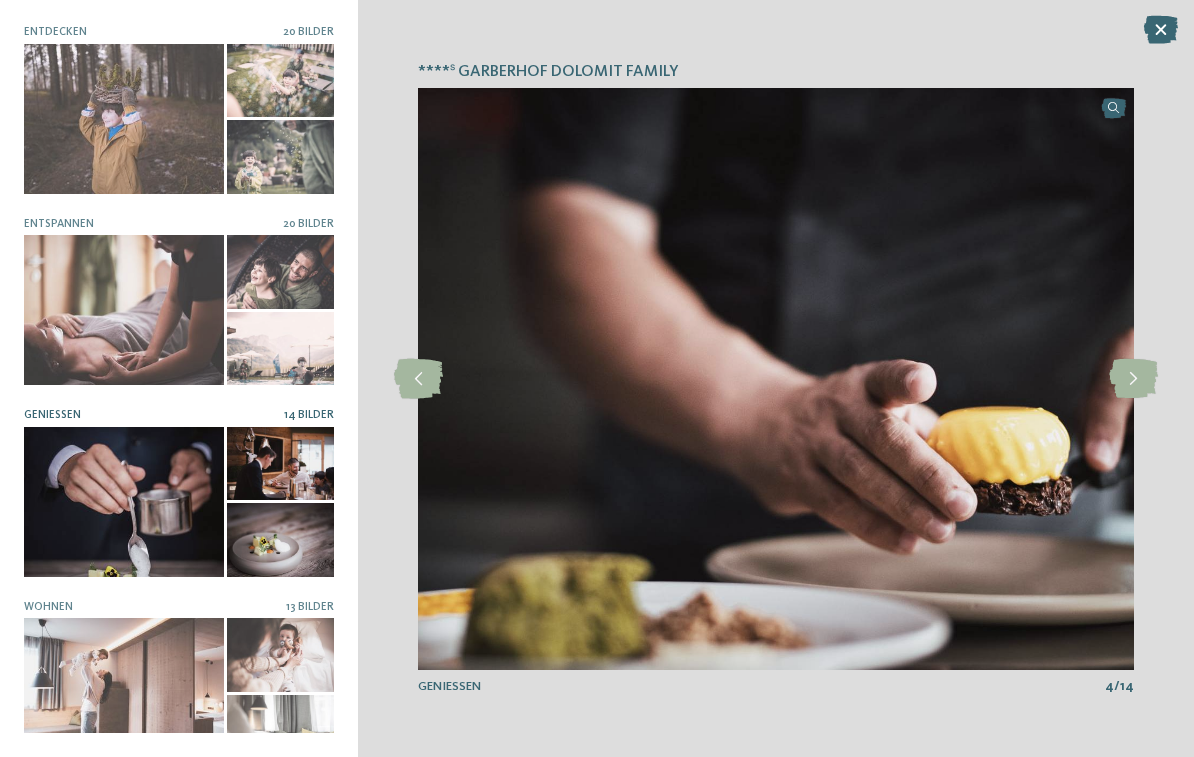 click at bounding box center [1133, 379] 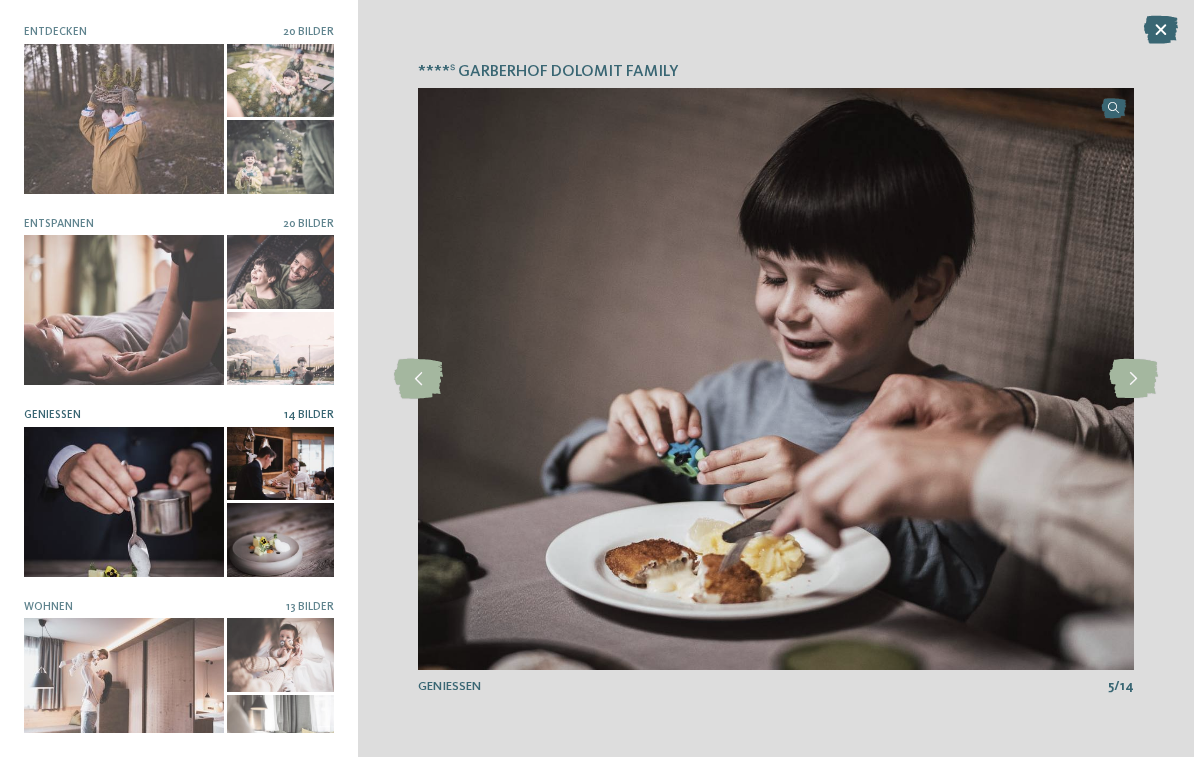 click at bounding box center (1133, 379) 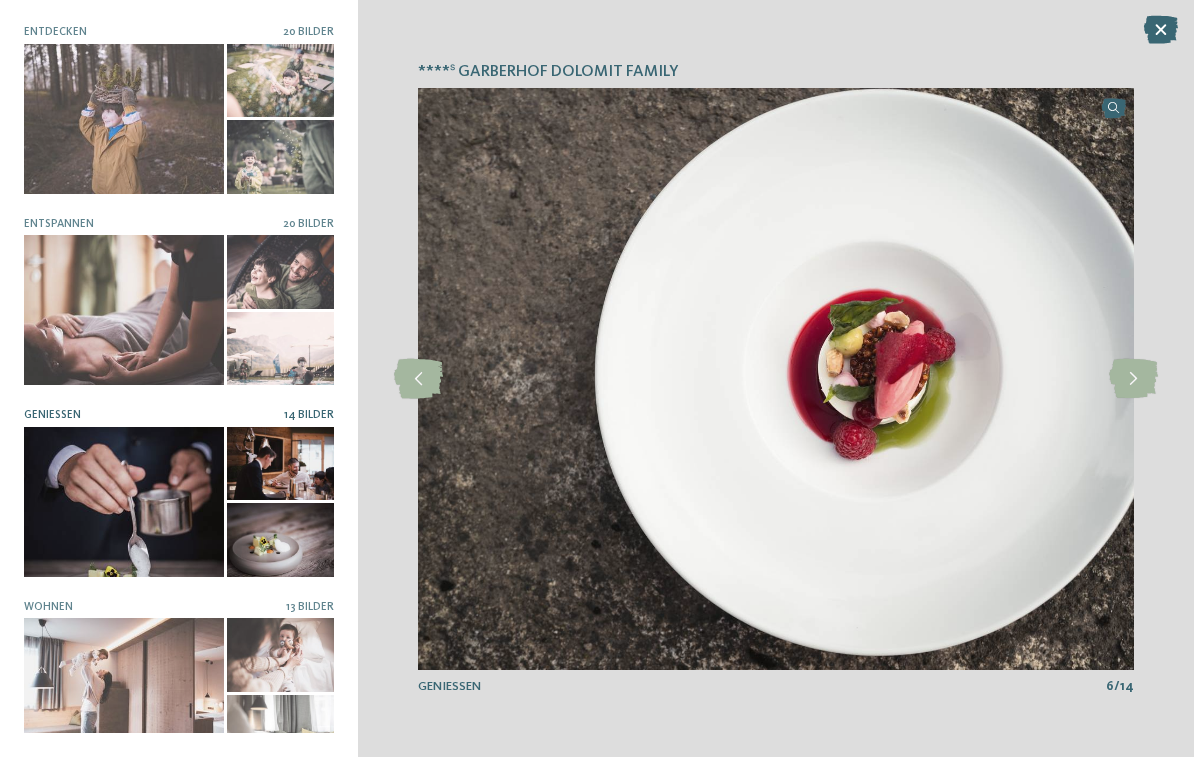 click at bounding box center [1133, 379] 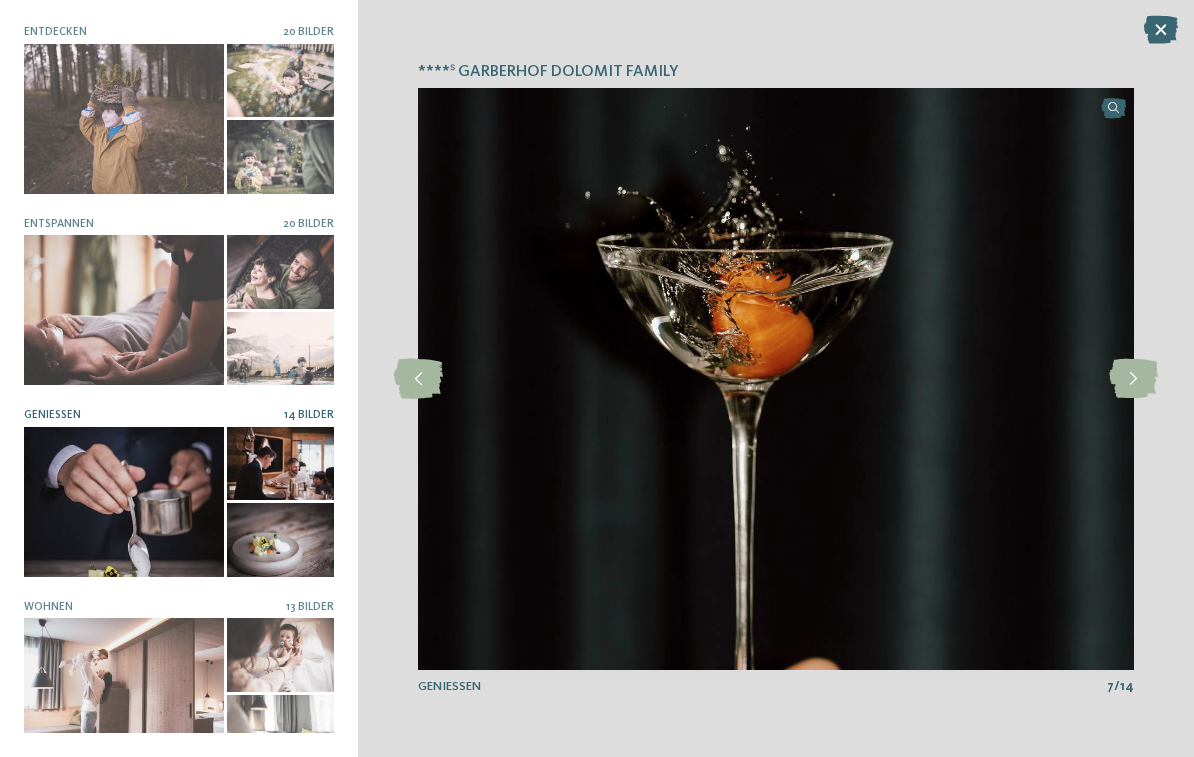 scroll, scrollTop: 3171, scrollLeft: 0, axis: vertical 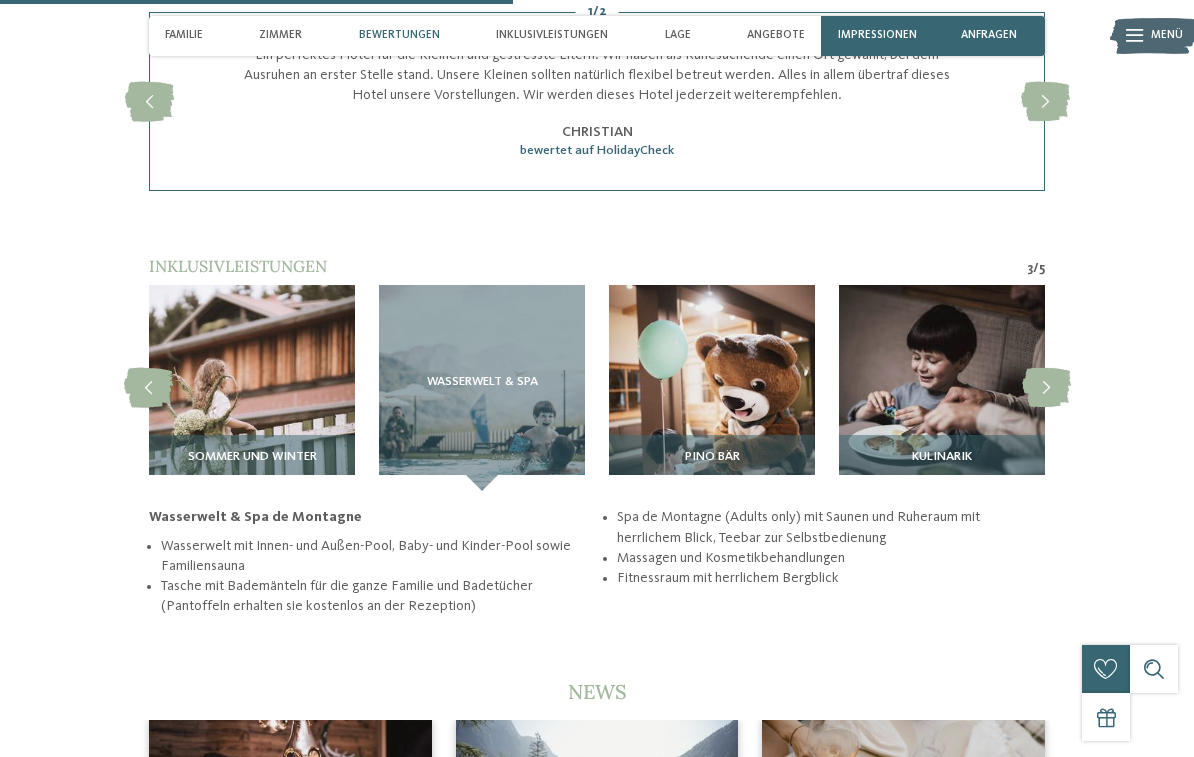 click on "anfragen" at bounding box center [989, 35] 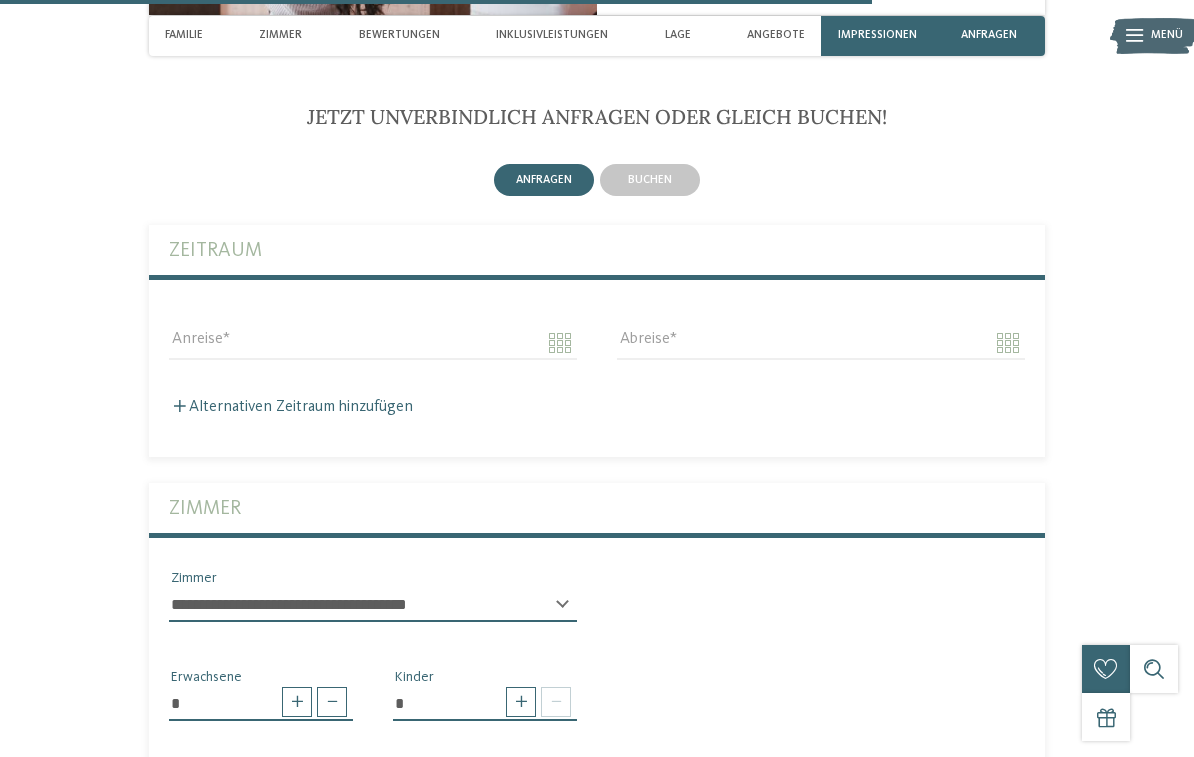 scroll, scrollTop: 4954, scrollLeft: 0, axis: vertical 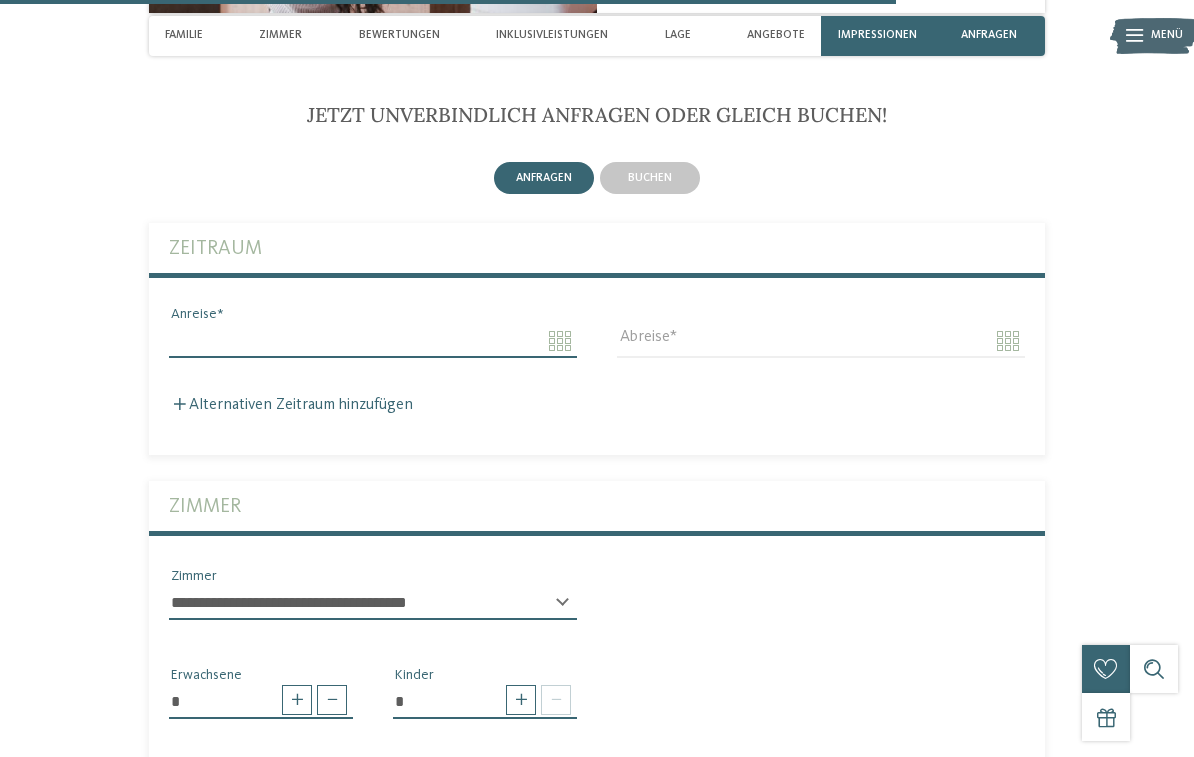 click on "Anreise" at bounding box center (373, 341) 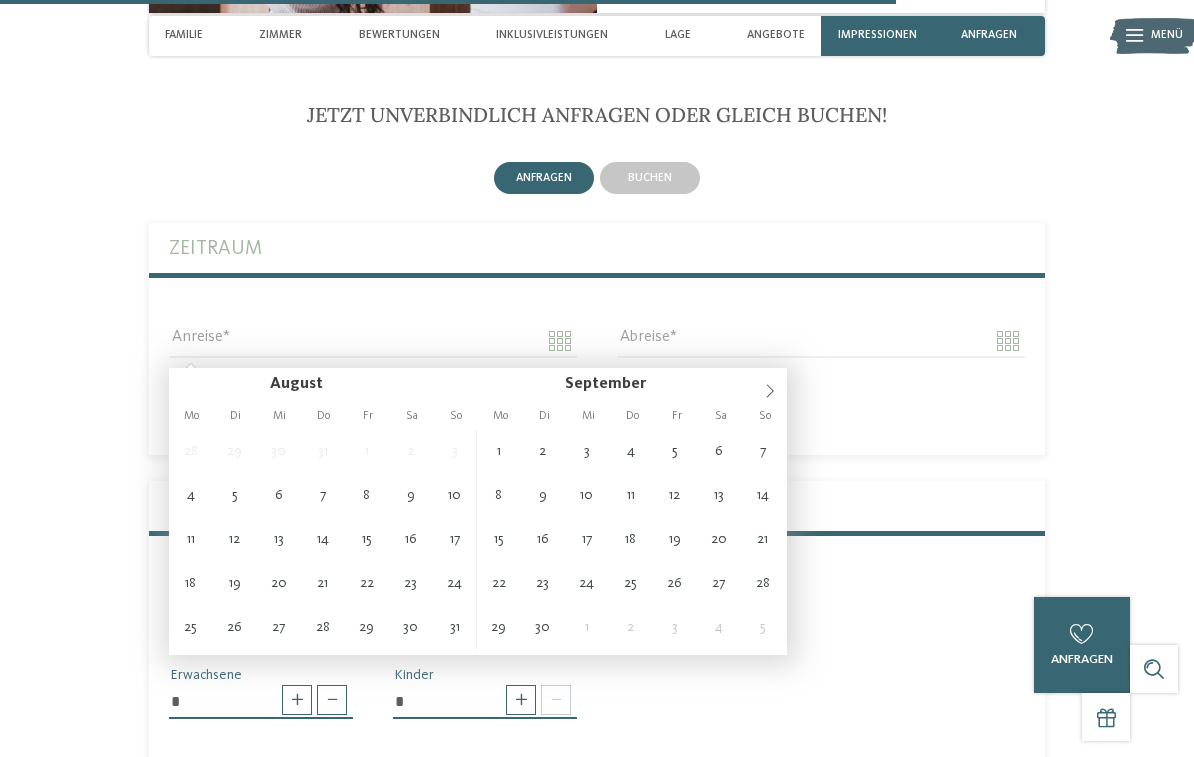 click 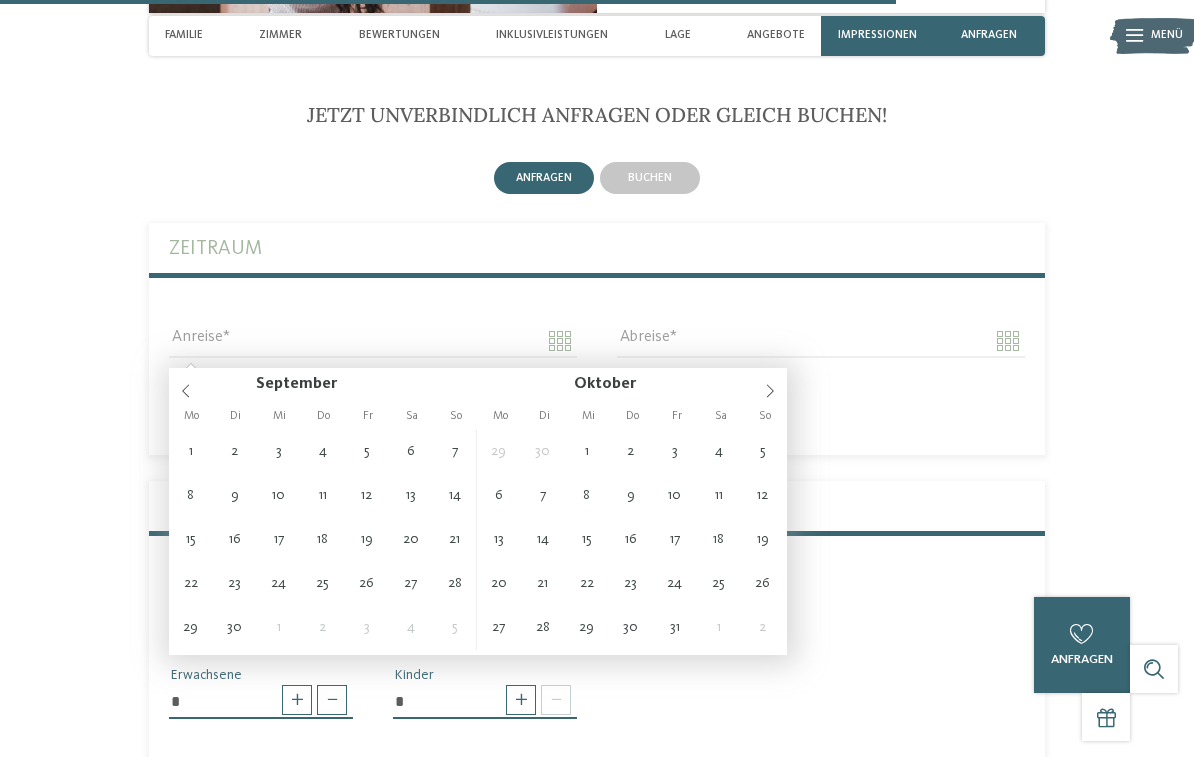 click 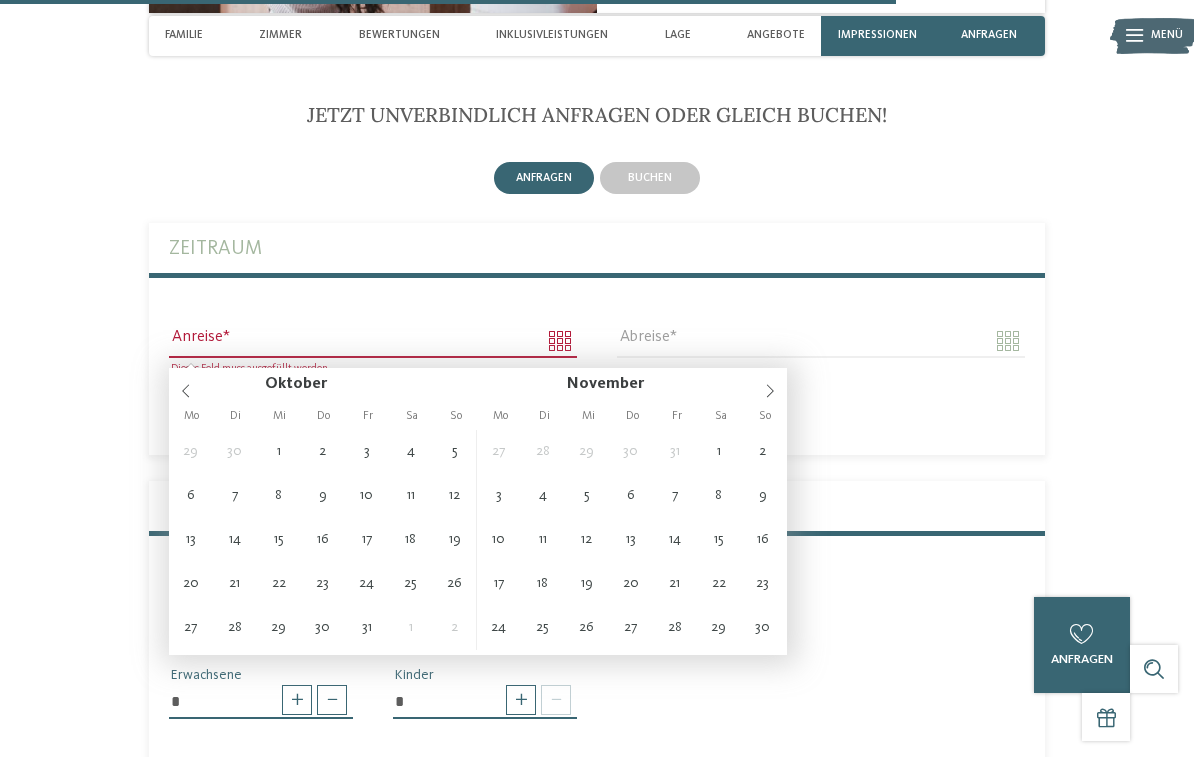 click 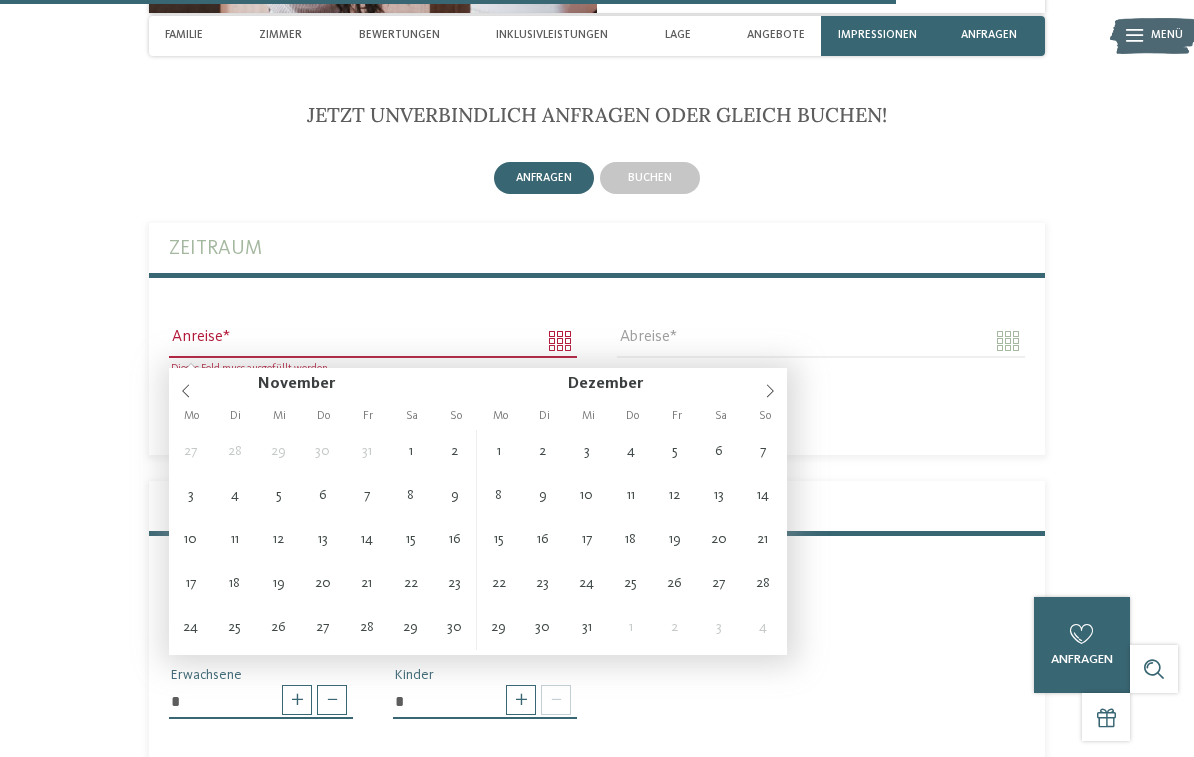 click at bounding box center [770, 385] 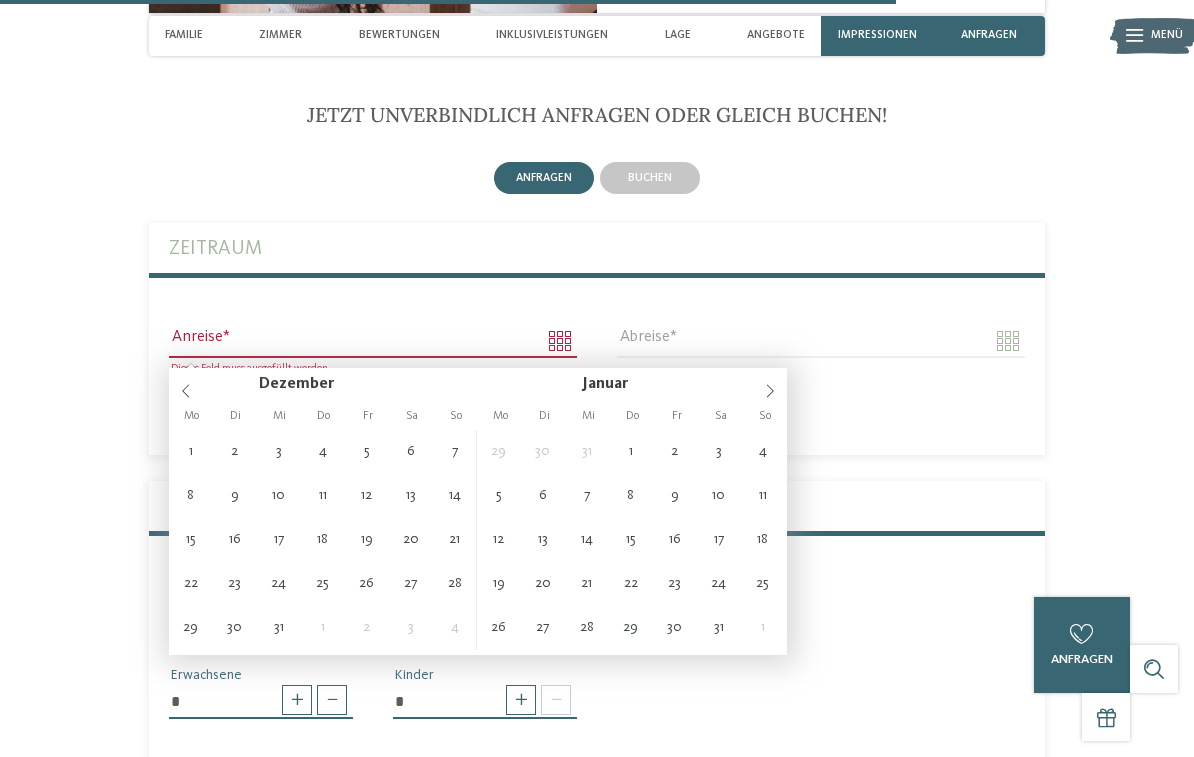 click at bounding box center (770, 385) 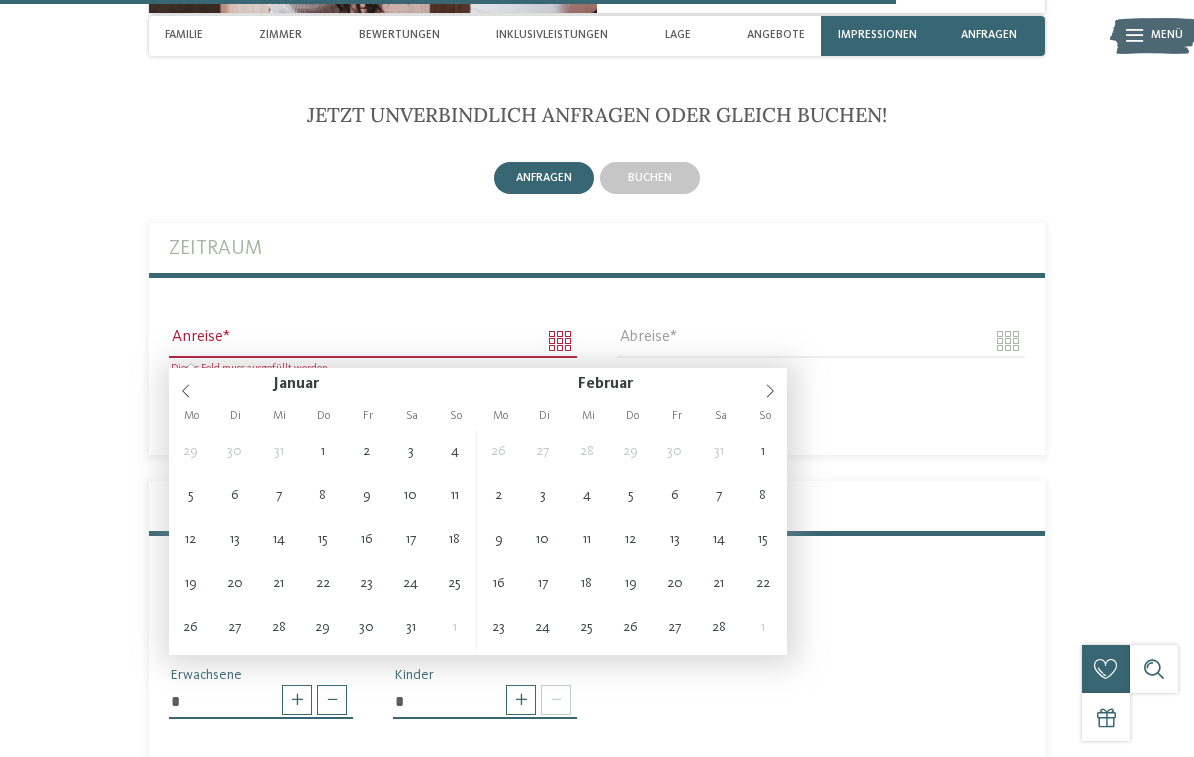 click at bounding box center [770, 385] 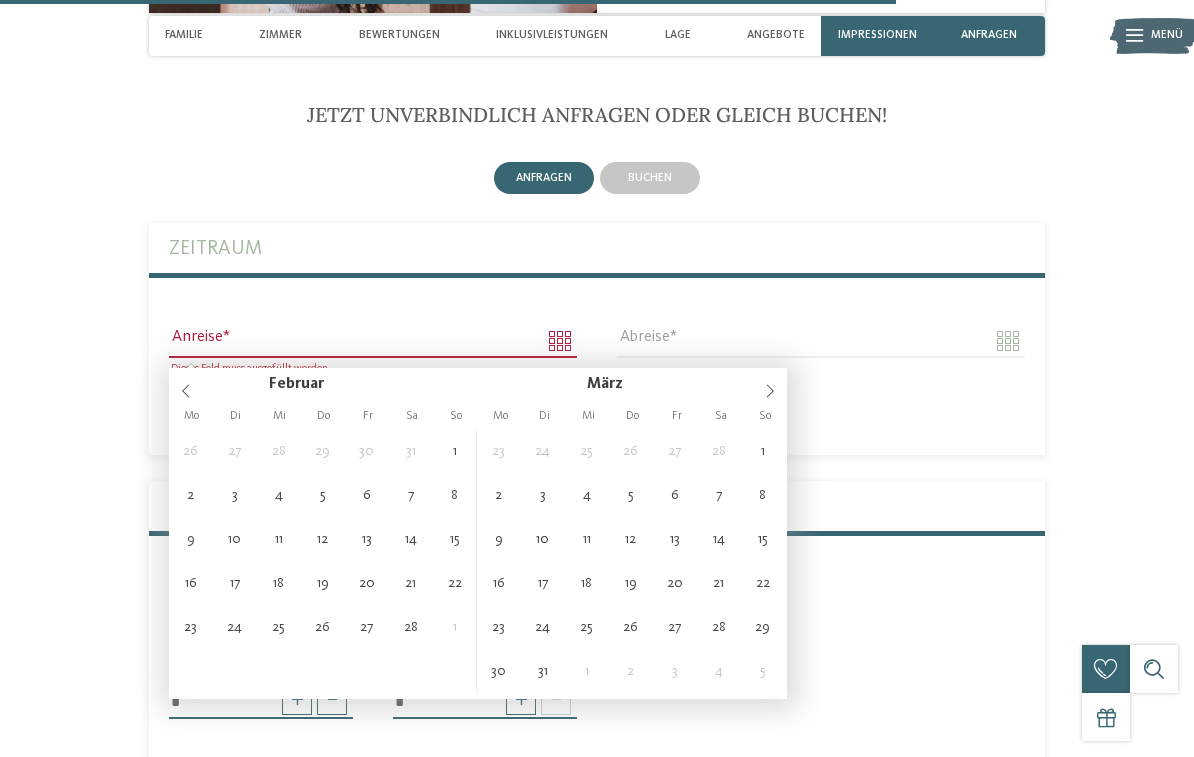 click 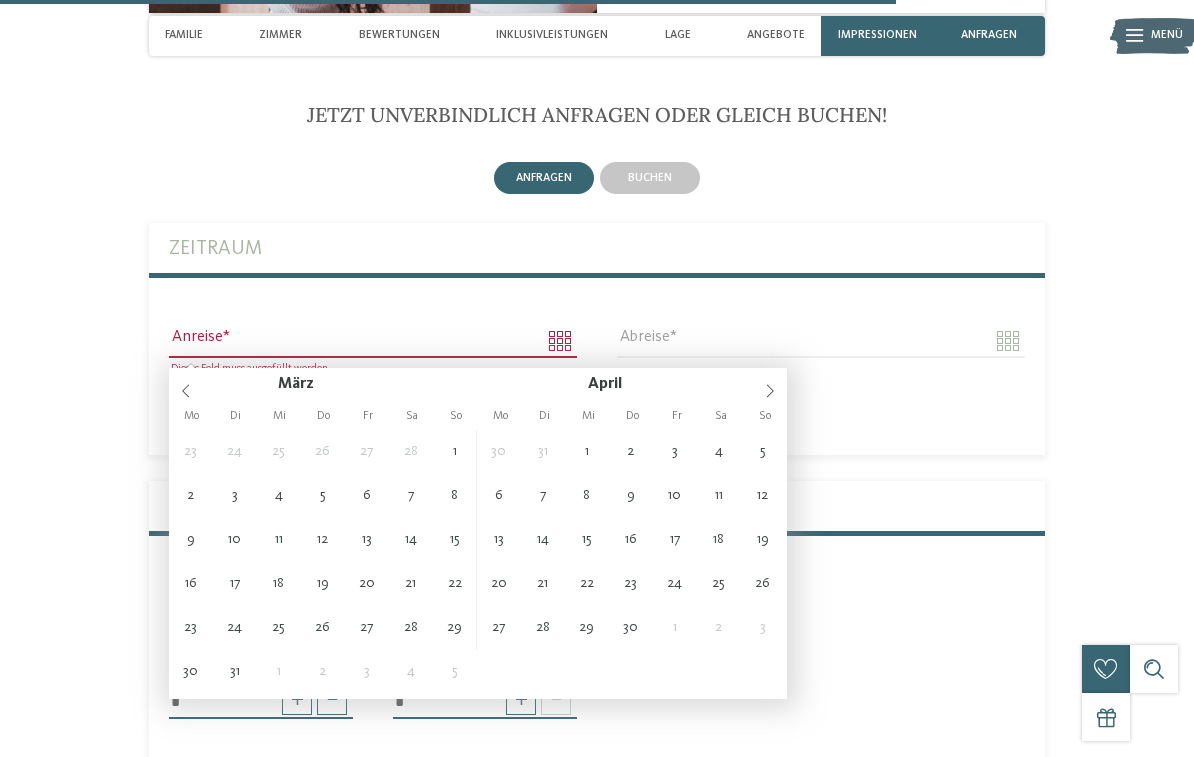 click at bounding box center [770, 385] 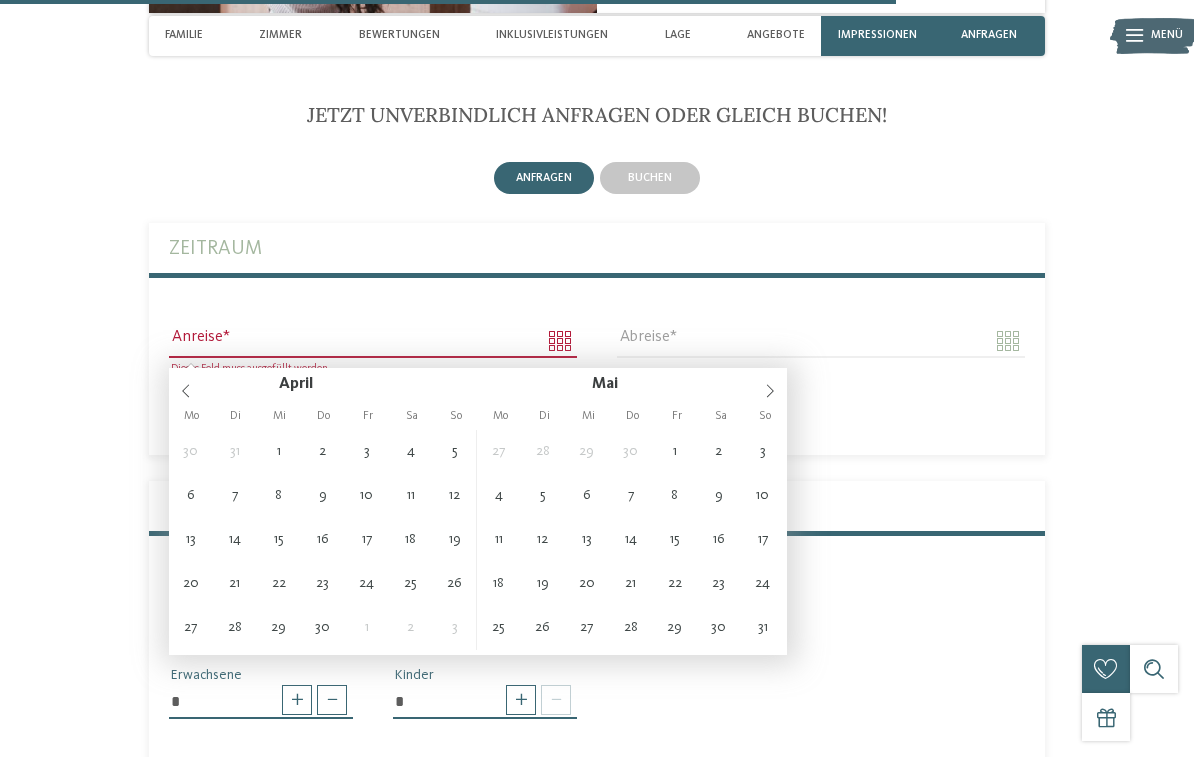 click at bounding box center (770, 385) 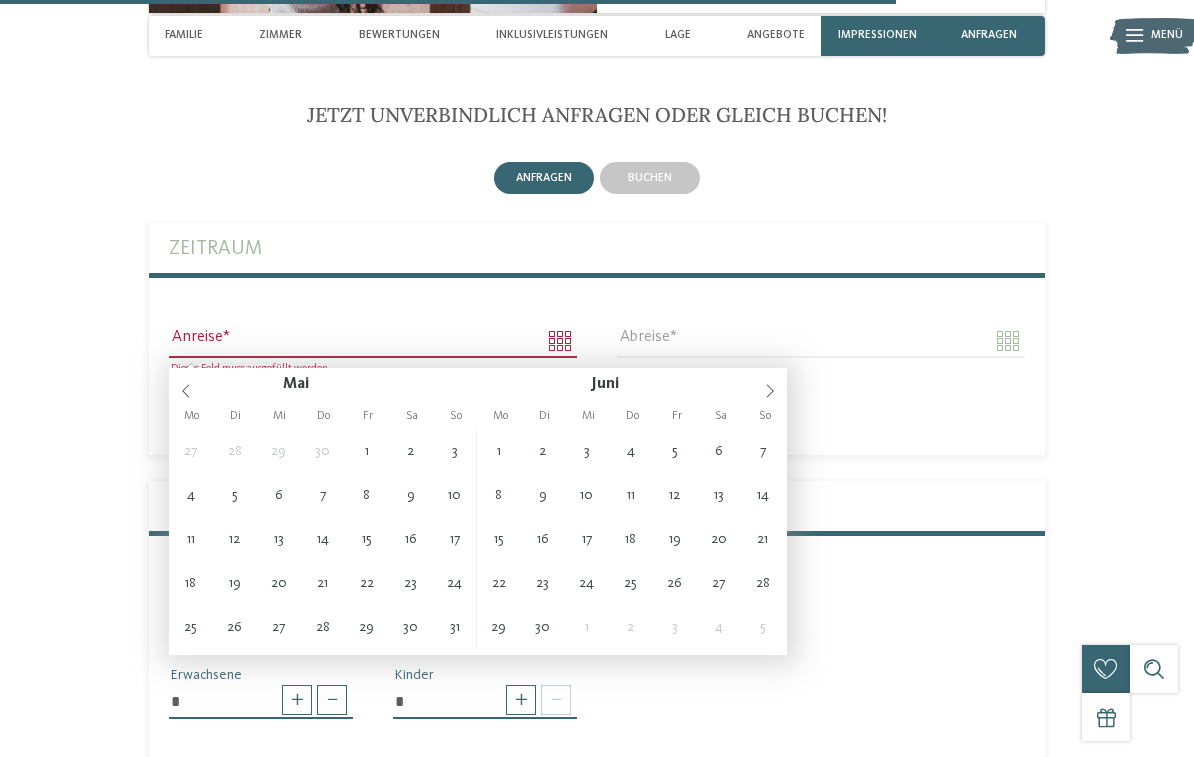 click at bounding box center (770, 385) 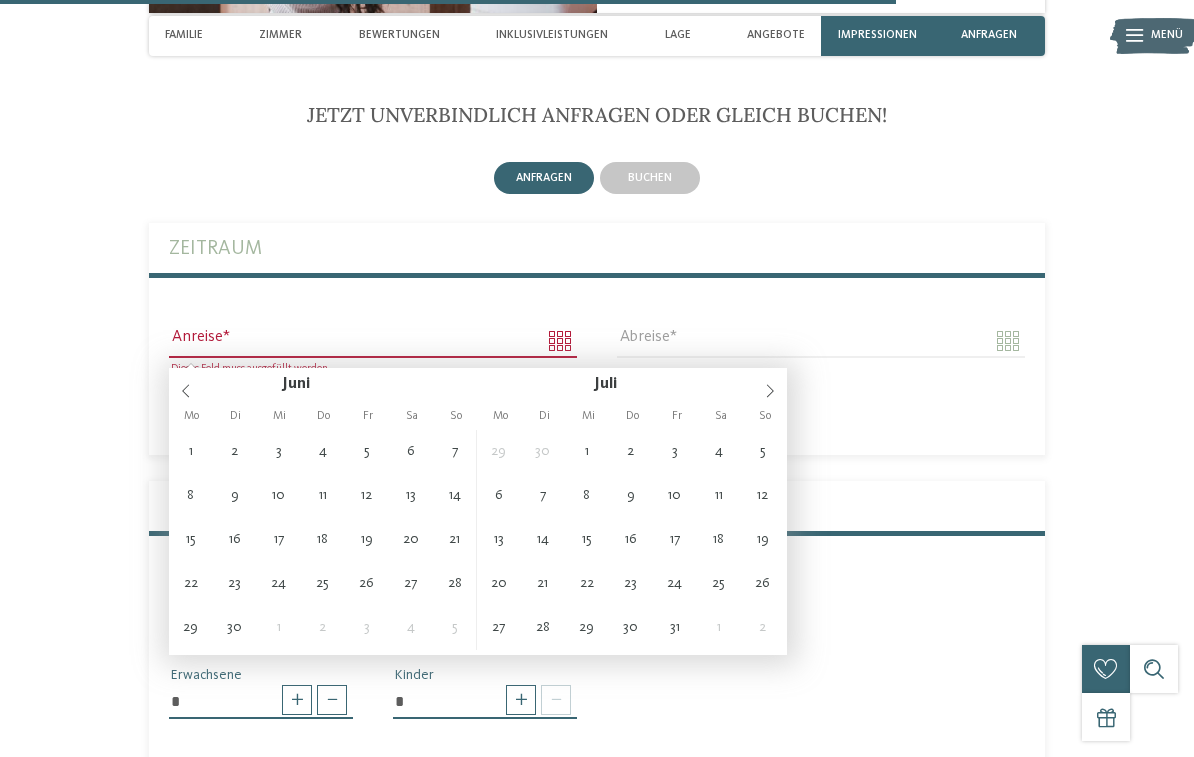 click at bounding box center [770, 385] 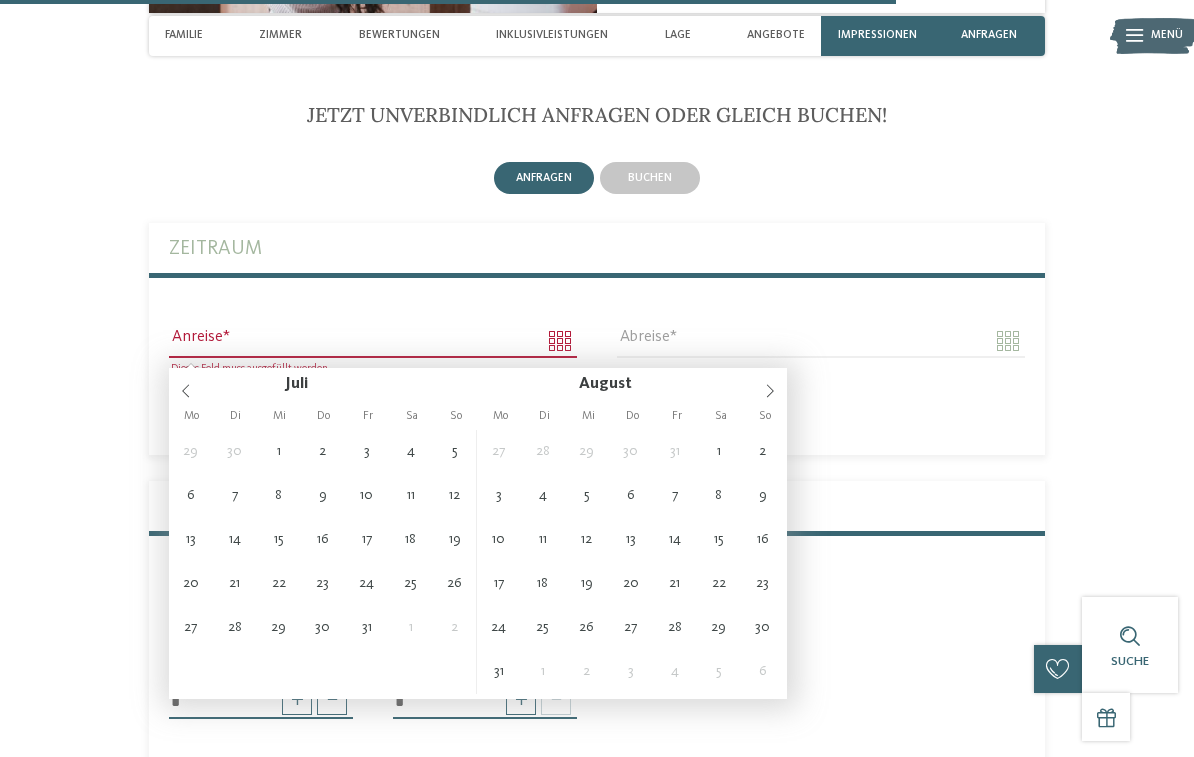 type on "**********" 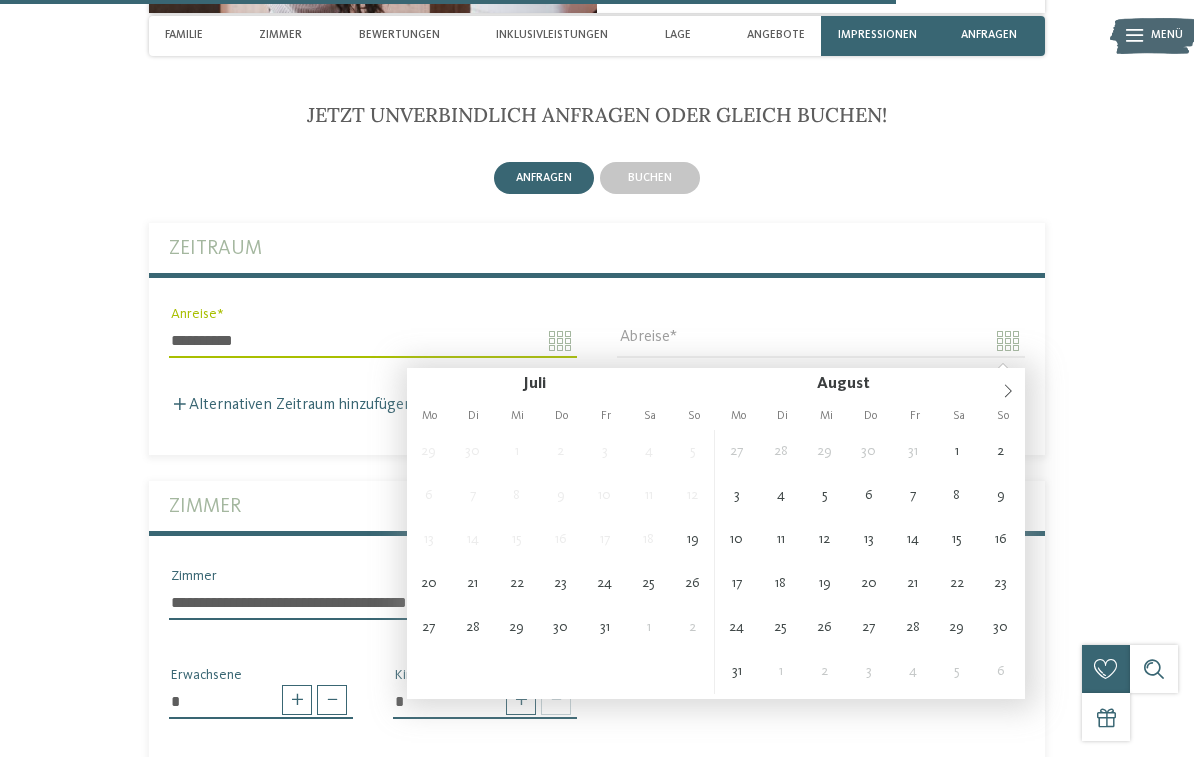 type on "**********" 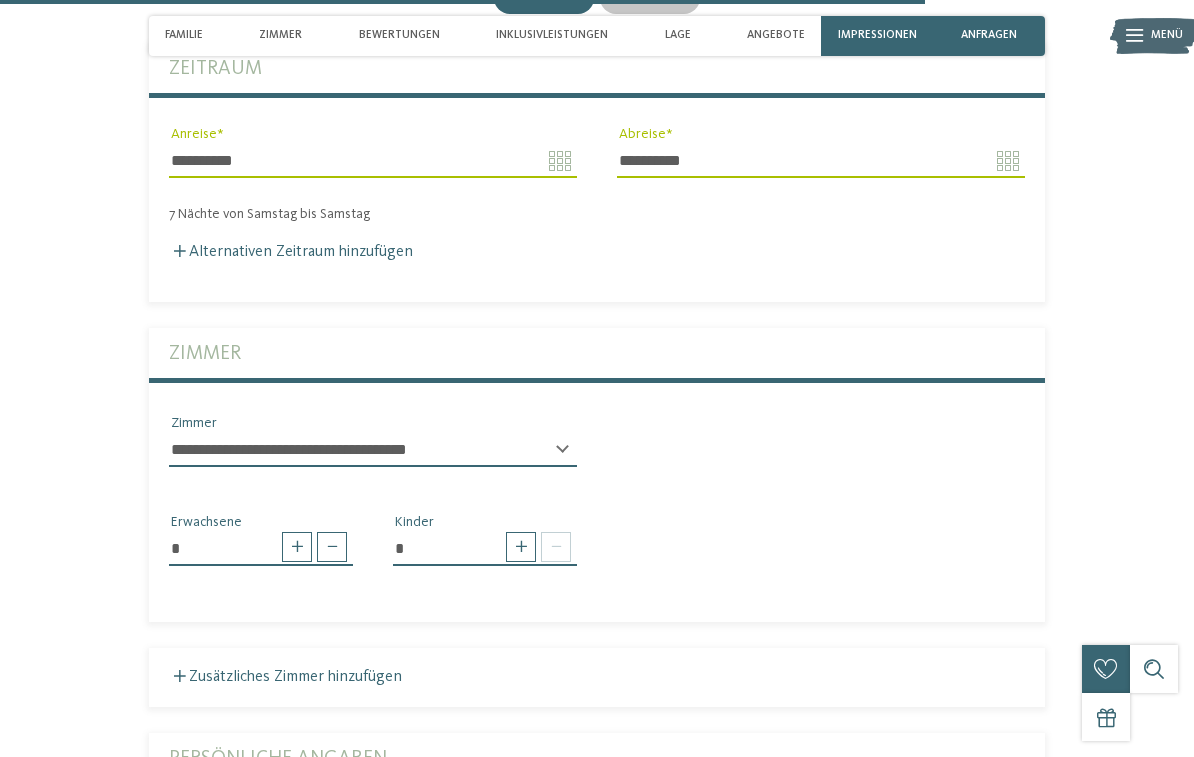 scroll, scrollTop: 5155, scrollLeft: 0, axis: vertical 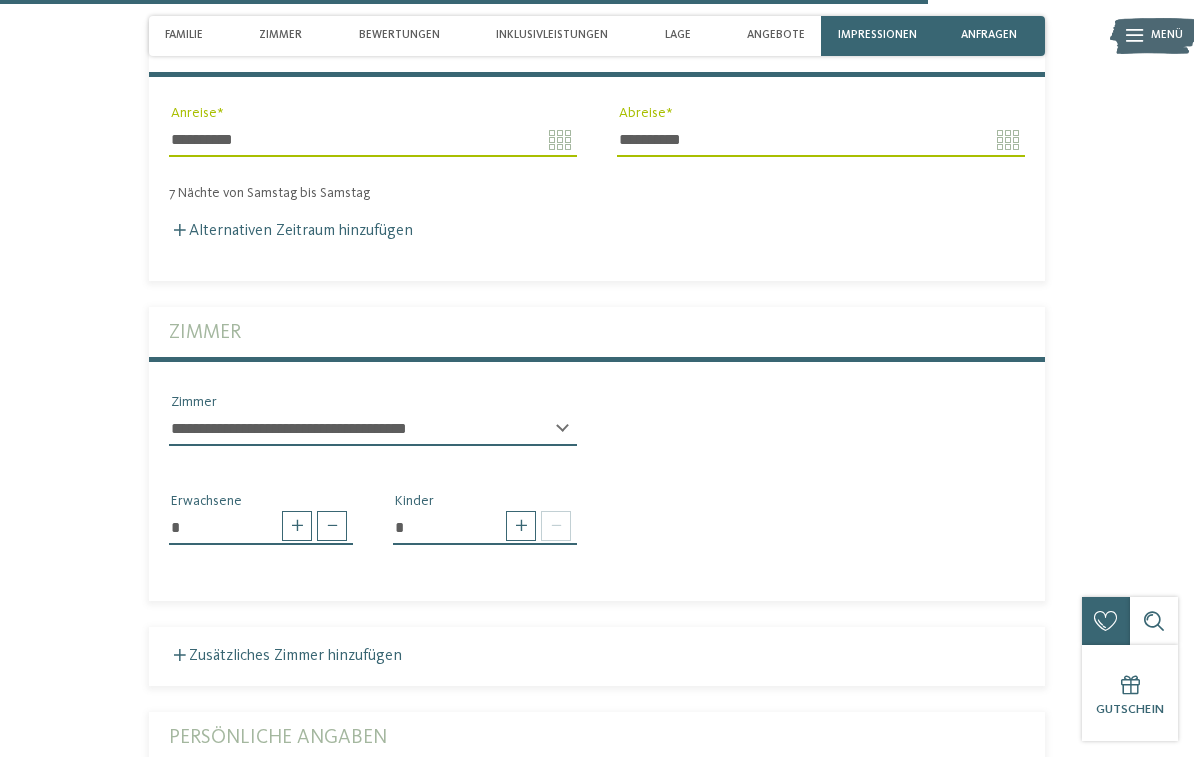 click at bounding box center (556, 526) 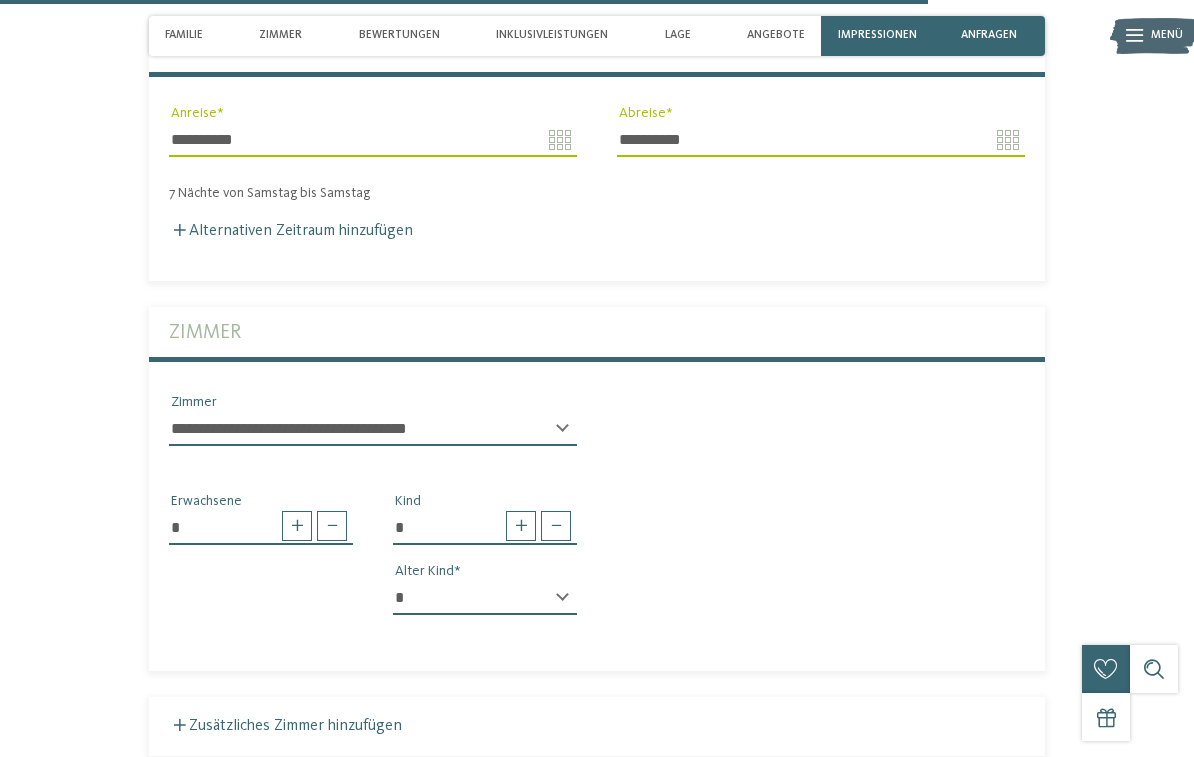 click at bounding box center [521, 526] 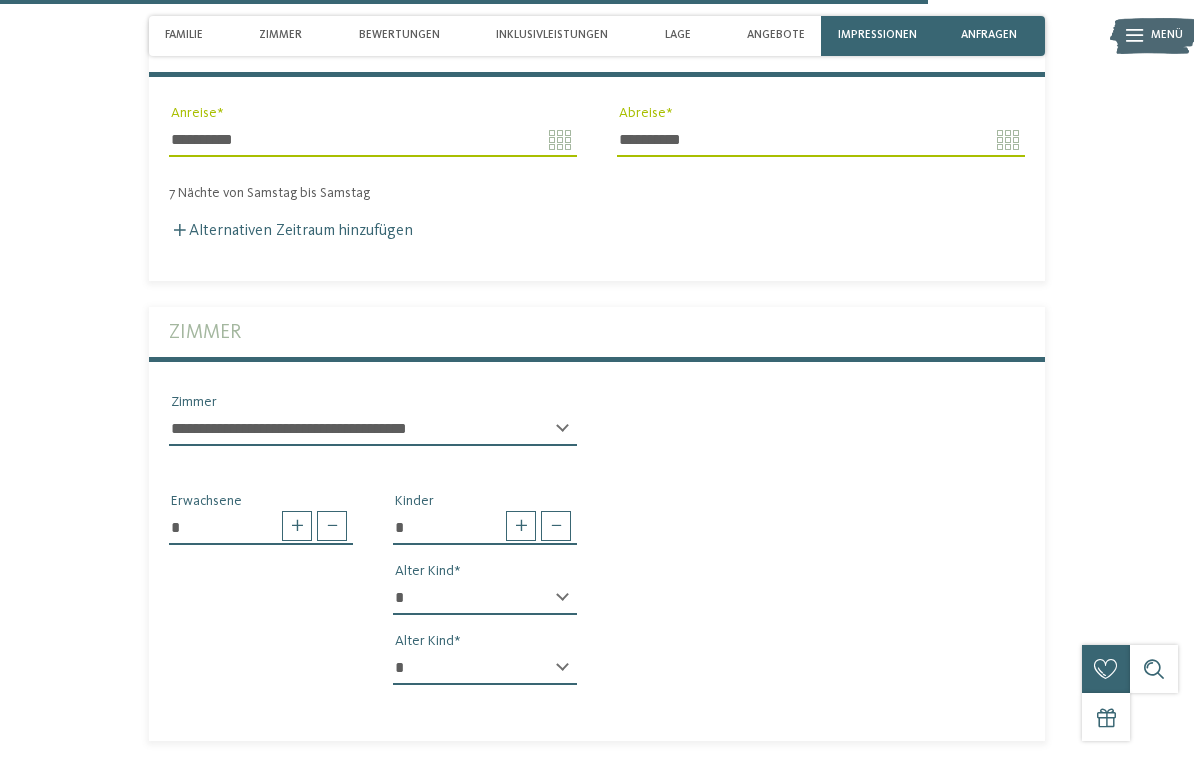 type on "*" 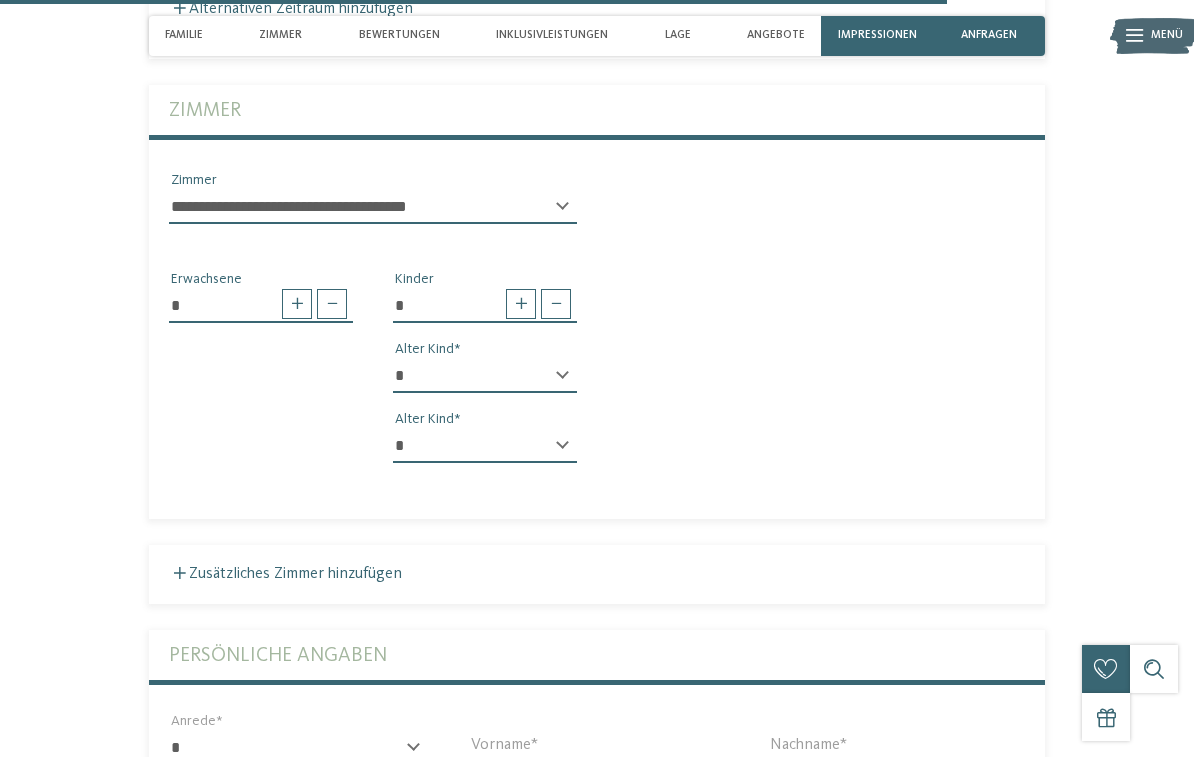 scroll, scrollTop: 5376, scrollLeft: 0, axis: vertical 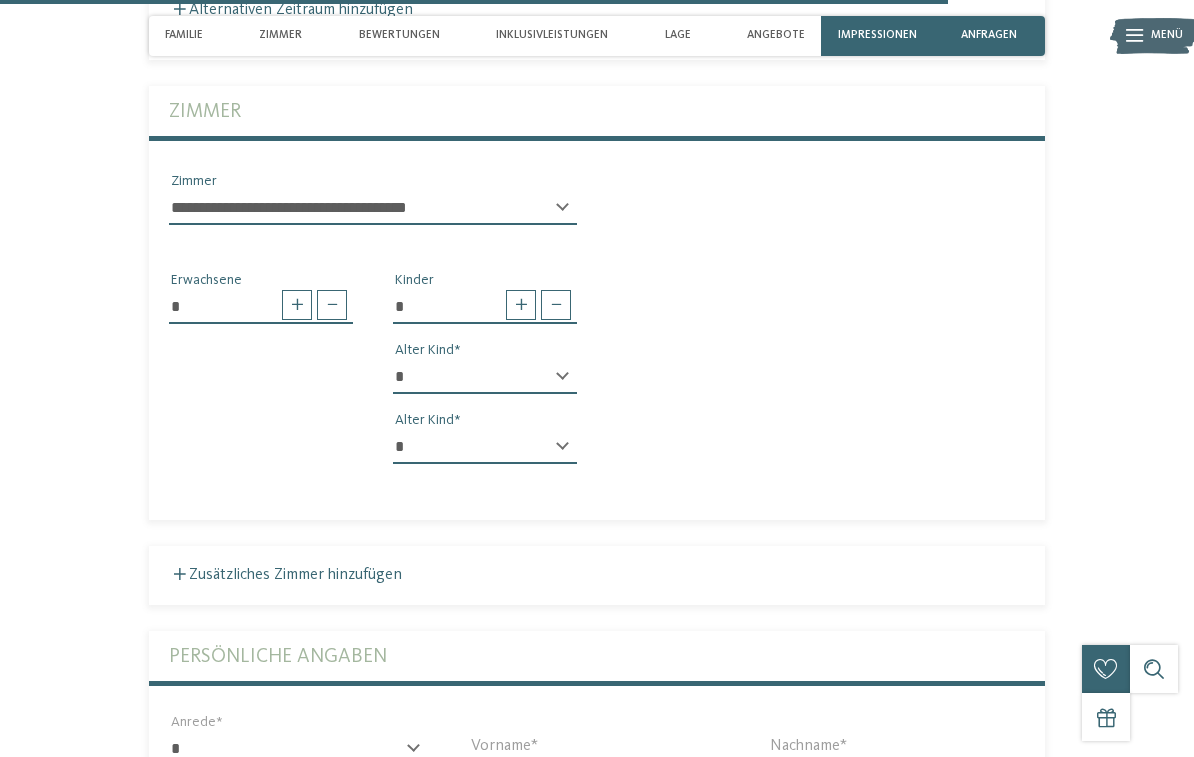 click on "* * * * * * * * * * * ** ** ** ** ** ** ** **" at bounding box center [485, 447] 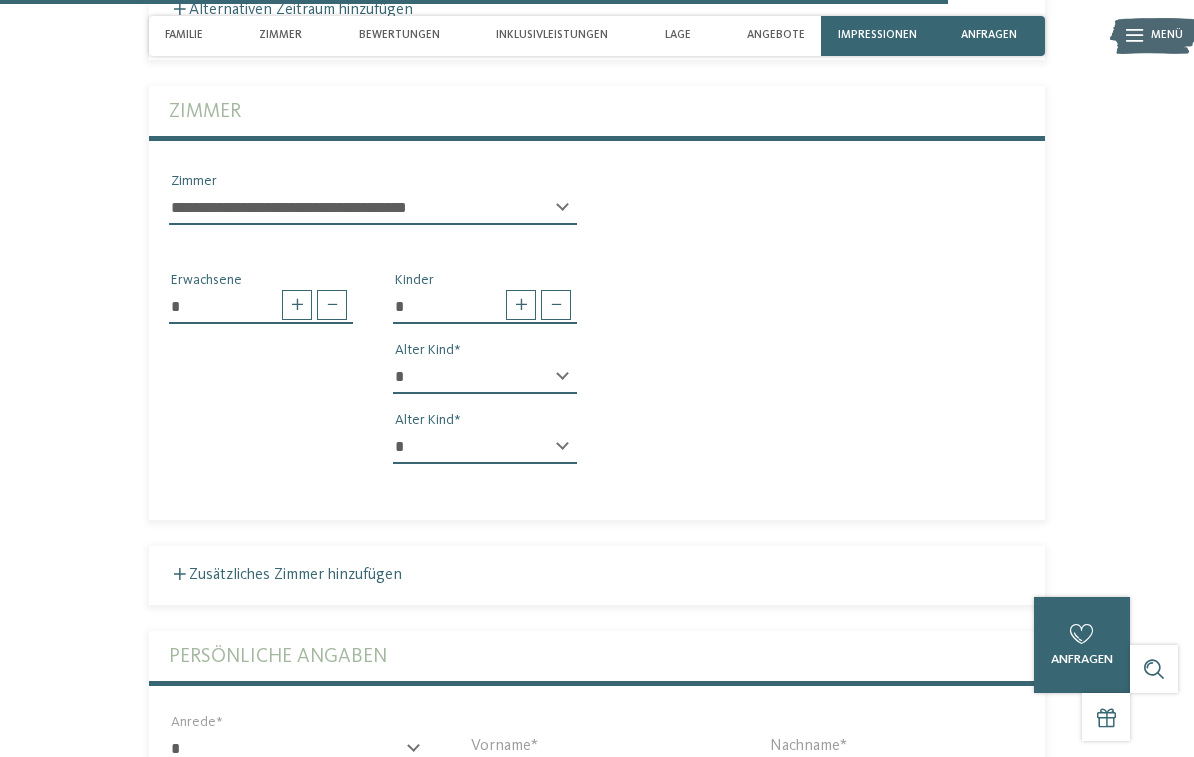 select on "*" 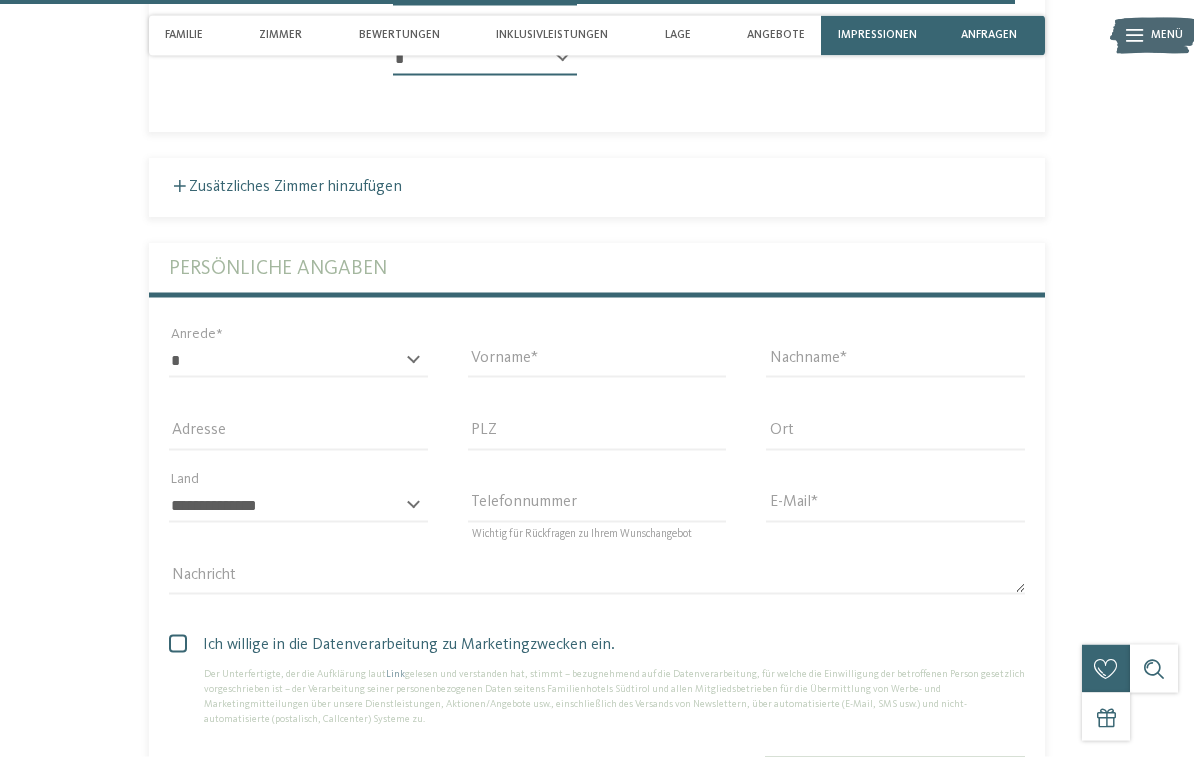 scroll, scrollTop: 5765, scrollLeft: 0, axis: vertical 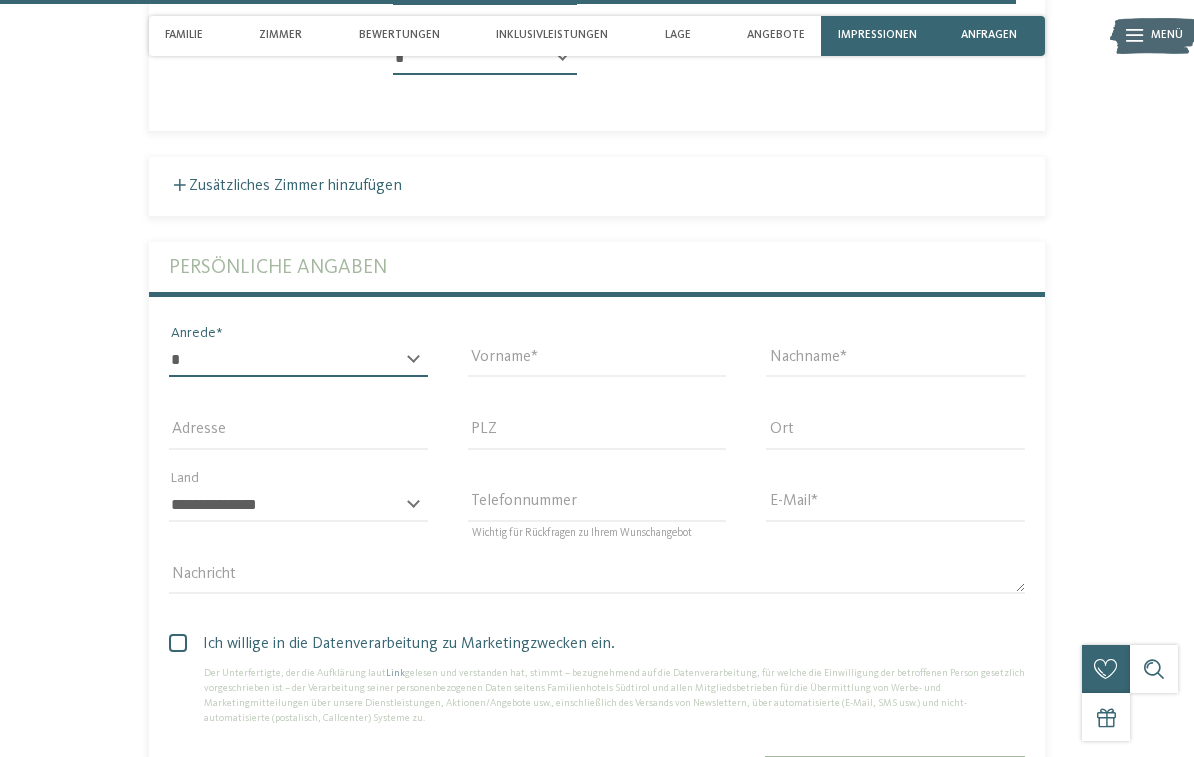 click on "* **** **** ******* ******" at bounding box center (298, 360) 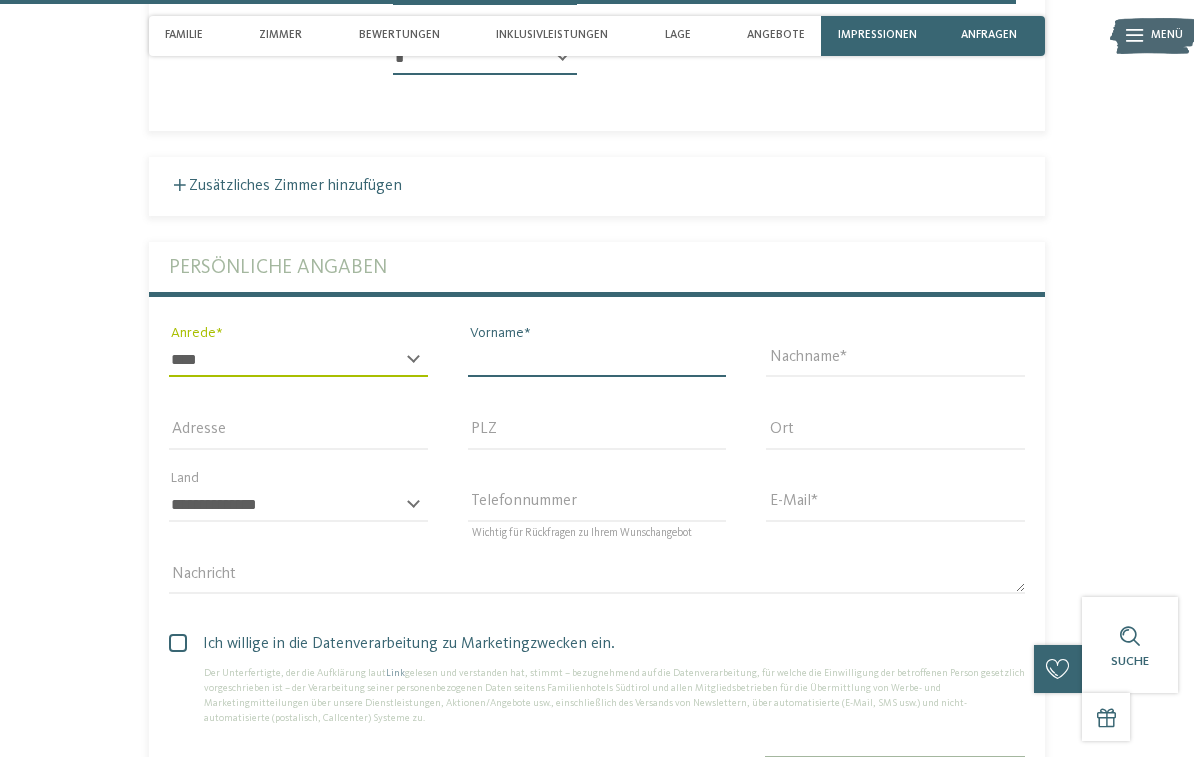 click on "Vorname" at bounding box center [597, 360] 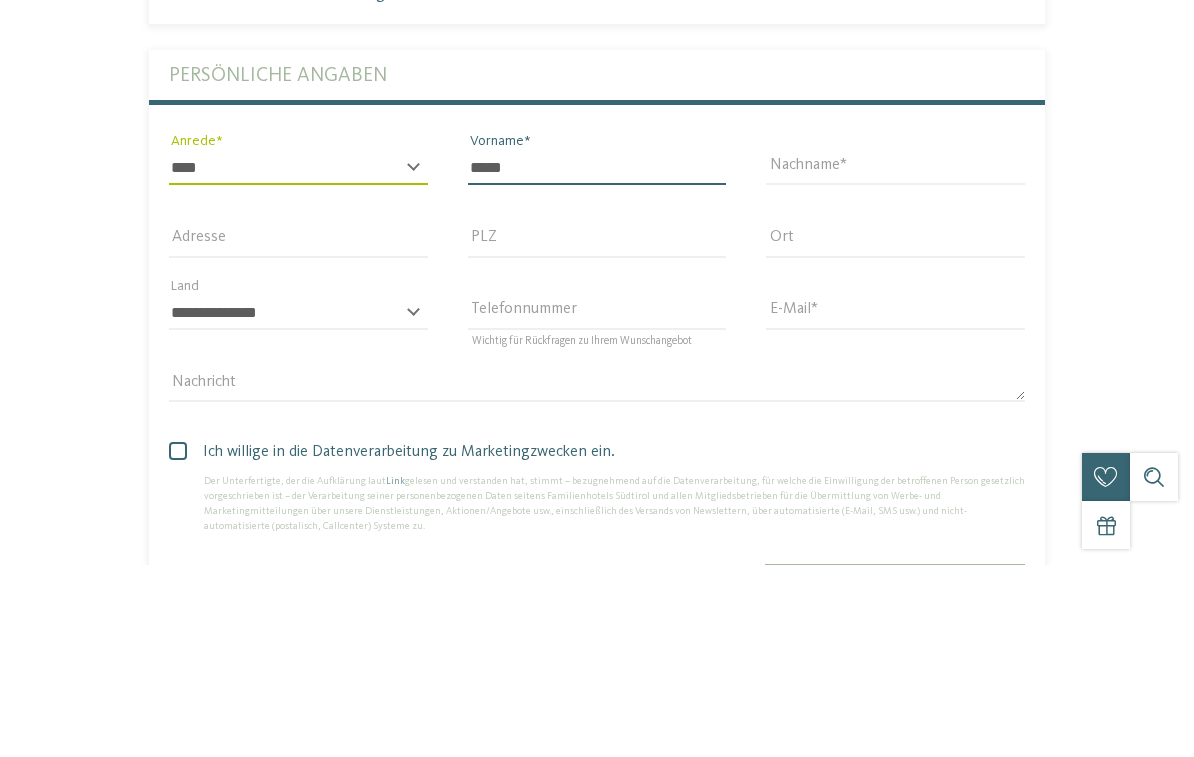 type on "*****" 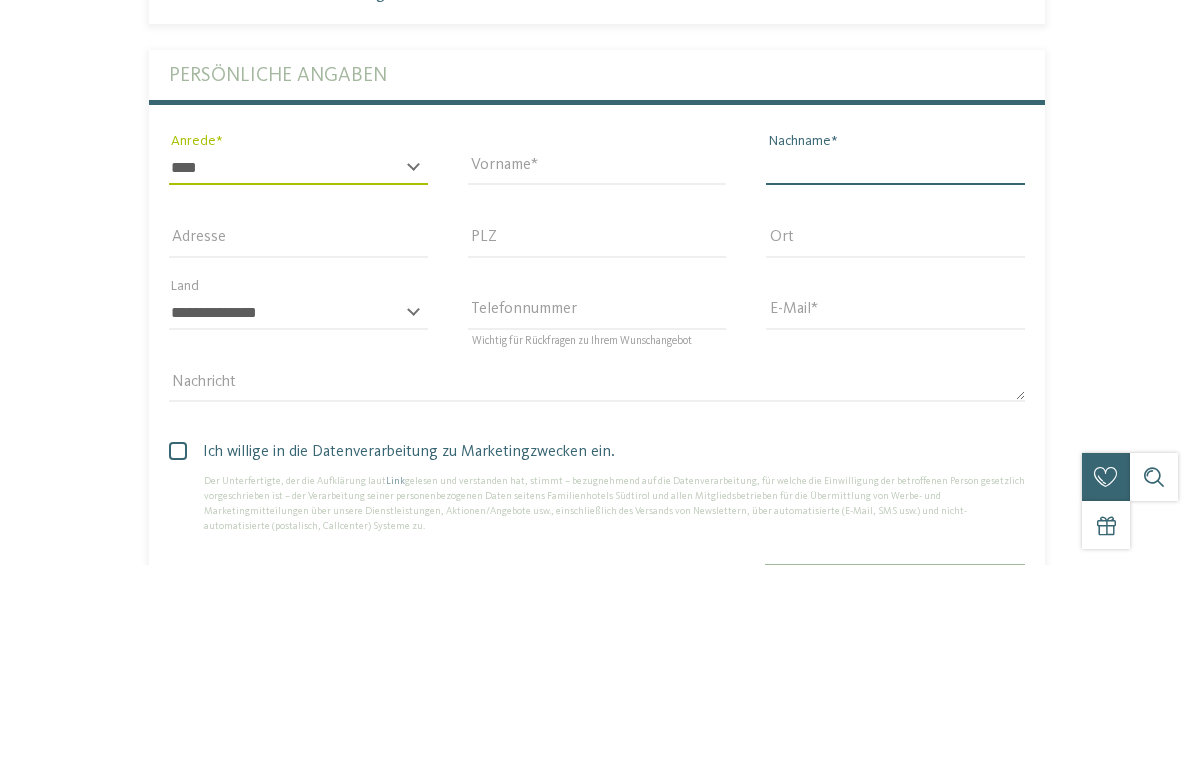 click on "Nachname" at bounding box center (895, 360) 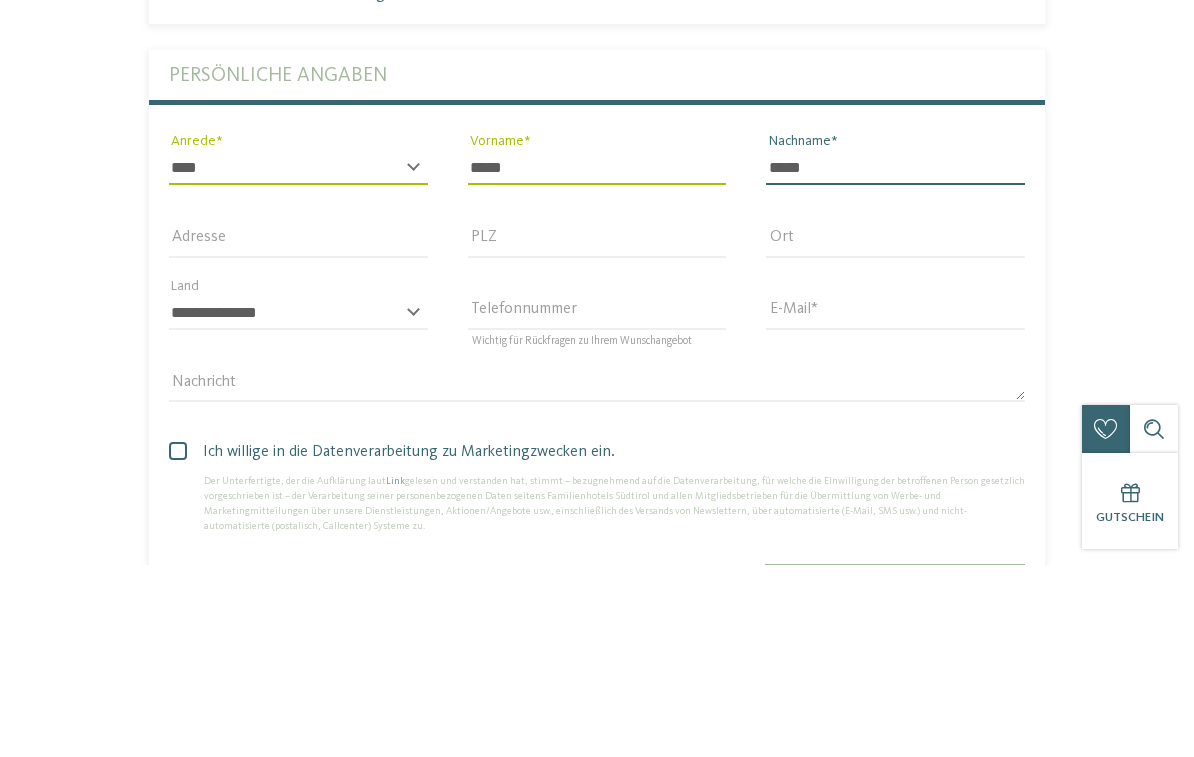 type on "*****" 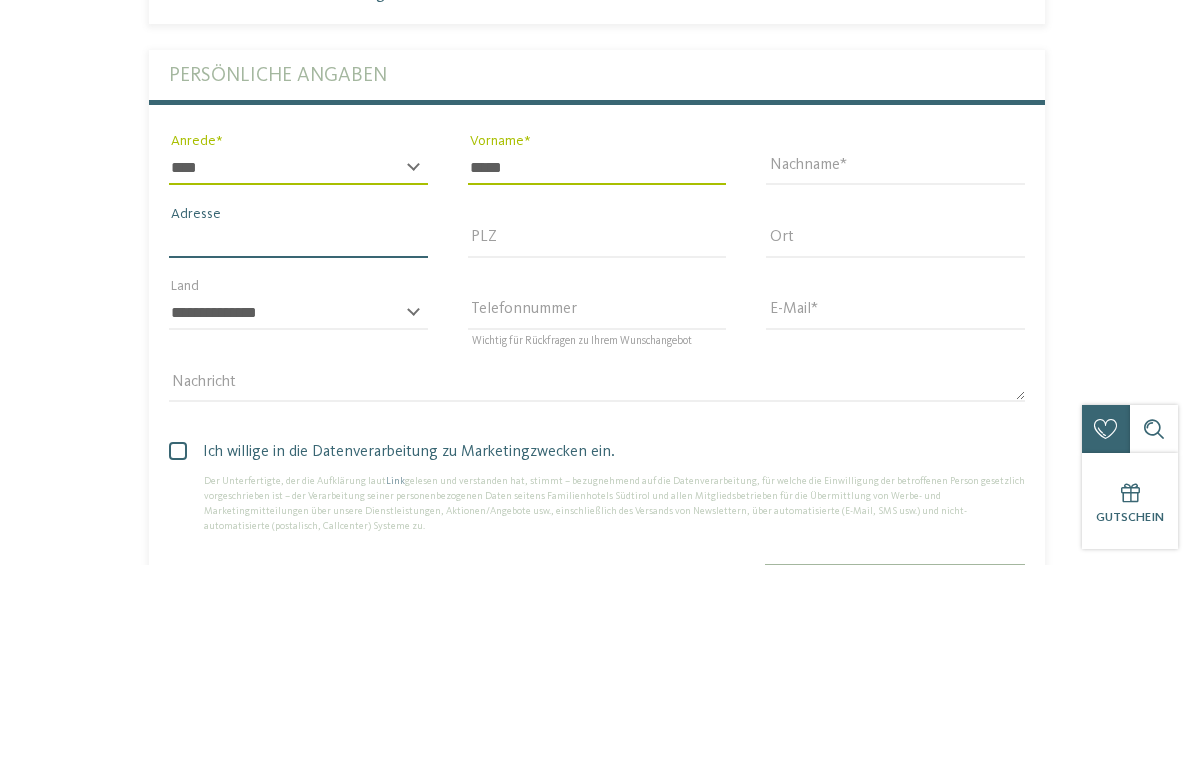 click on "Adresse" at bounding box center (298, 433) 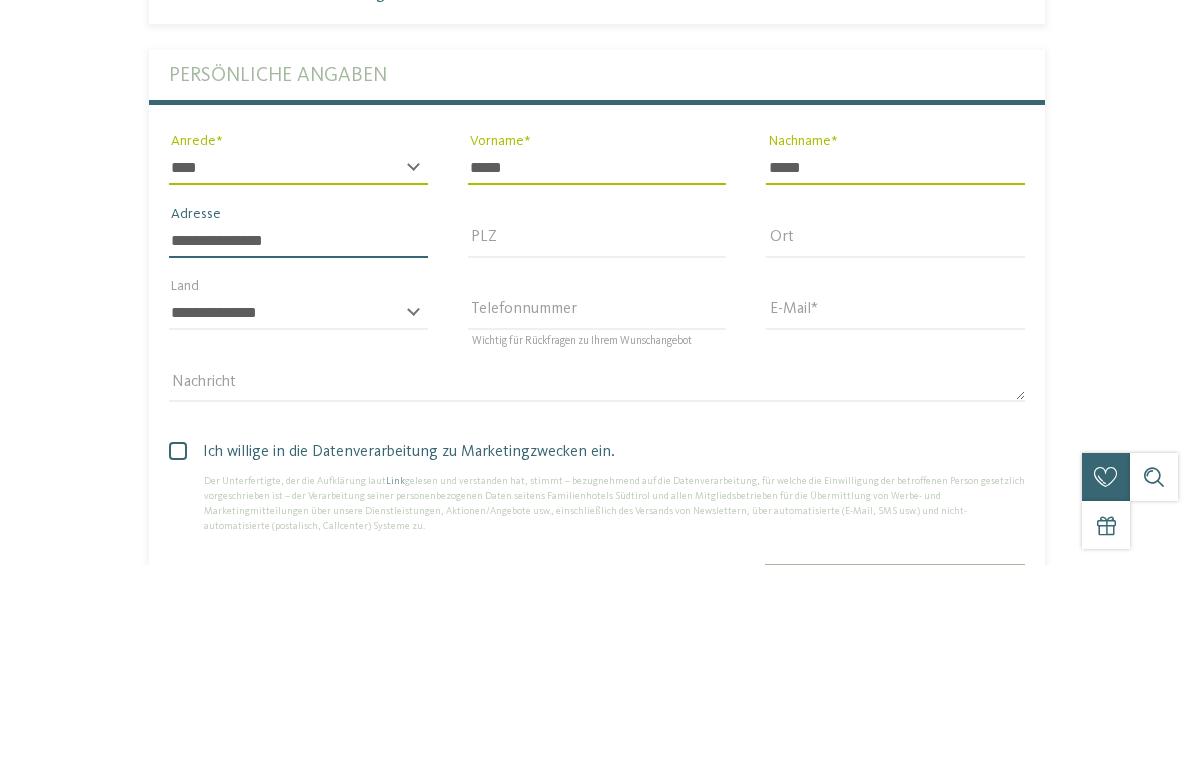 type on "**********" 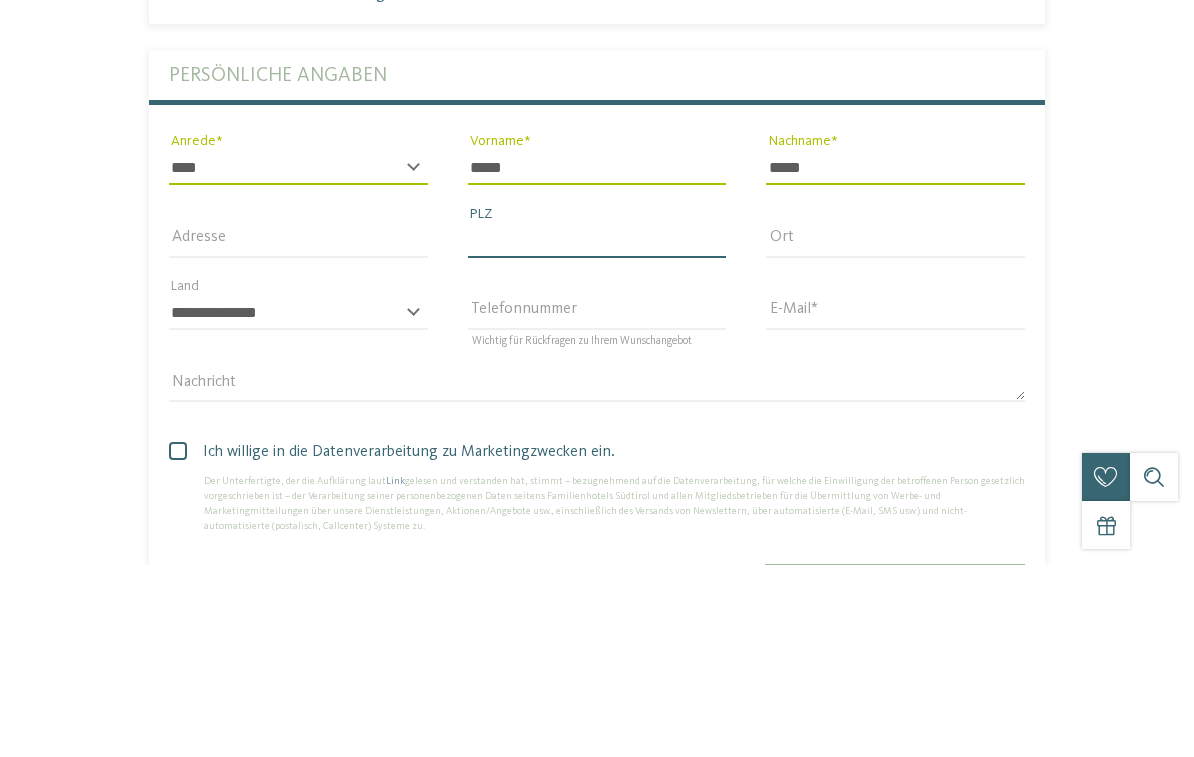 click on "PLZ" at bounding box center (597, 433) 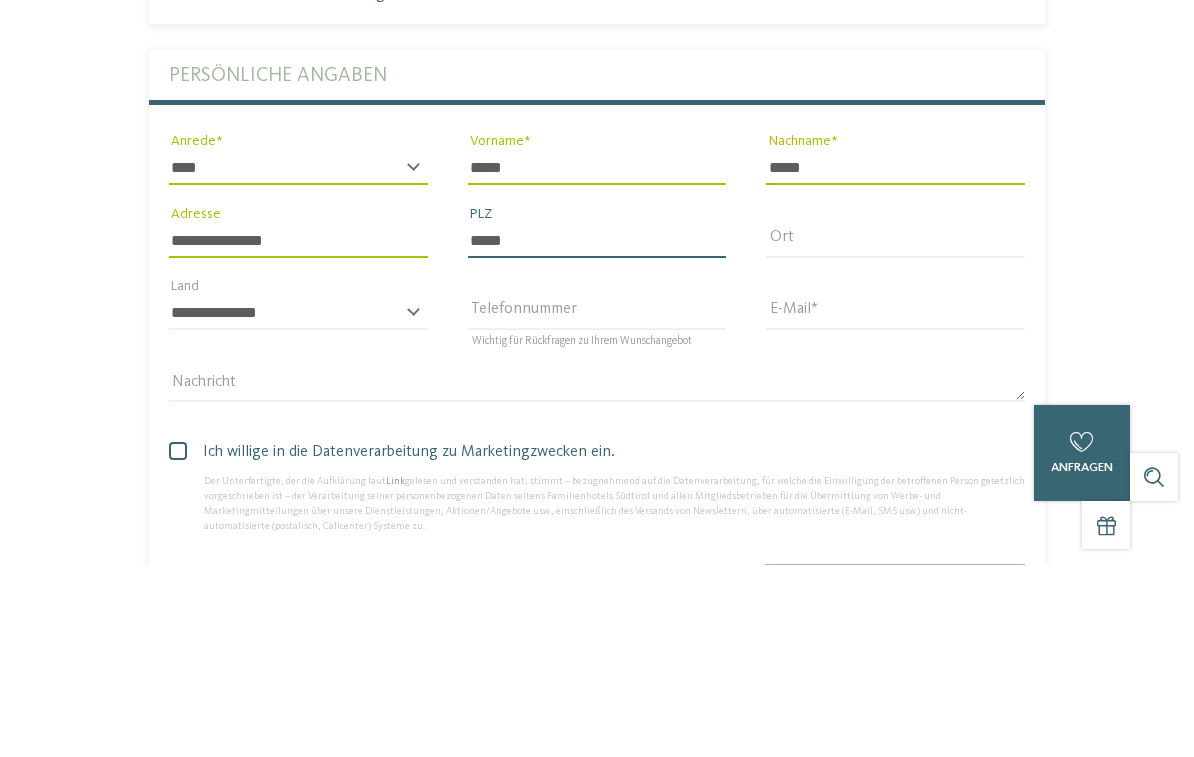 type on "*****" 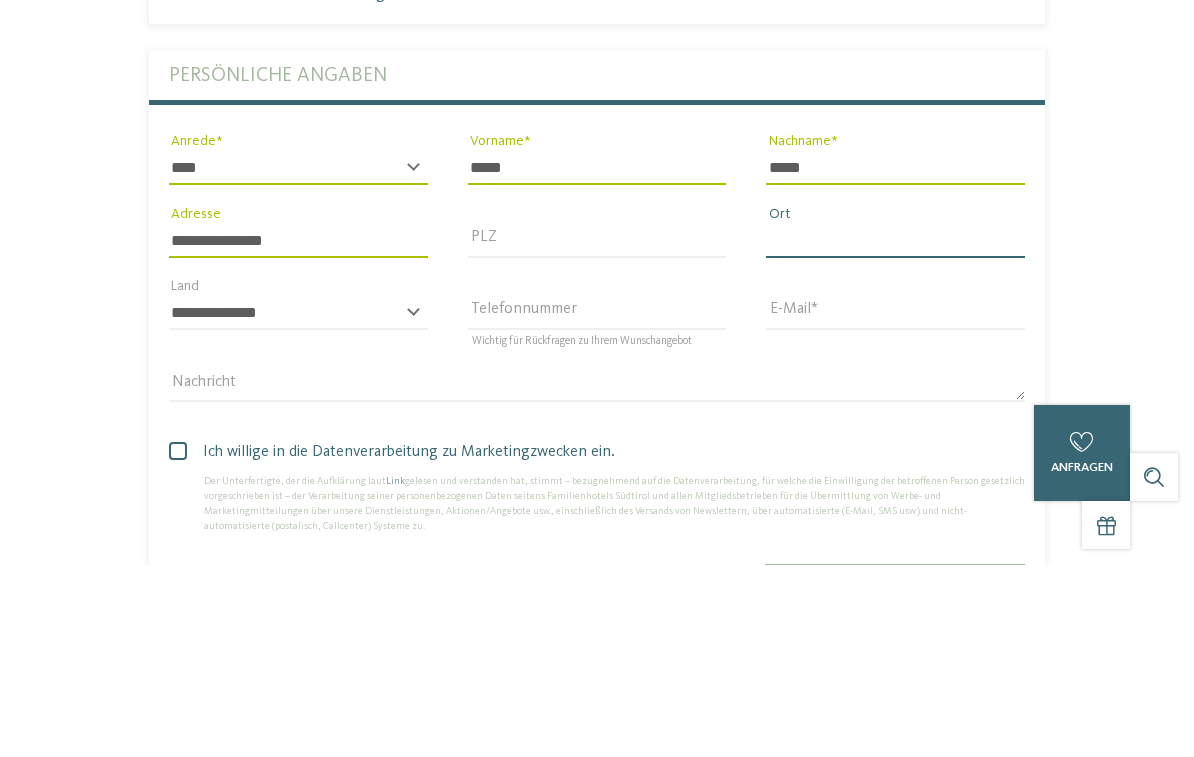 click on "Ort" at bounding box center (895, 433) 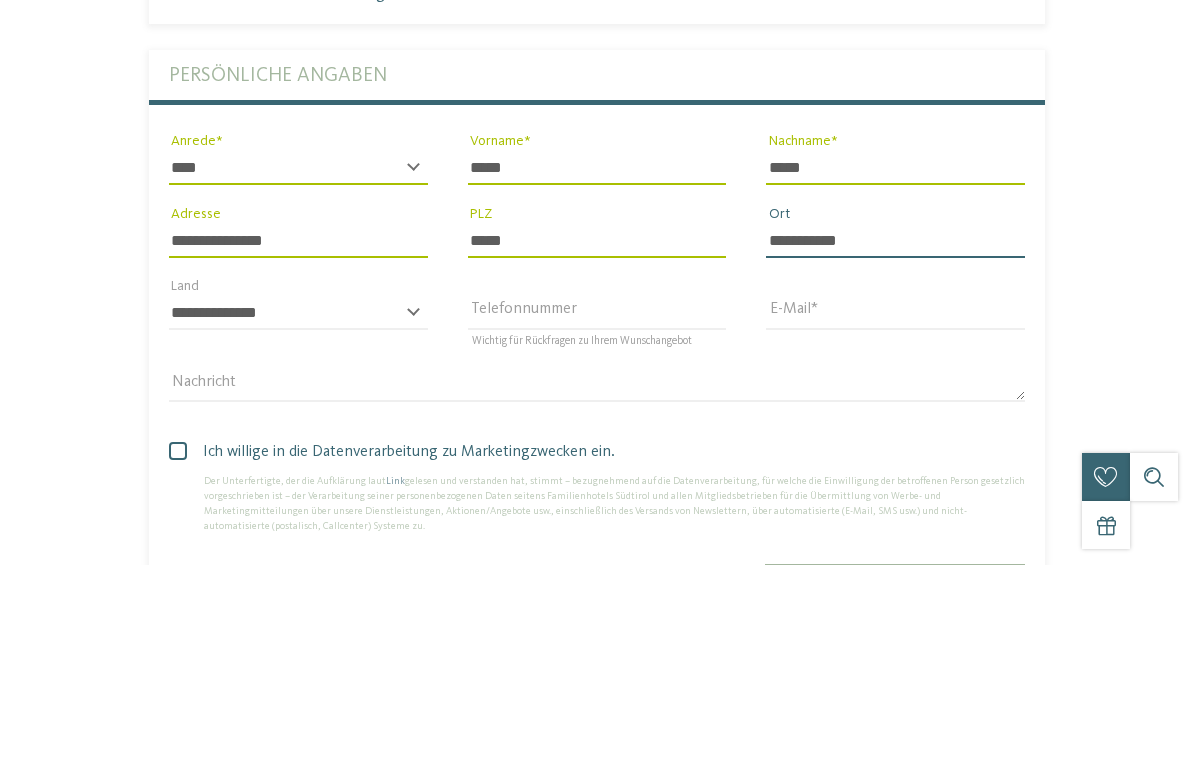 type on "**********" 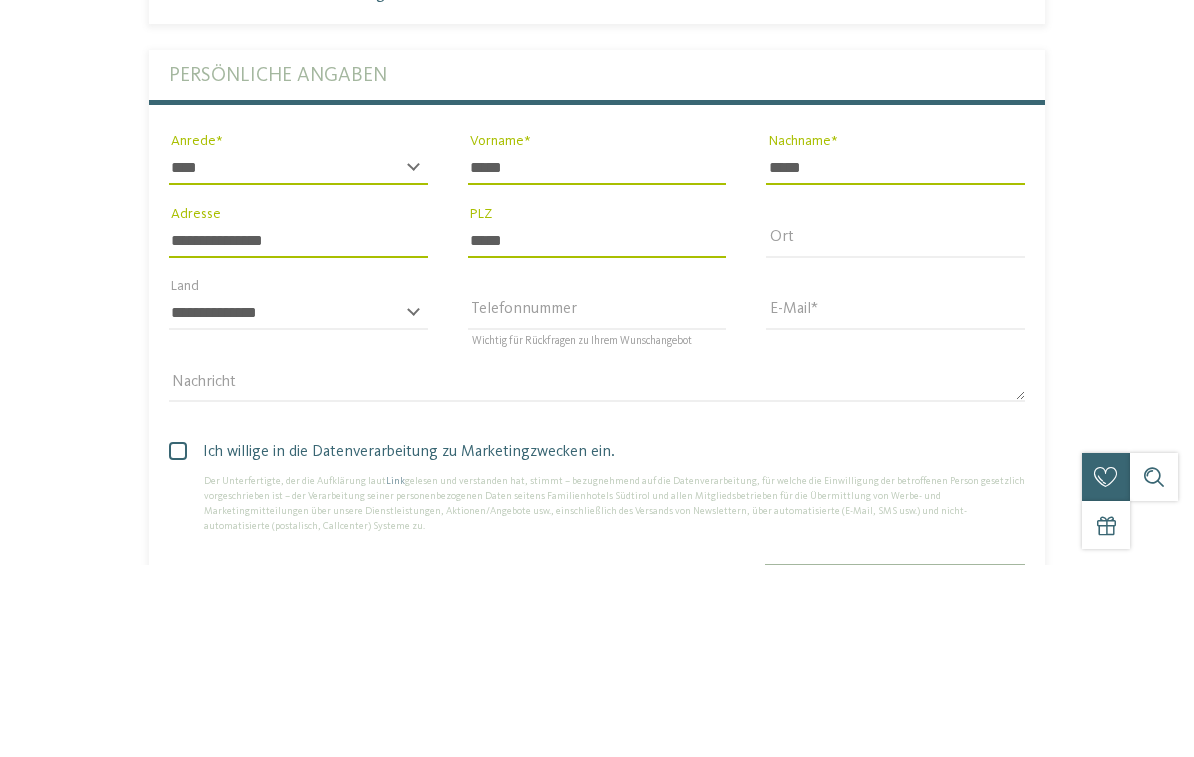 click on "**********" at bounding box center [298, 433] 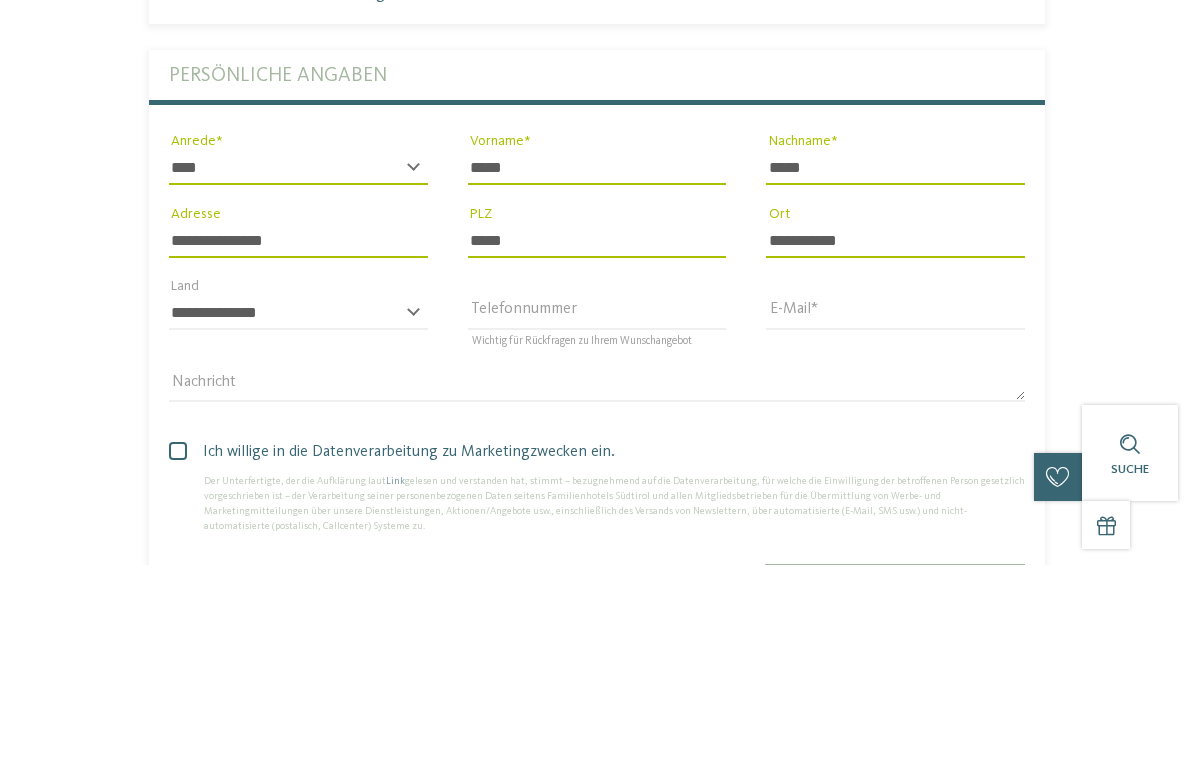 click on "**********" at bounding box center [298, 433] 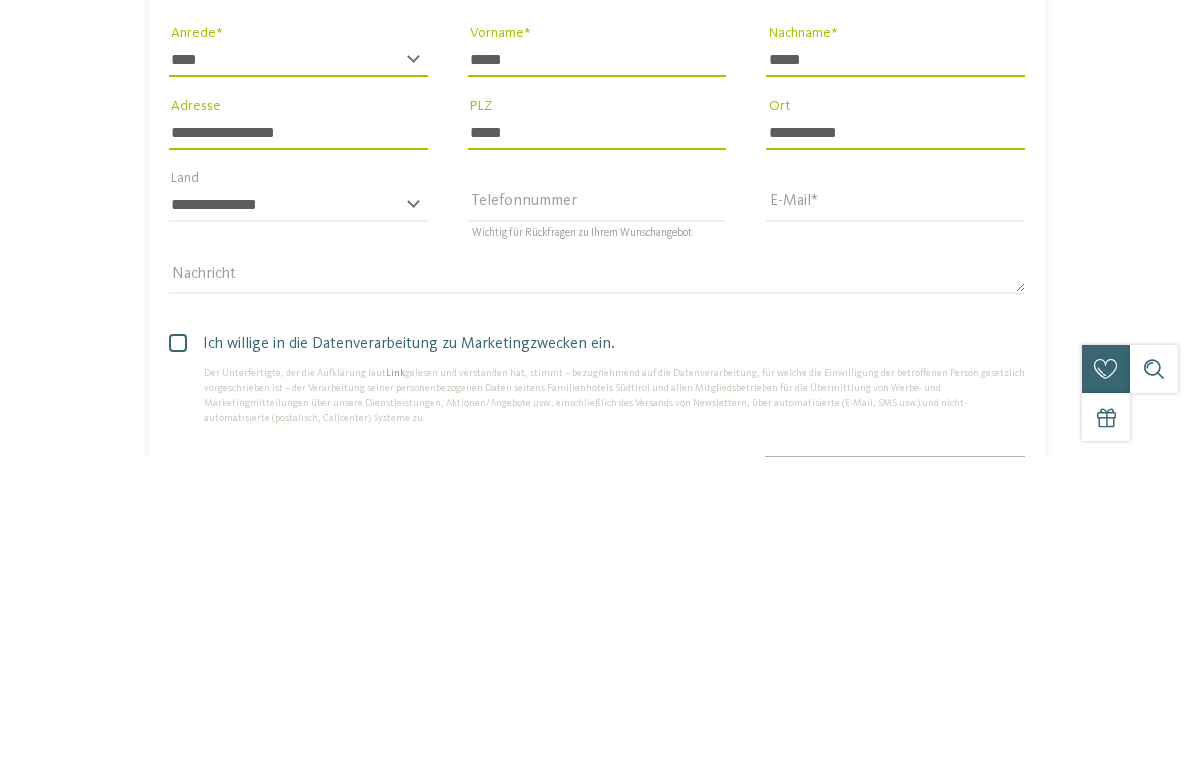 type on "**********" 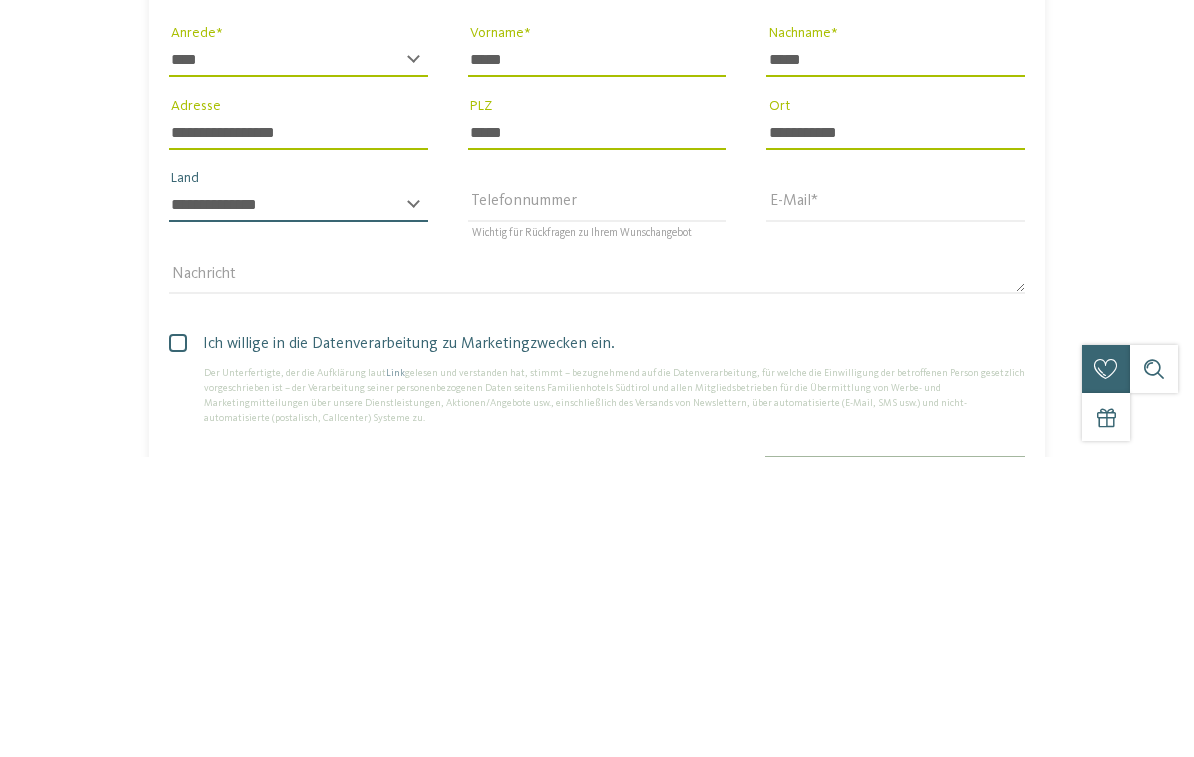 click on "**********" at bounding box center (298, 505) 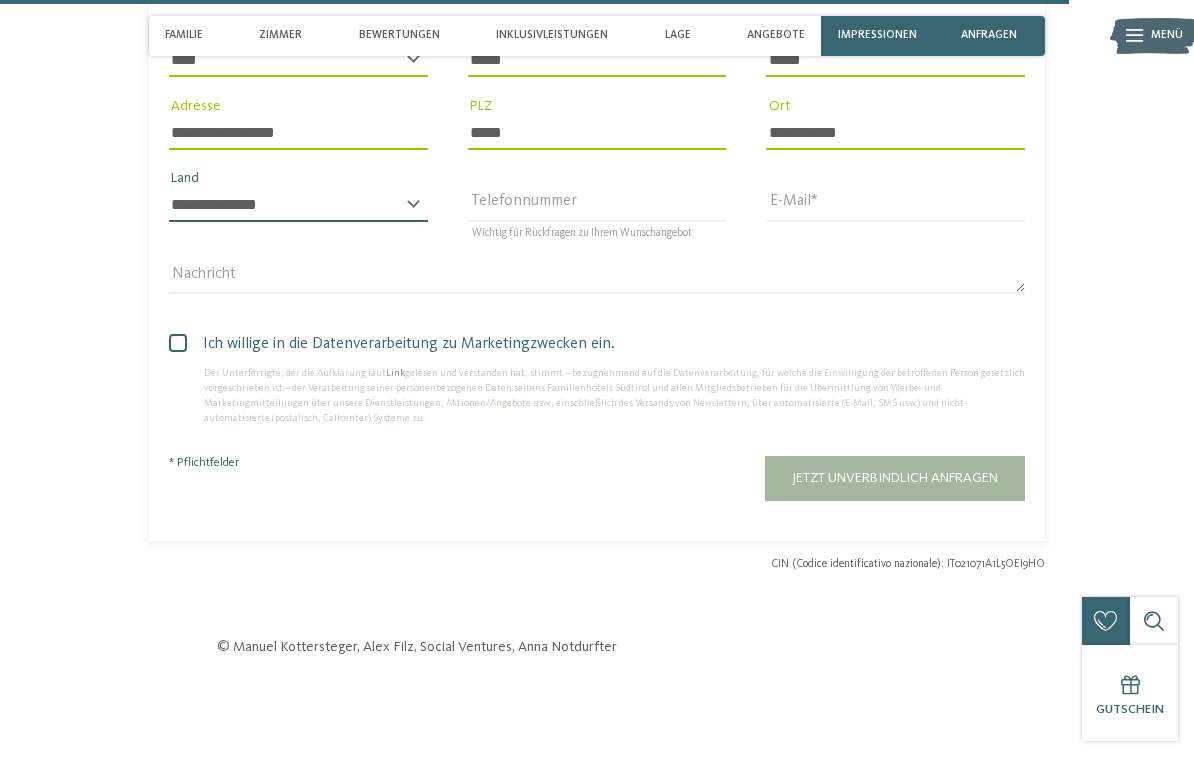 select on "**" 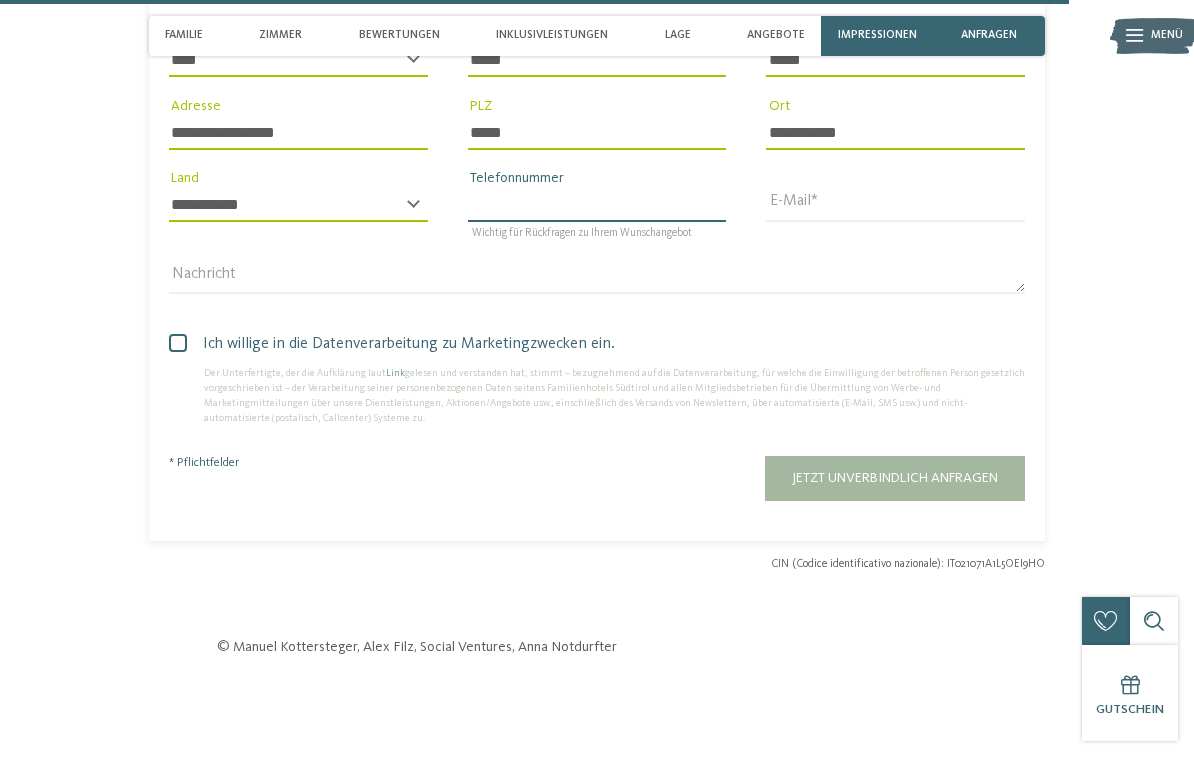 click on "Telefonnummer" at bounding box center [597, 205] 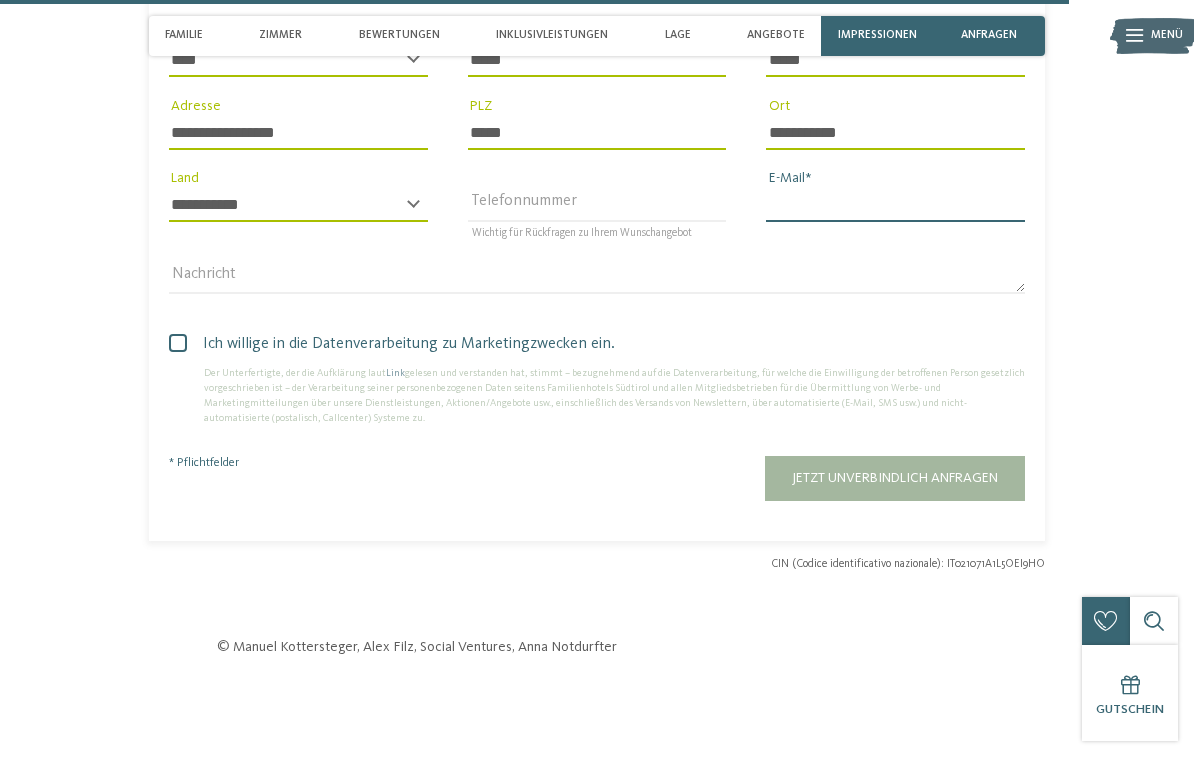 click on "E-Mail" at bounding box center [895, 205] 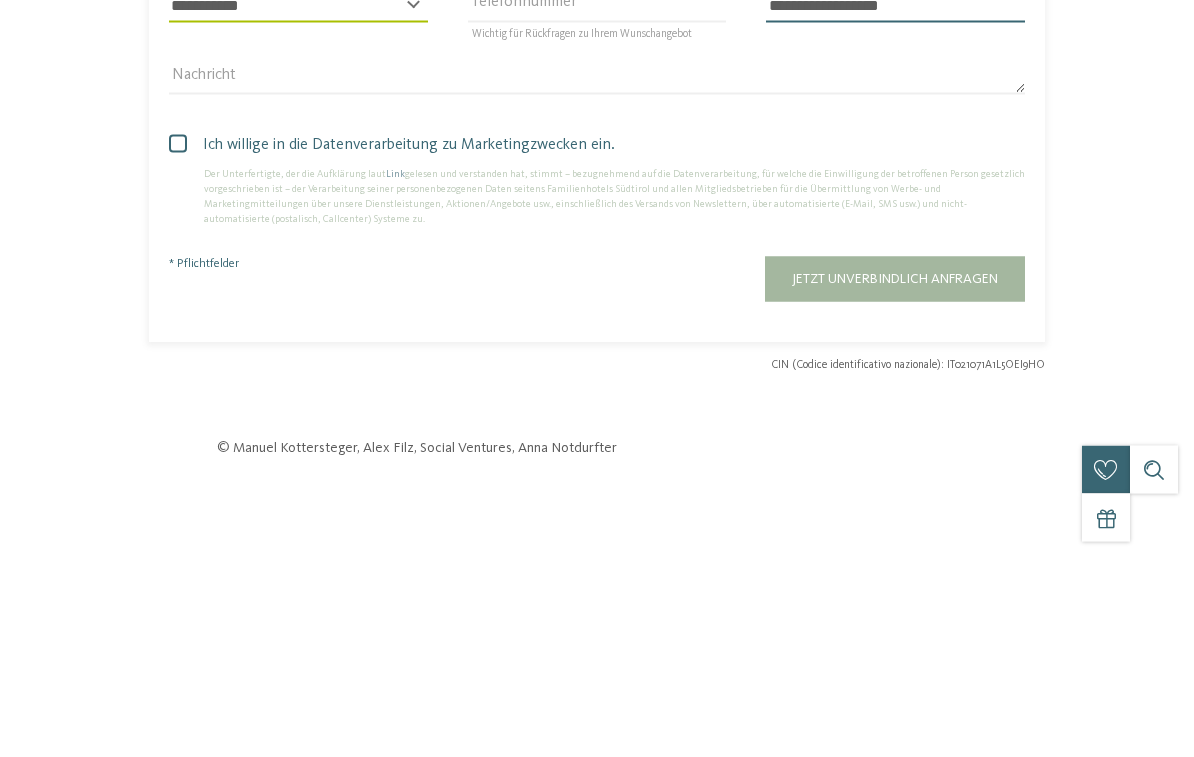 type on "**********" 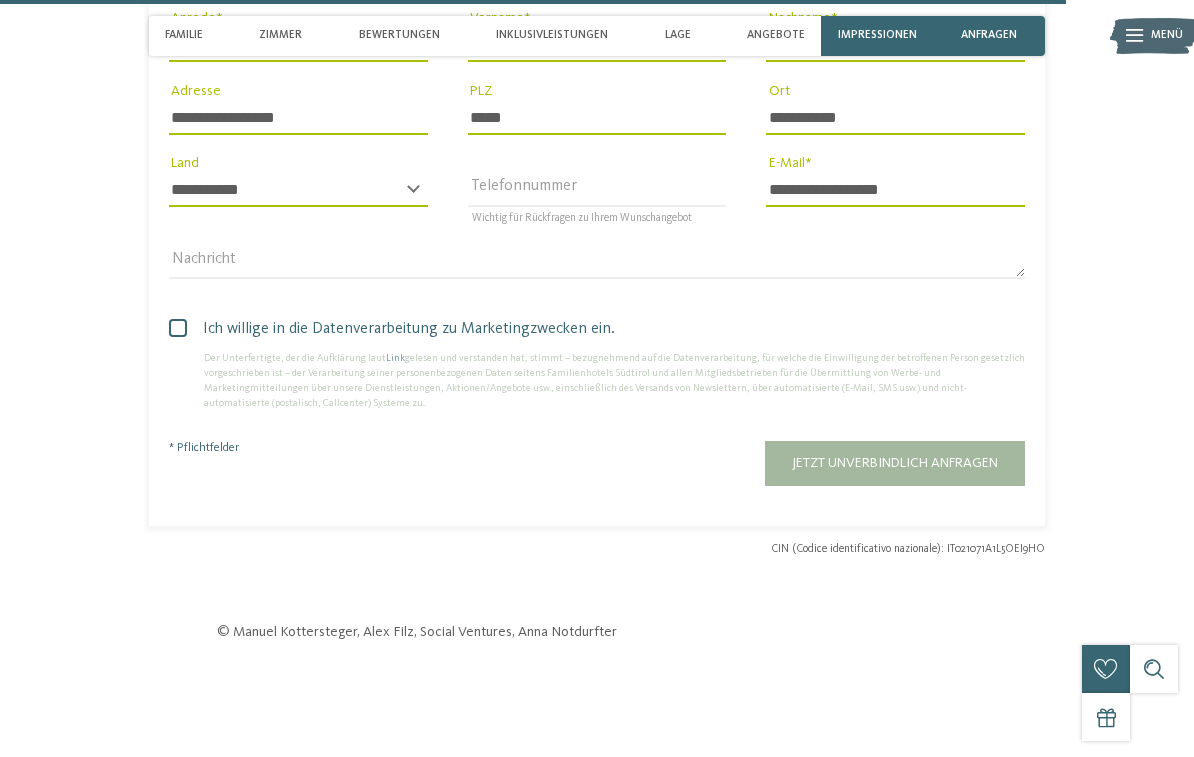 scroll, scrollTop: 6080, scrollLeft: 0, axis: vertical 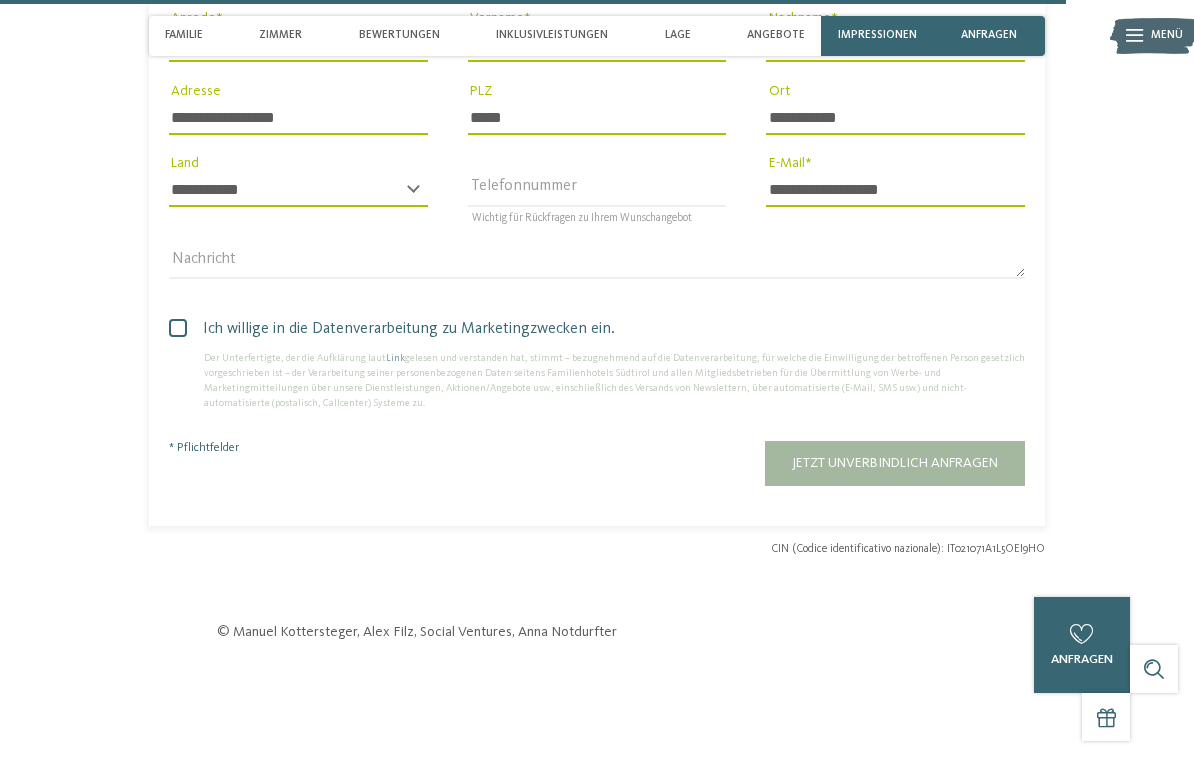 click on "Jetzt unverbindlich anfragen" at bounding box center (895, 463) 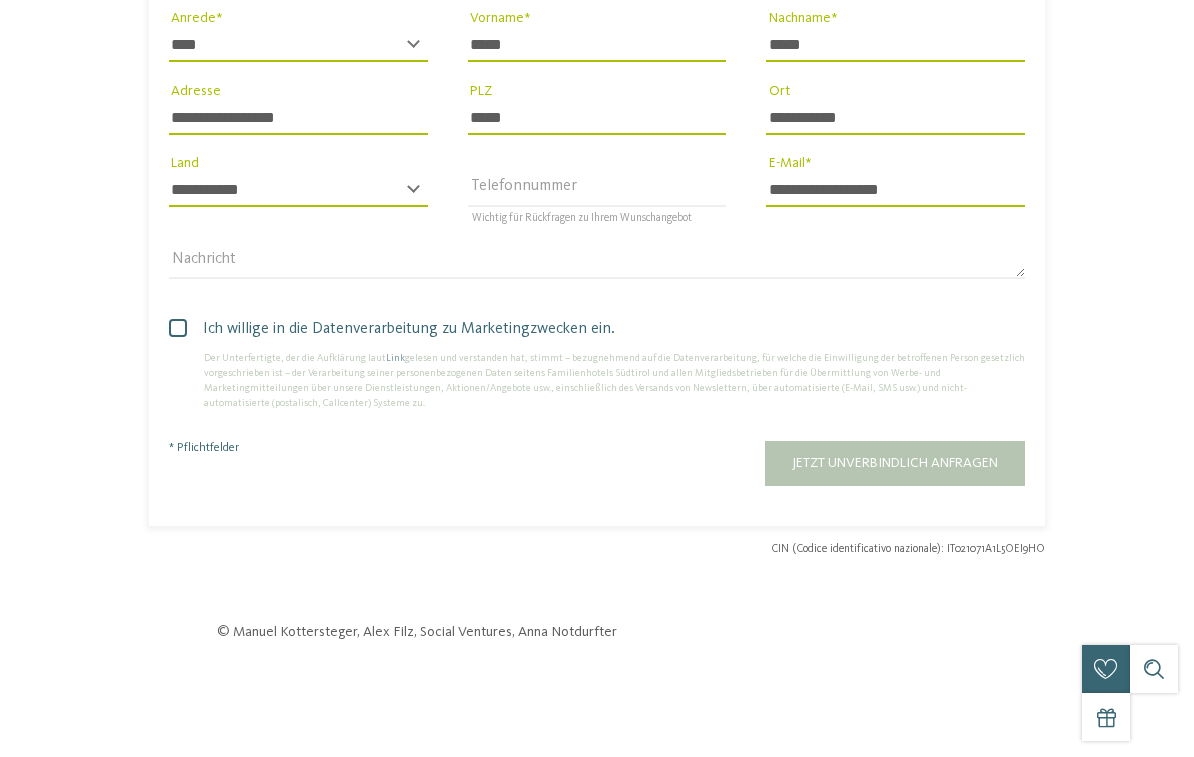 scroll, scrollTop: 0, scrollLeft: 0, axis: both 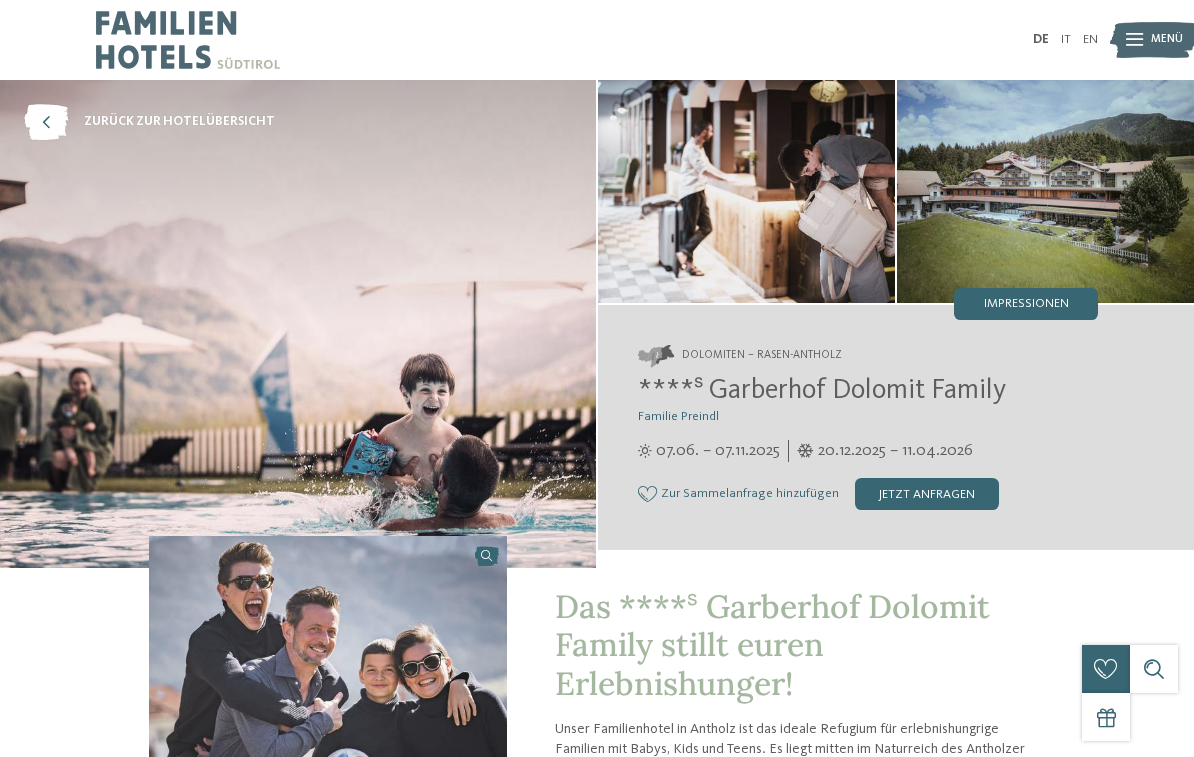 type on "**********" 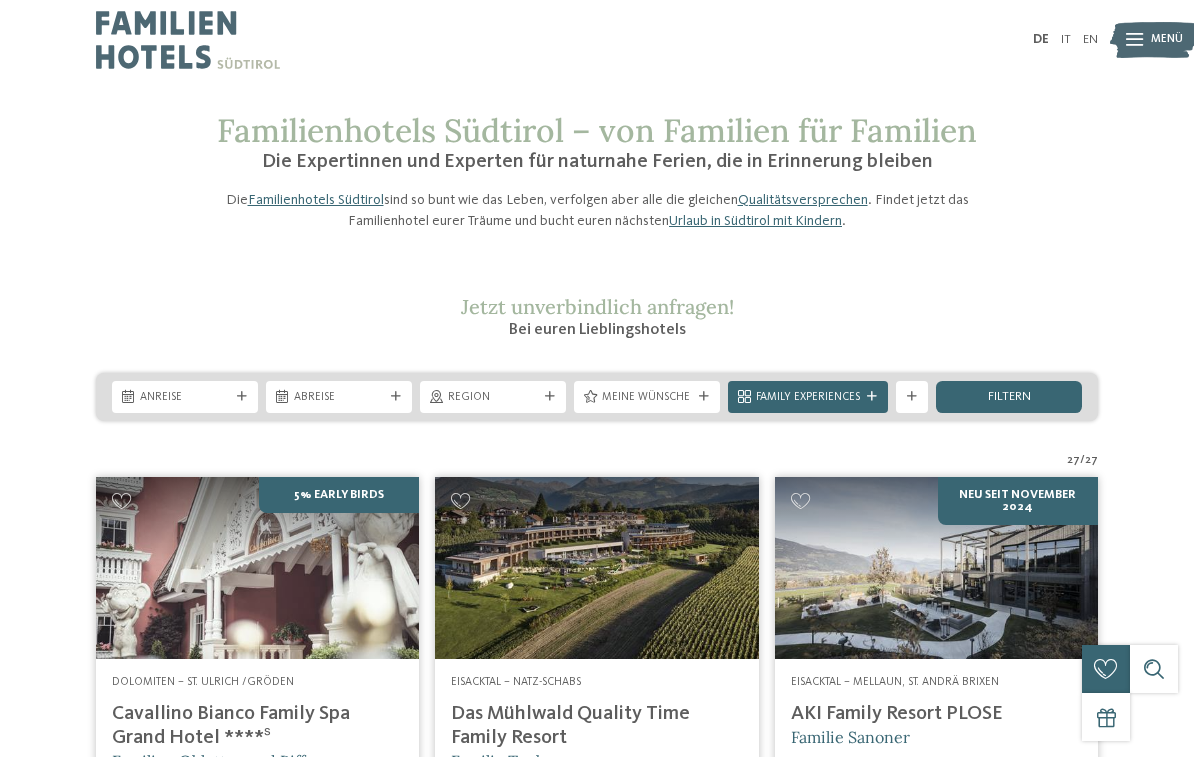 scroll, scrollTop: 0, scrollLeft: 0, axis: both 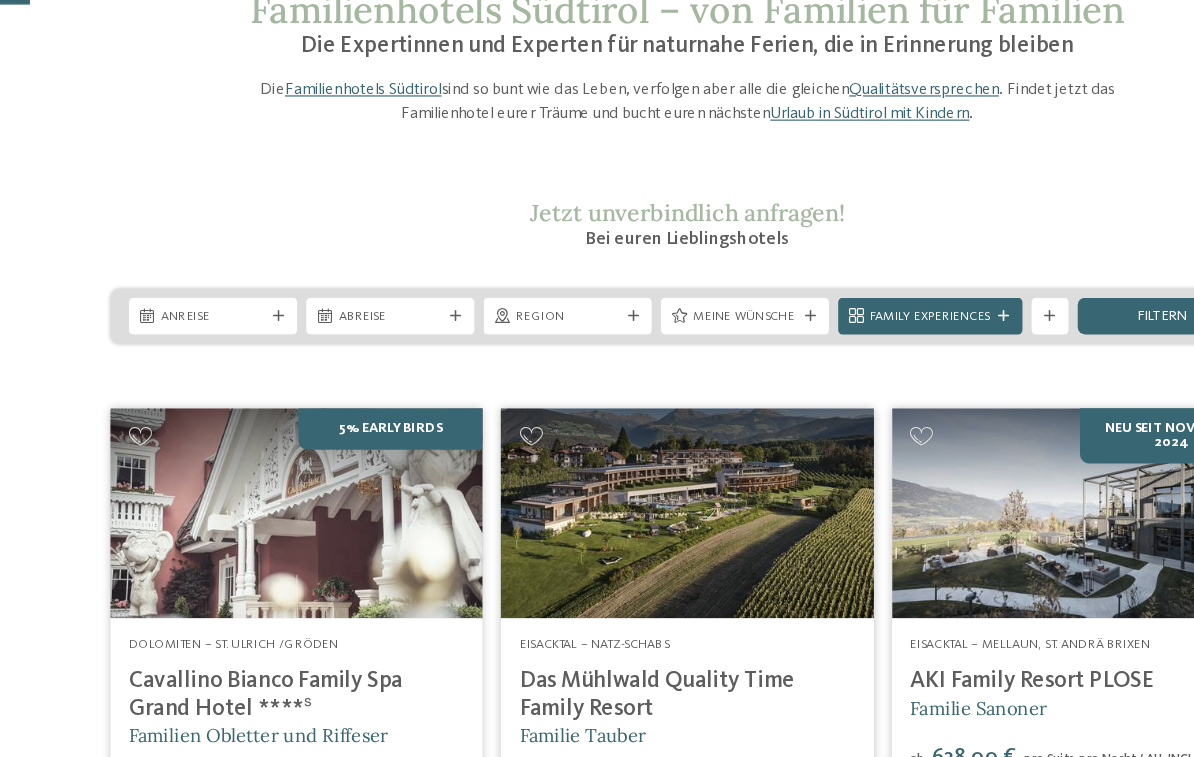 click on "Anreise" at bounding box center [185, 274] 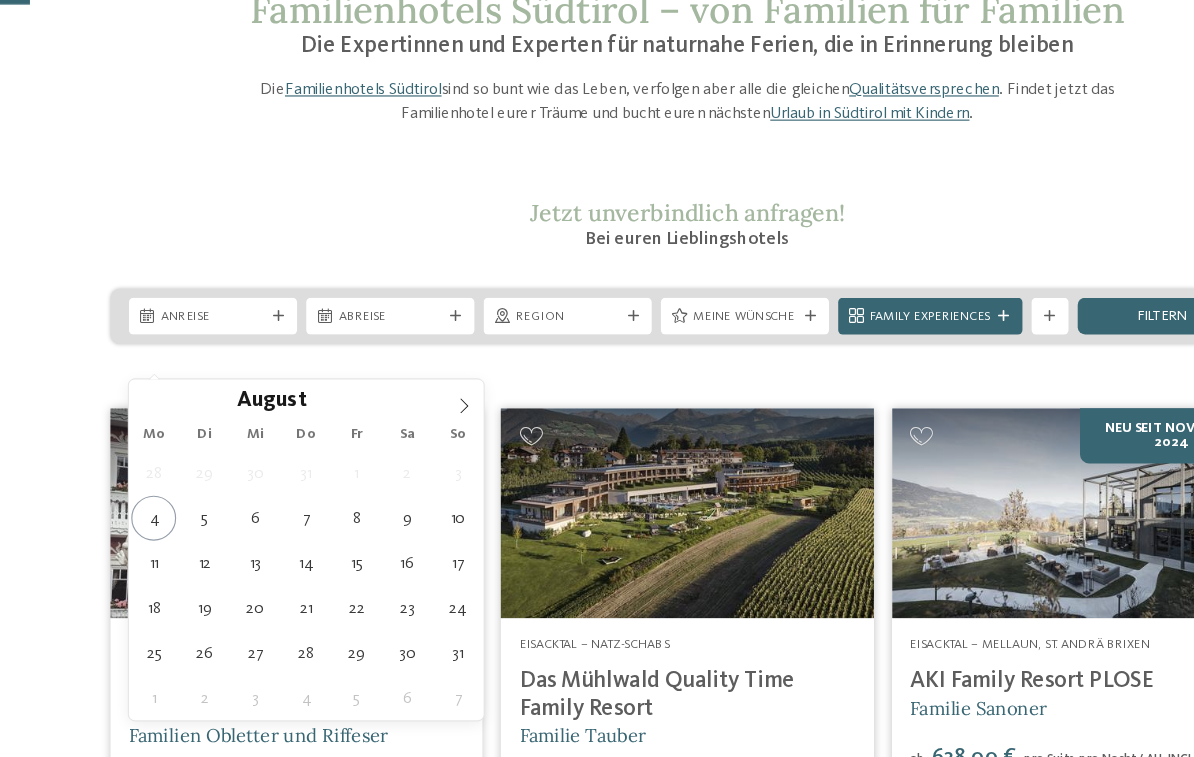 click 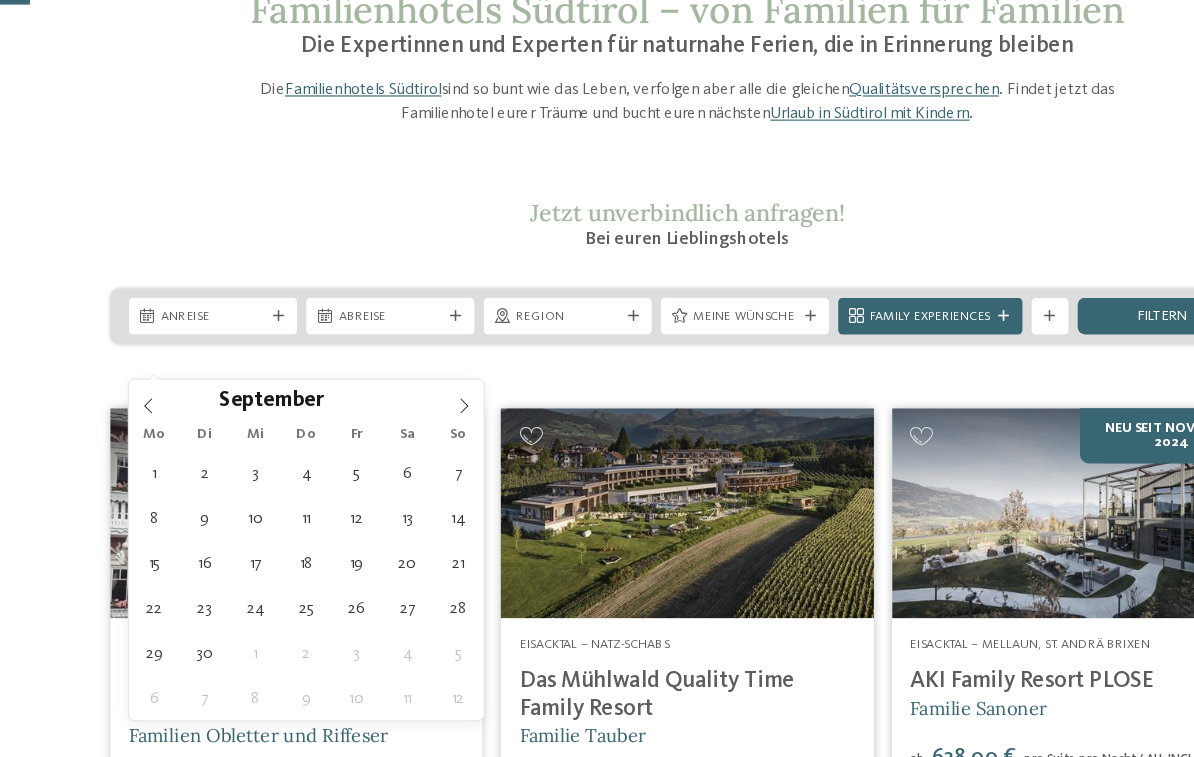 click at bounding box center (403, 347) 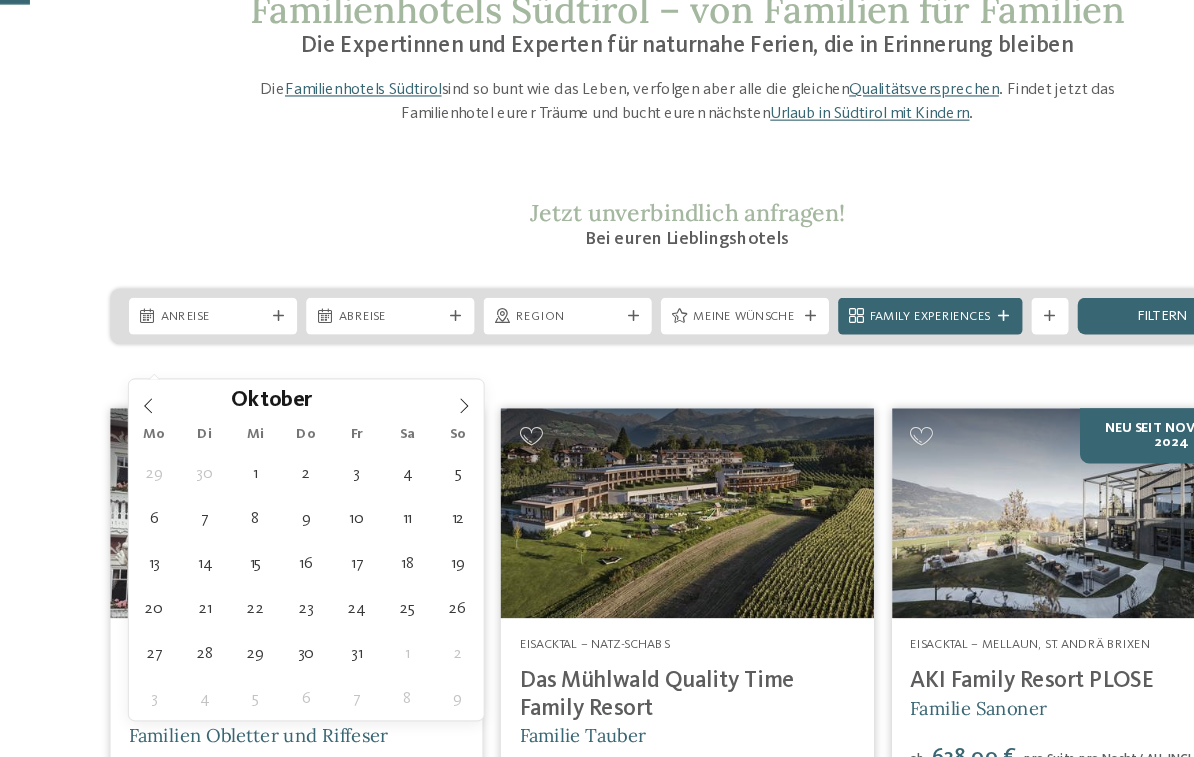 click 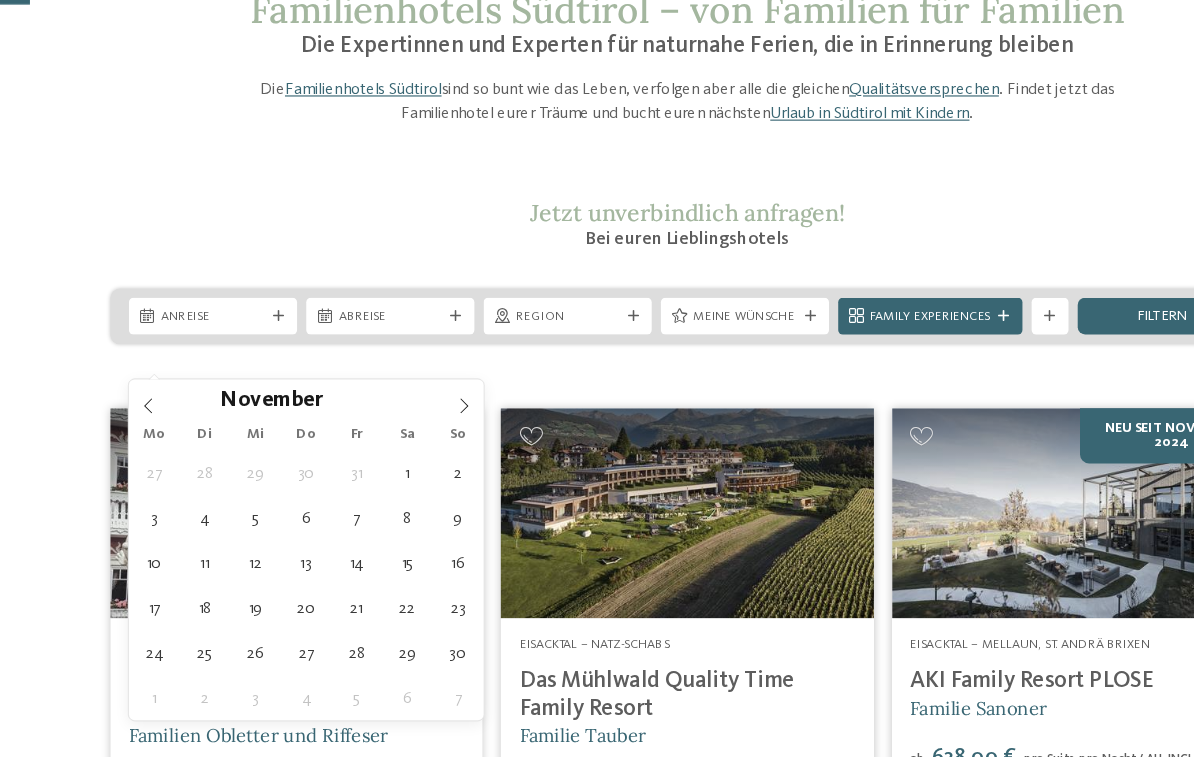 click at bounding box center [403, 347] 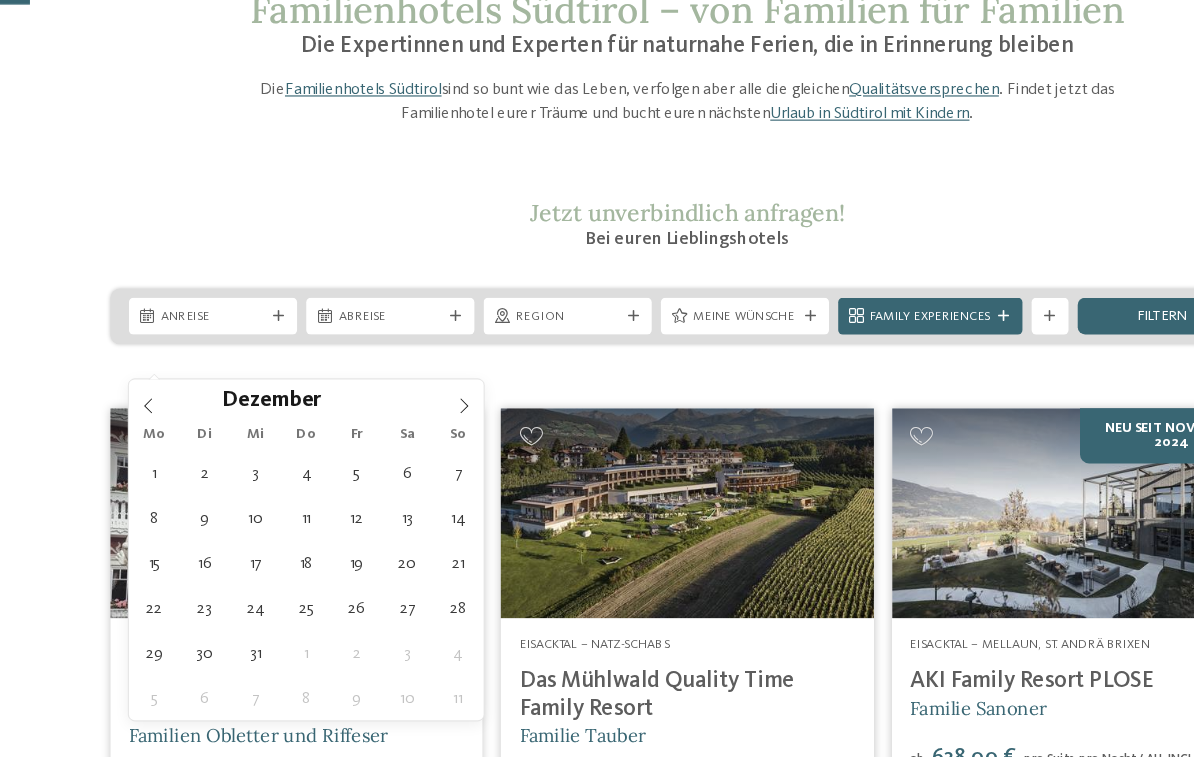 click at bounding box center [403, 347] 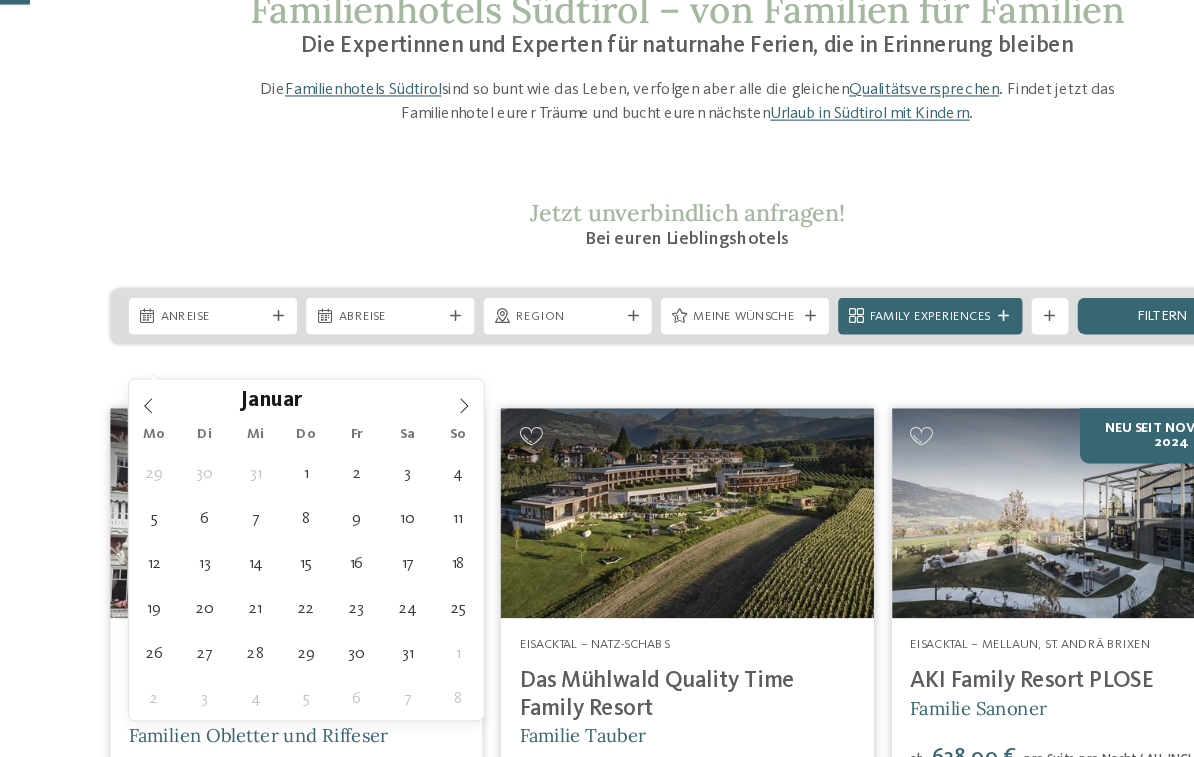 click 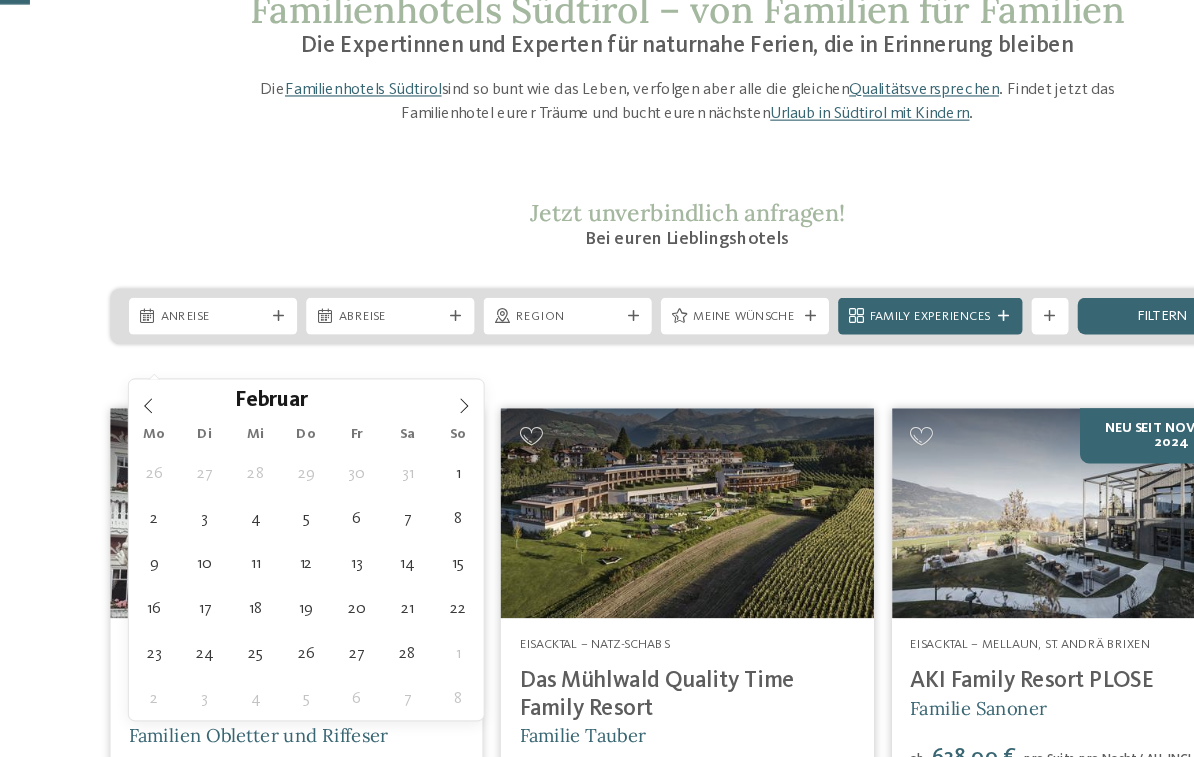 click at bounding box center (403, 347) 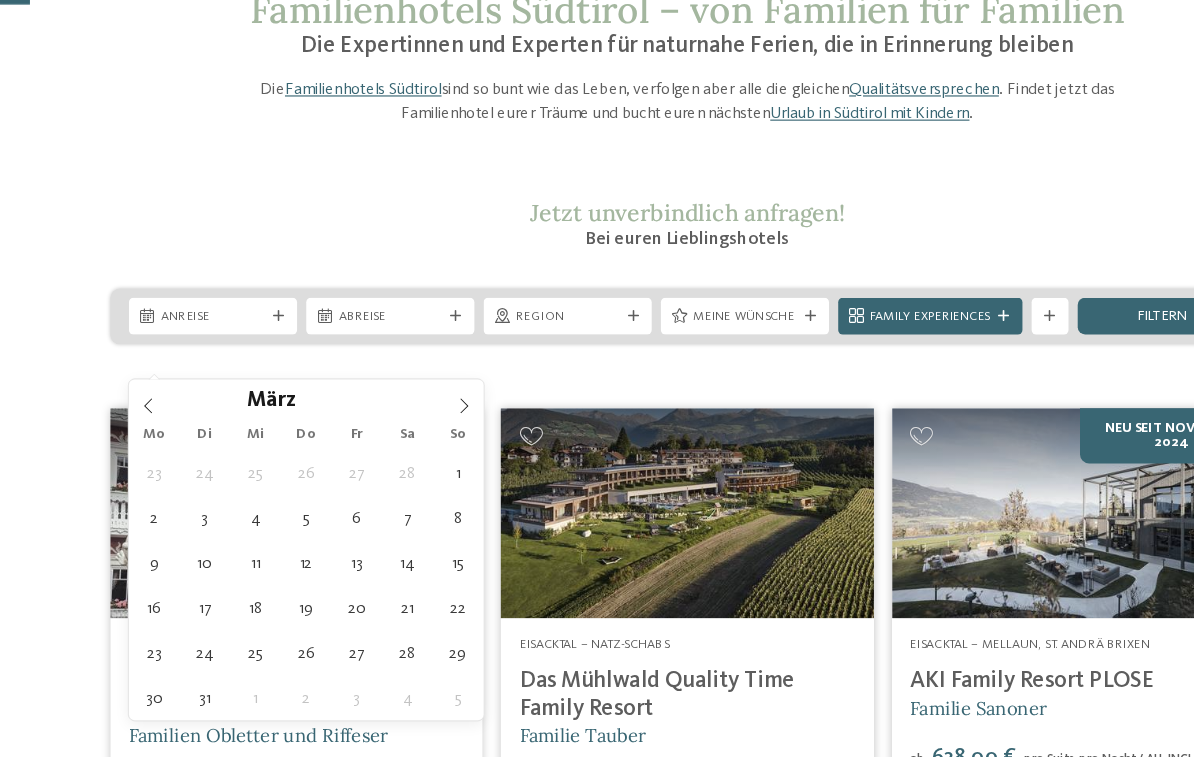 click at bounding box center (403, 347) 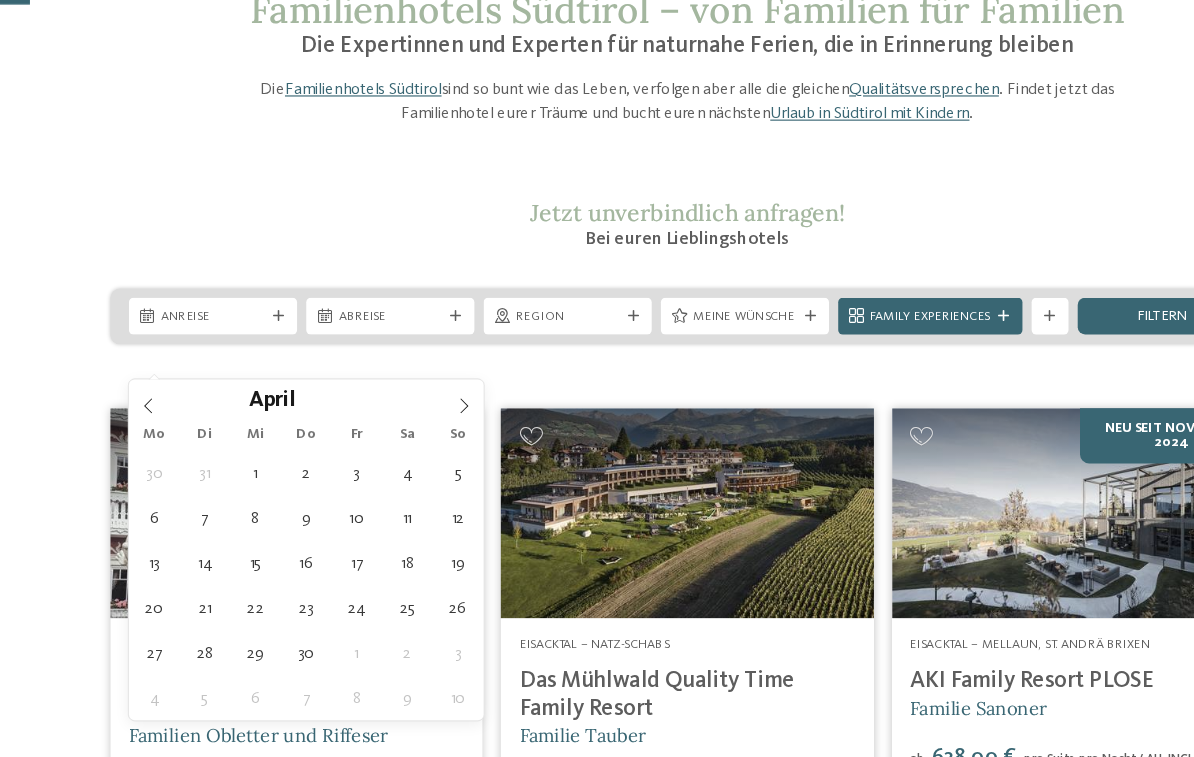 click at bounding box center [403, 347] 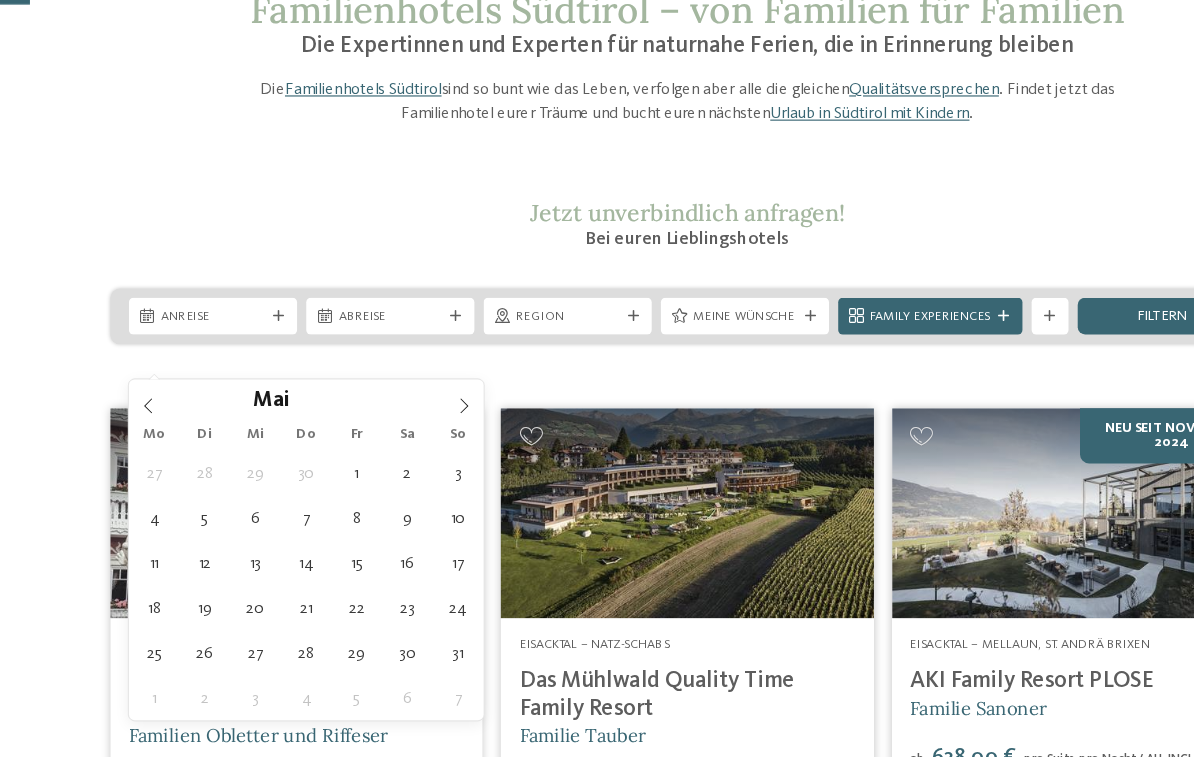 click at bounding box center (403, 347) 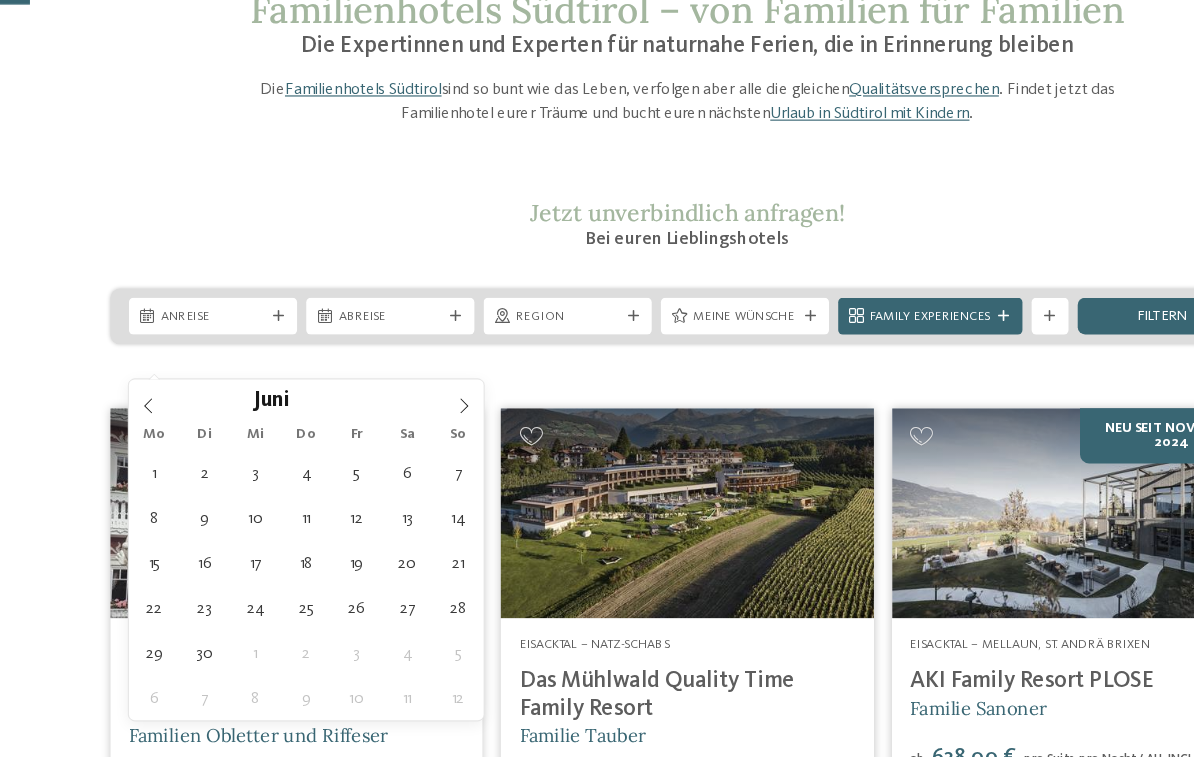 click 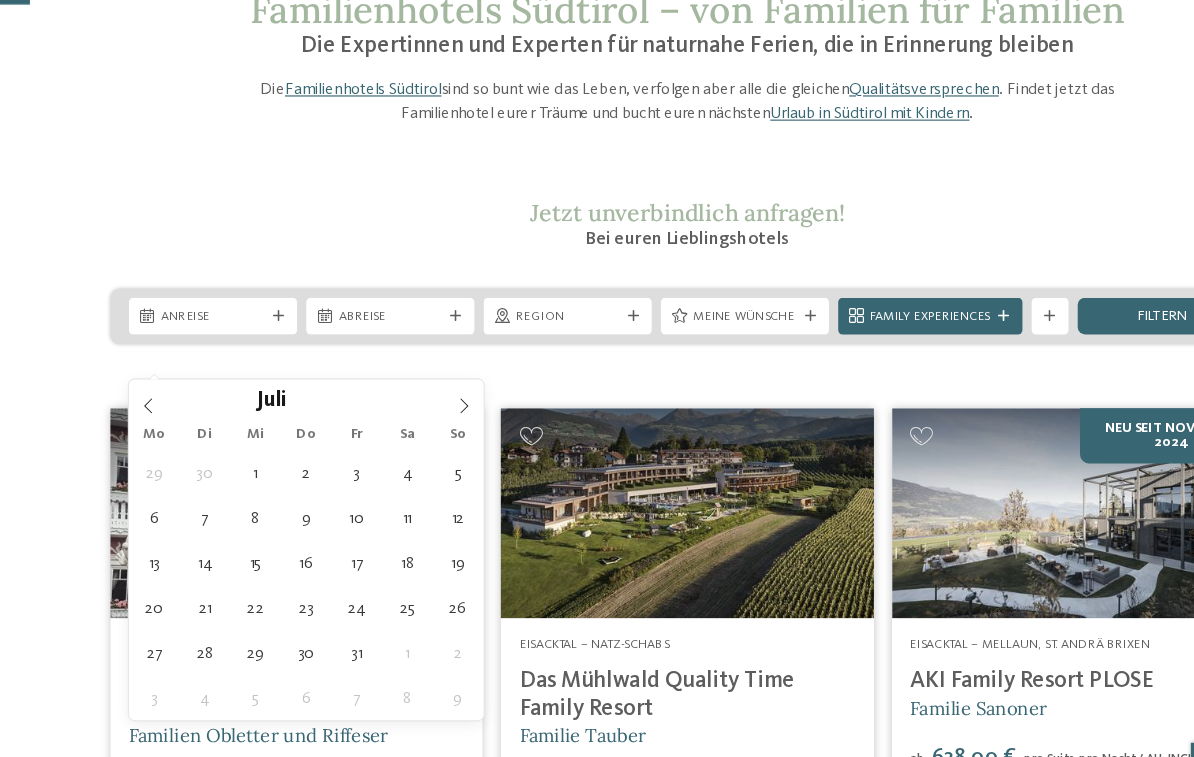type on "18.07.2026" 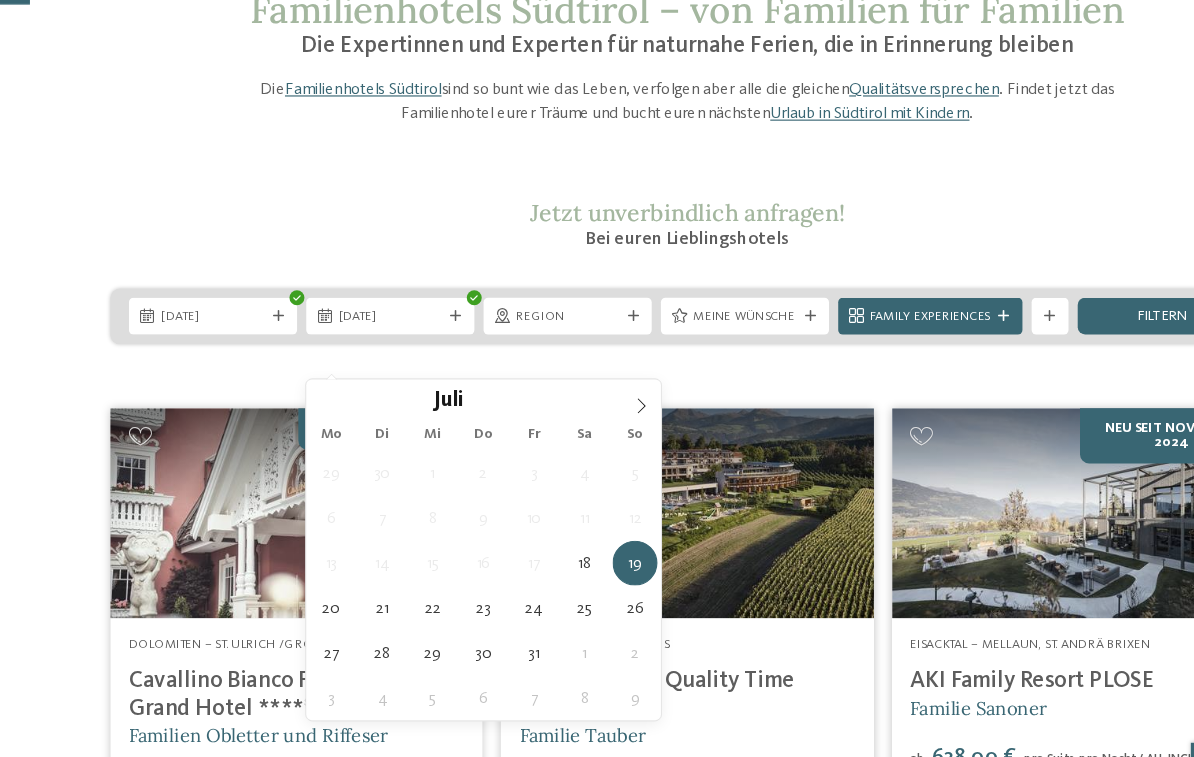 type on "25.07.2026" 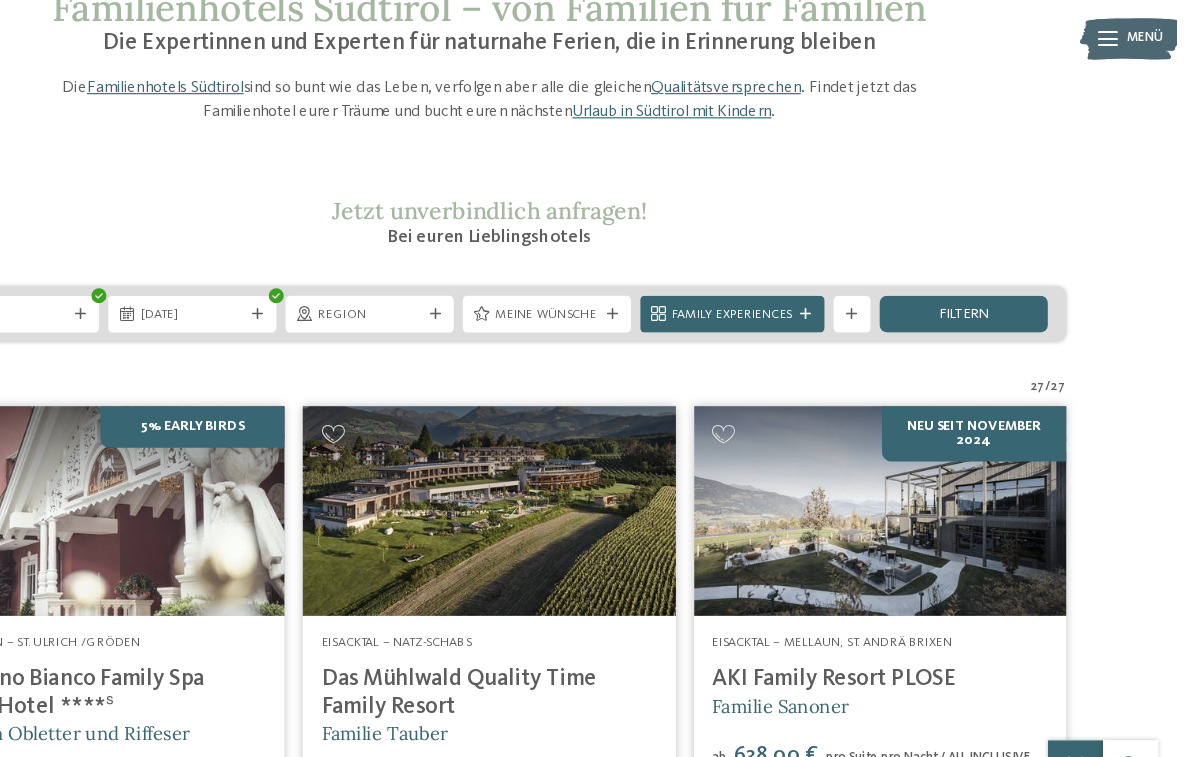 scroll, scrollTop: 103, scrollLeft: 0, axis: vertical 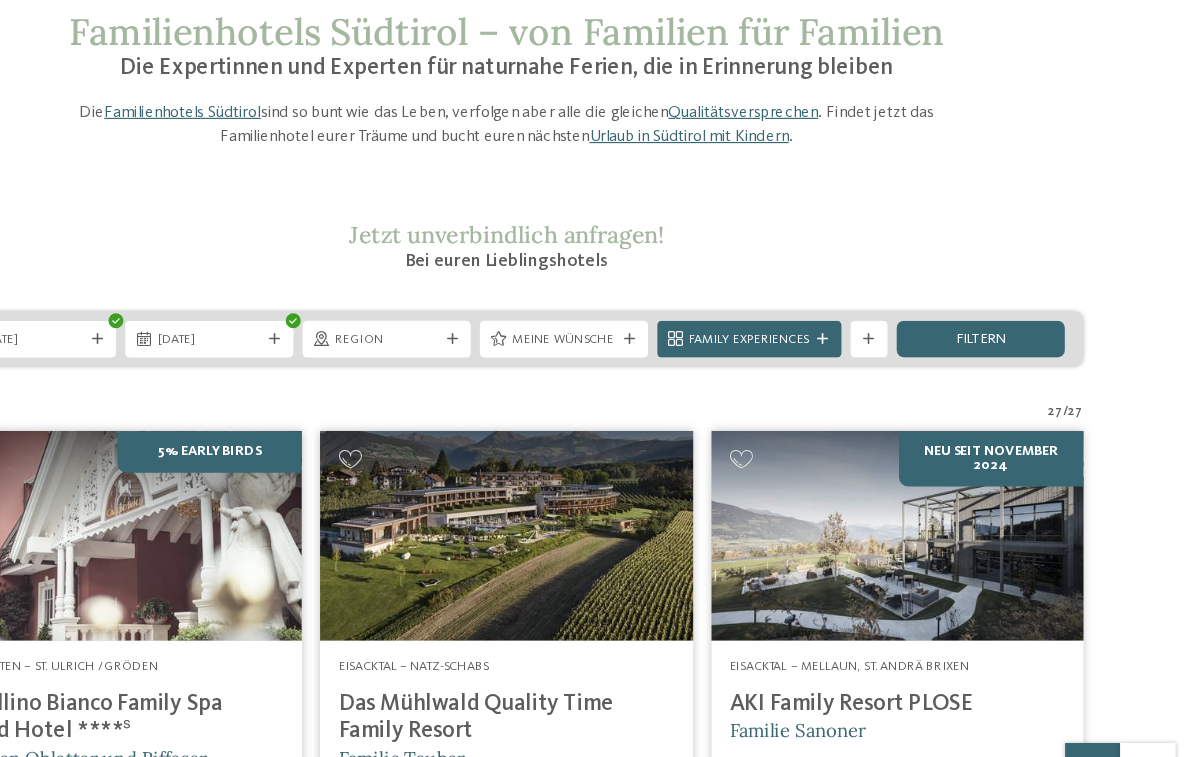 click on "filtern" at bounding box center [1009, 294] 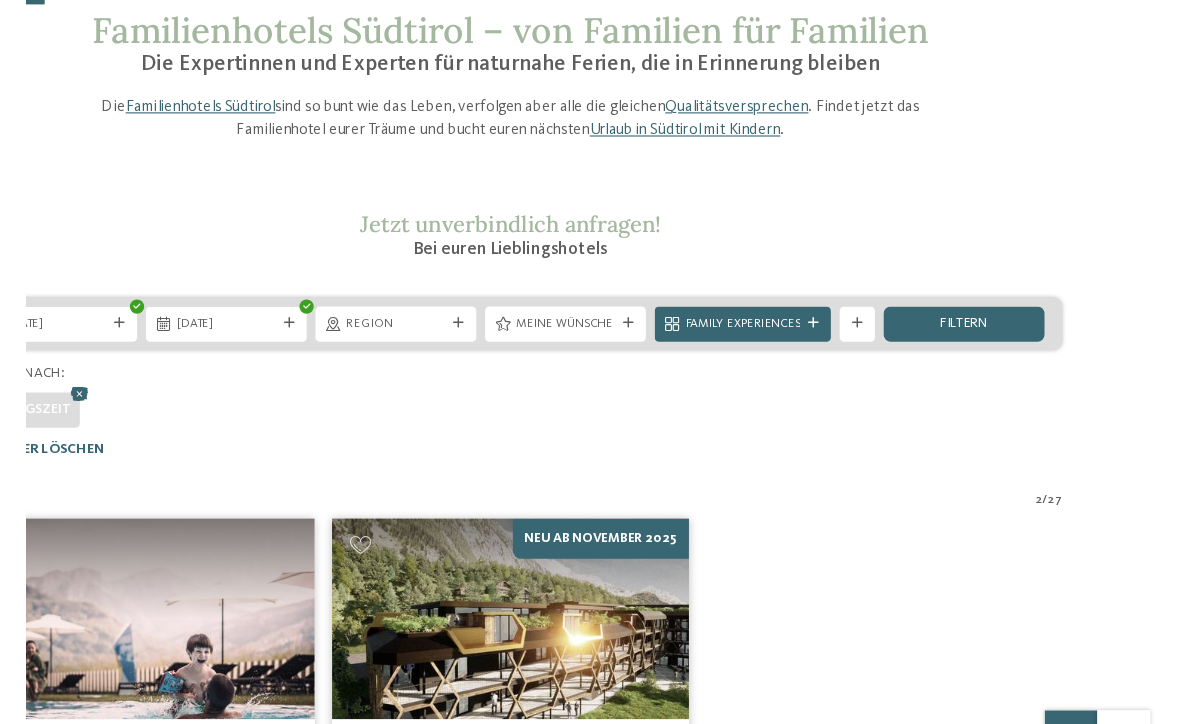 scroll, scrollTop: 419, scrollLeft: 0, axis: vertical 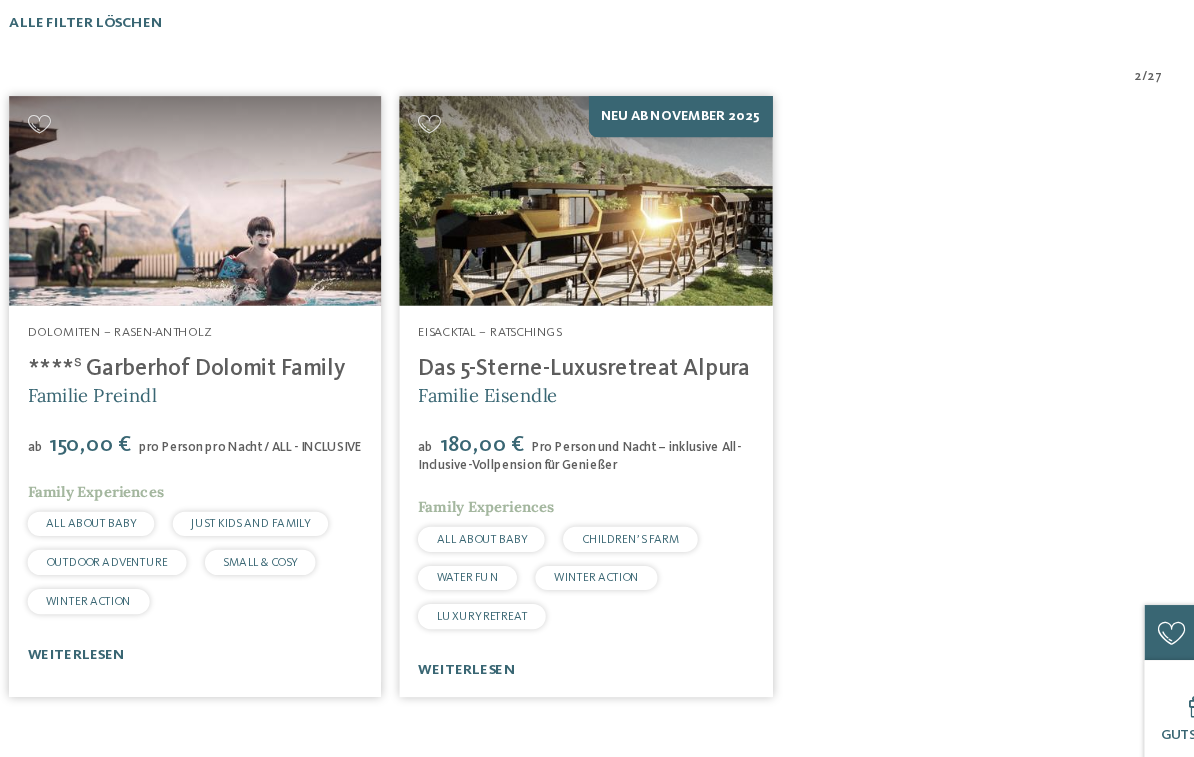 click at bounding box center (596, 246) 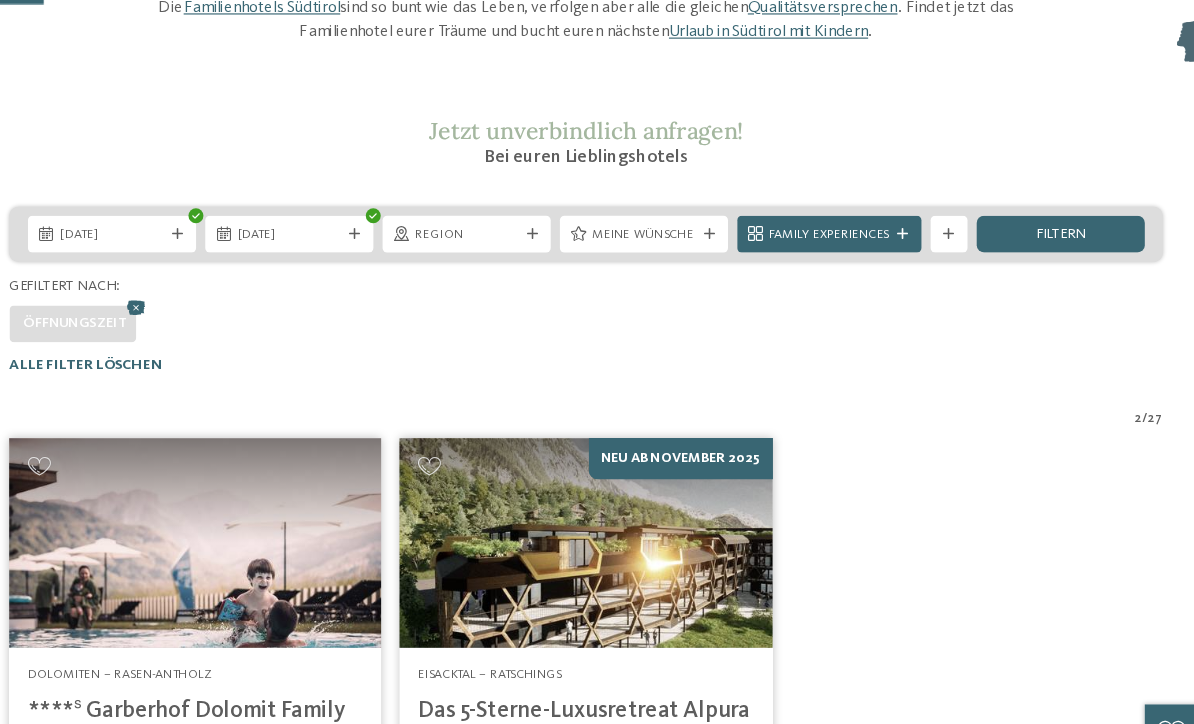 scroll, scrollTop: 150, scrollLeft: 0, axis: vertical 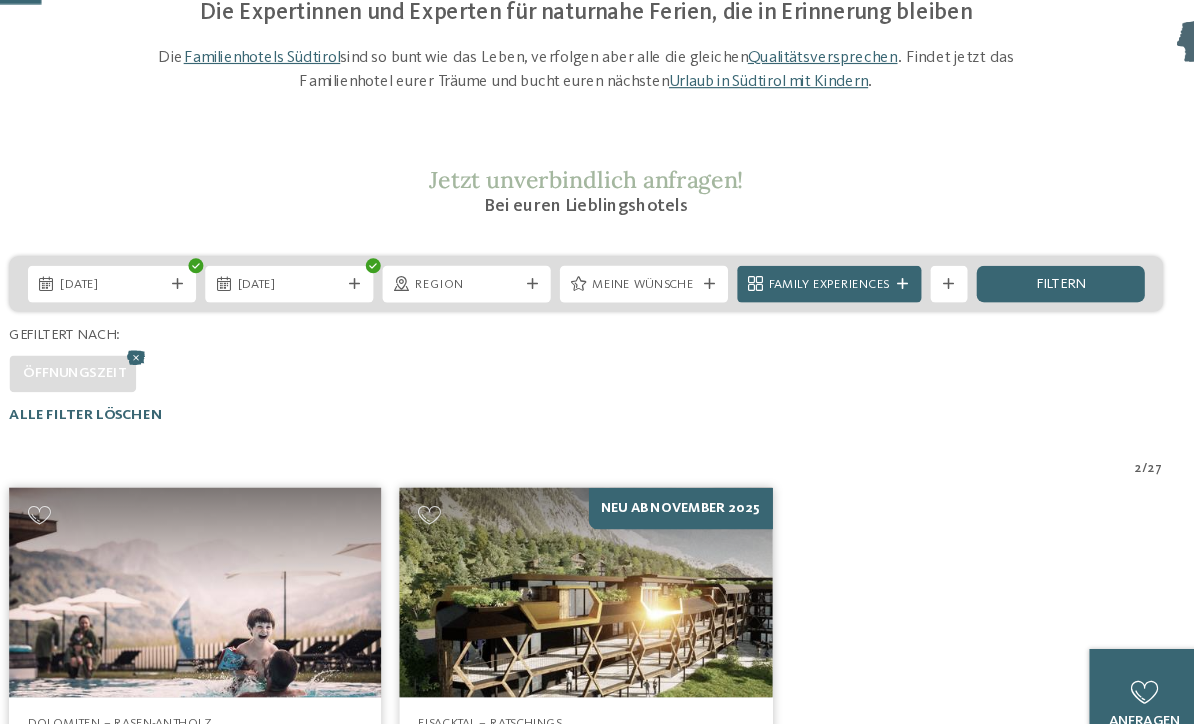click on "18.07.2026" at bounding box center [185, 246] 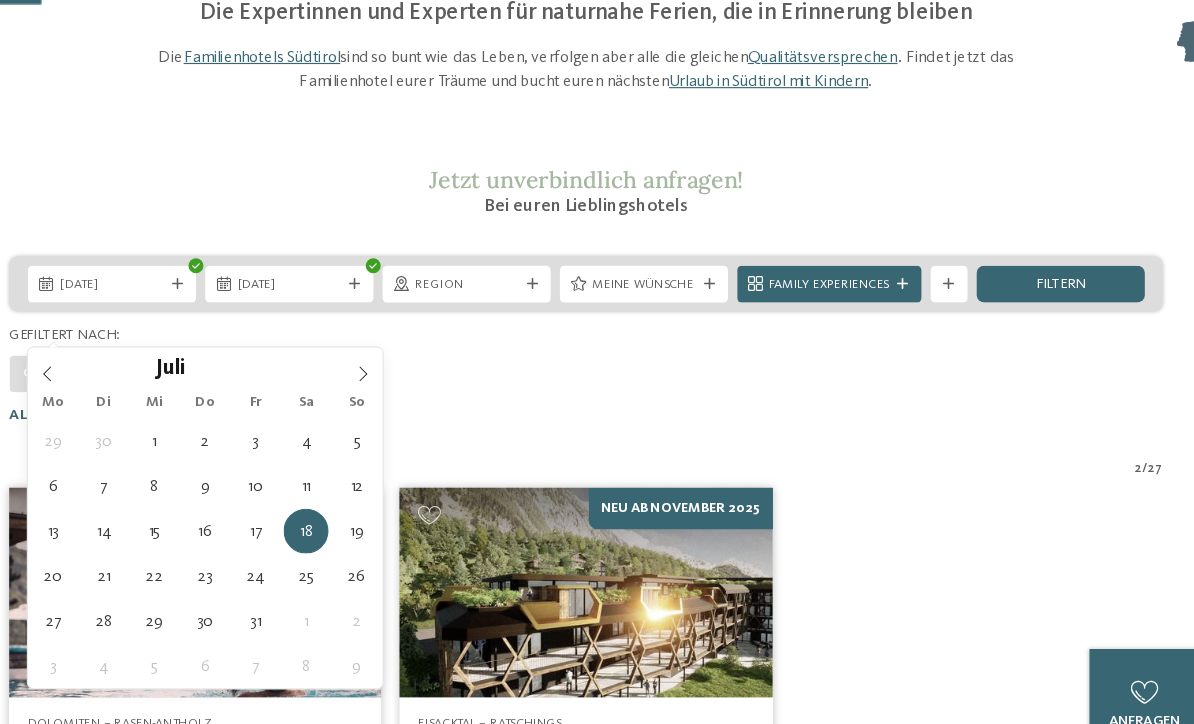 click 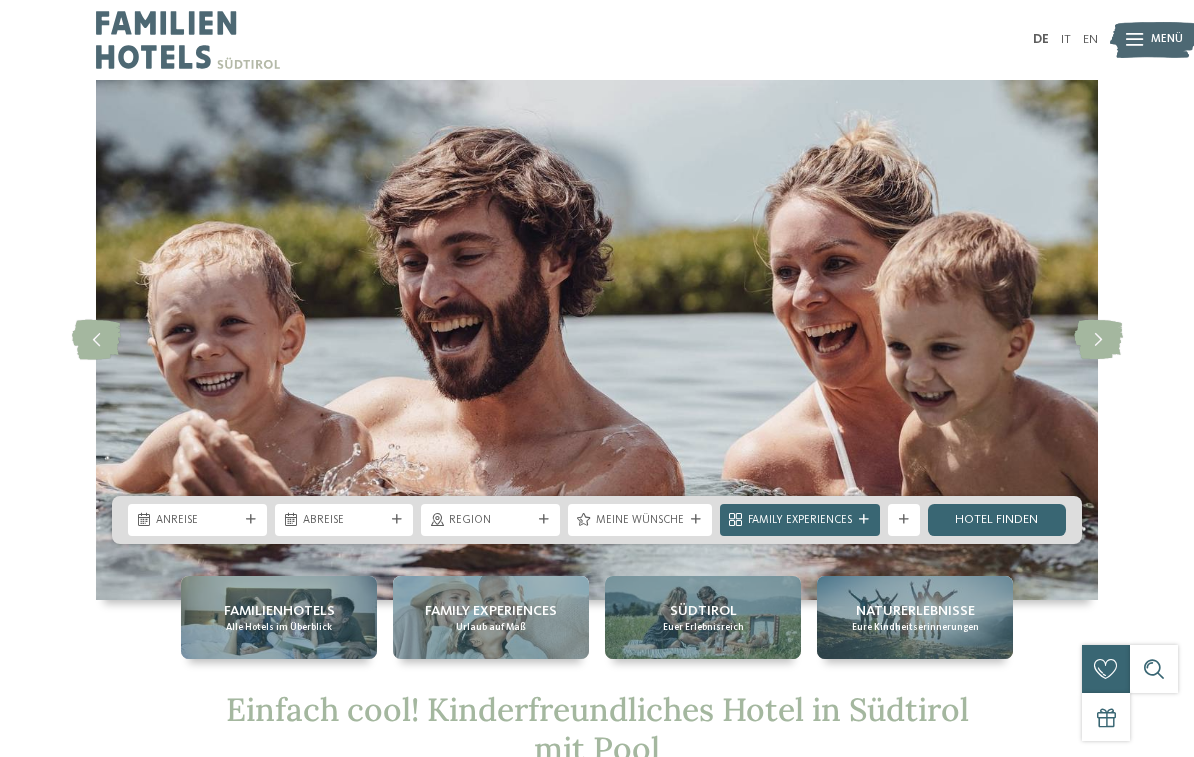 scroll, scrollTop: 0, scrollLeft: 0, axis: both 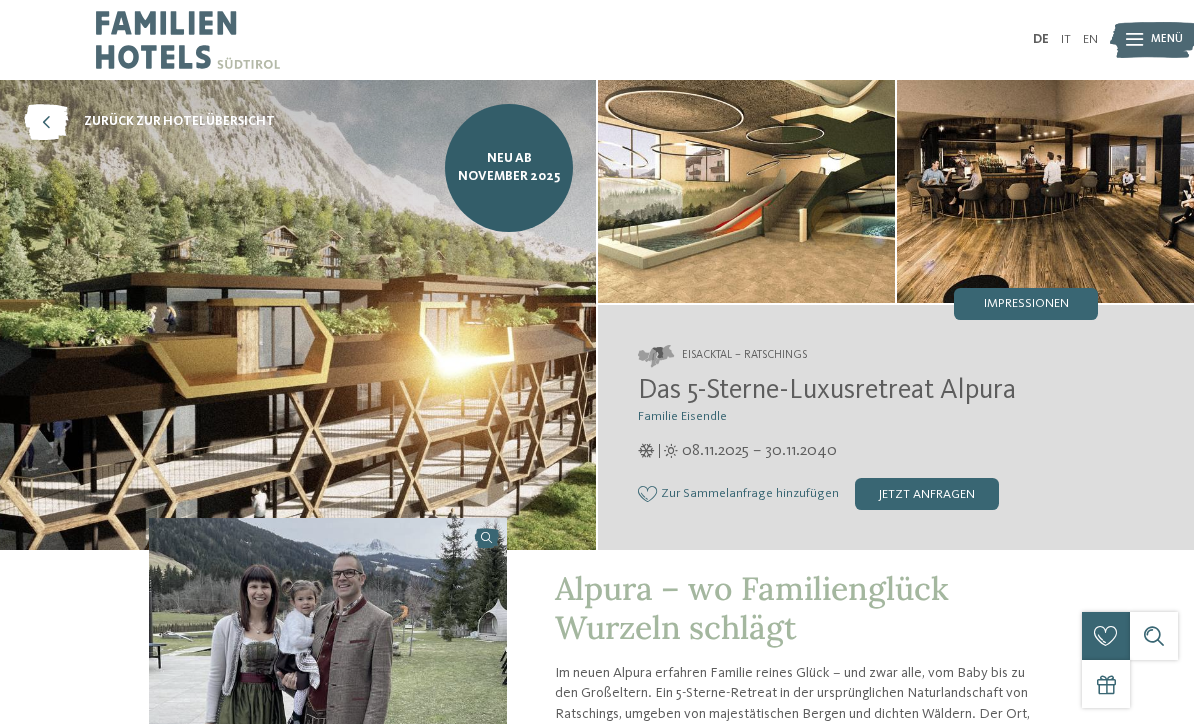 click at bounding box center (298, 315) 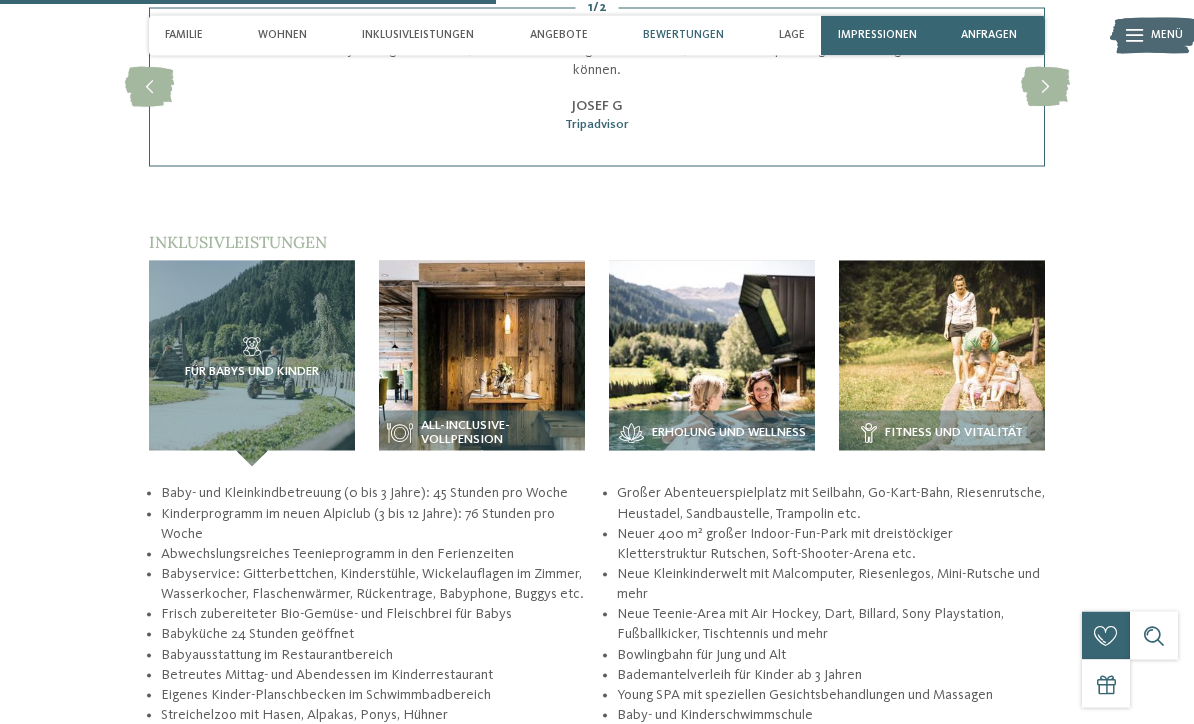scroll, scrollTop: 2499, scrollLeft: 0, axis: vertical 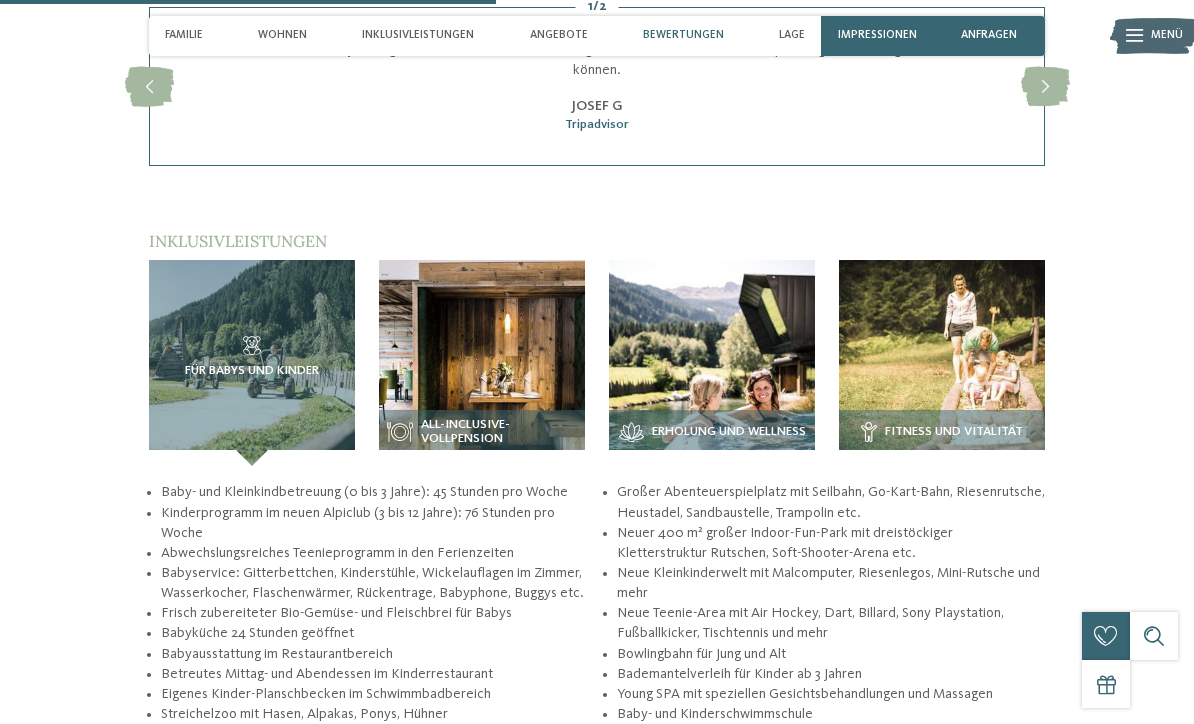click on "Für Babys und Kinder" at bounding box center (252, 363) 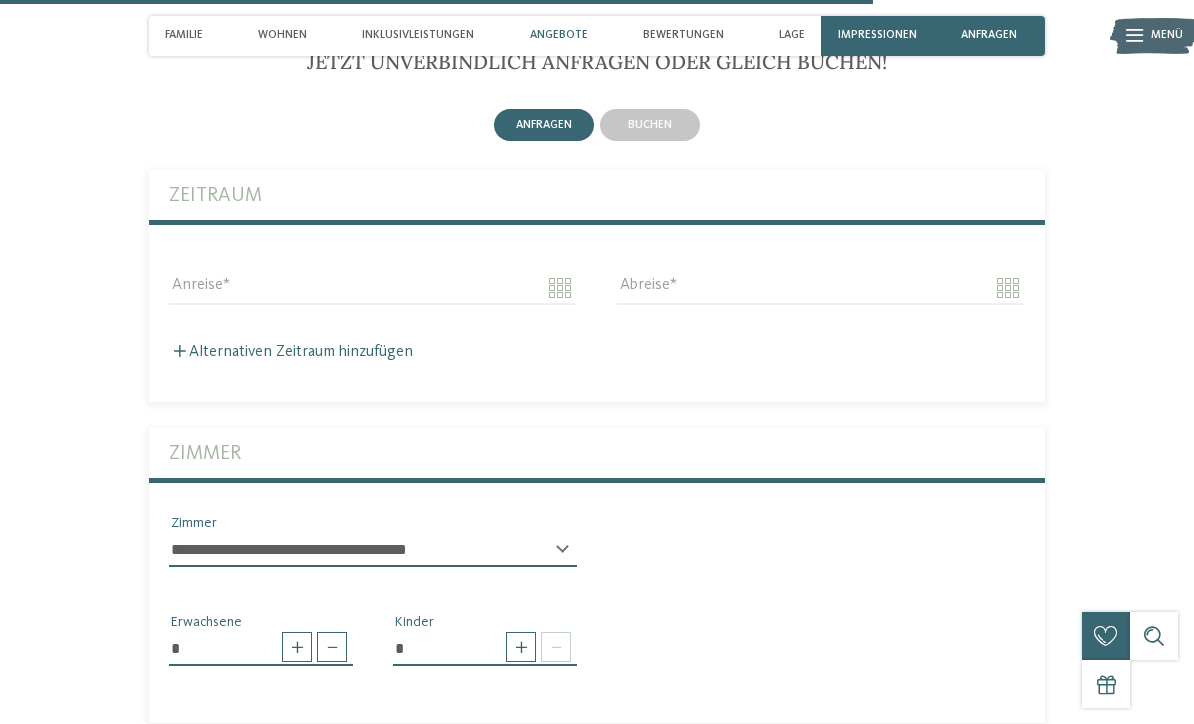 scroll, scrollTop: 4396, scrollLeft: 0, axis: vertical 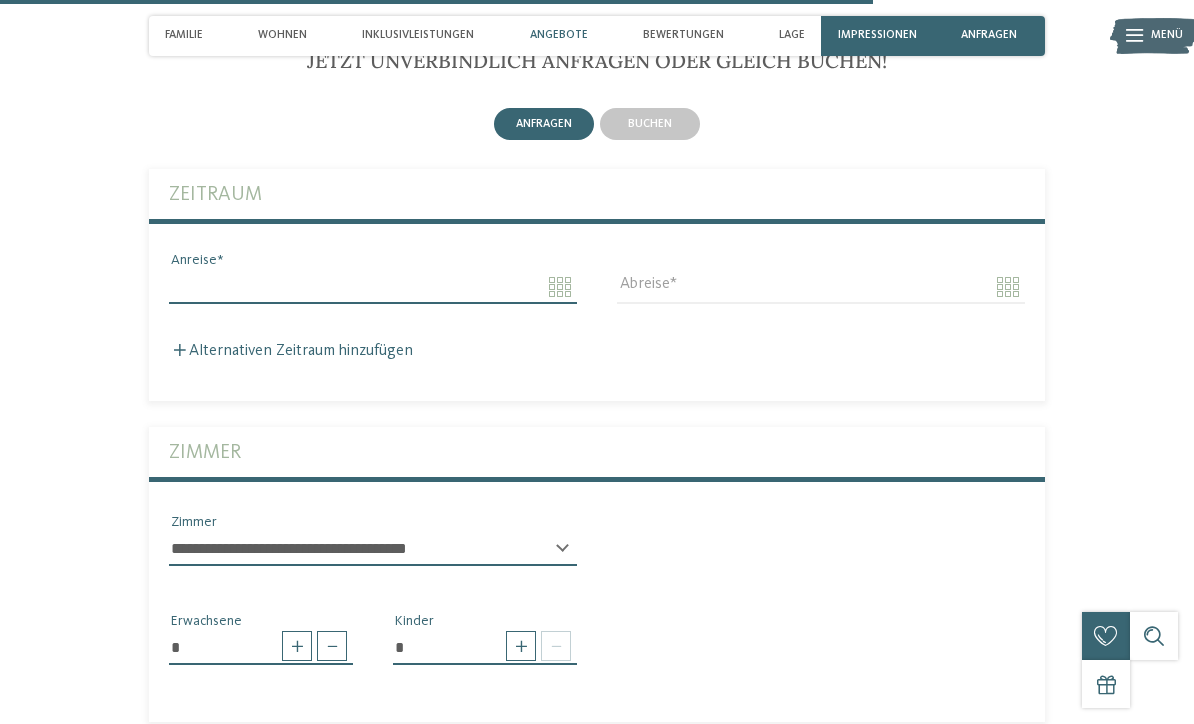 click on "Anreise" at bounding box center (373, 287) 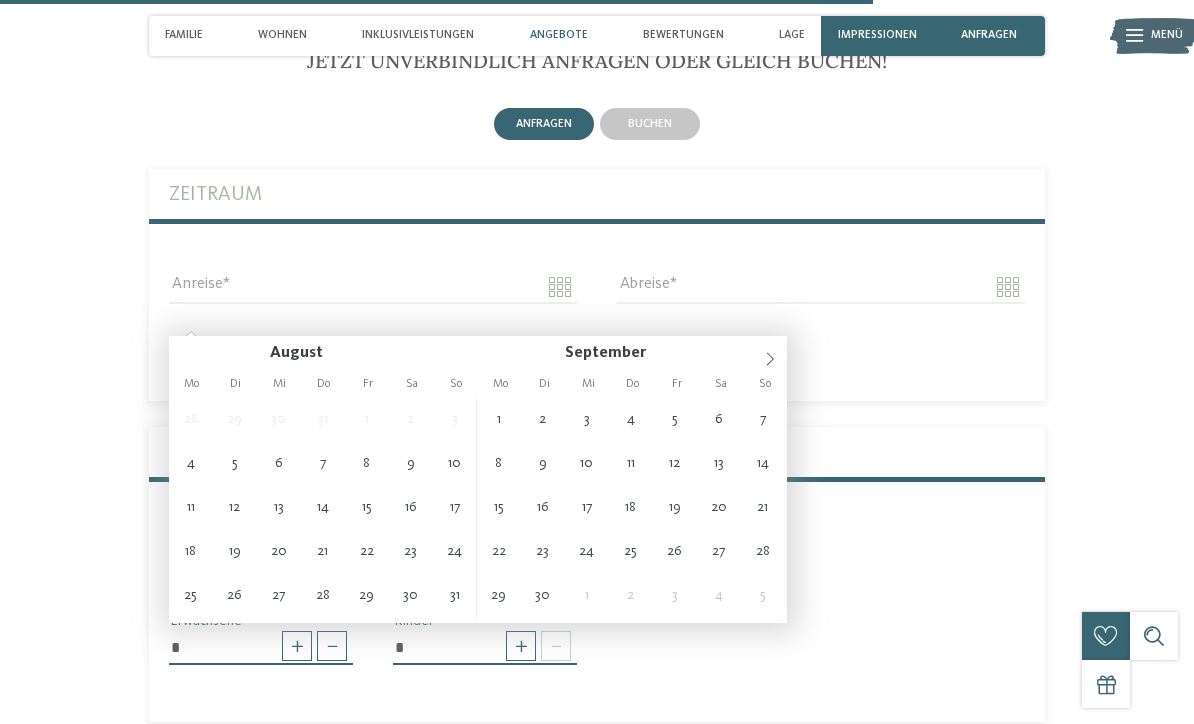 click at bounding box center (770, 353) 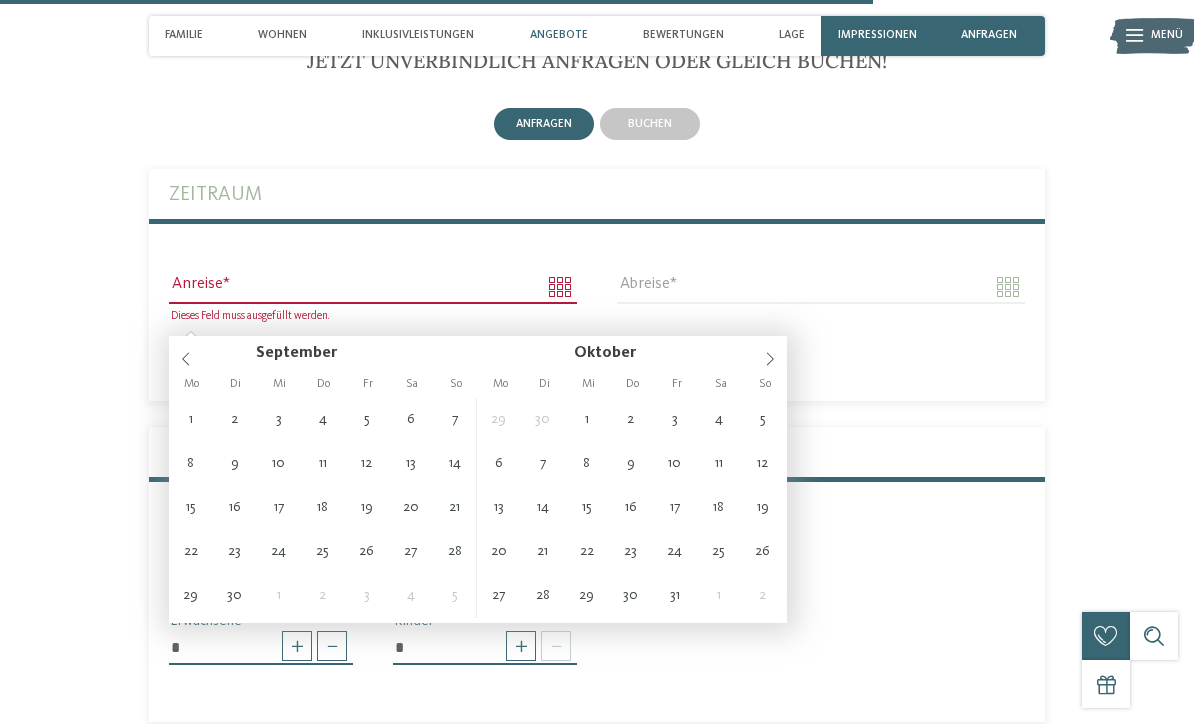click 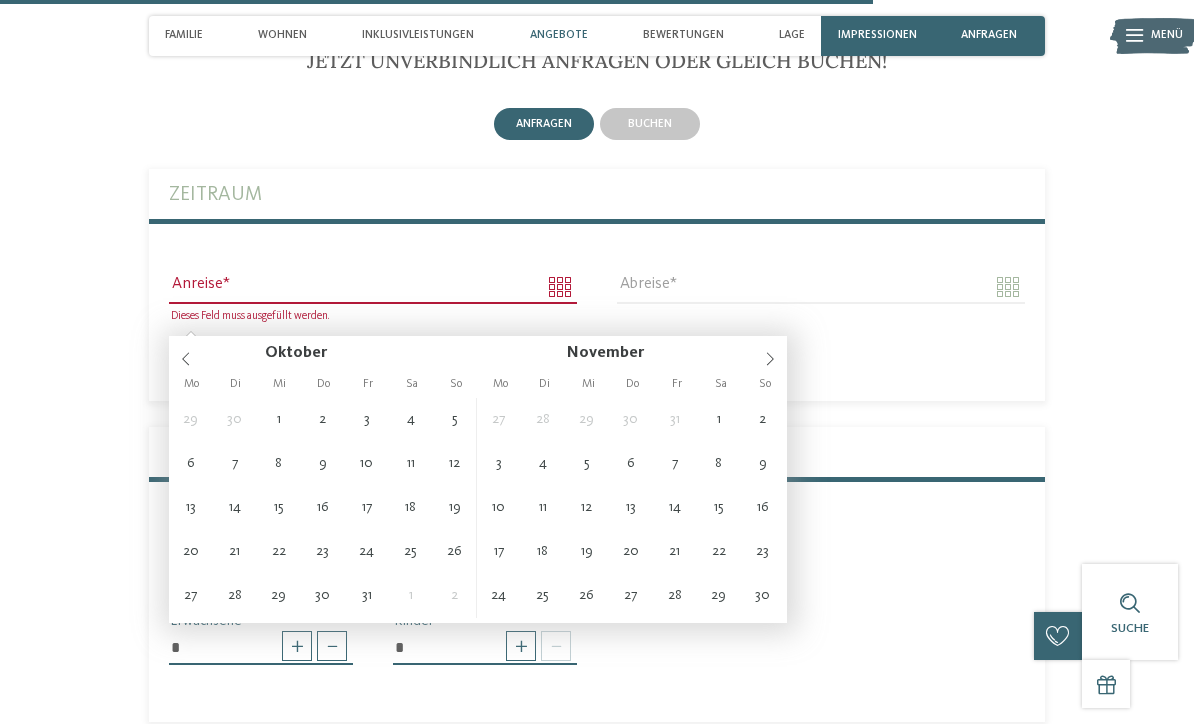 click 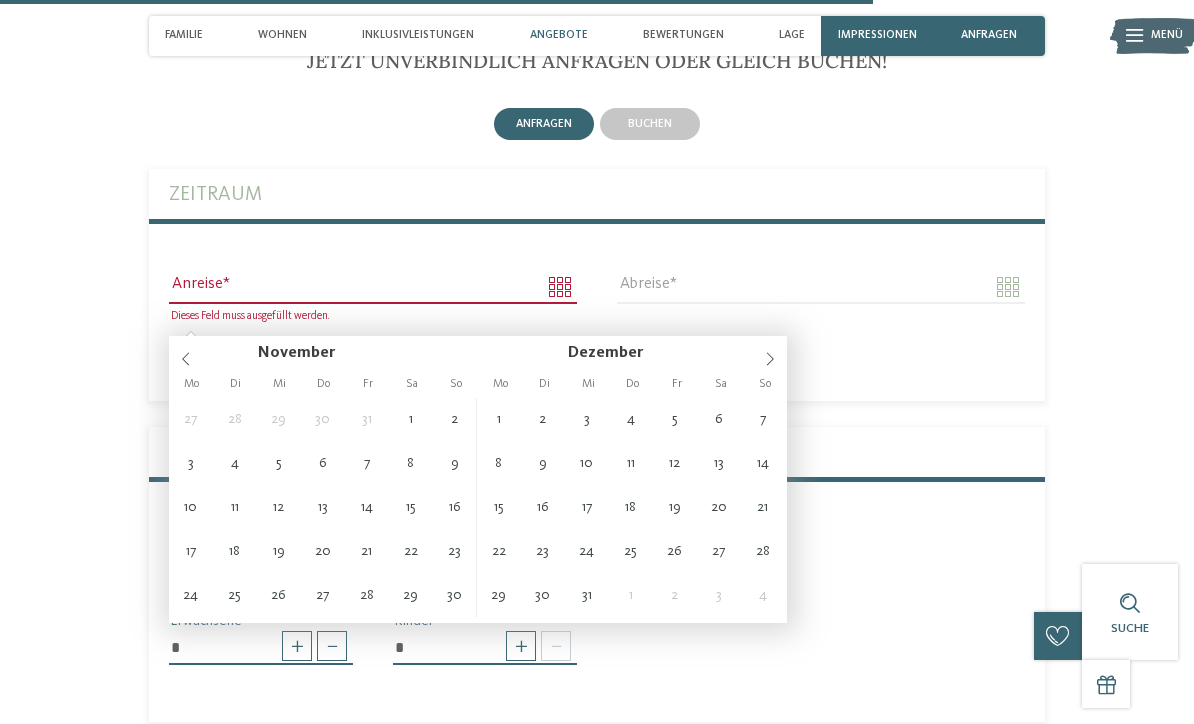 click 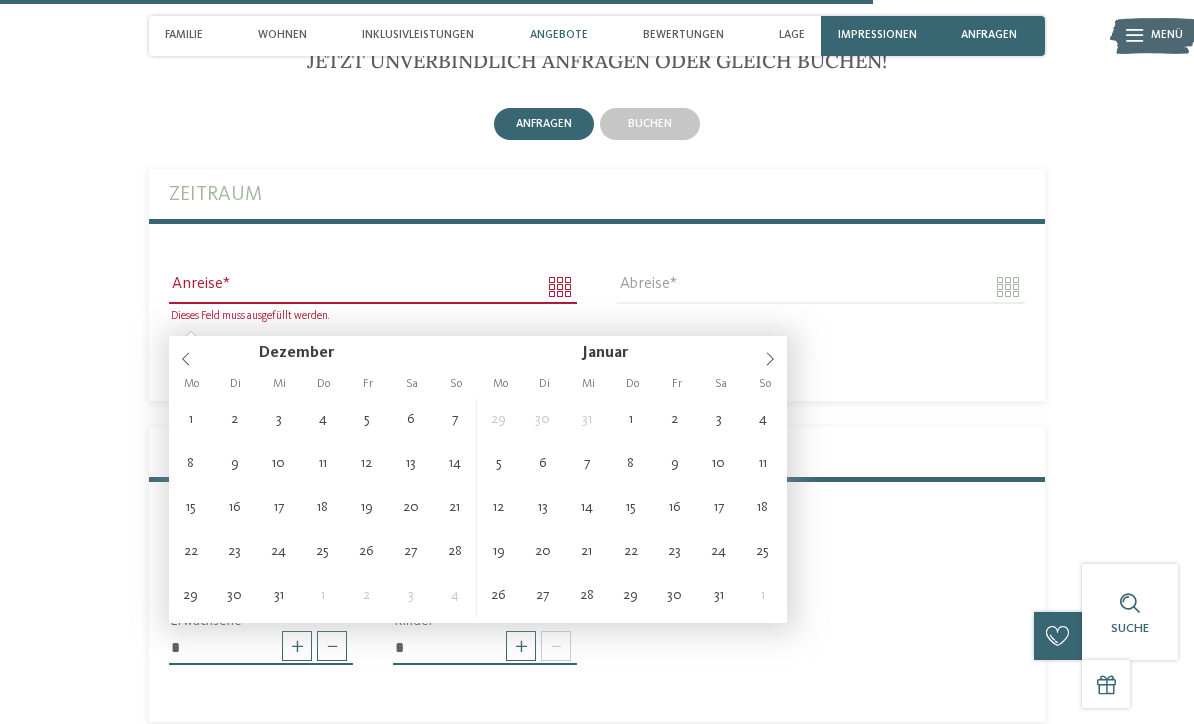 click 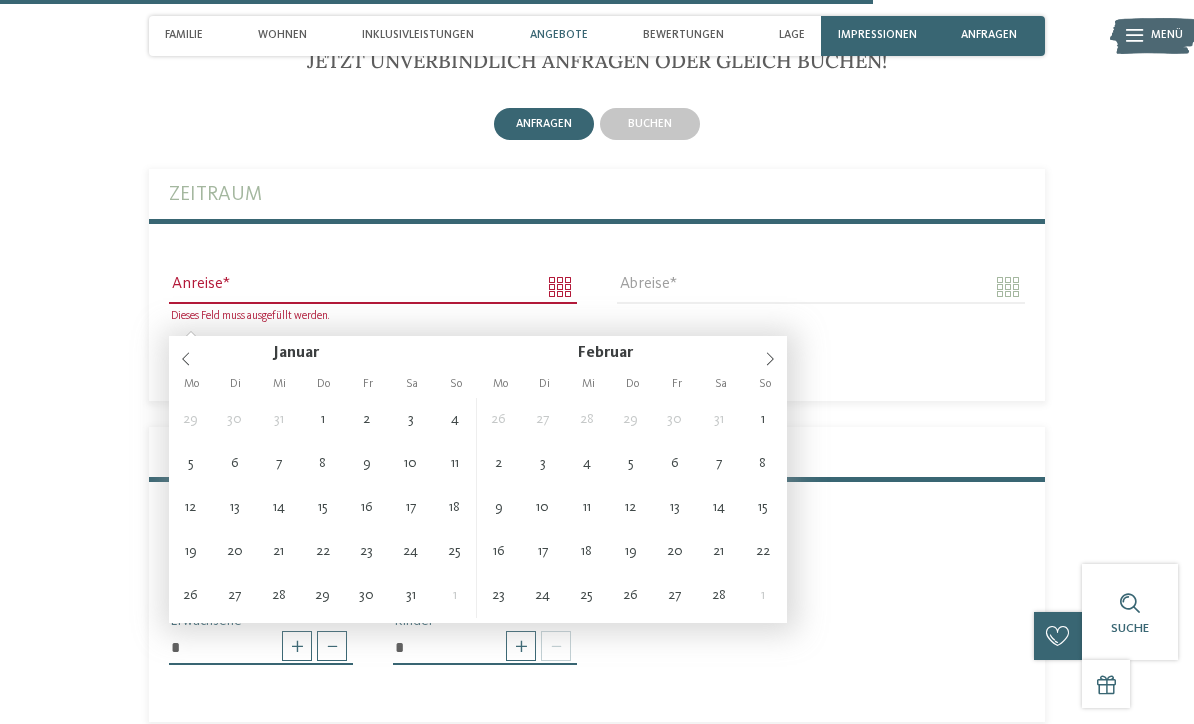 click 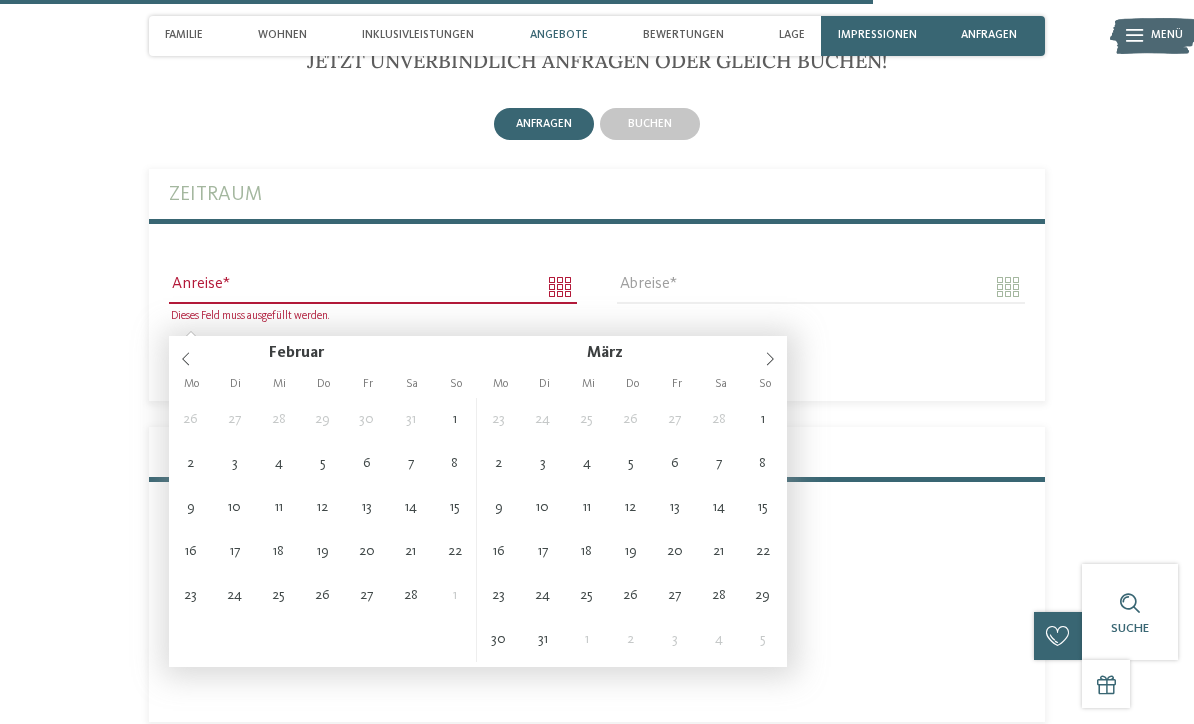 click 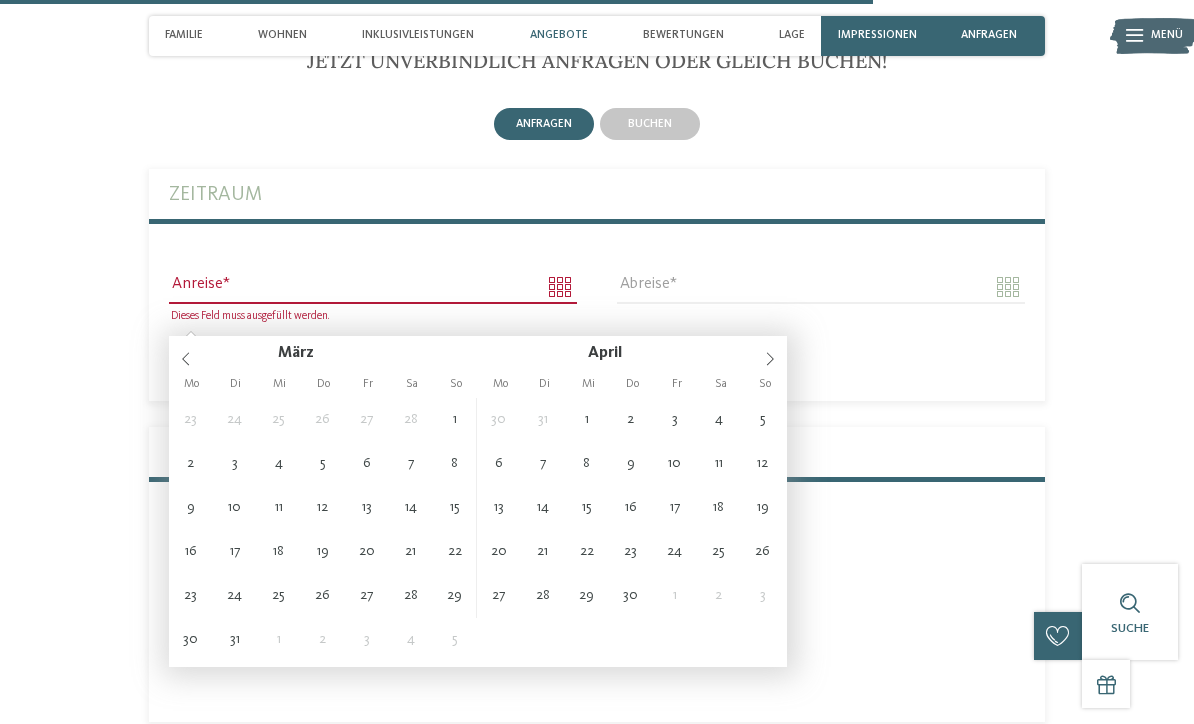 click 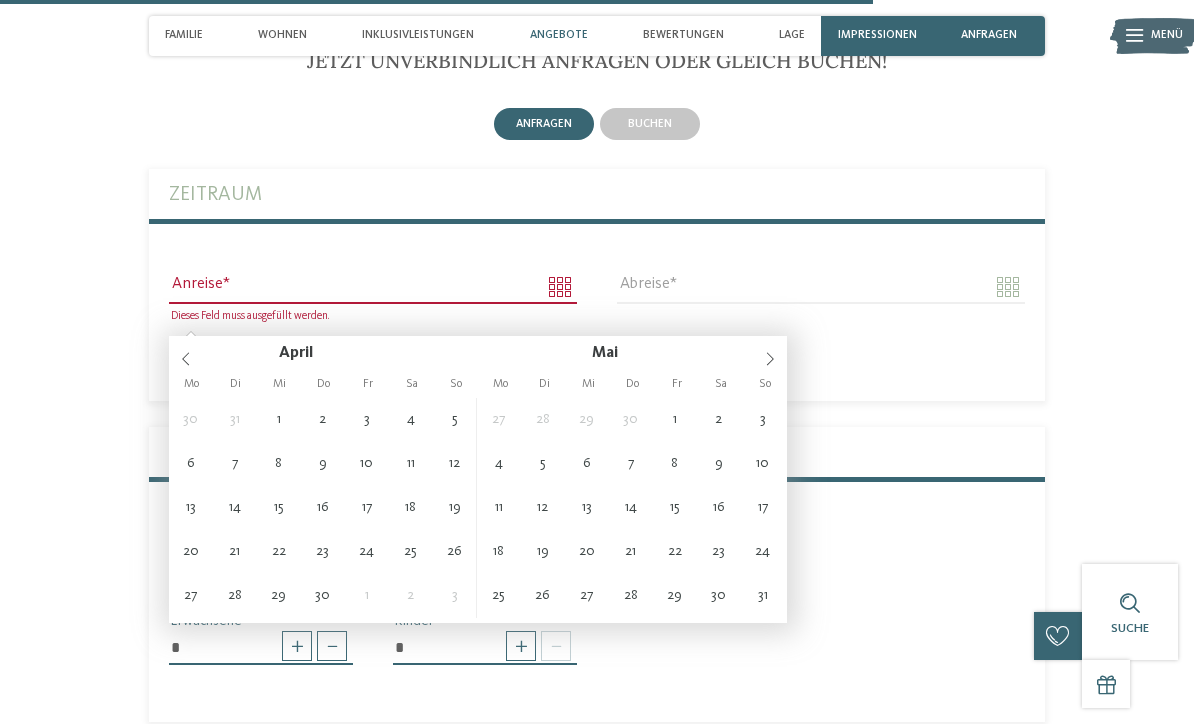 click at bounding box center (770, 353) 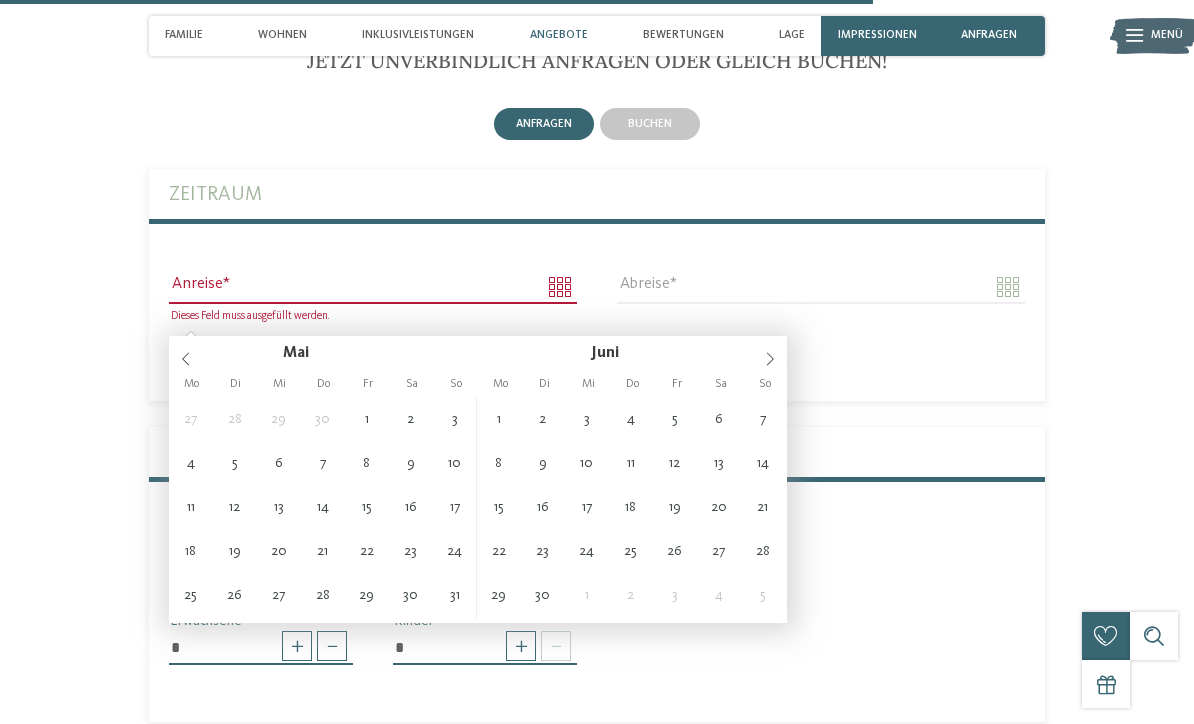 click at bounding box center [770, 353] 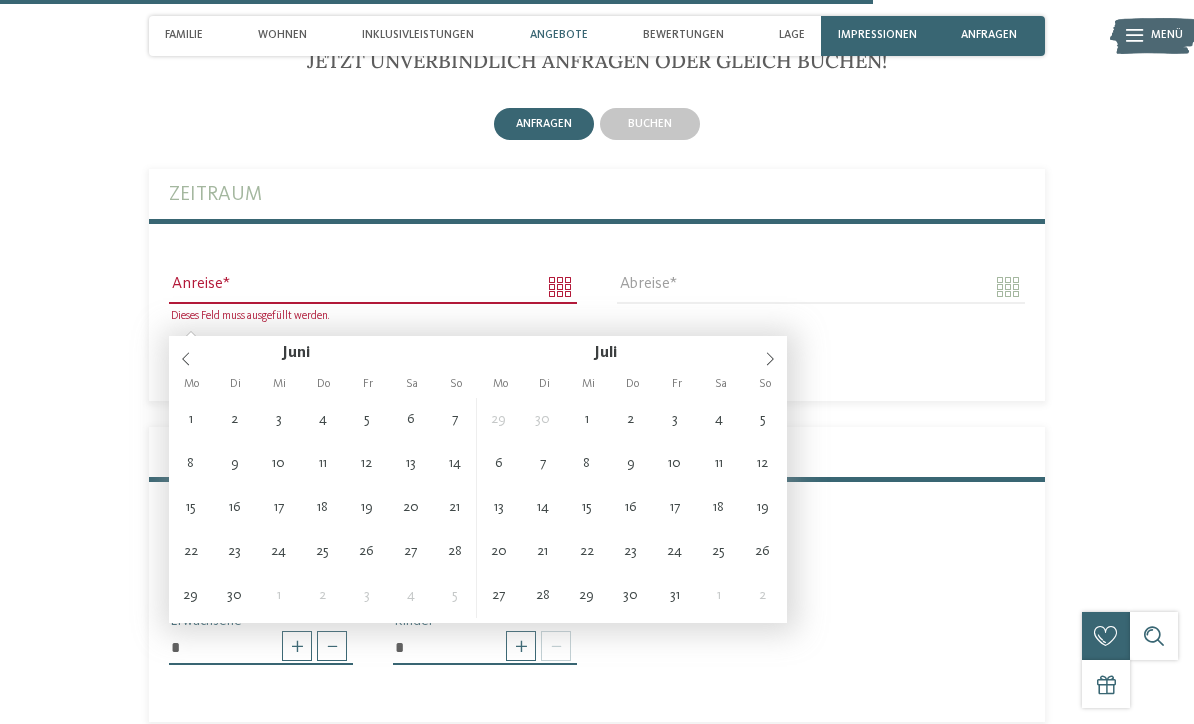 type on "**********" 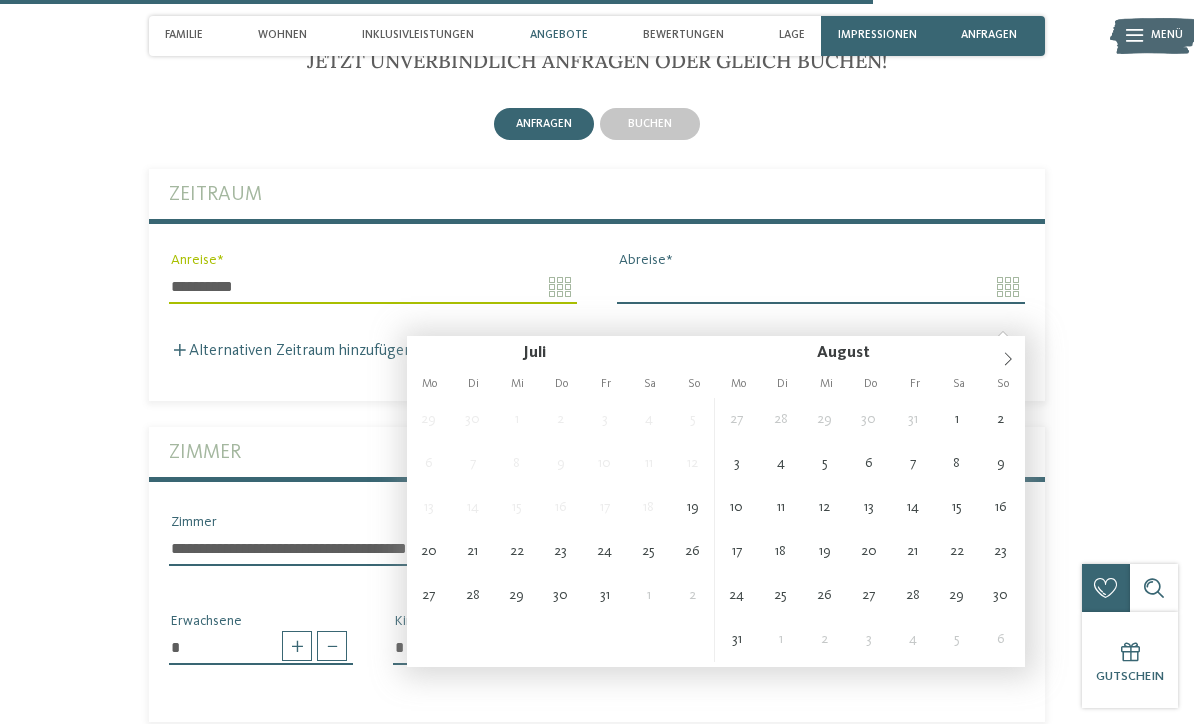 type on "**********" 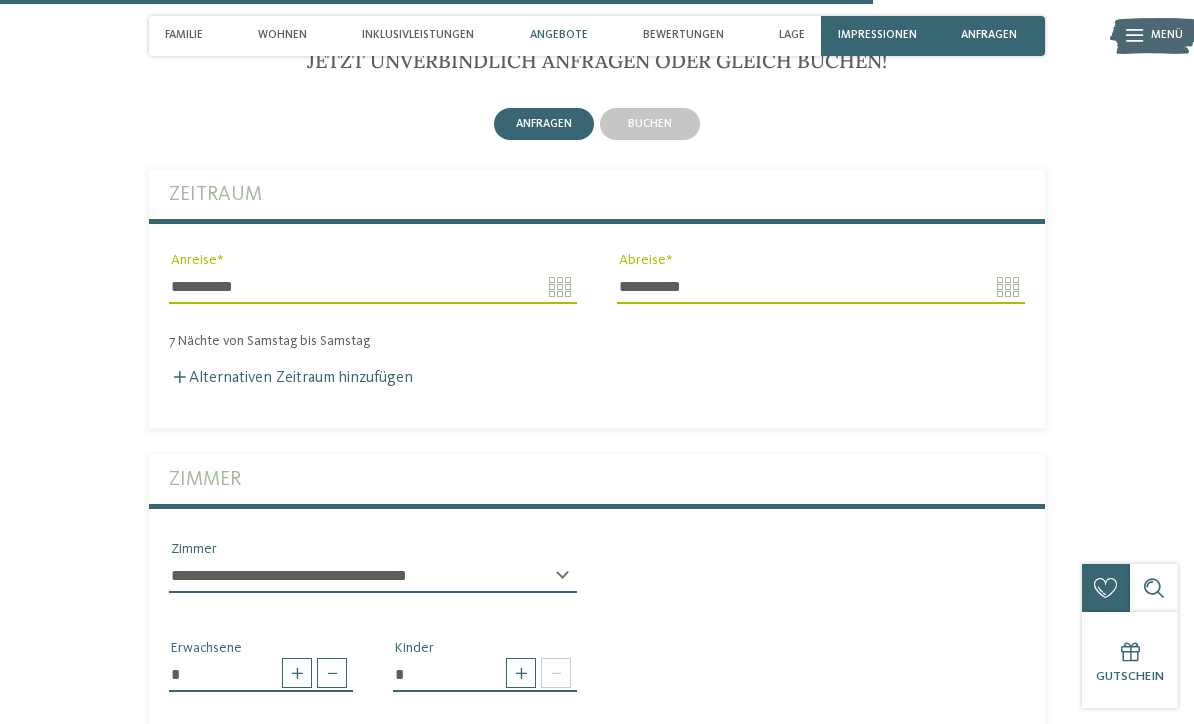 click on "Kleinen Moment noch – die Webseite wird geladen …
DE
IT" at bounding box center [597, -968] 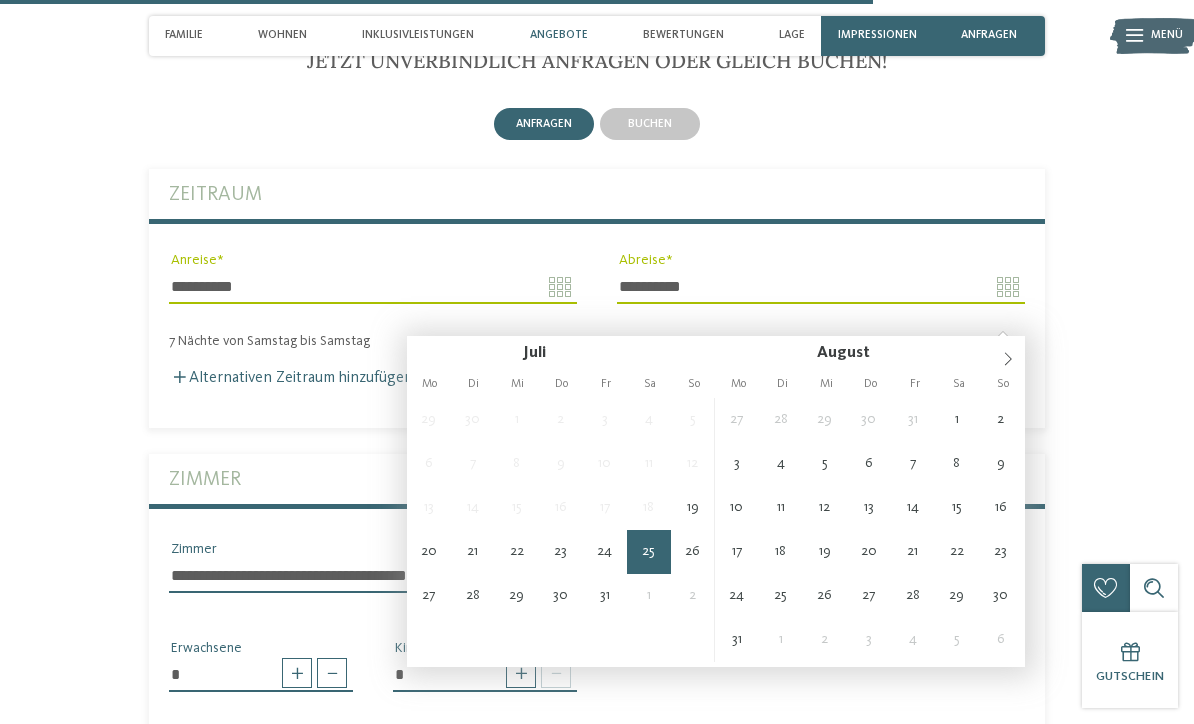 click on "**********" at bounding box center [597, 813] 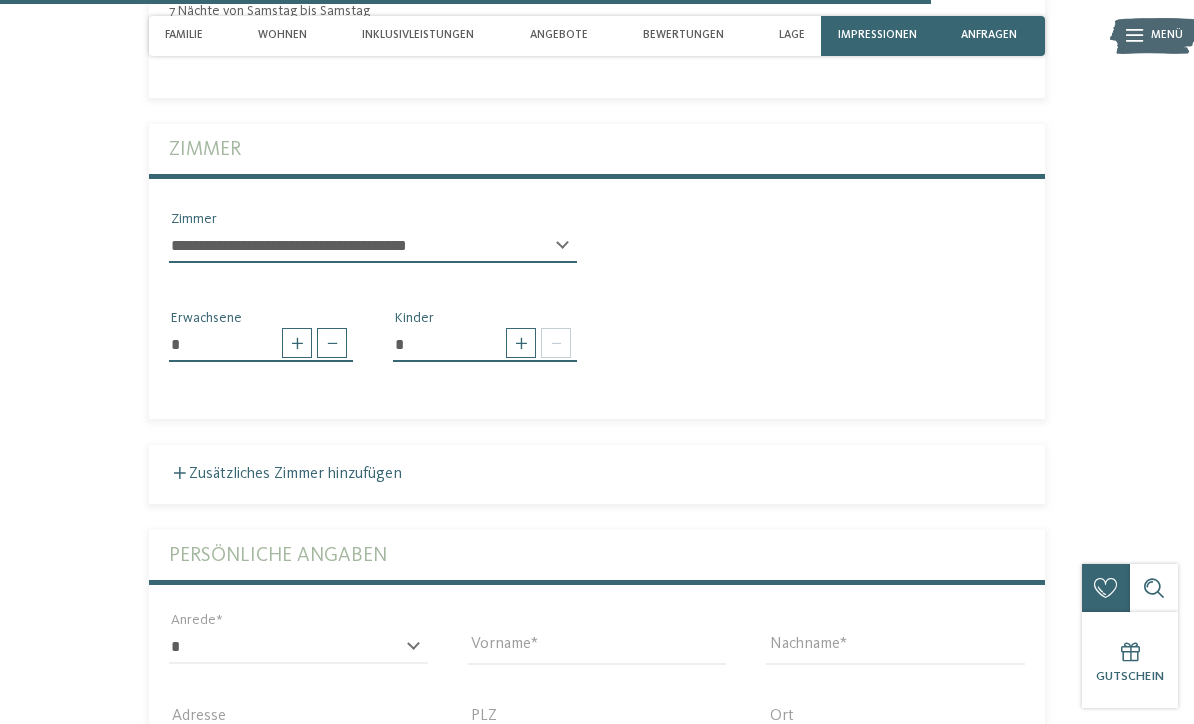 scroll, scrollTop: 4725, scrollLeft: 0, axis: vertical 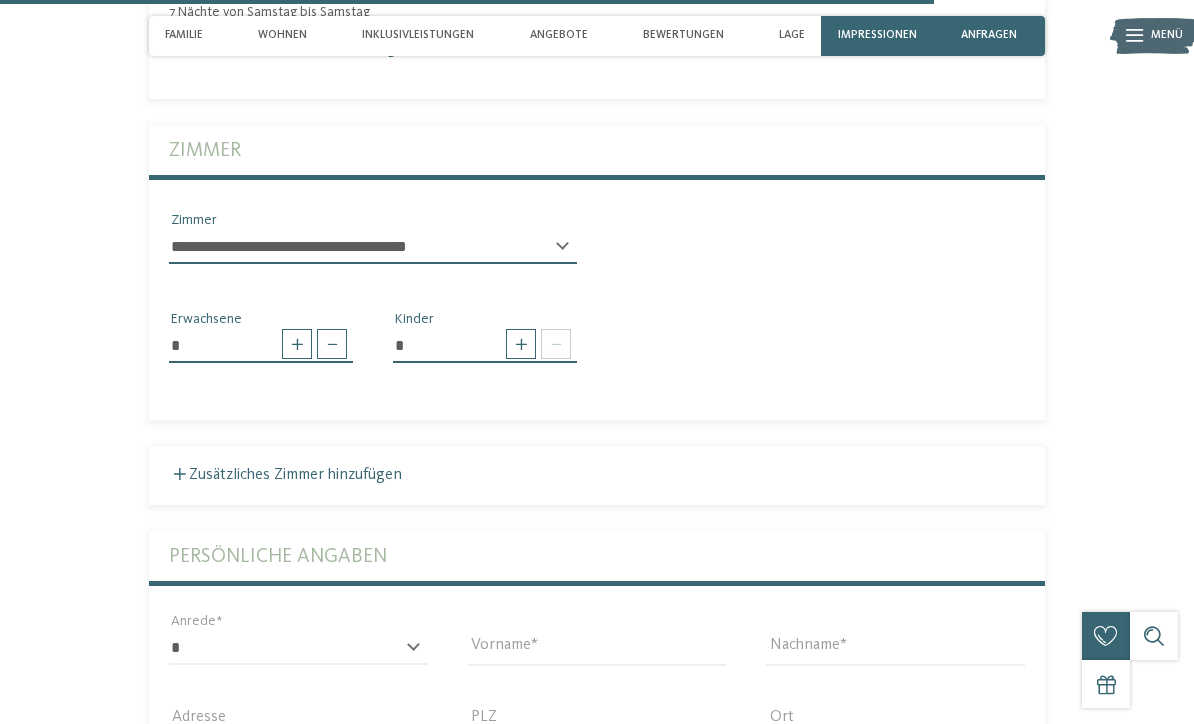 click at bounding box center (556, 344) 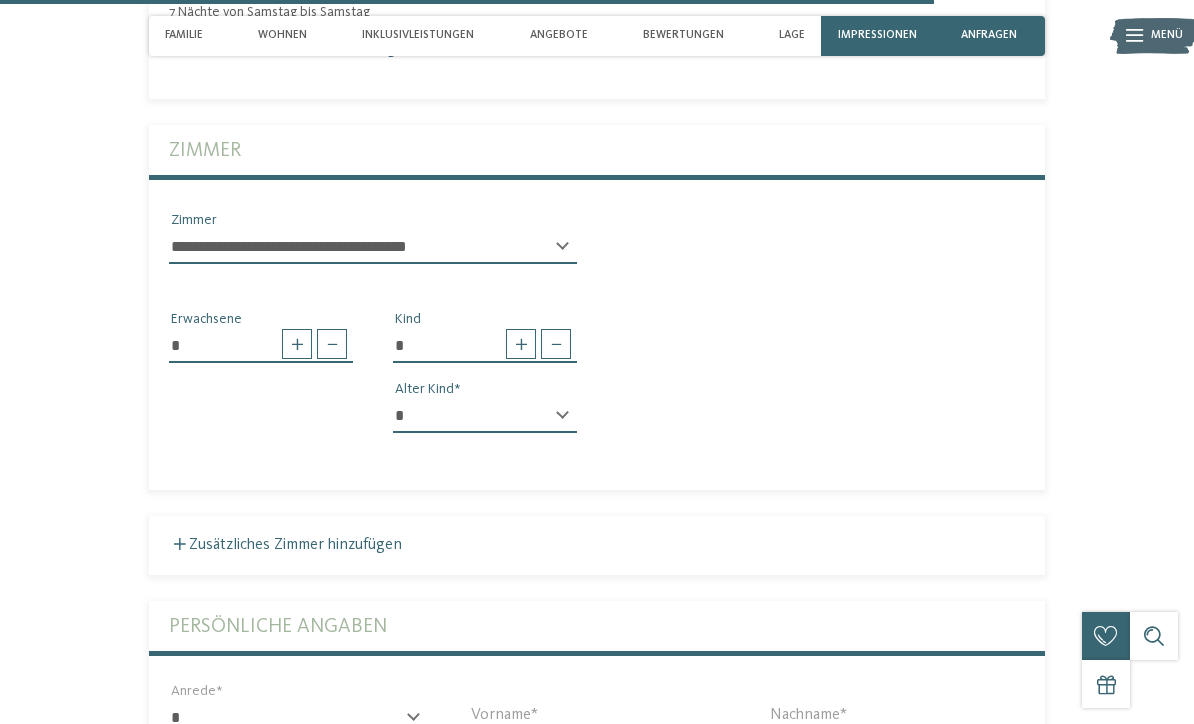 click at bounding box center [521, 344] 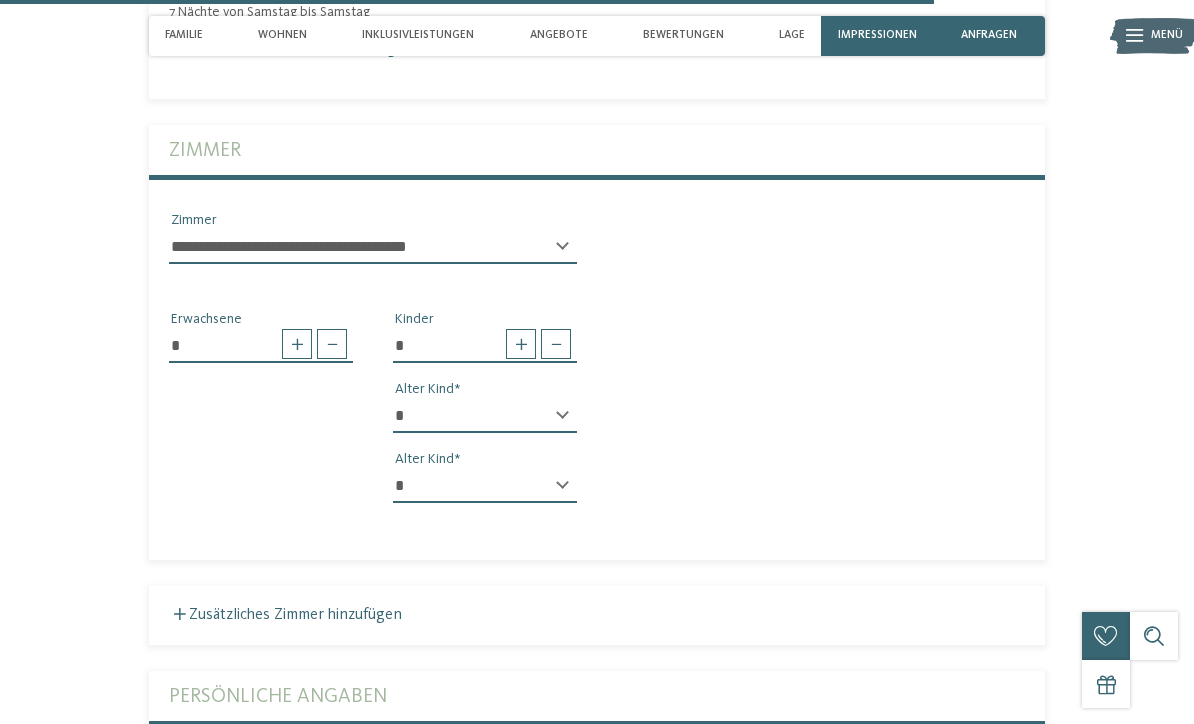 type on "*" 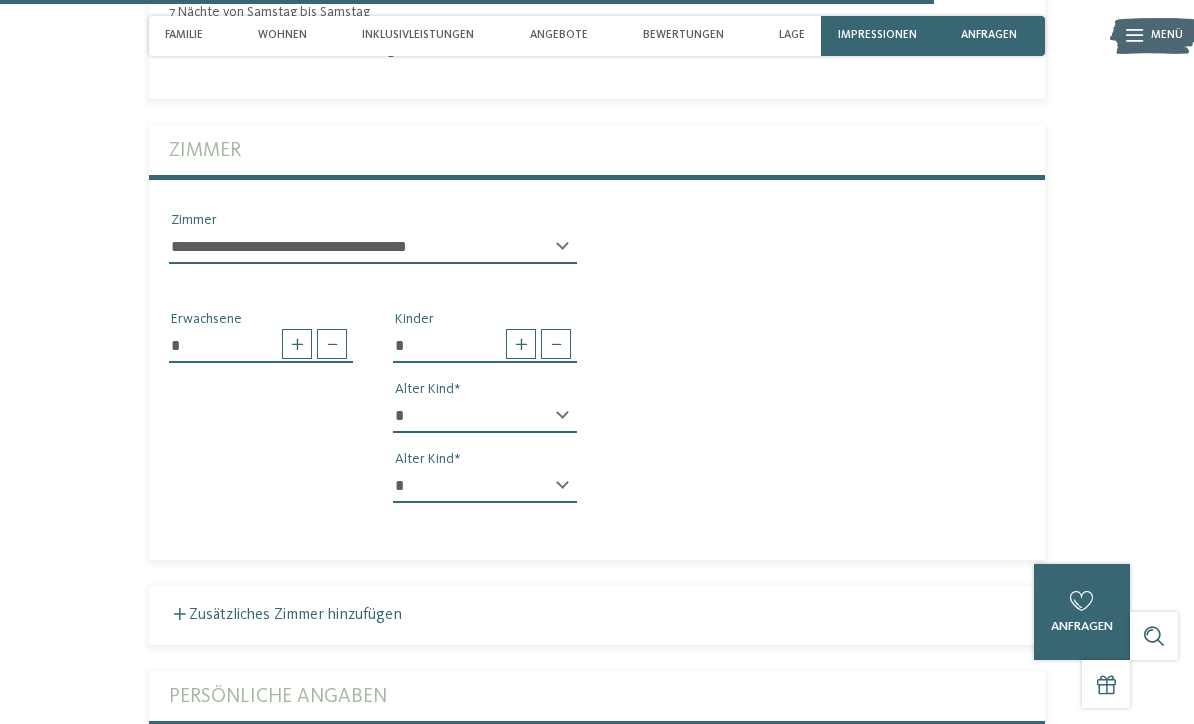 select on "*" 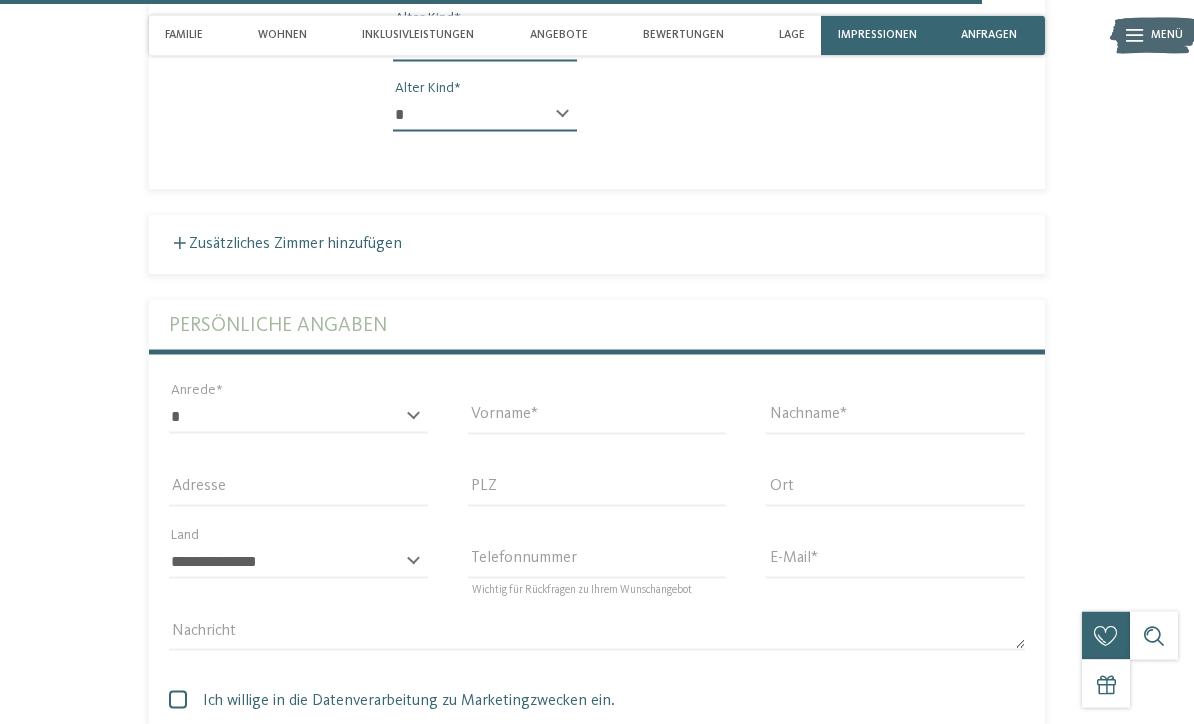 scroll, scrollTop: 5102, scrollLeft: 0, axis: vertical 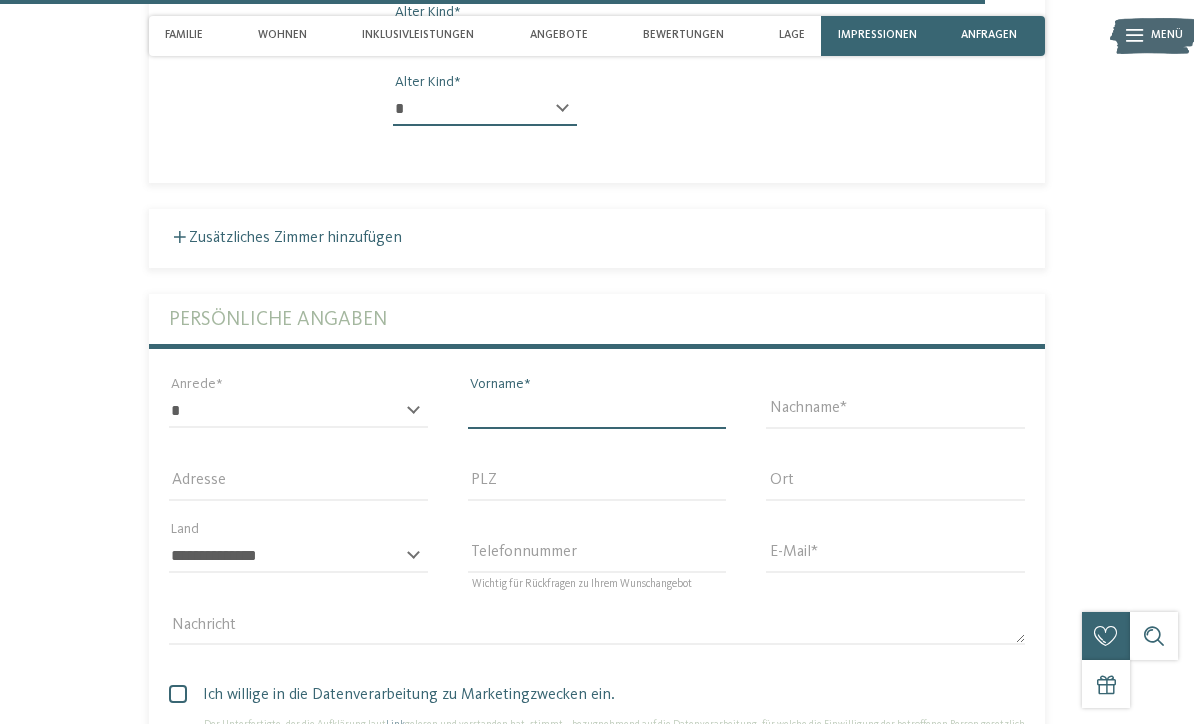 click on "Vorname" at bounding box center [597, 411] 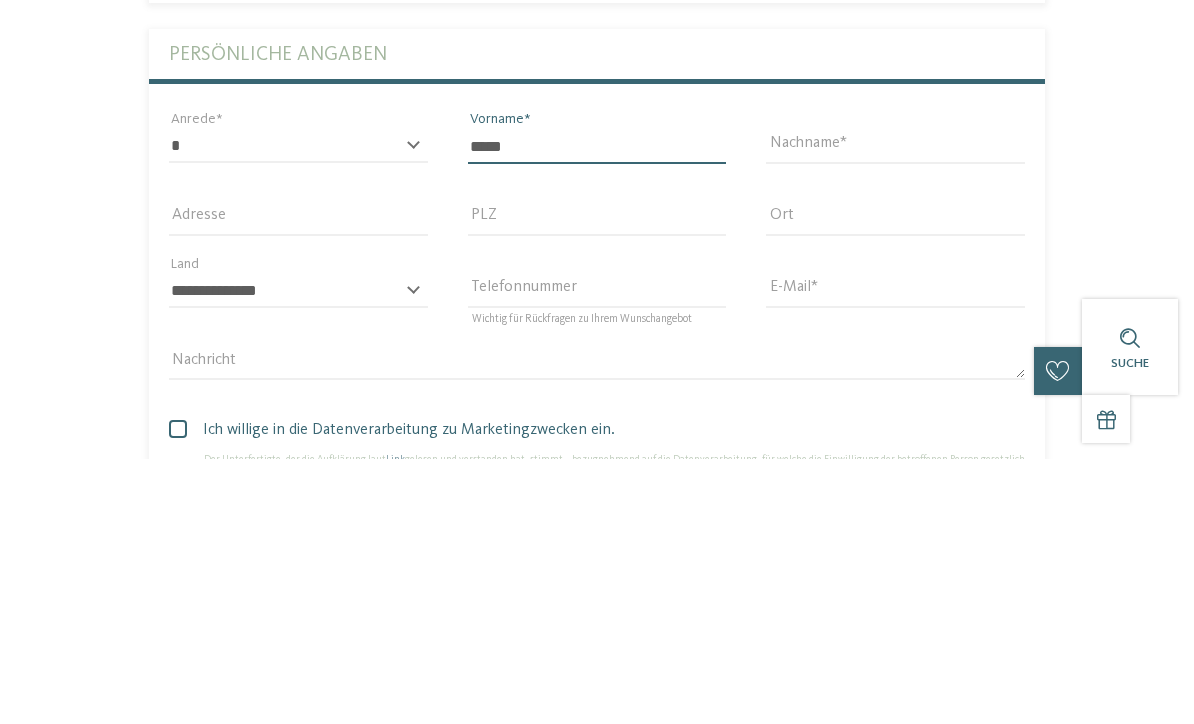 type on "*****" 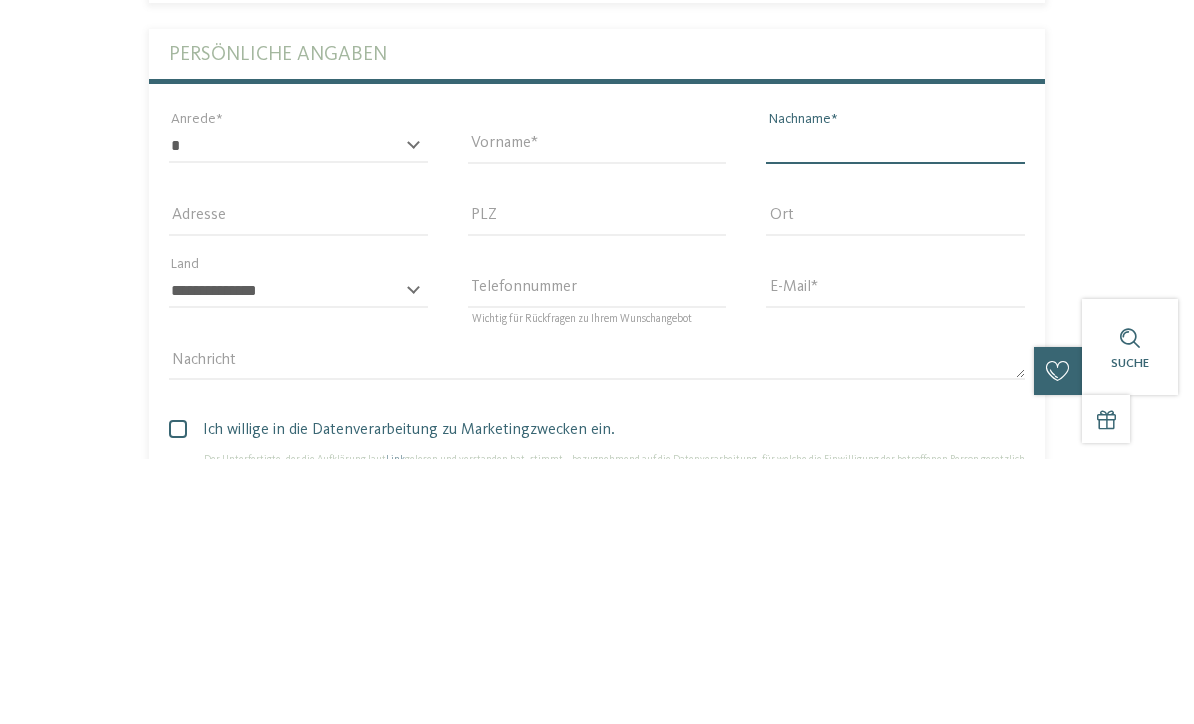 click on "Nachname" at bounding box center [895, 411] 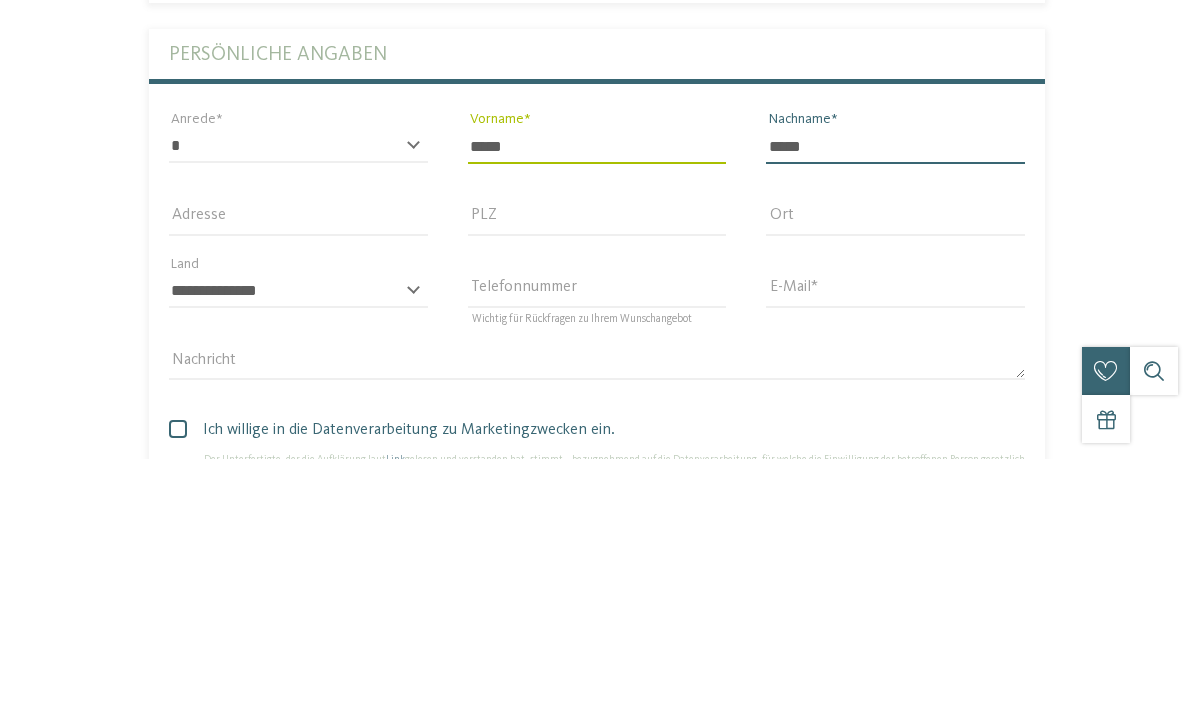 type on "*****" 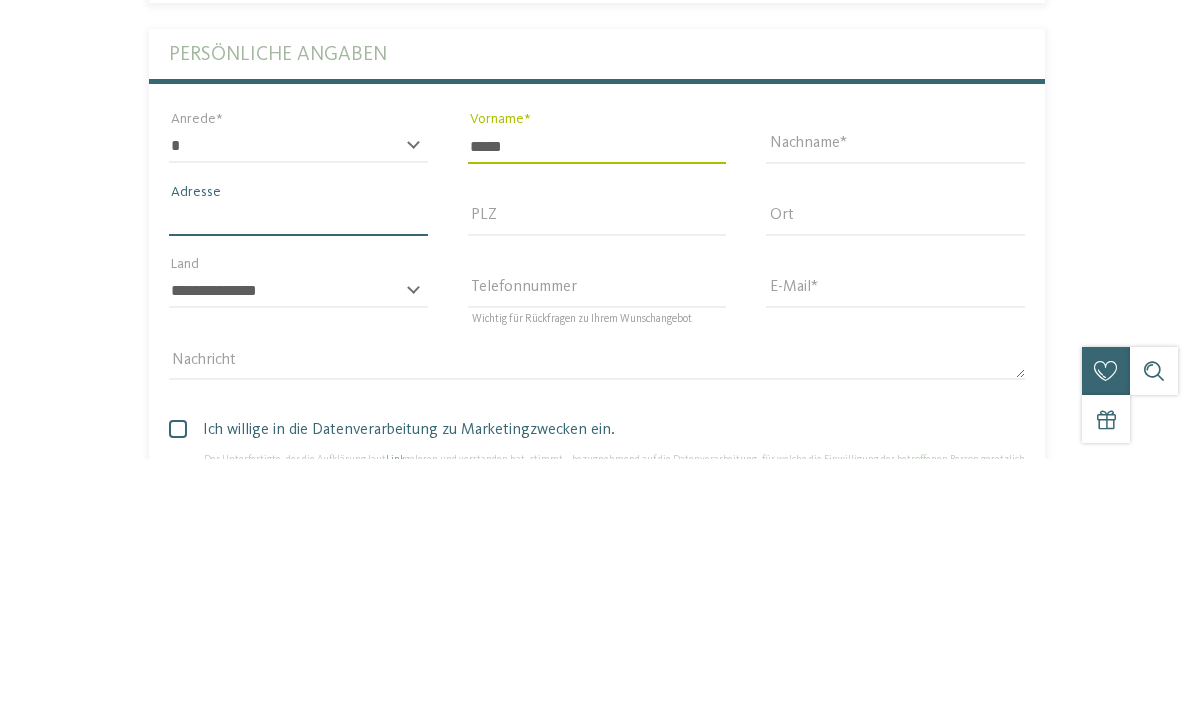 click on "Adresse" at bounding box center (298, 484) 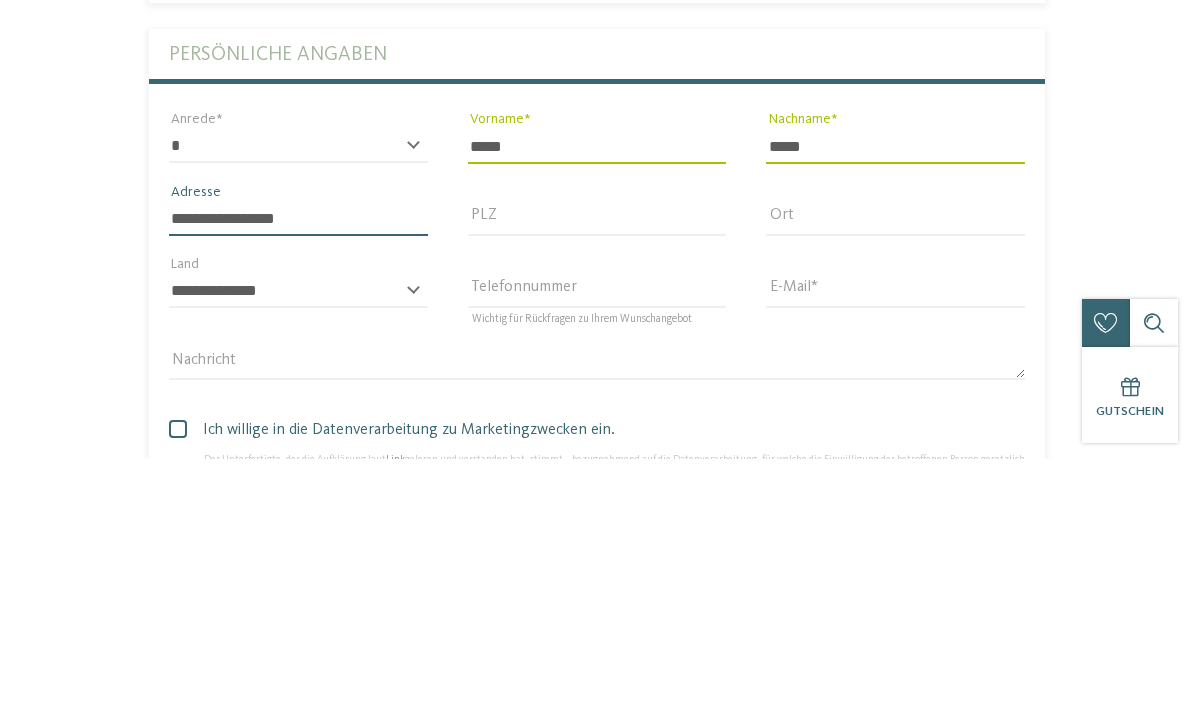 type on "**********" 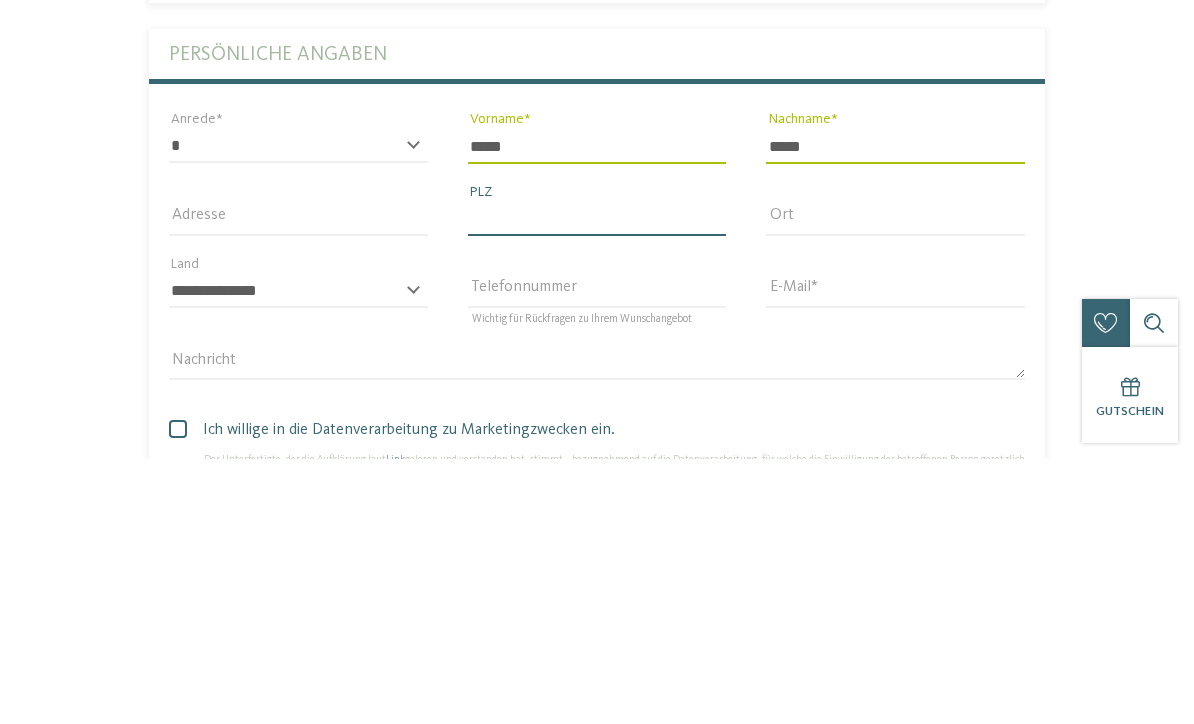 click on "PLZ" at bounding box center [597, 484] 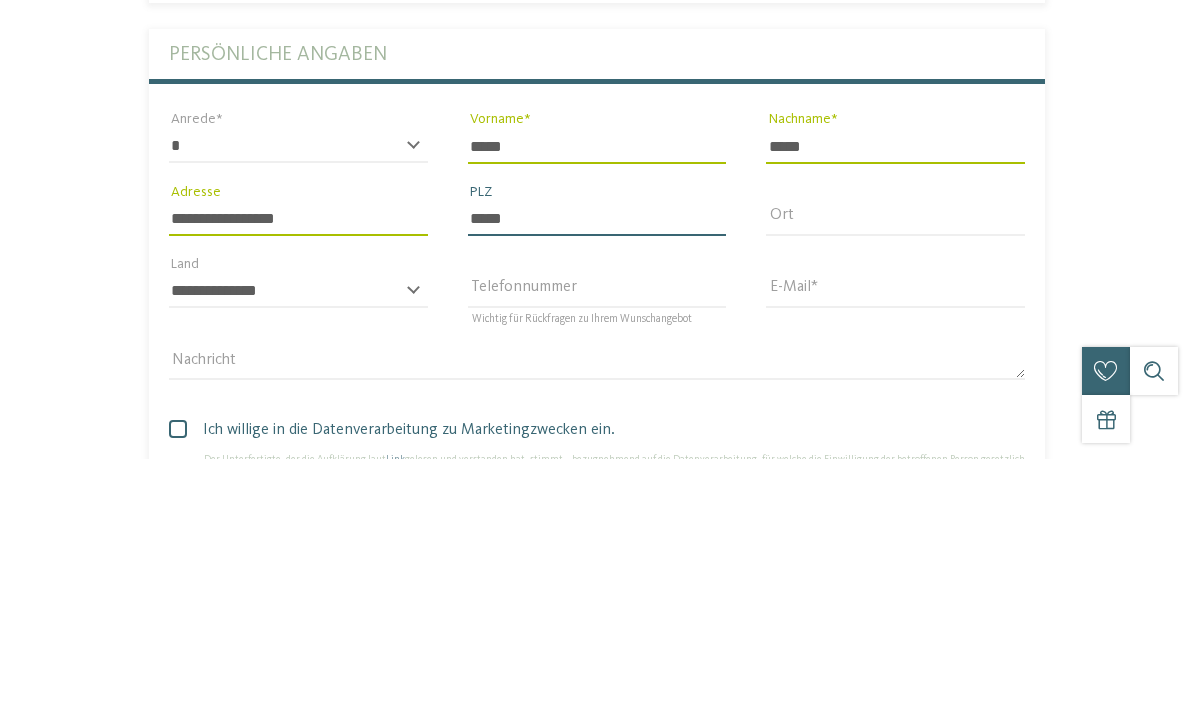 type on "*****" 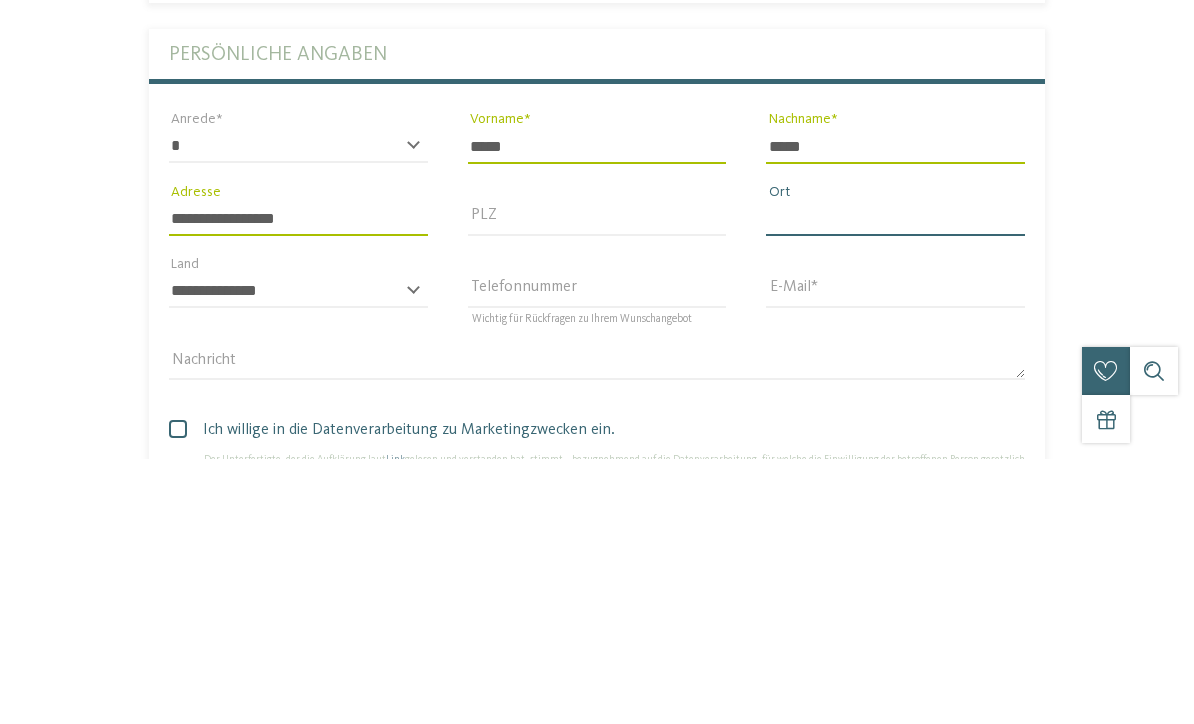 click on "Ort" at bounding box center [895, 484] 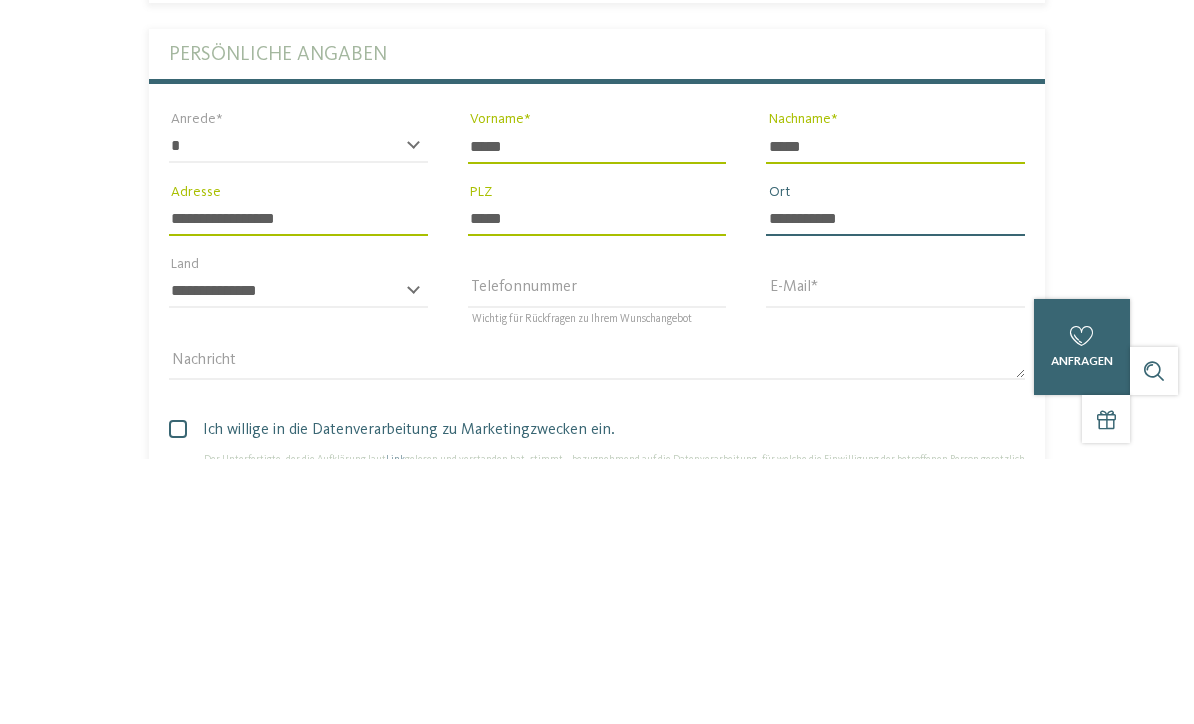 type on "**********" 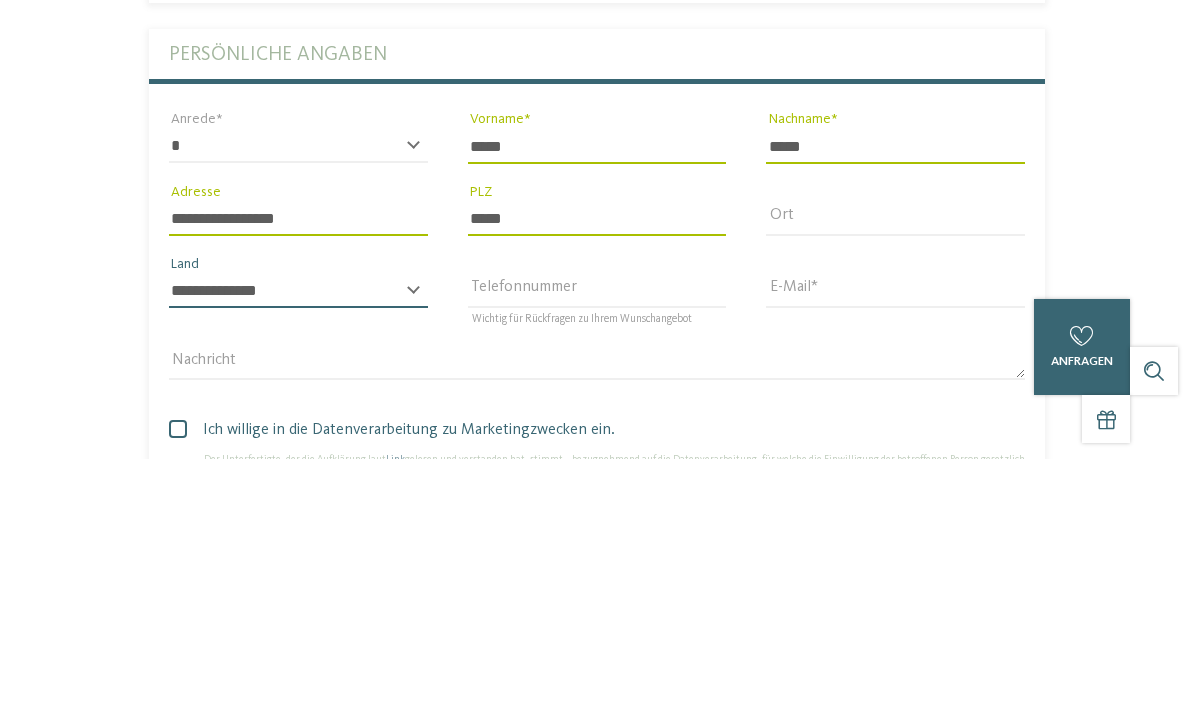 click on "**********" at bounding box center [298, 556] 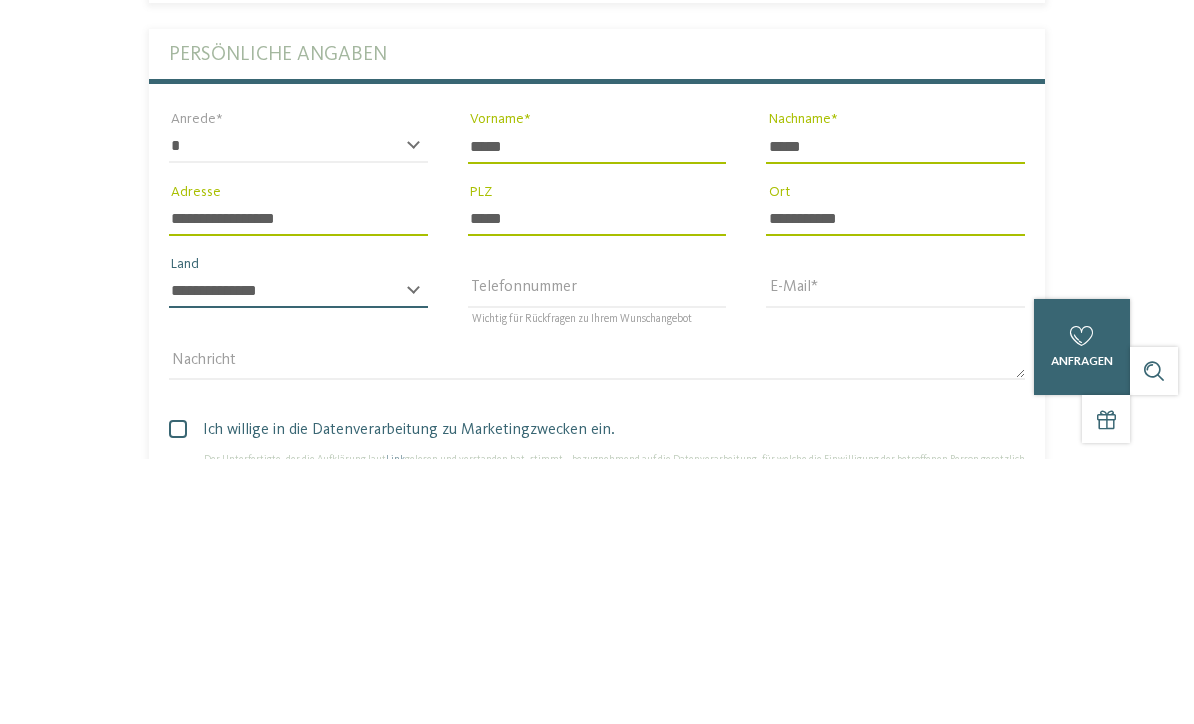scroll, scrollTop: 5511, scrollLeft: 0, axis: vertical 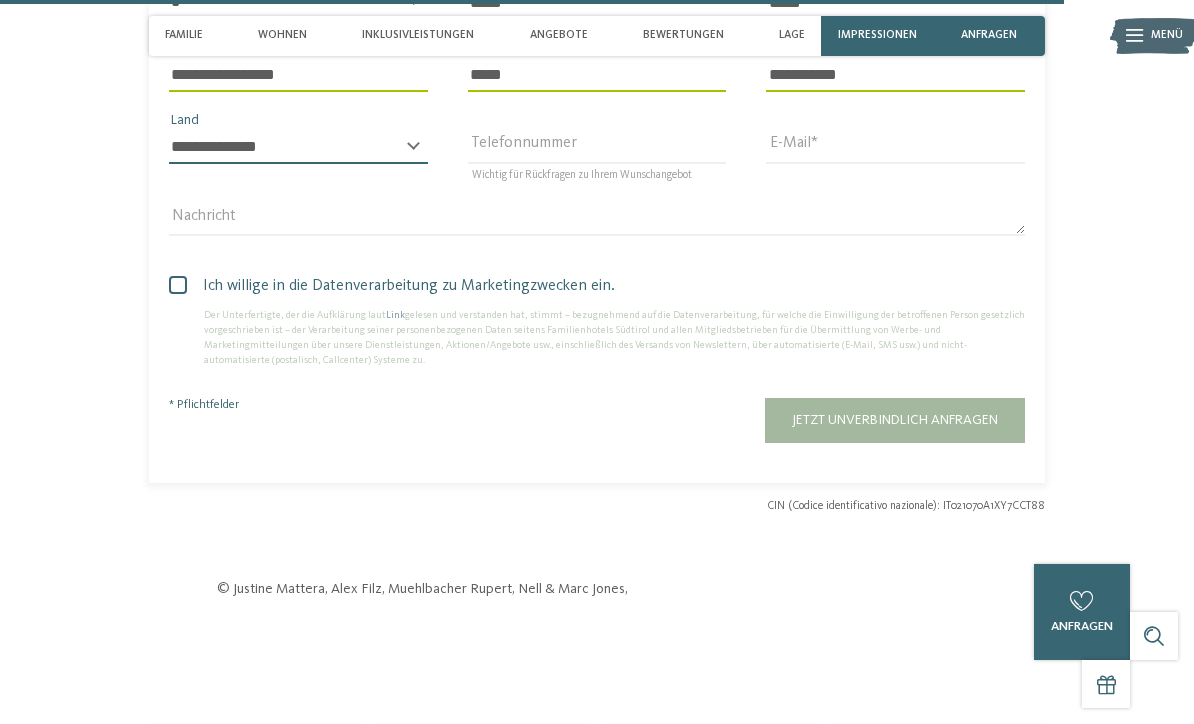 select on "**" 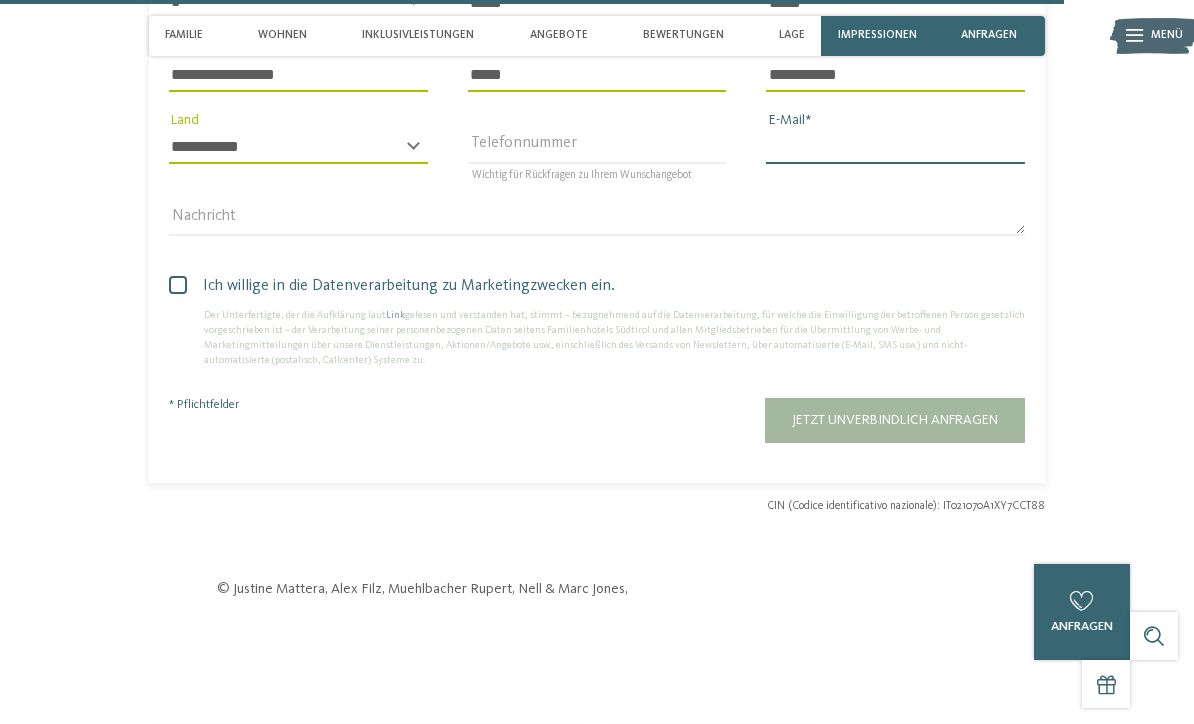 click on "E-Mail" at bounding box center (895, 147) 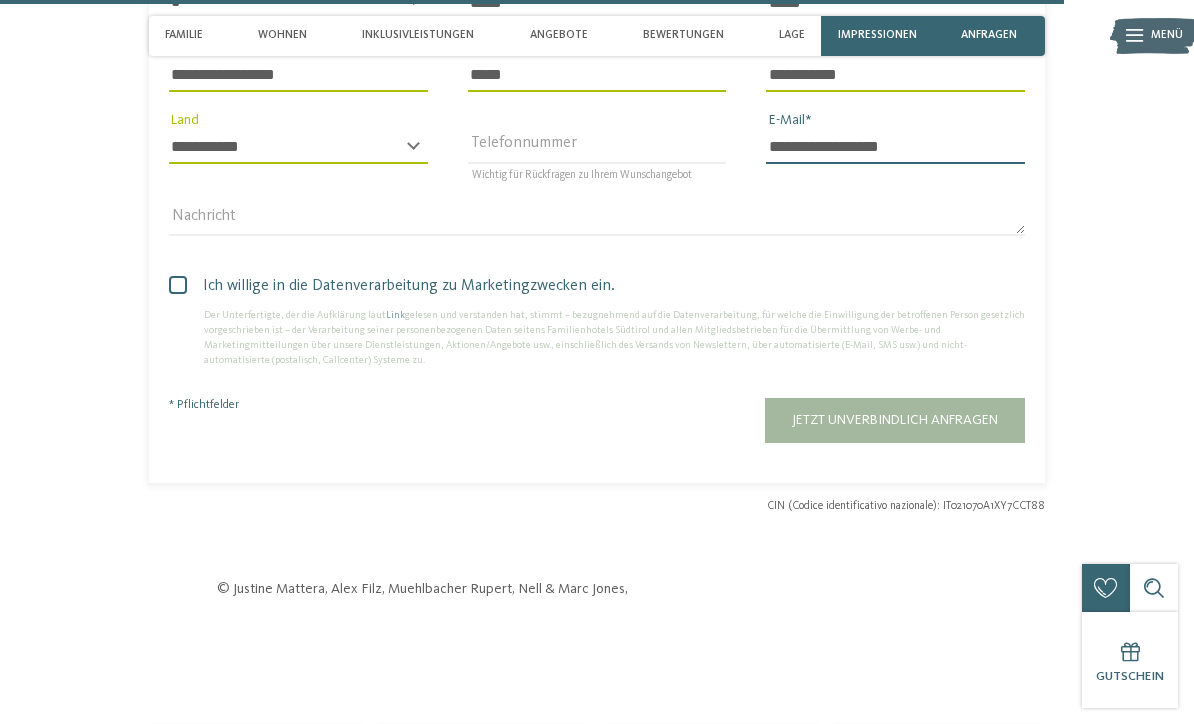 type on "**********" 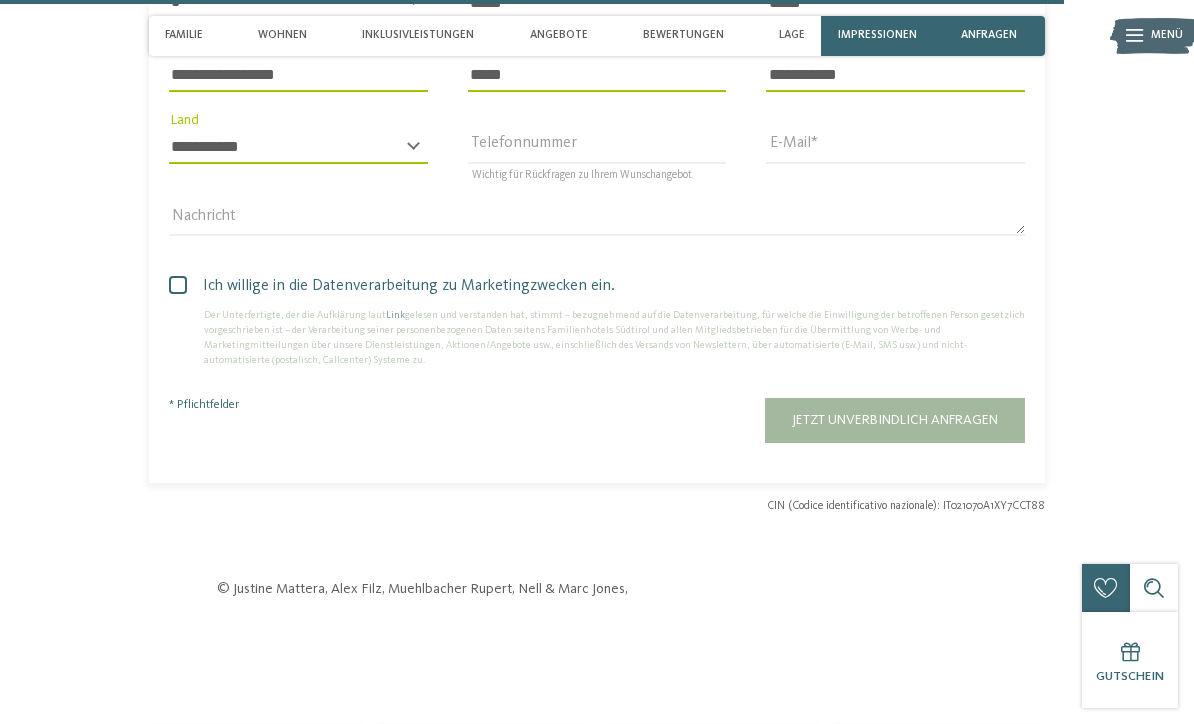 click on "Ich willige in die Datenverarbeitung zu Marketingzwecken ein." at bounding box center [604, 286] 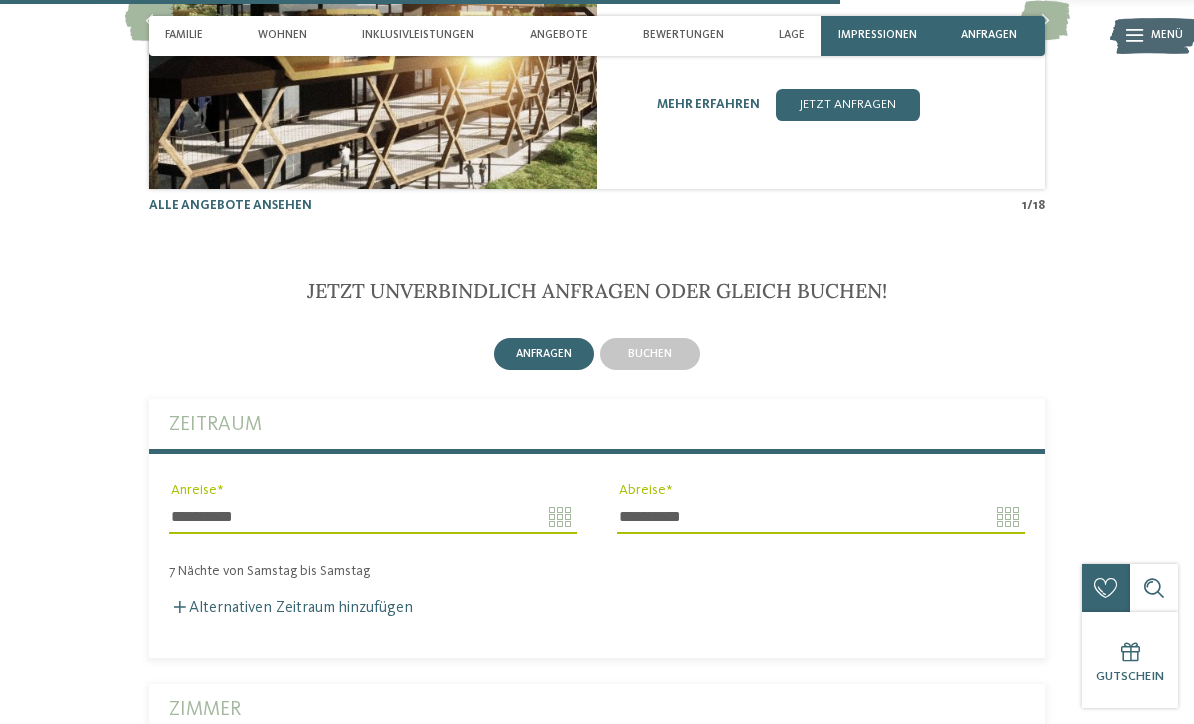 type on "**********" 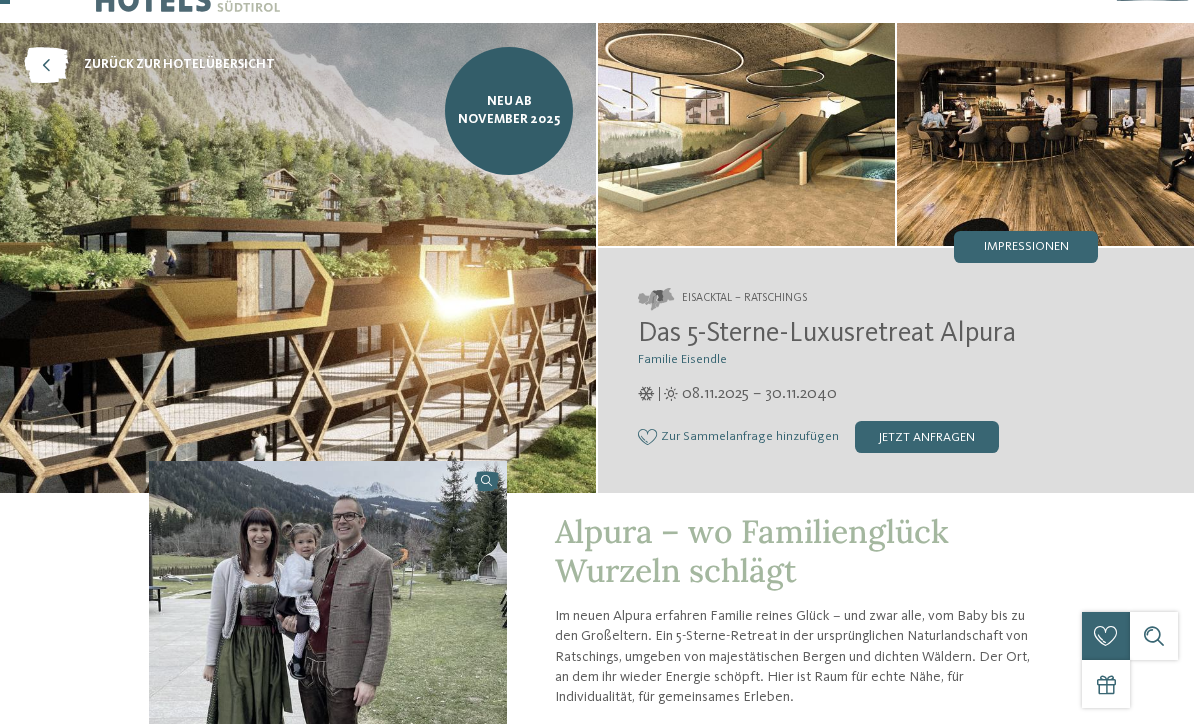 scroll, scrollTop: 60, scrollLeft: 0, axis: vertical 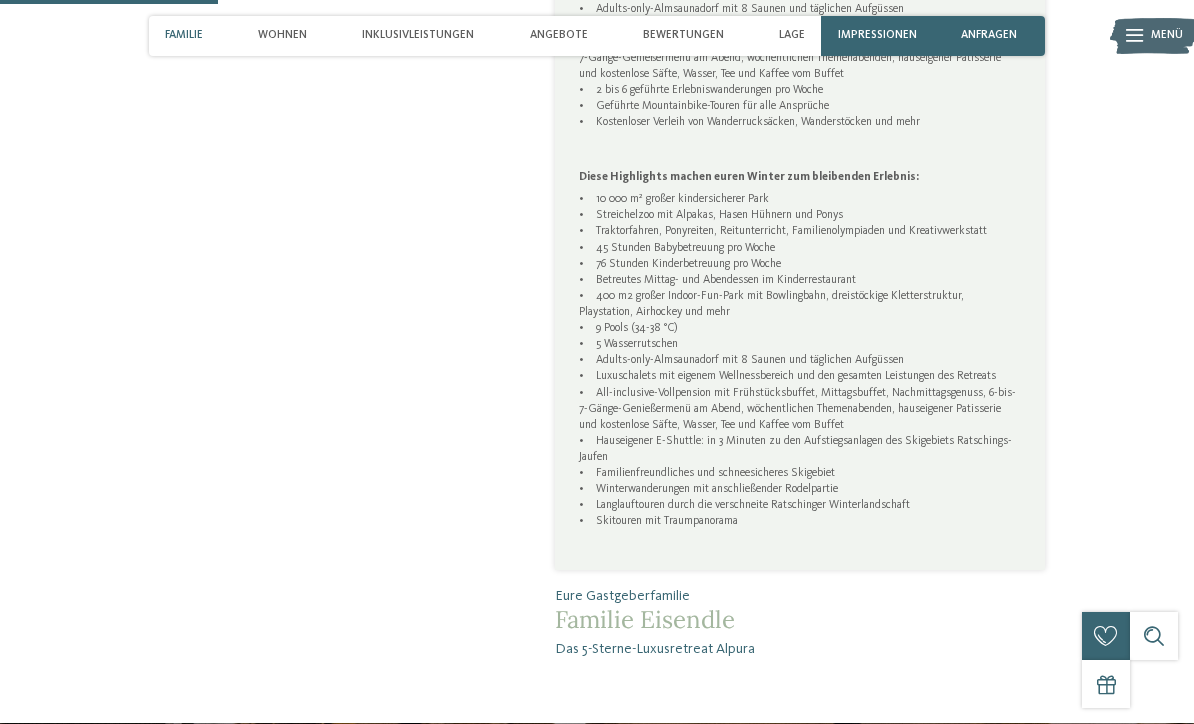 type 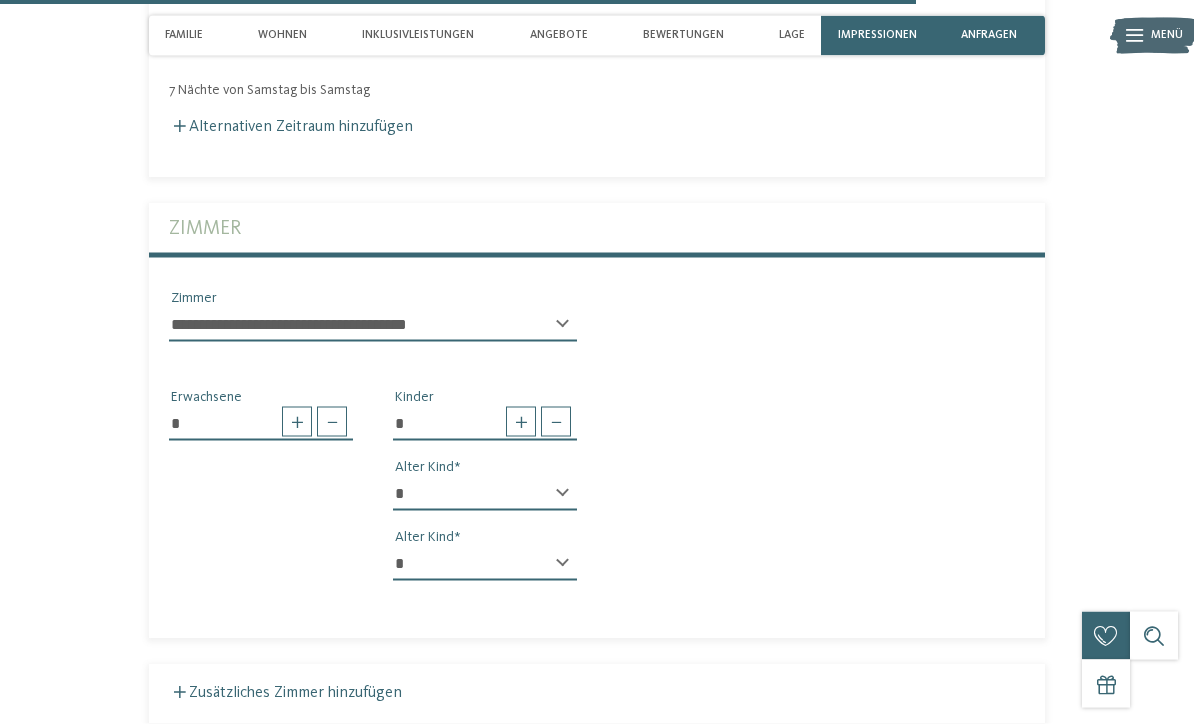 scroll, scrollTop: 4523, scrollLeft: 0, axis: vertical 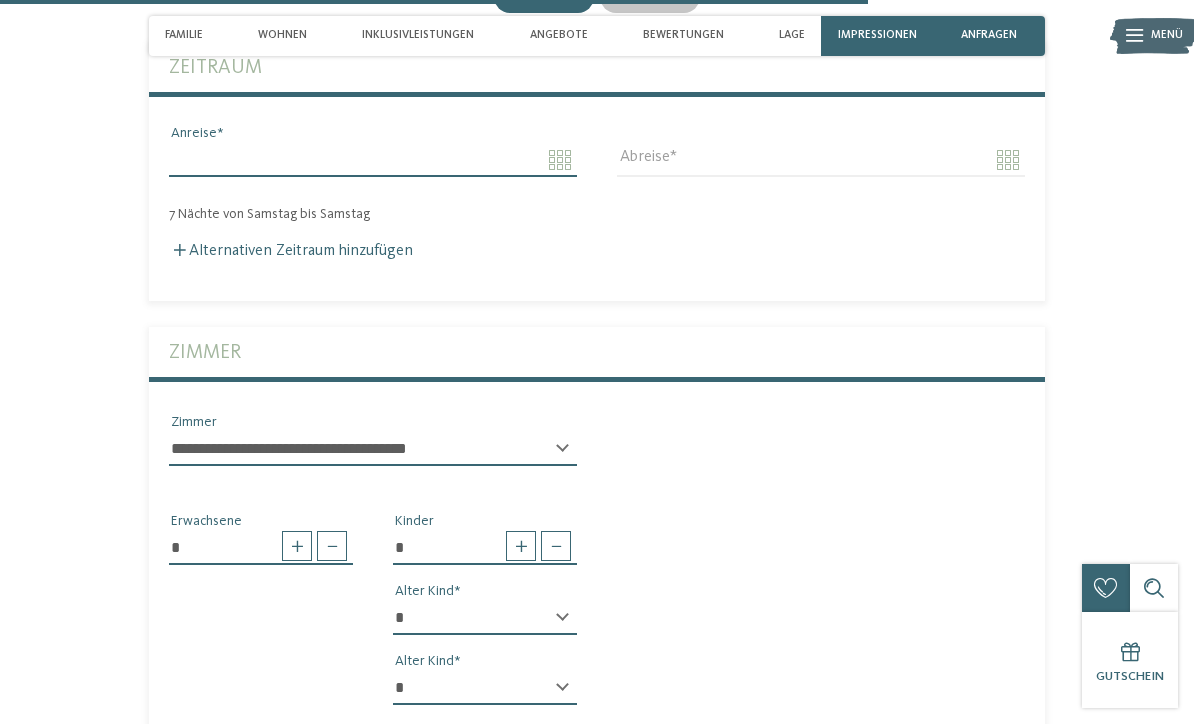 click on "Anreise" at bounding box center [373, 160] 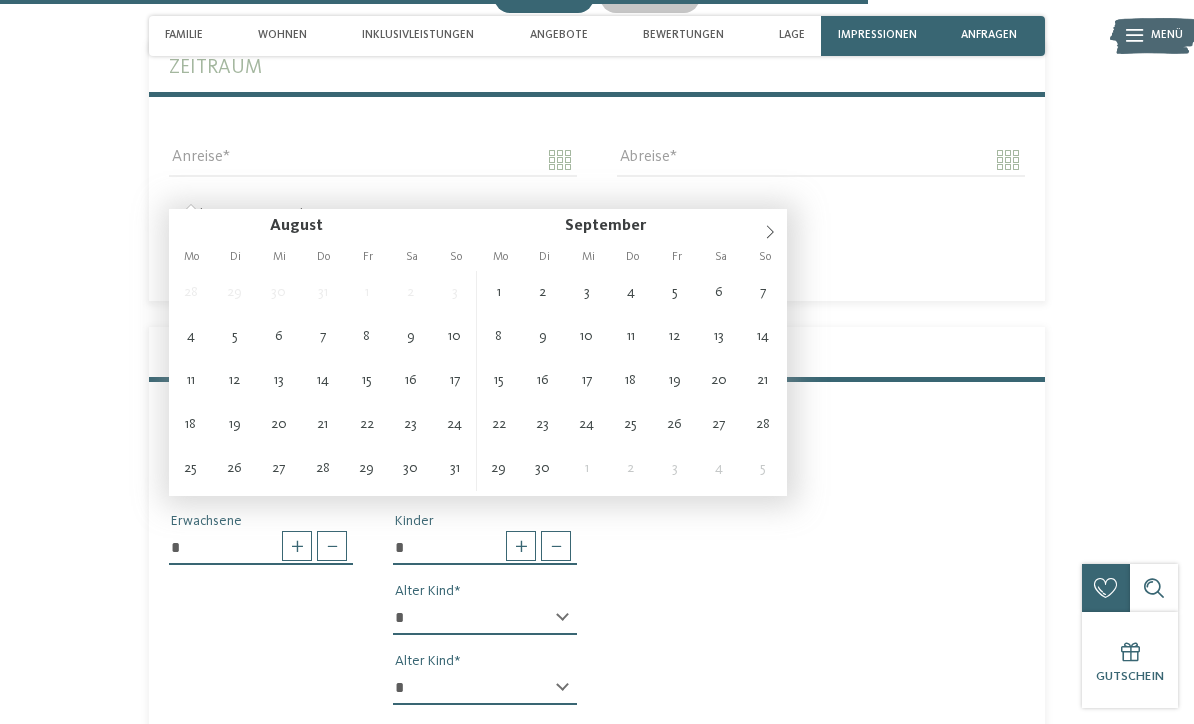 click 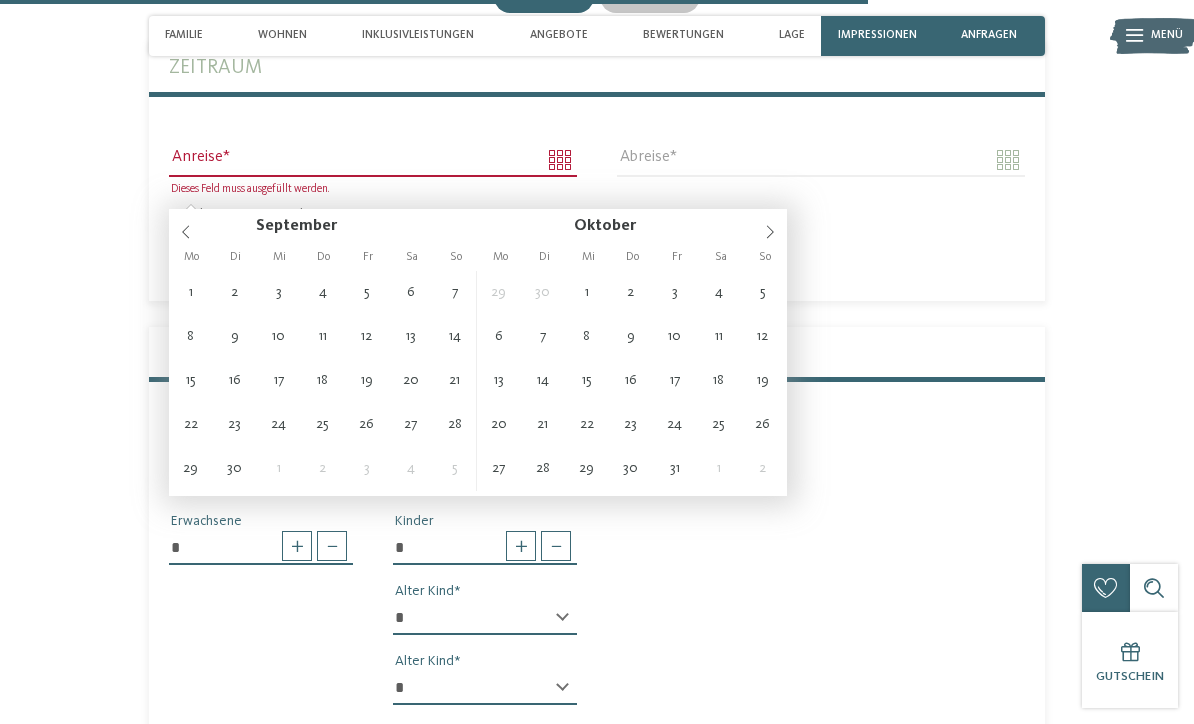 click 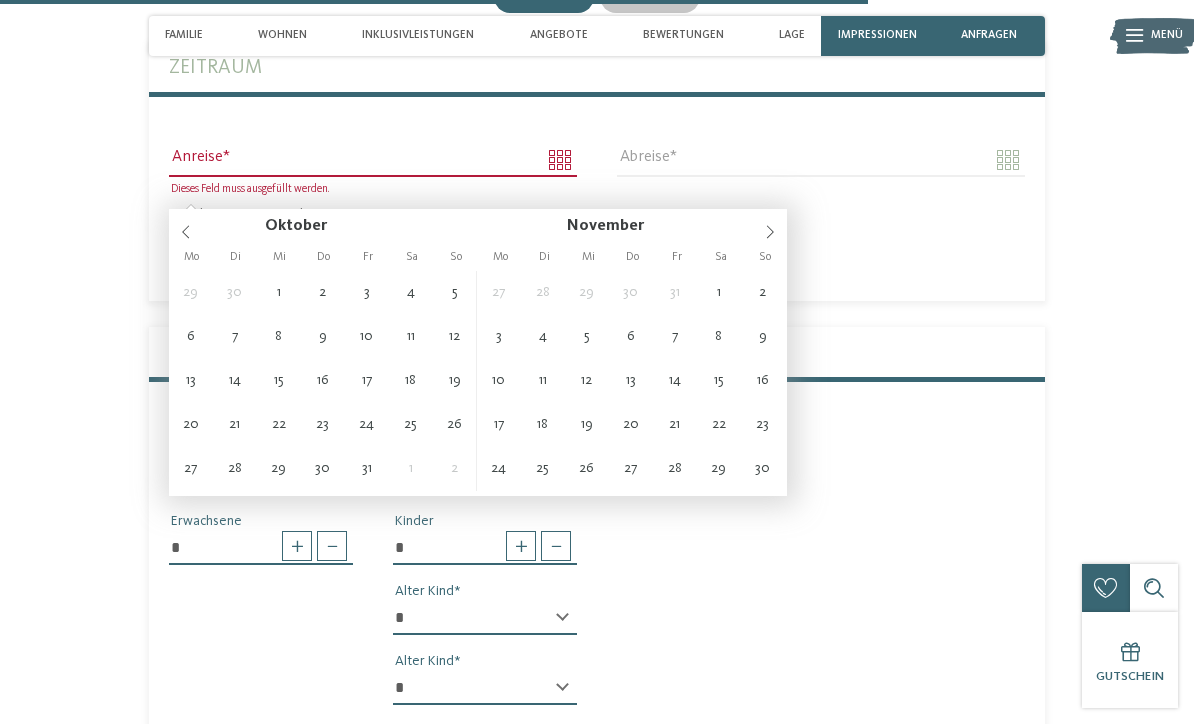 click at bounding box center [770, 226] 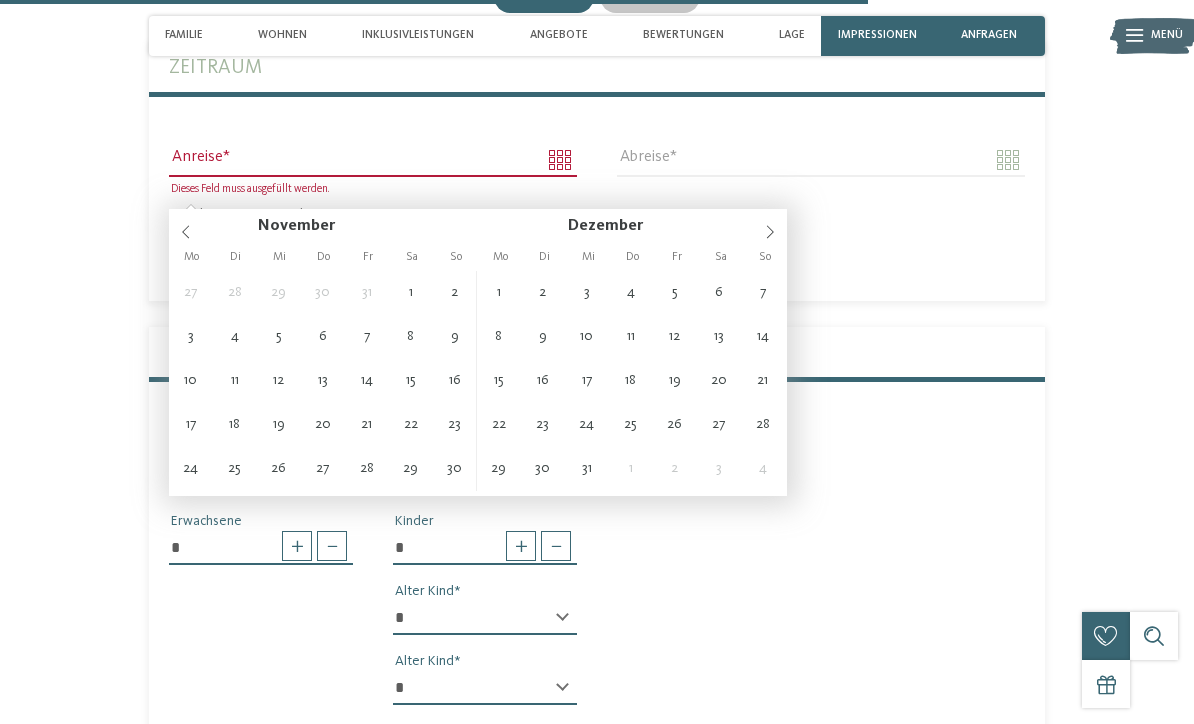 click at bounding box center (770, 226) 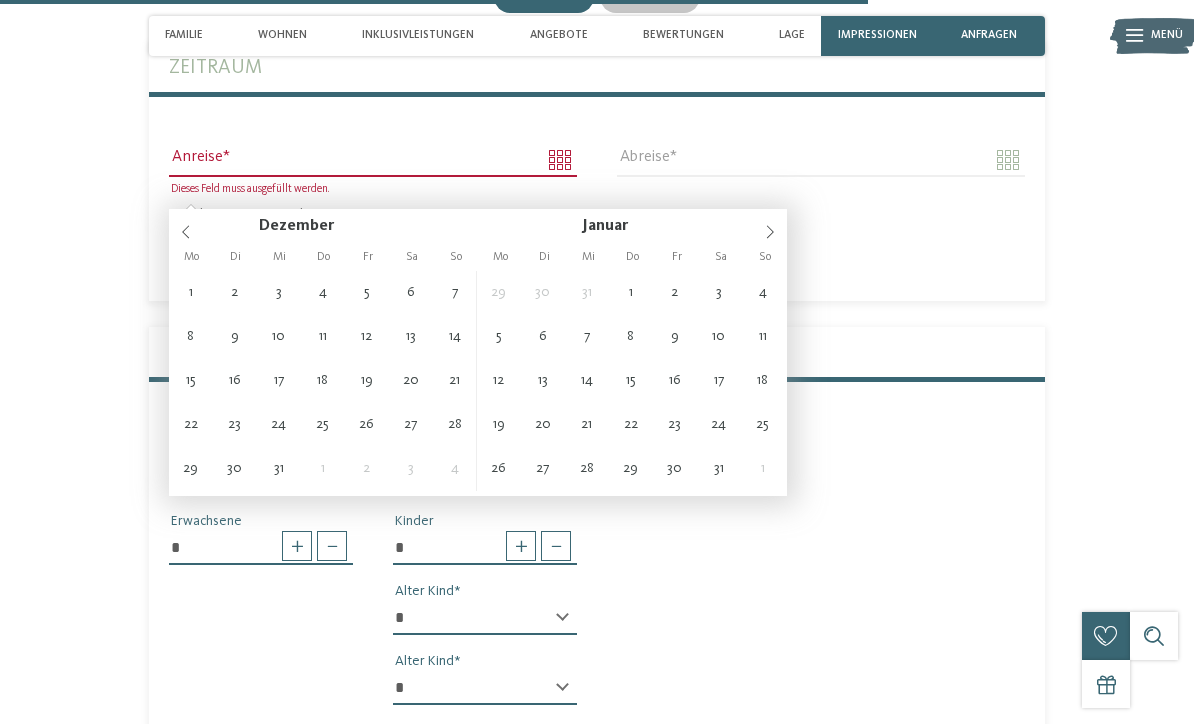 click at bounding box center (770, 226) 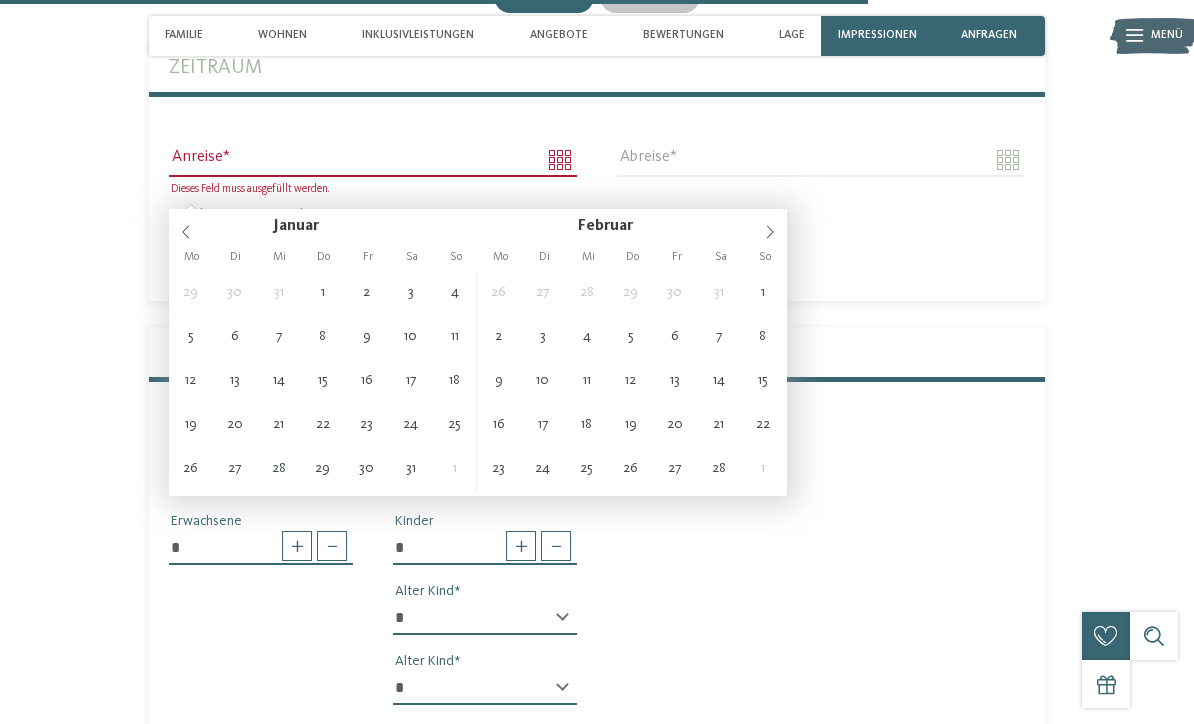 click 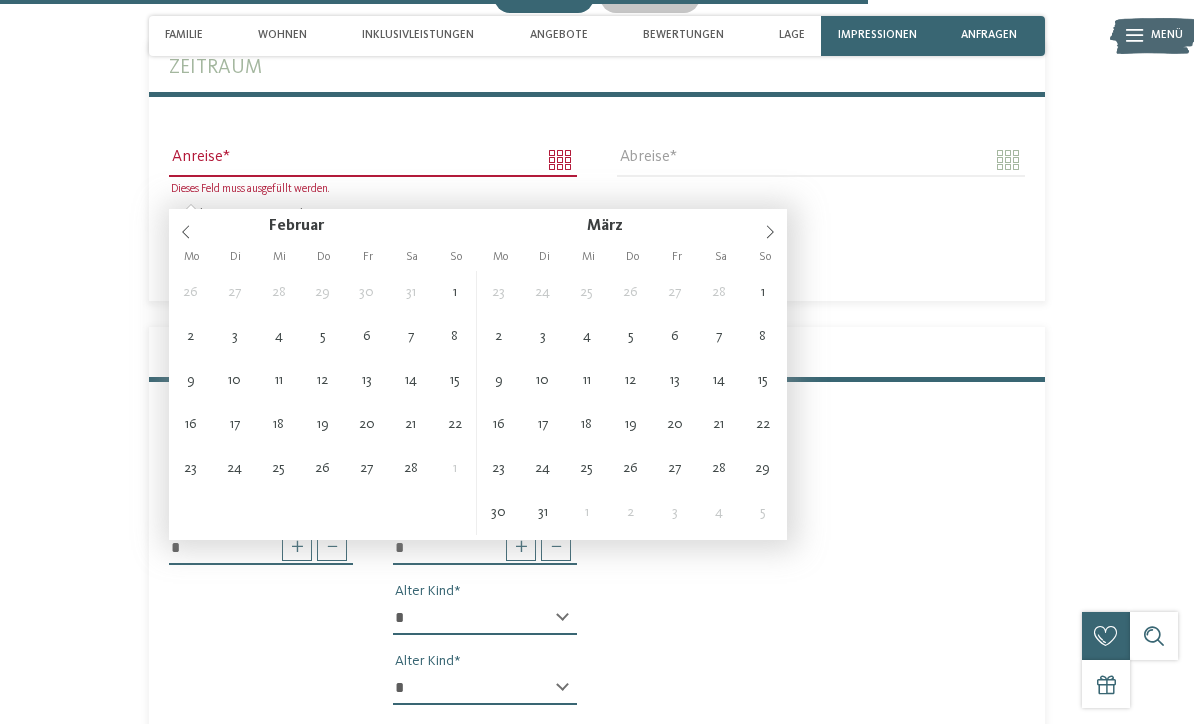 click at bounding box center [770, 226] 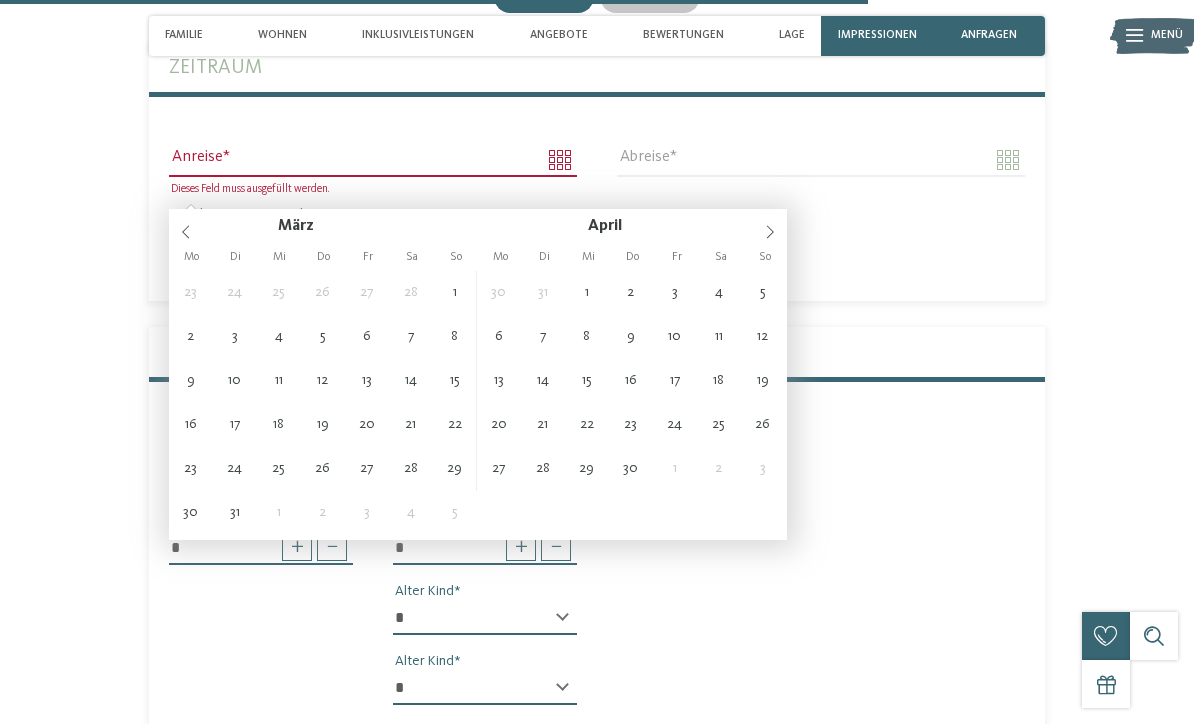 click at bounding box center [770, 226] 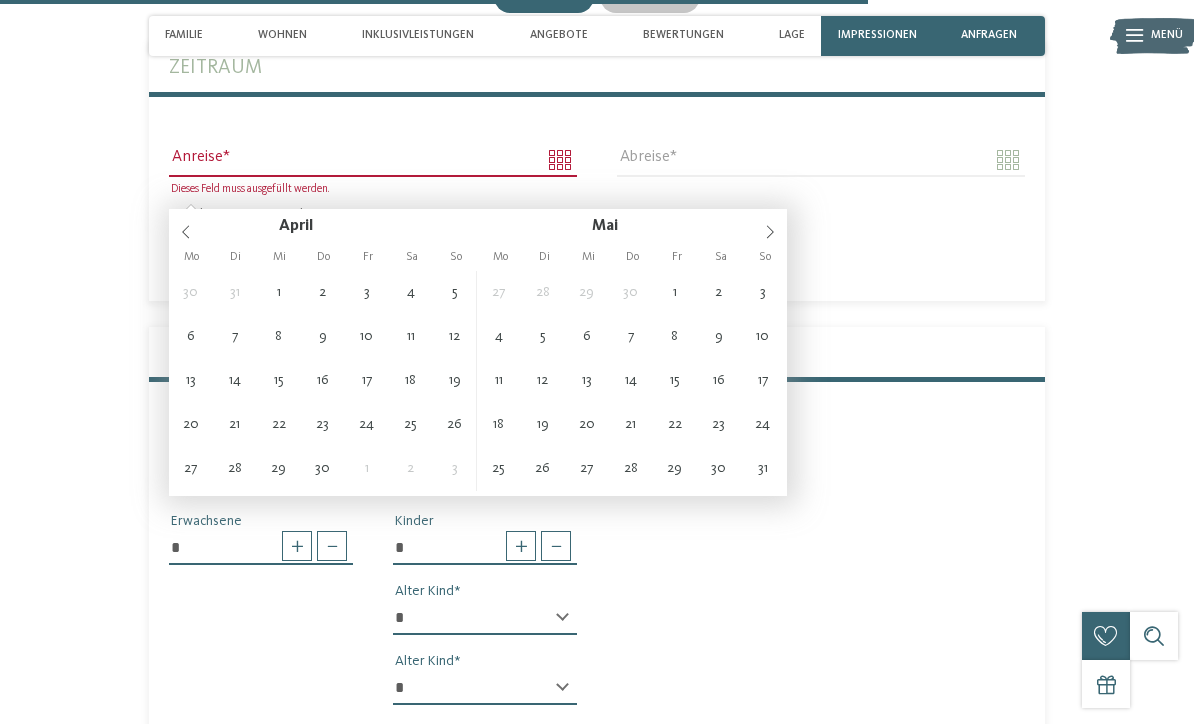 click at bounding box center (770, 226) 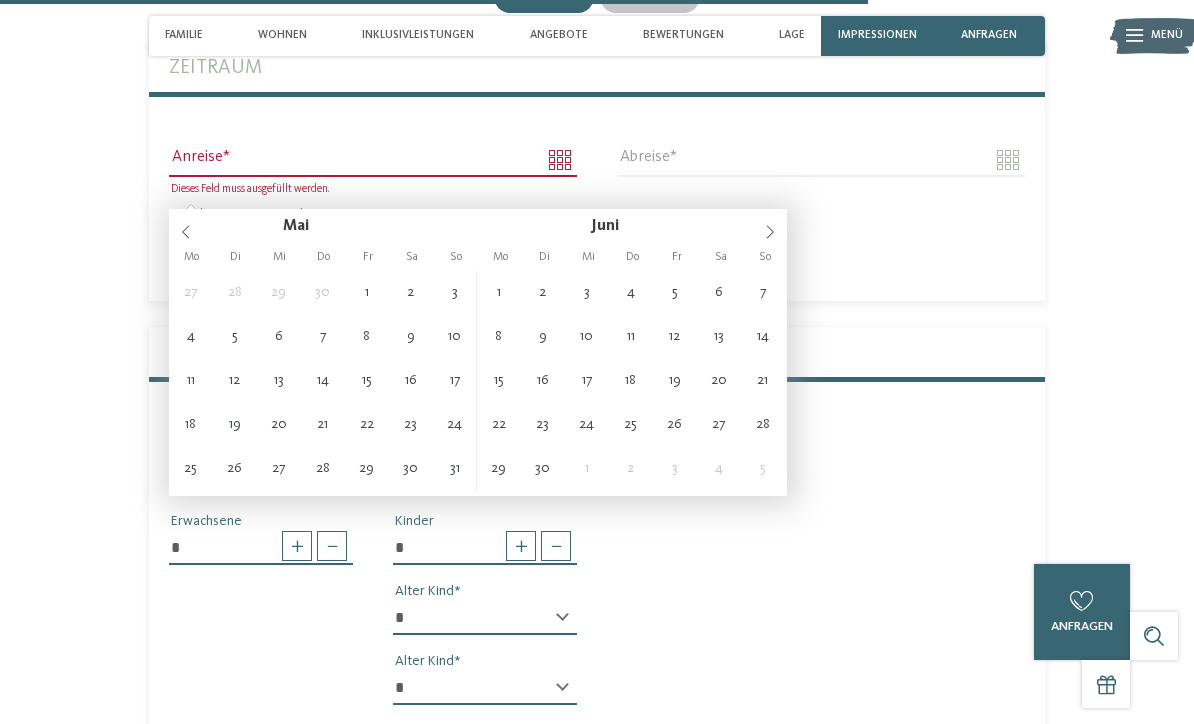 click 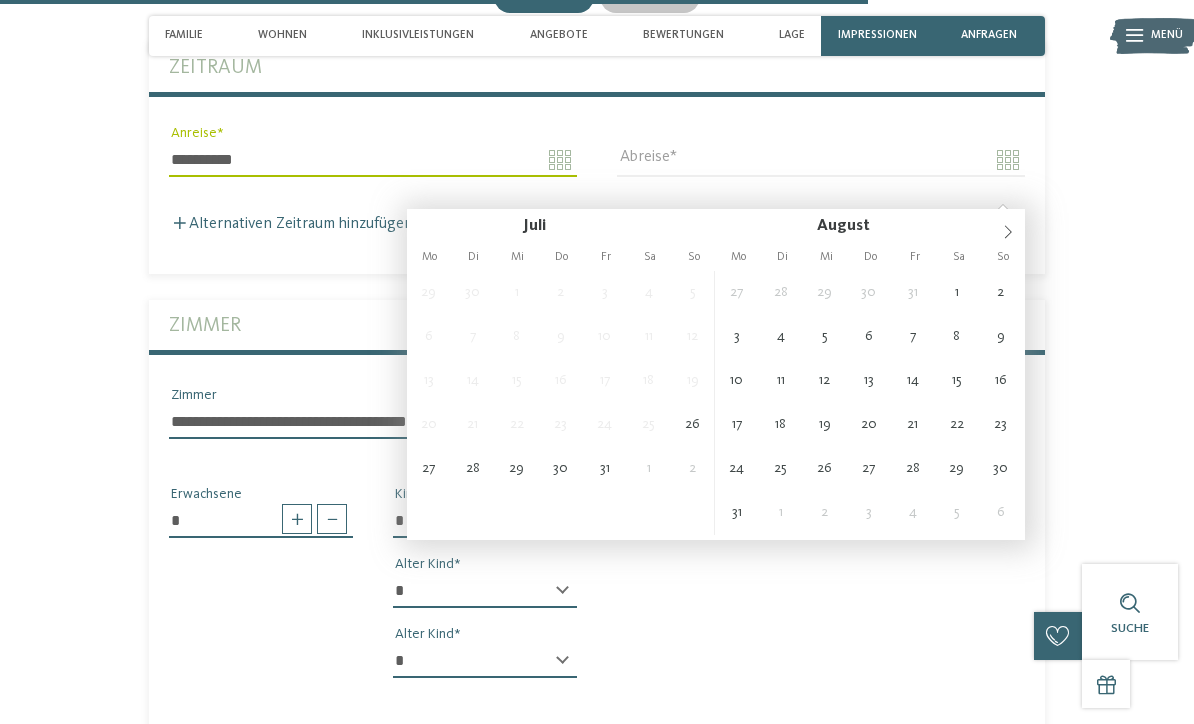 click on "**********" at bounding box center (373, 160) 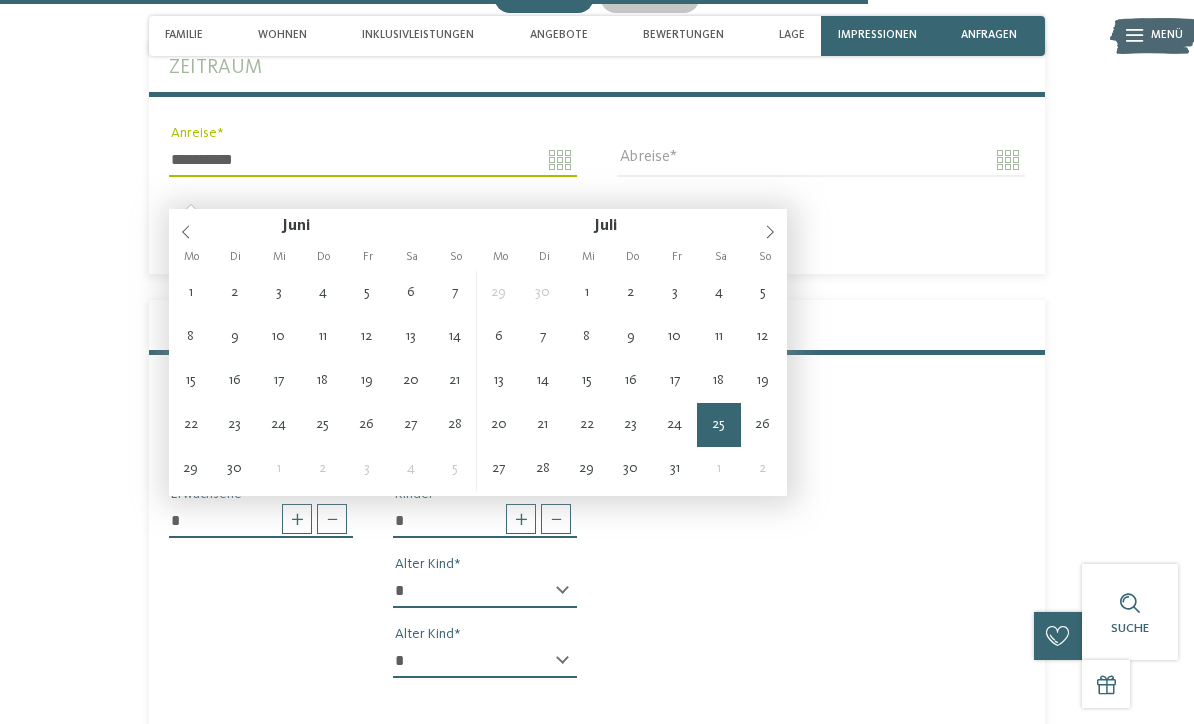type on "**********" 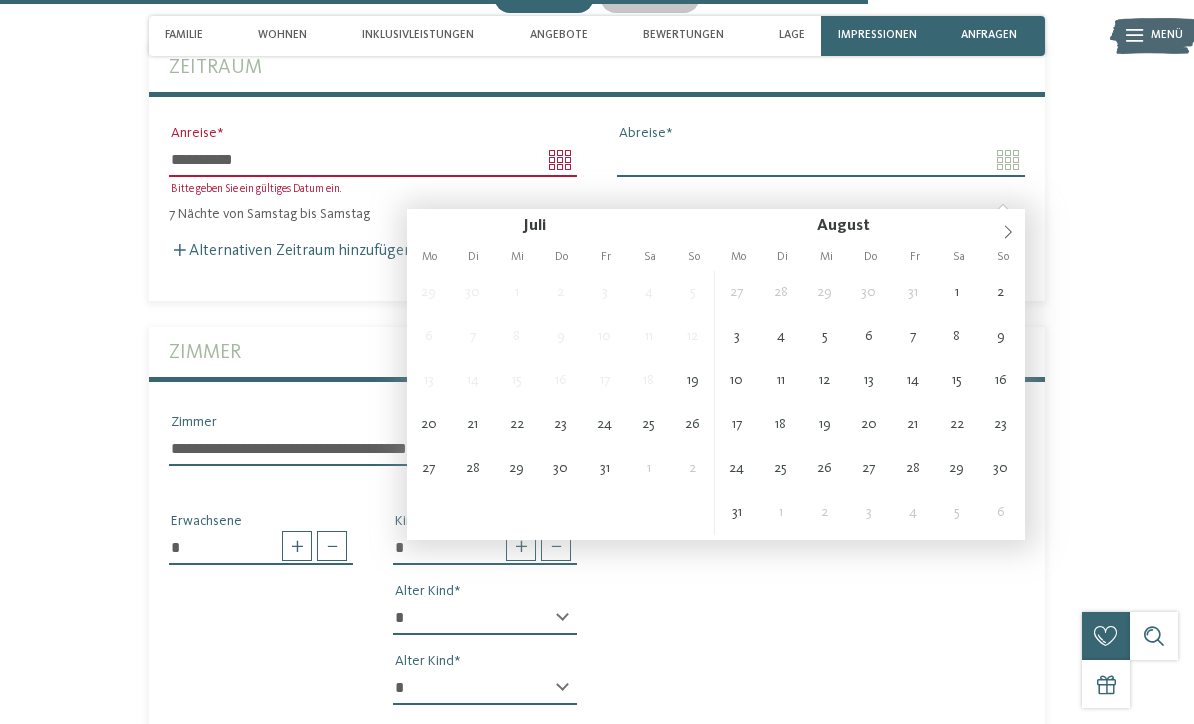 type on "**********" 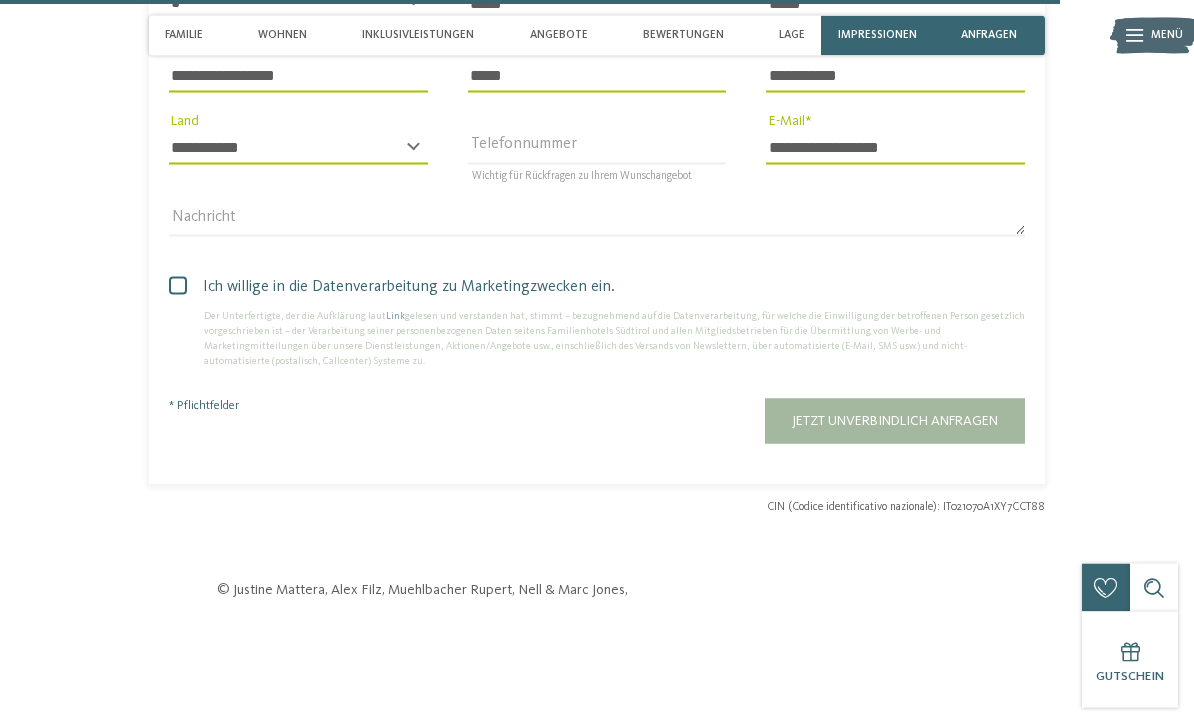 scroll, scrollTop: 5584, scrollLeft: 0, axis: vertical 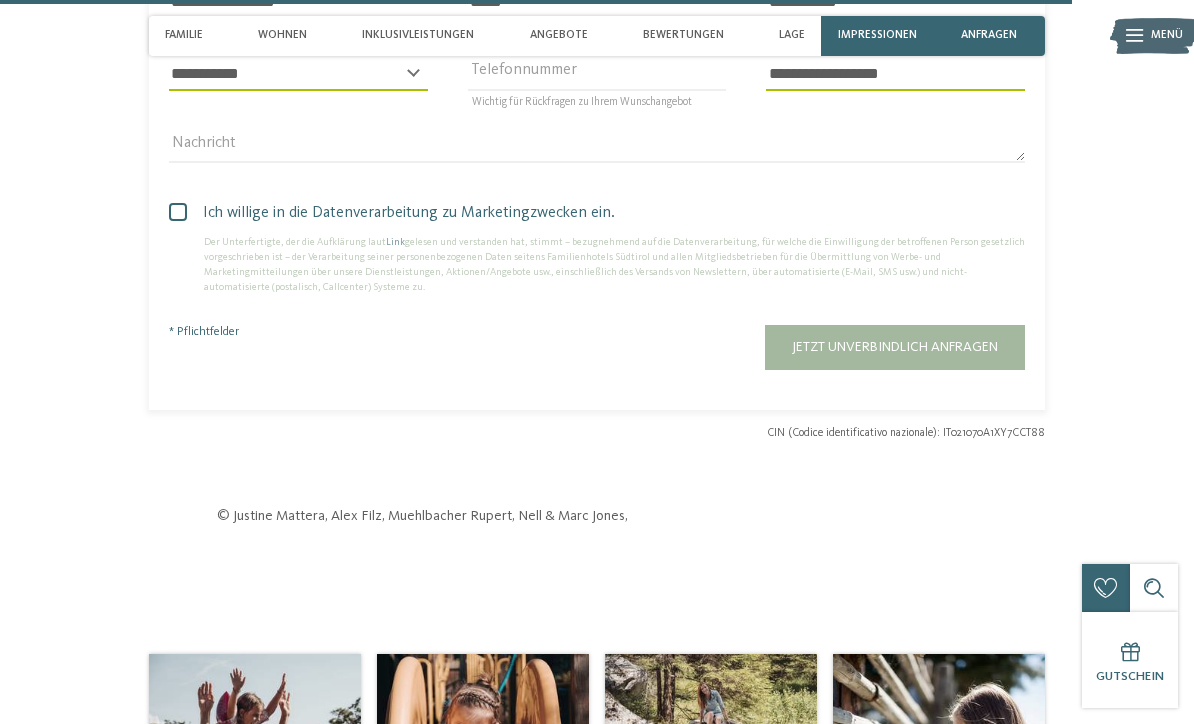 click on "Jetzt unverbindlich anfragen" at bounding box center (895, 347) 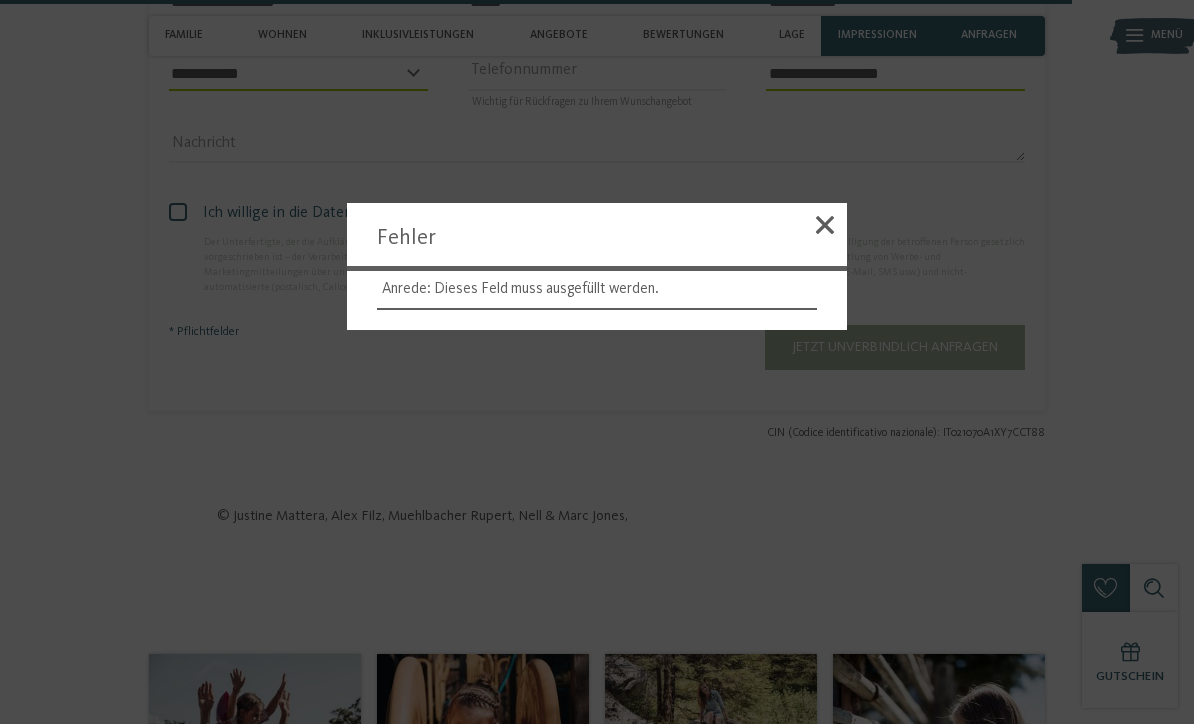 click at bounding box center (825, 225) 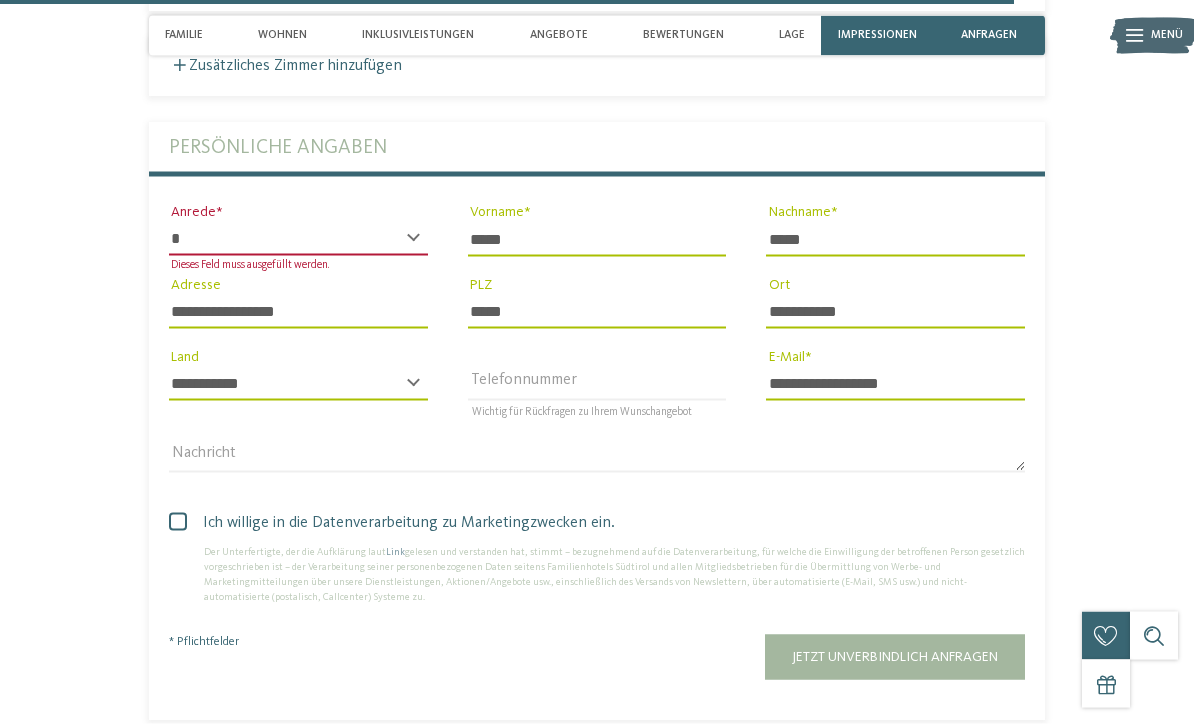 scroll, scrollTop: 5232, scrollLeft: 0, axis: vertical 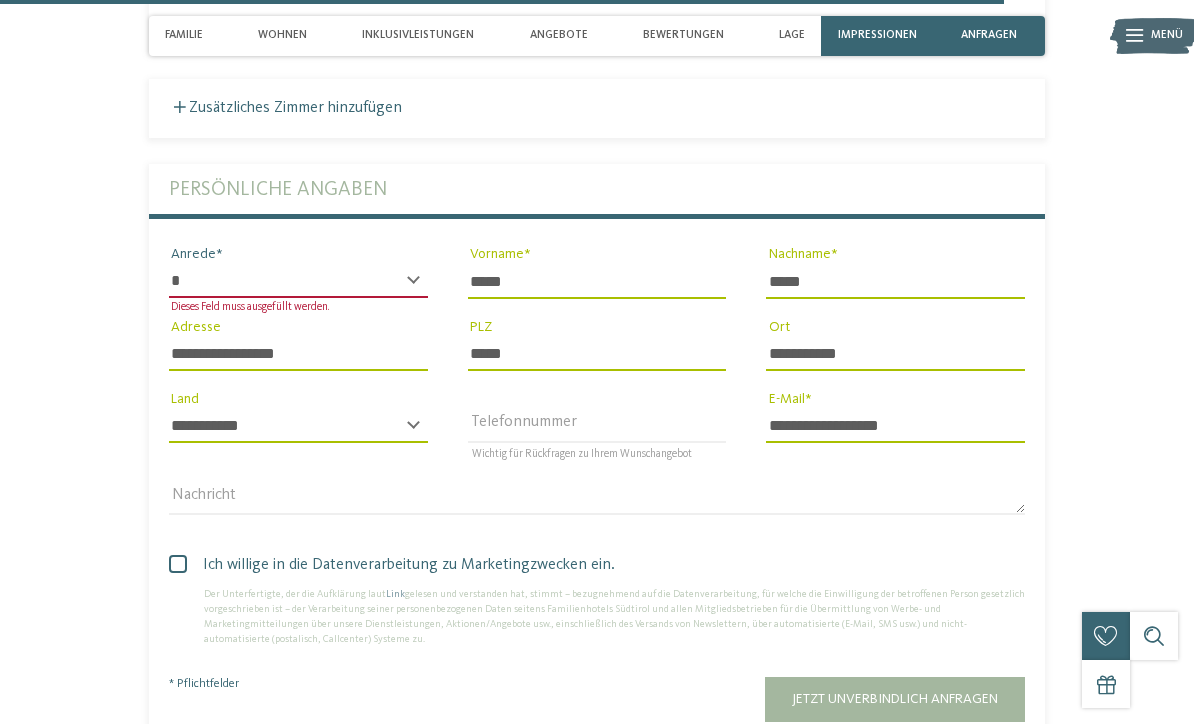 click on "* **** **** ******* ******" at bounding box center [298, 281] 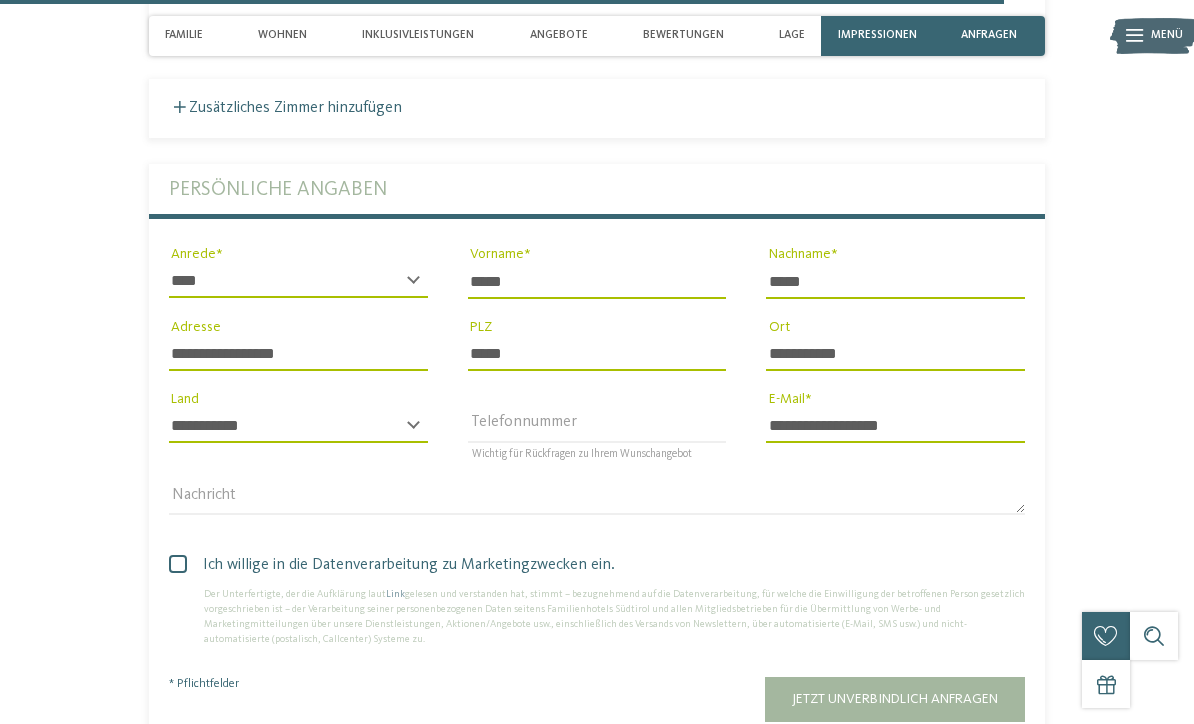 click on "Jetzt unverbindlich anfragen" at bounding box center (895, 699) 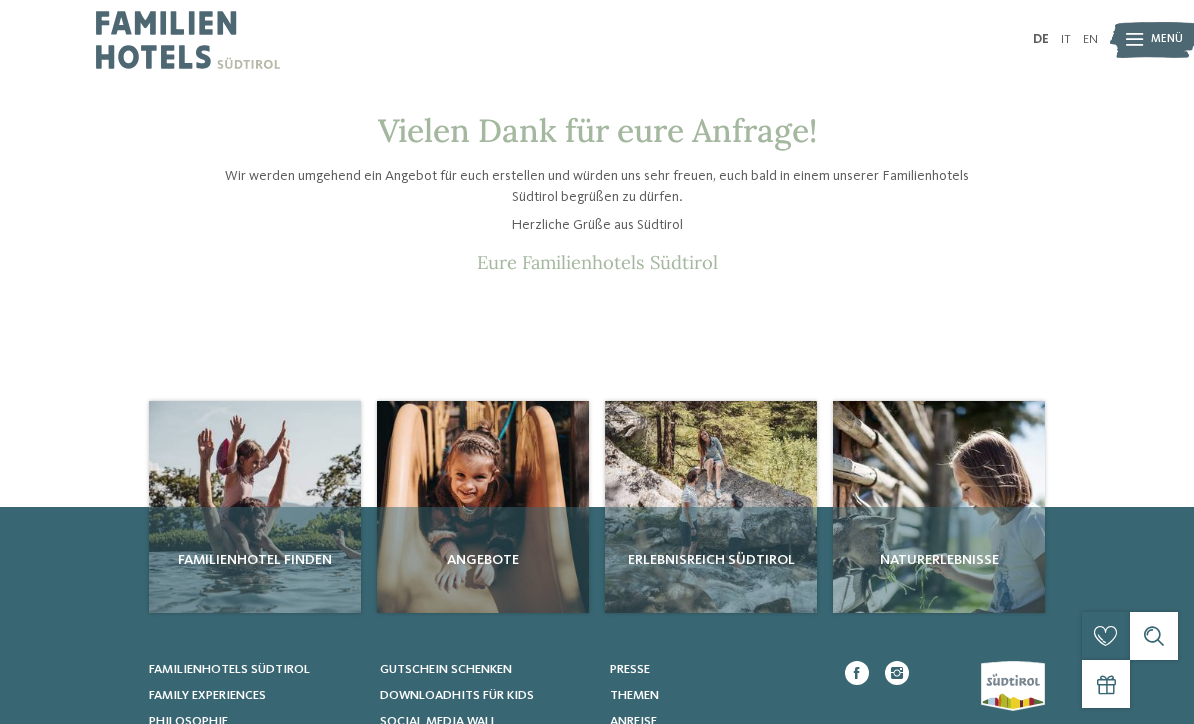 scroll, scrollTop: 0, scrollLeft: 0, axis: both 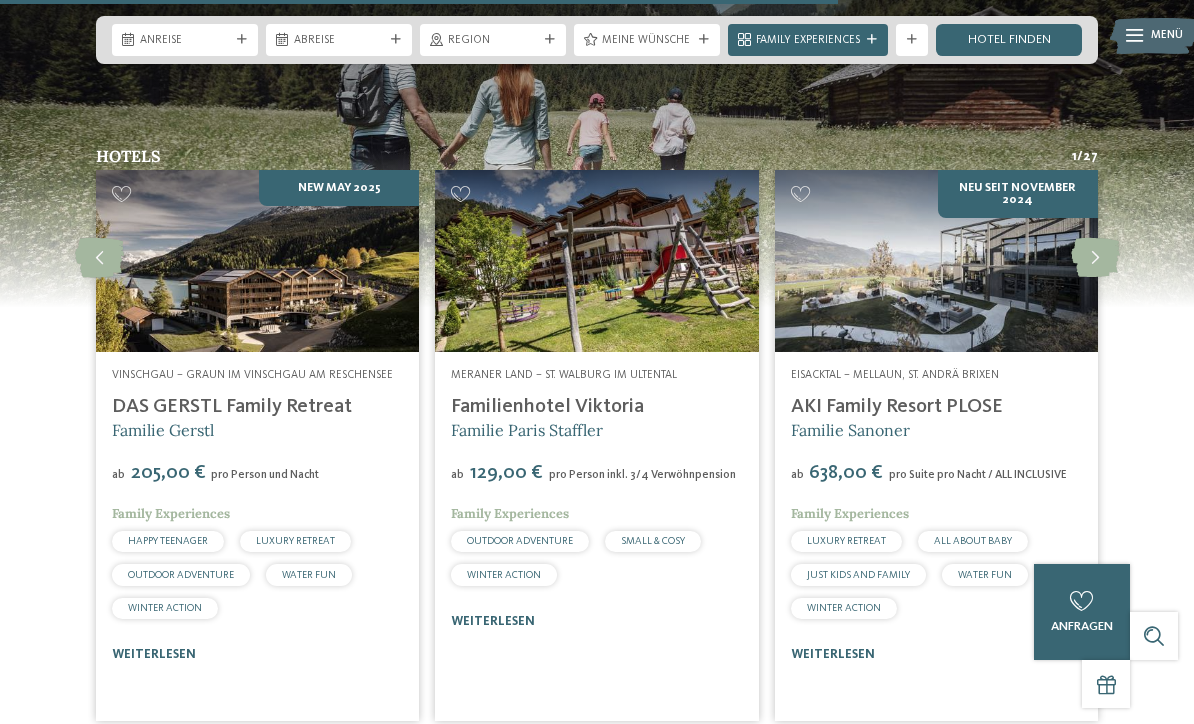click at bounding box center (596, 261) 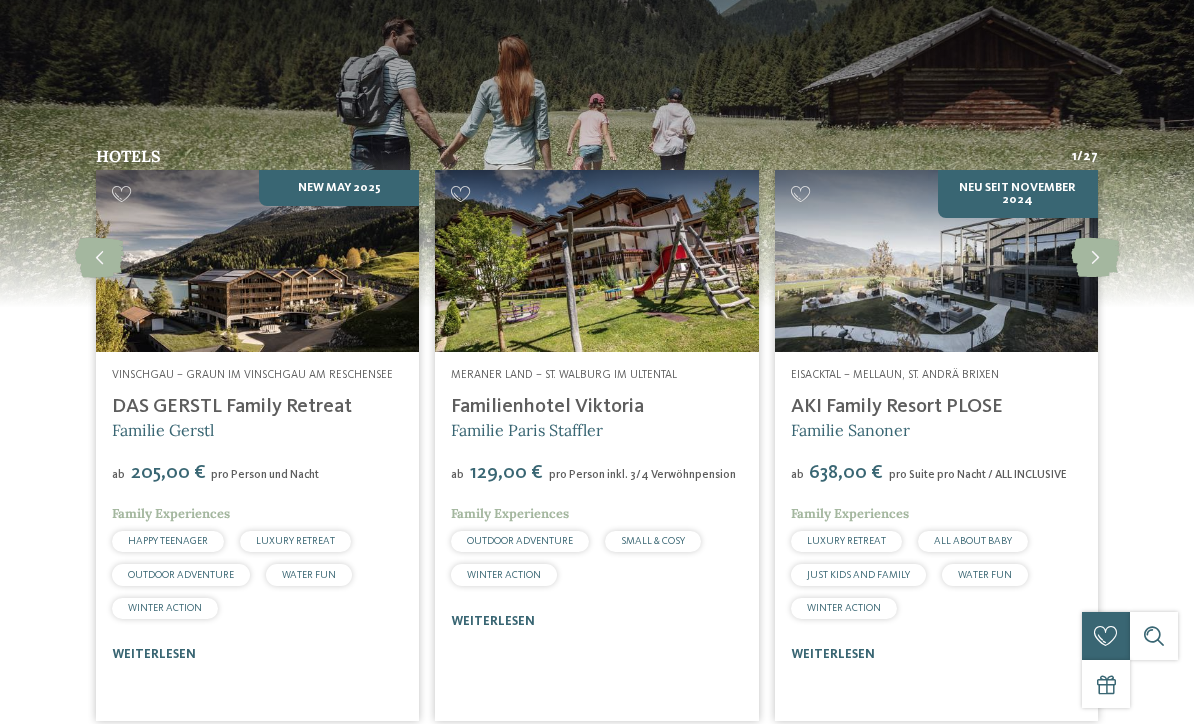 scroll, scrollTop: 0, scrollLeft: 0, axis: both 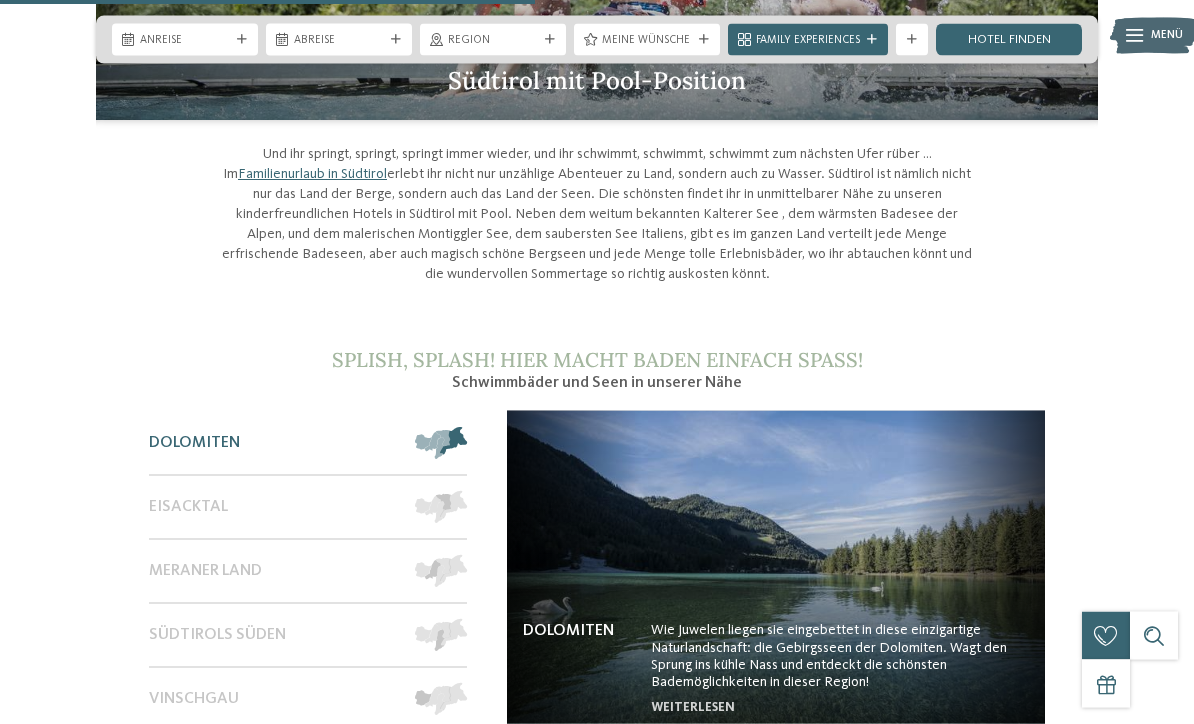 click on "Eisacktal" at bounding box center (274, 507) 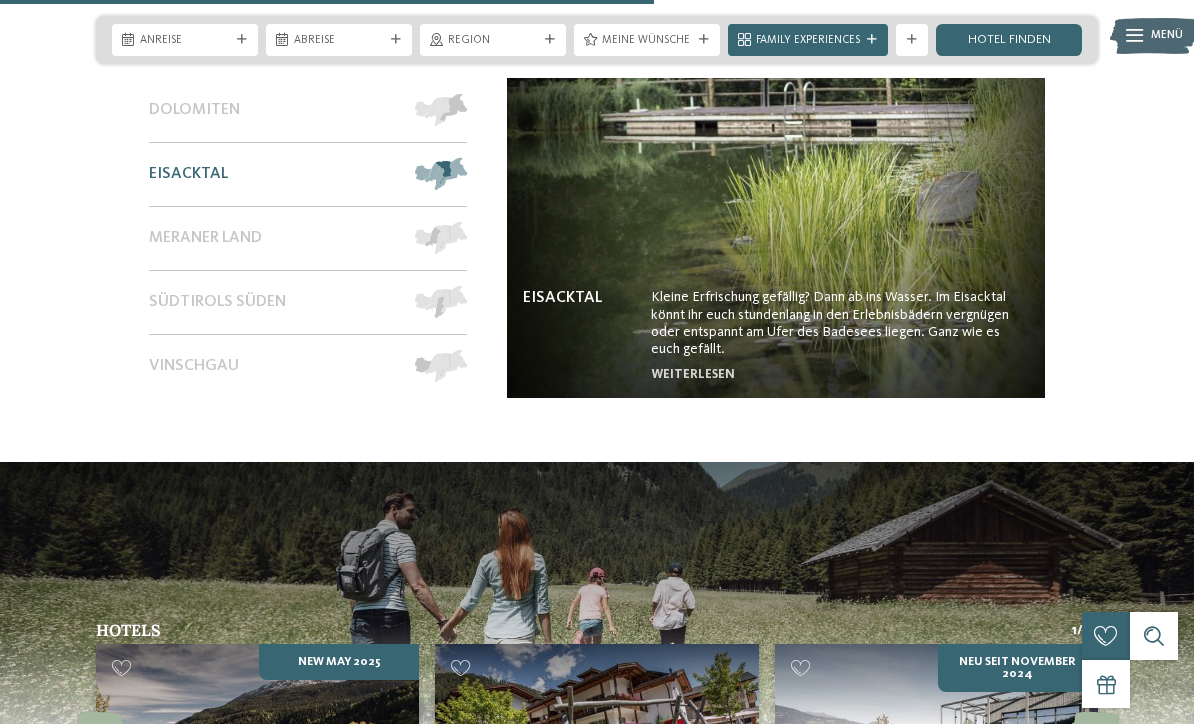 scroll, scrollTop: 1670, scrollLeft: 0, axis: vertical 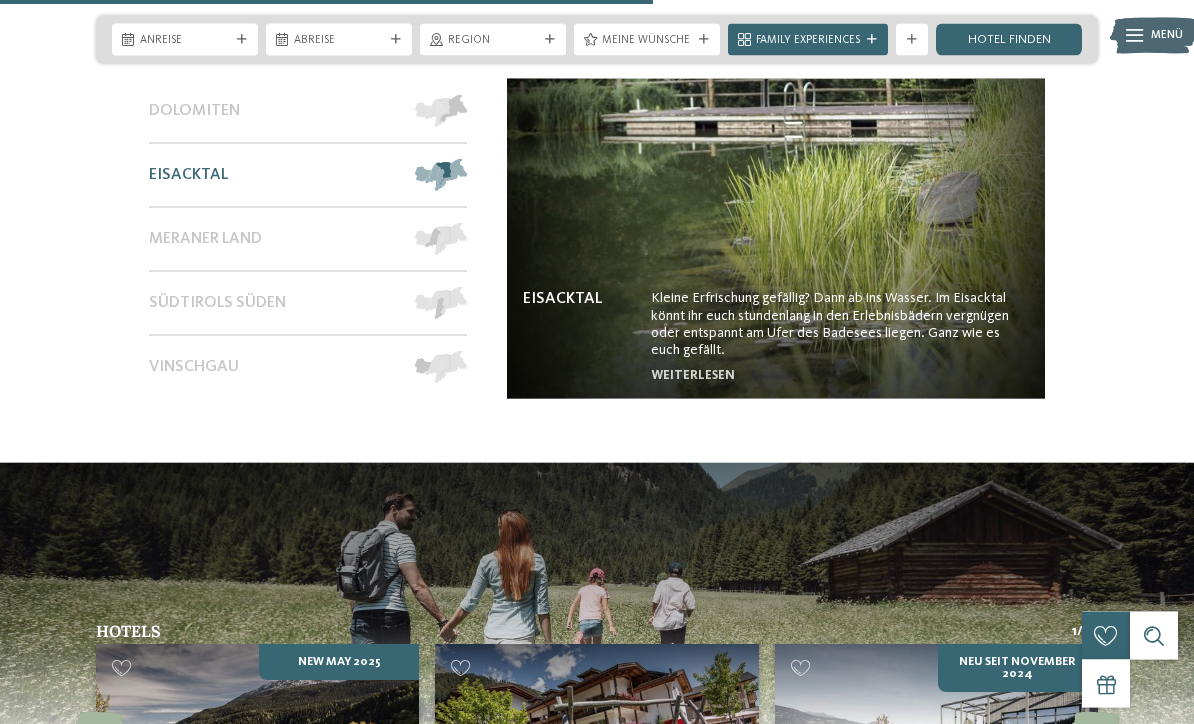 click at bounding box center [468, 239] 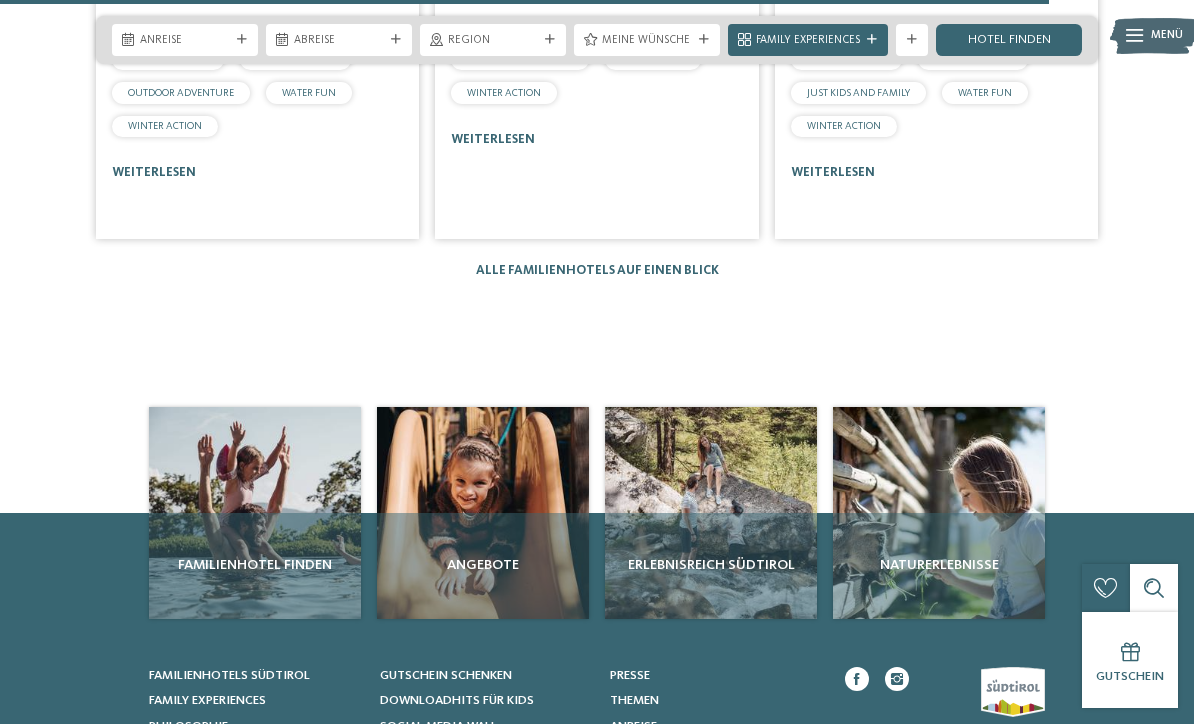 scroll, scrollTop: 2626, scrollLeft: 0, axis: vertical 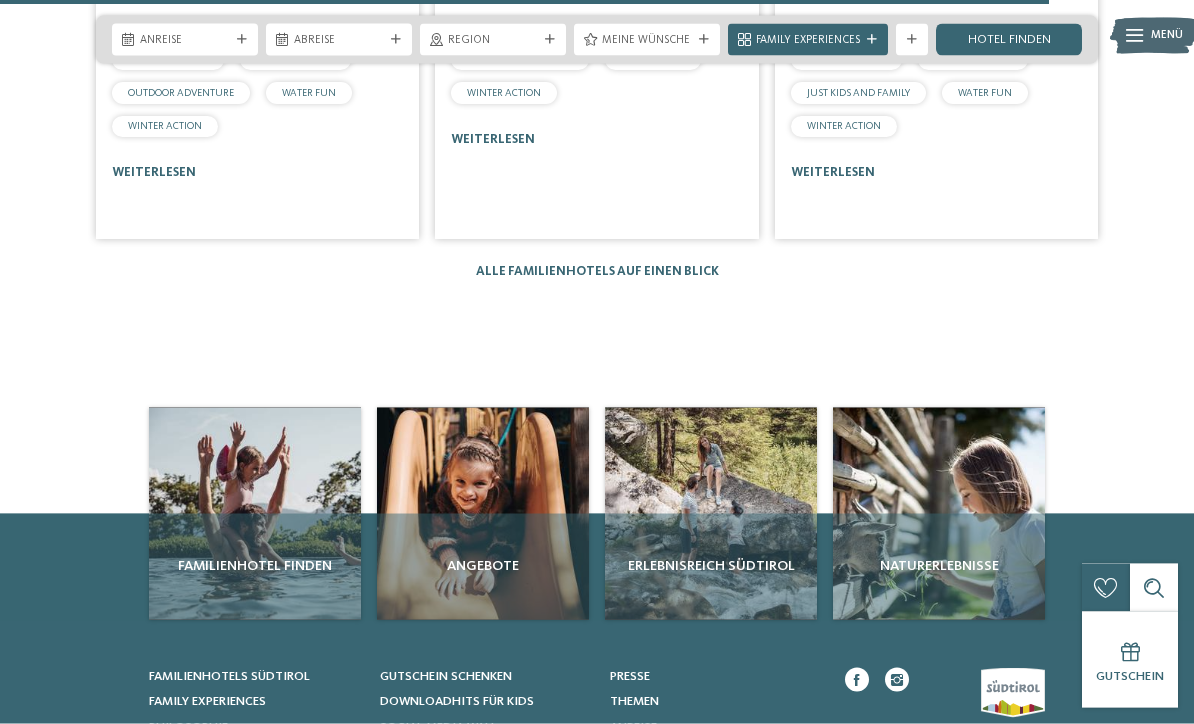 click on "Alle Familienhotels auf einen Blick" at bounding box center [597, 271] 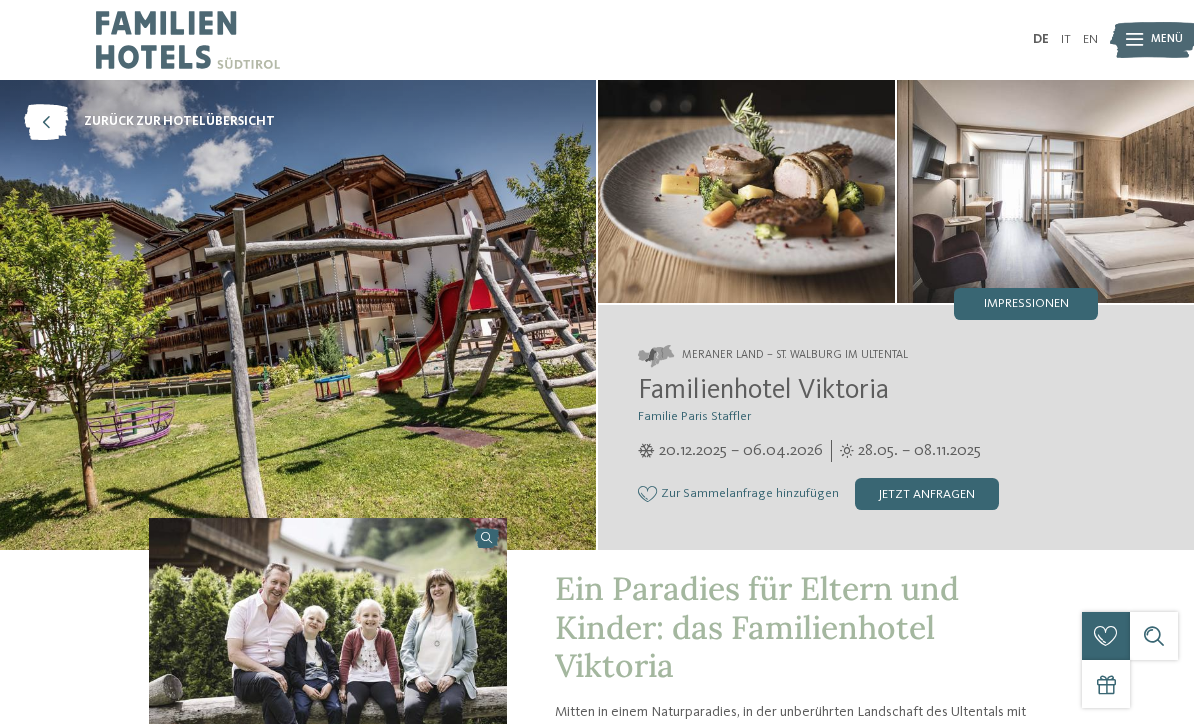 scroll, scrollTop: 0, scrollLeft: 0, axis: both 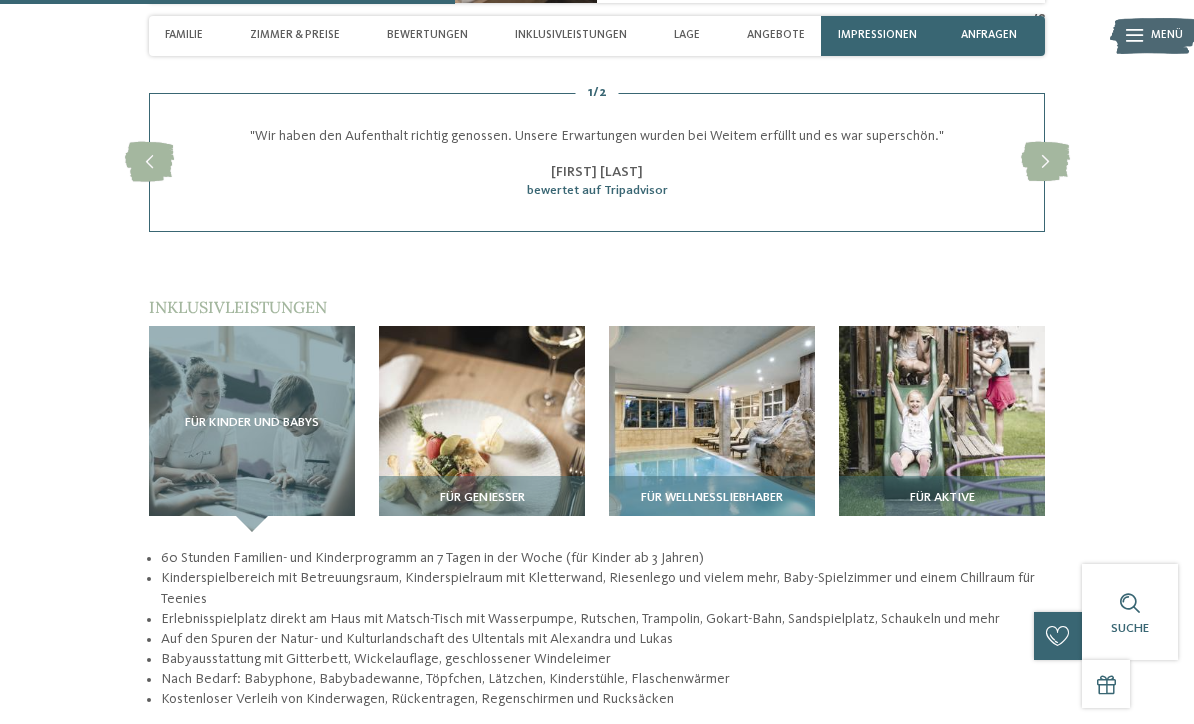 click at bounding box center [712, 429] 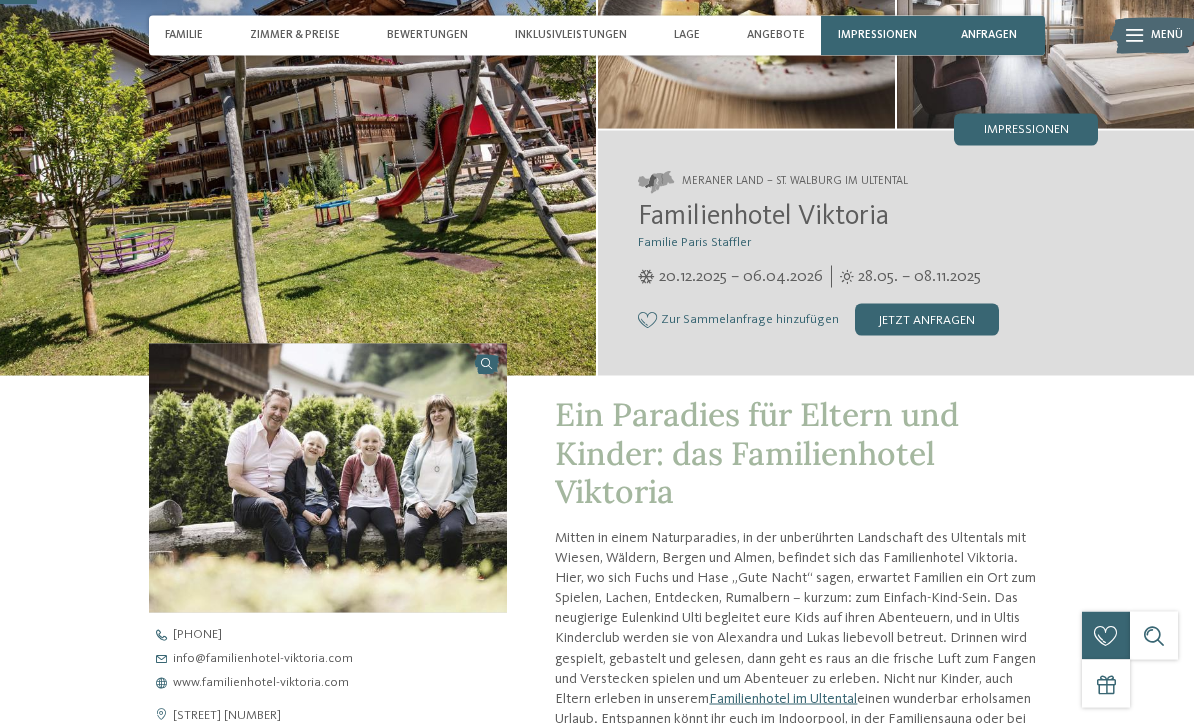 scroll, scrollTop: 173, scrollLeft: 0, axis: vertical 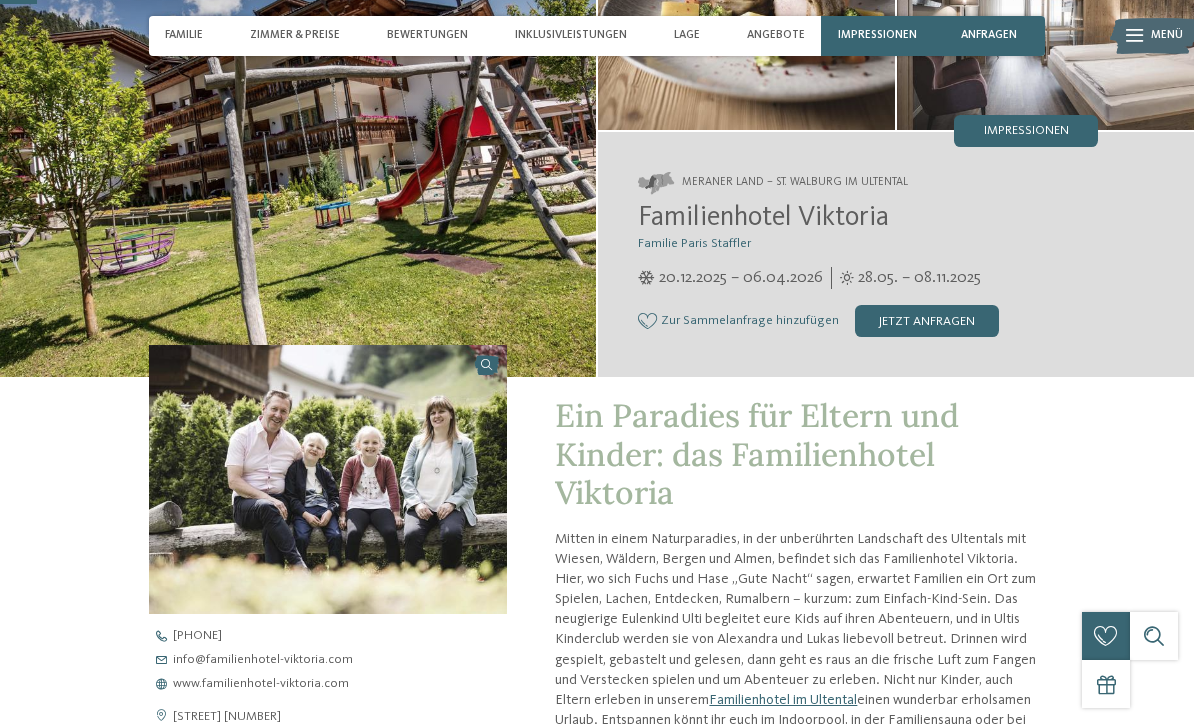 click on "Impressionen" at bounding box center [877, 36] 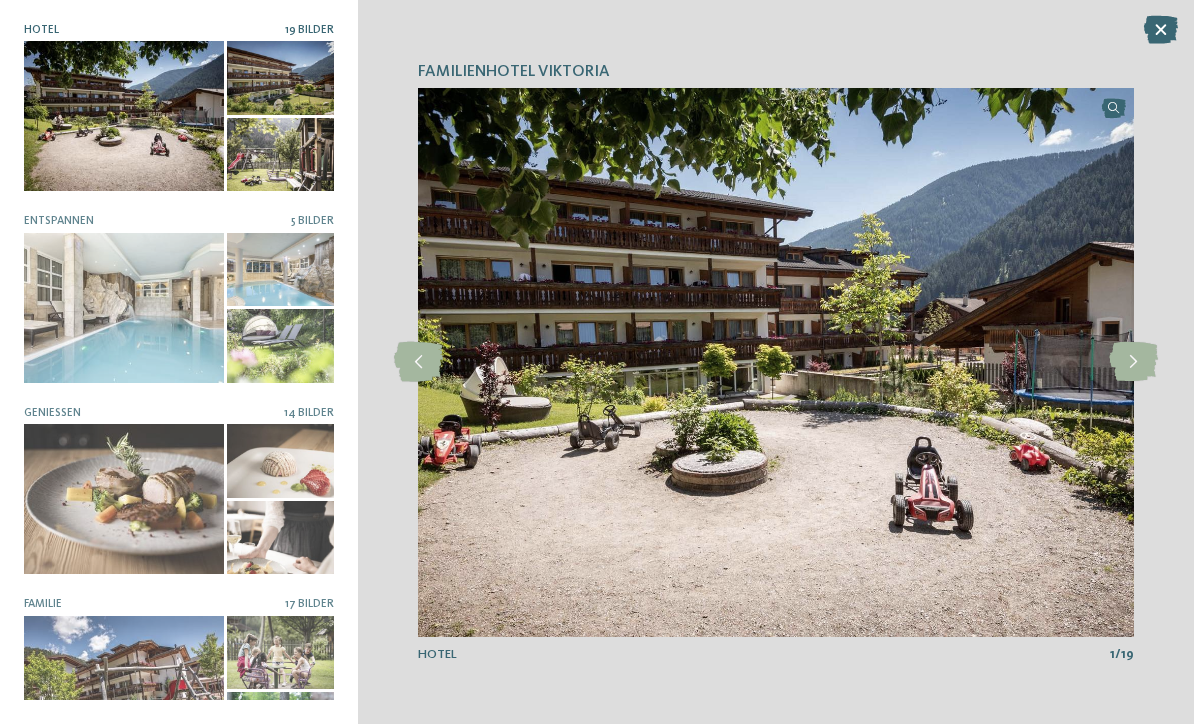 click at bounding box center (1133, 362) 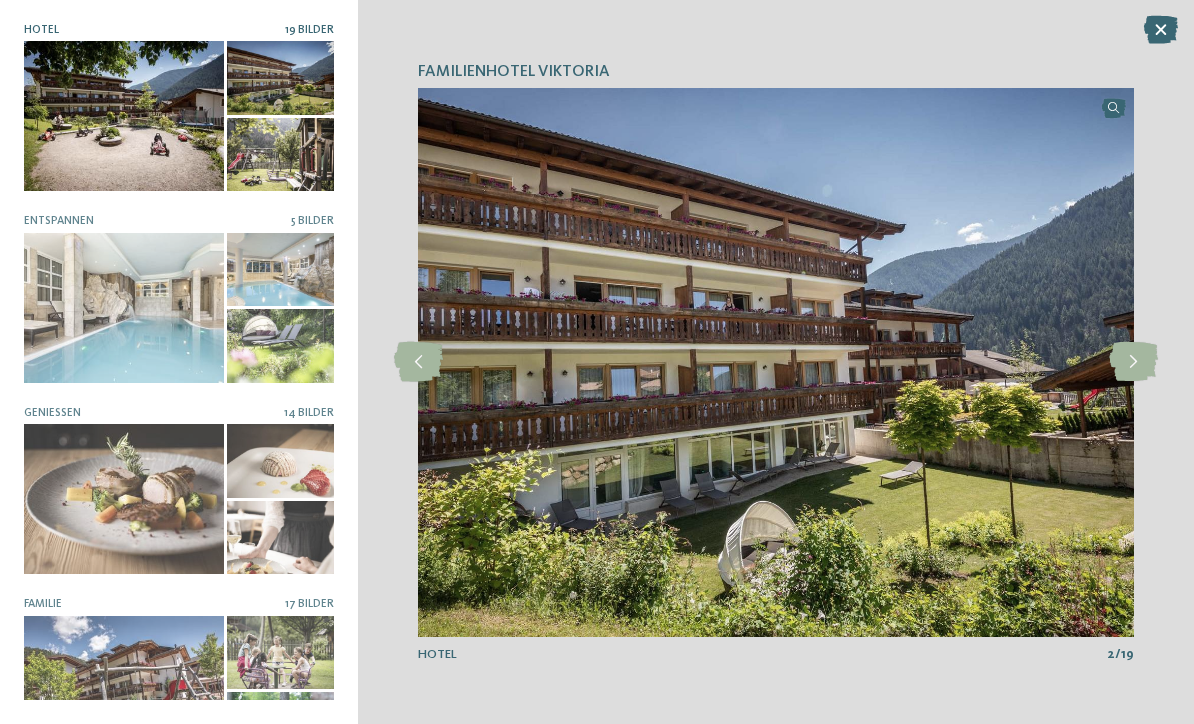 click at bounding box center (1133, 362) 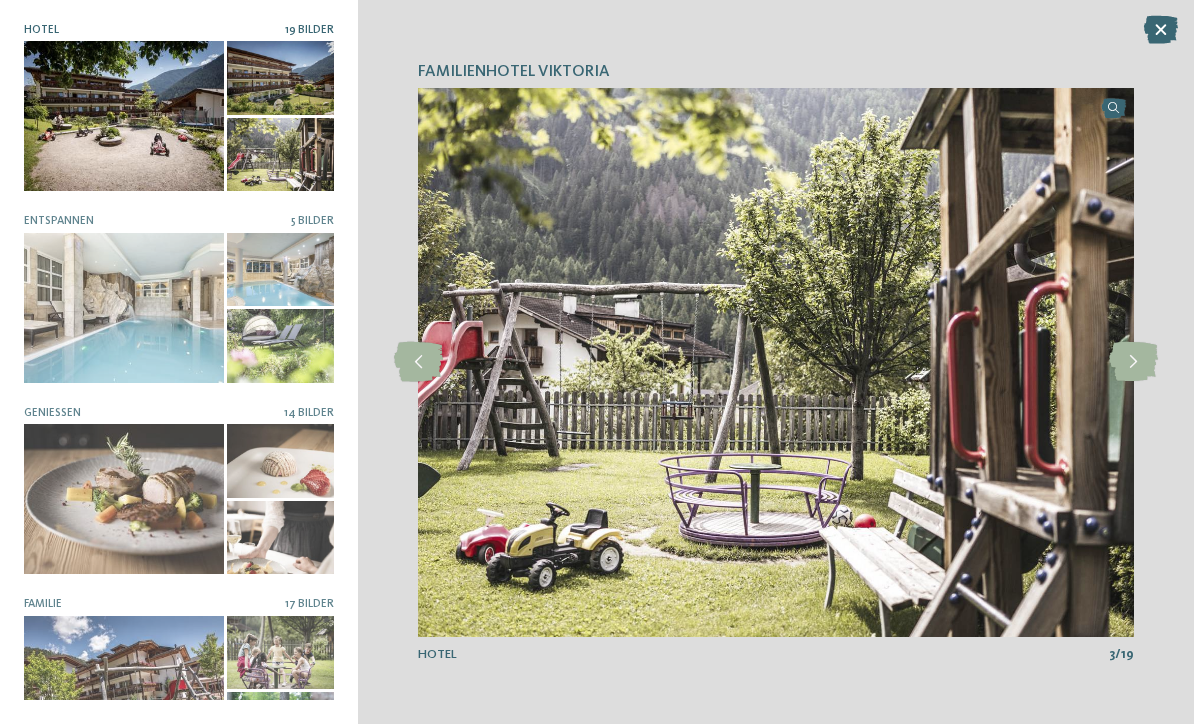 click at bounding box center (1133, 362) 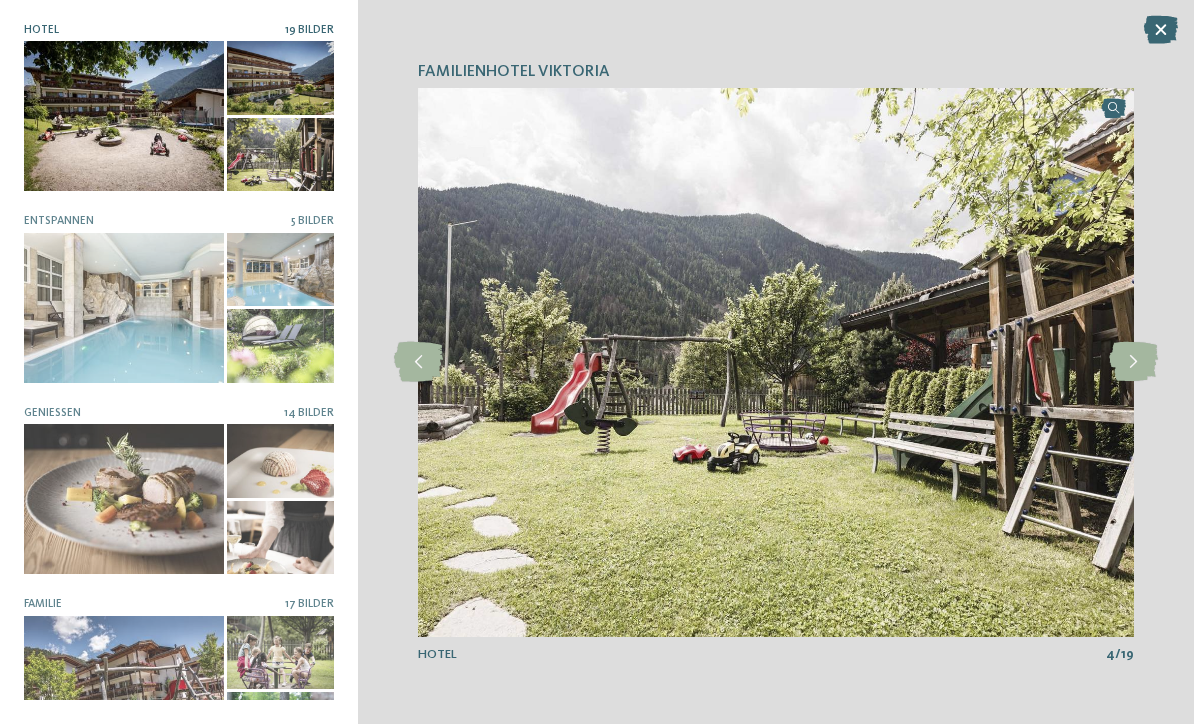 click at bounding box center (1133, 362) 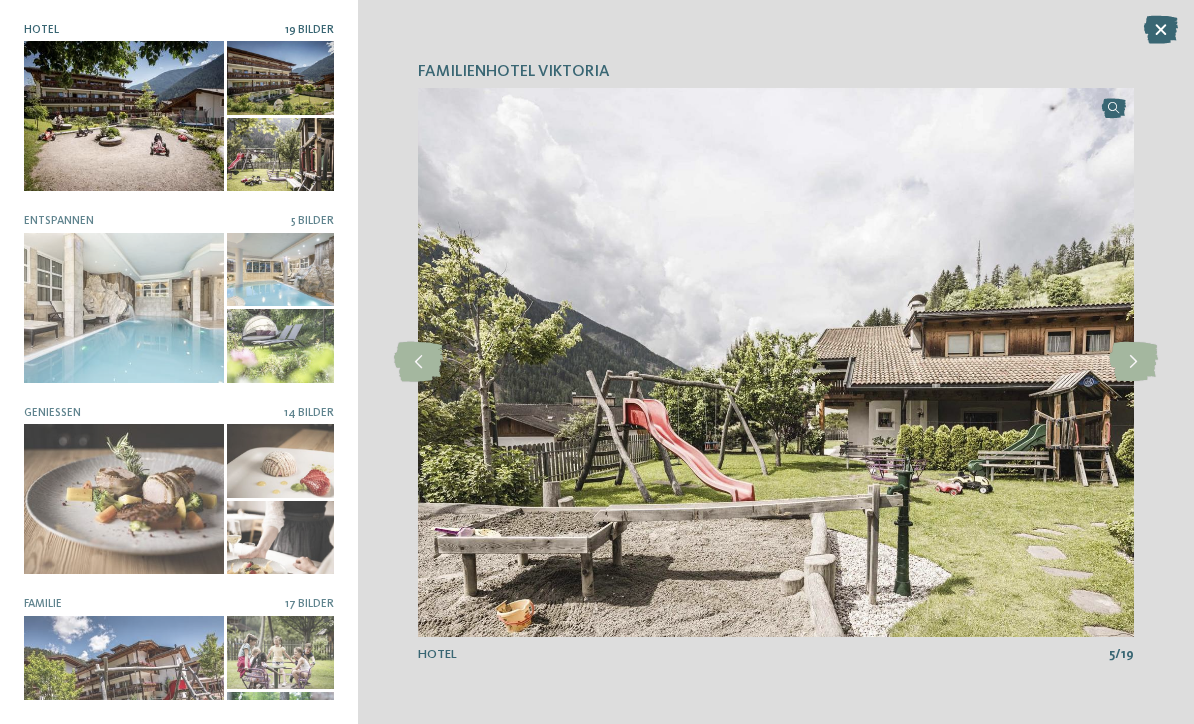 click at bounding box center (1133, 362) 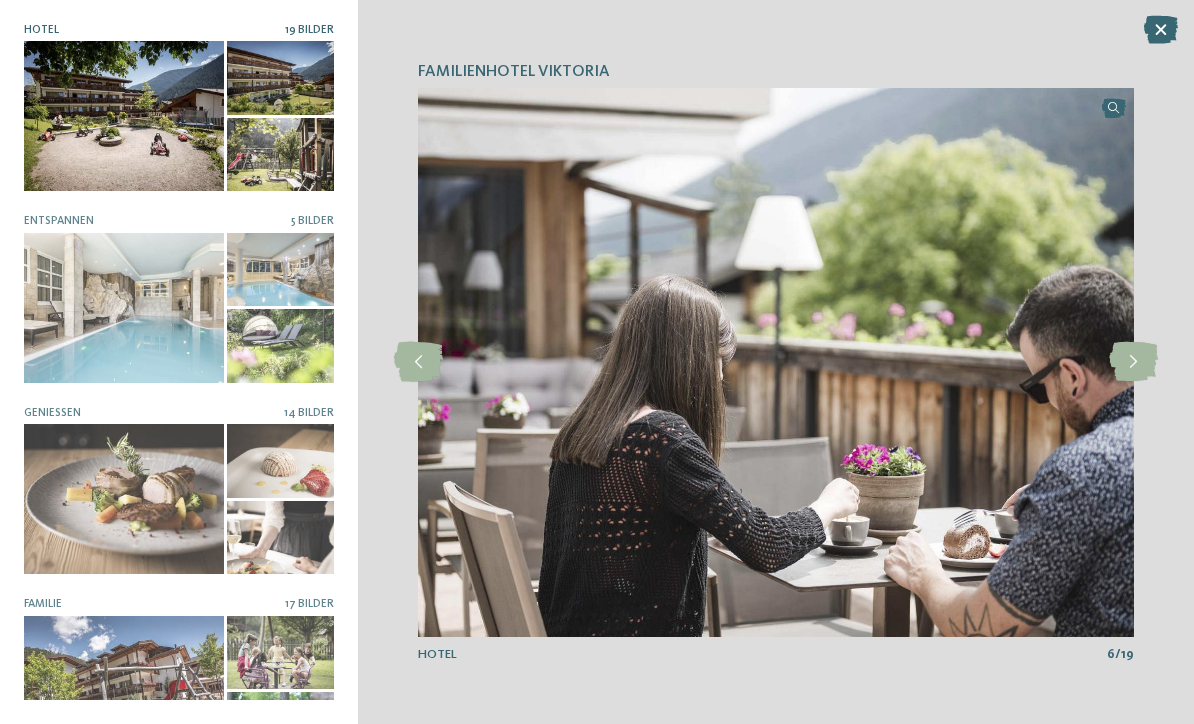 click at bounding box center (1133, 362) 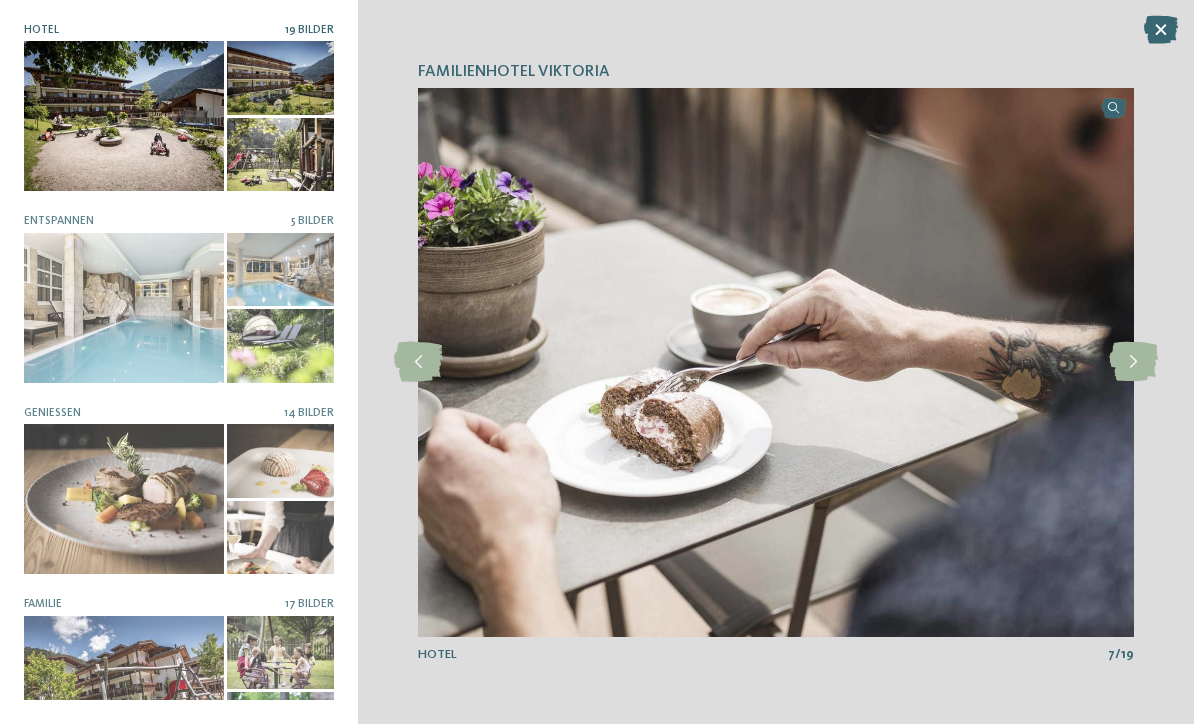 click at bounding box center (1133, 362) 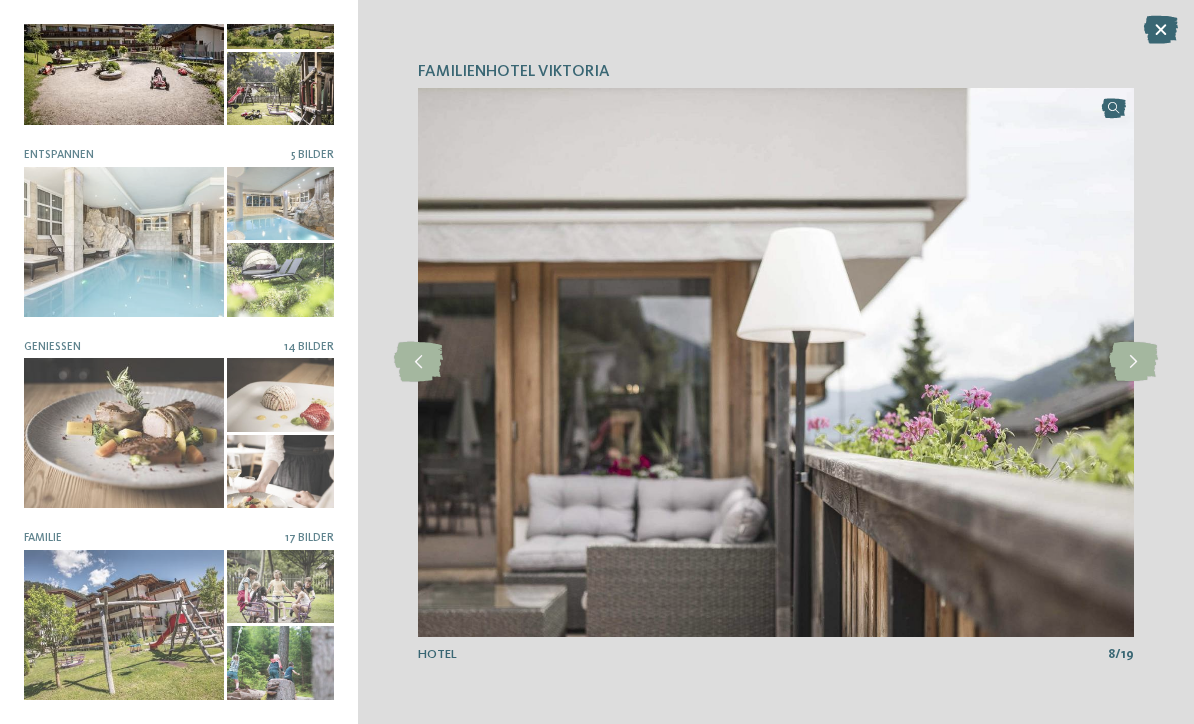 scroll, scrollTop: 64, scrollLeft: 0, axis: vertical 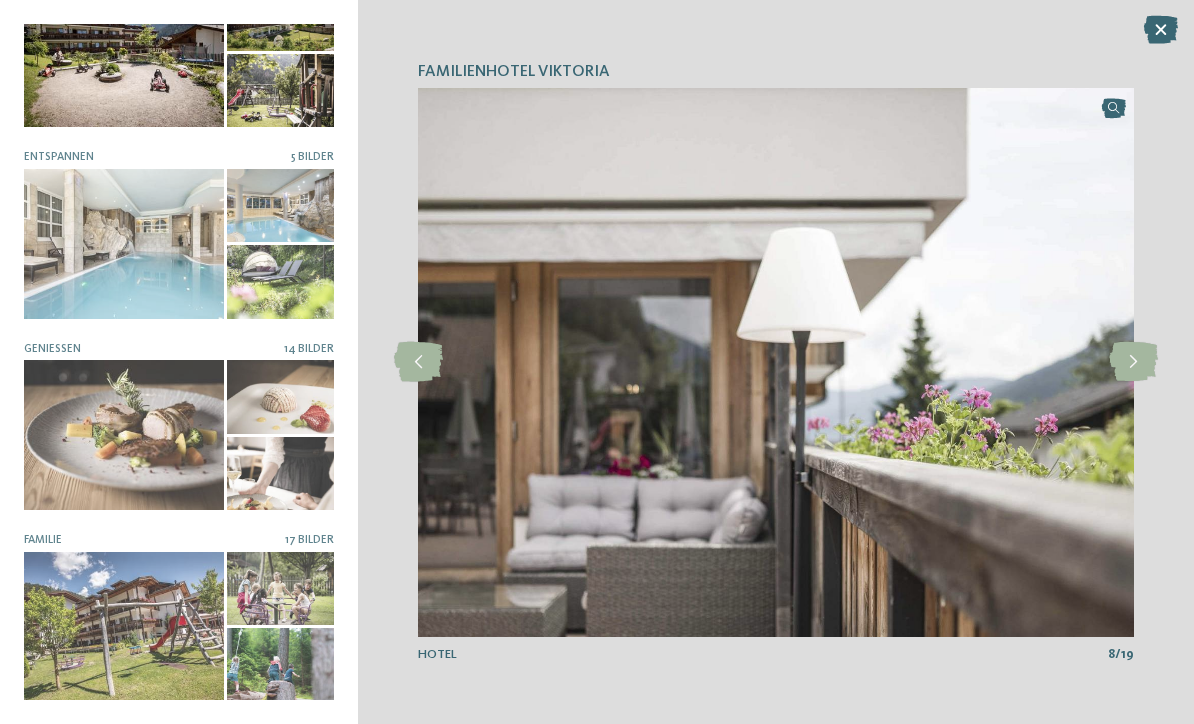 click at bounding box center [124, 627] 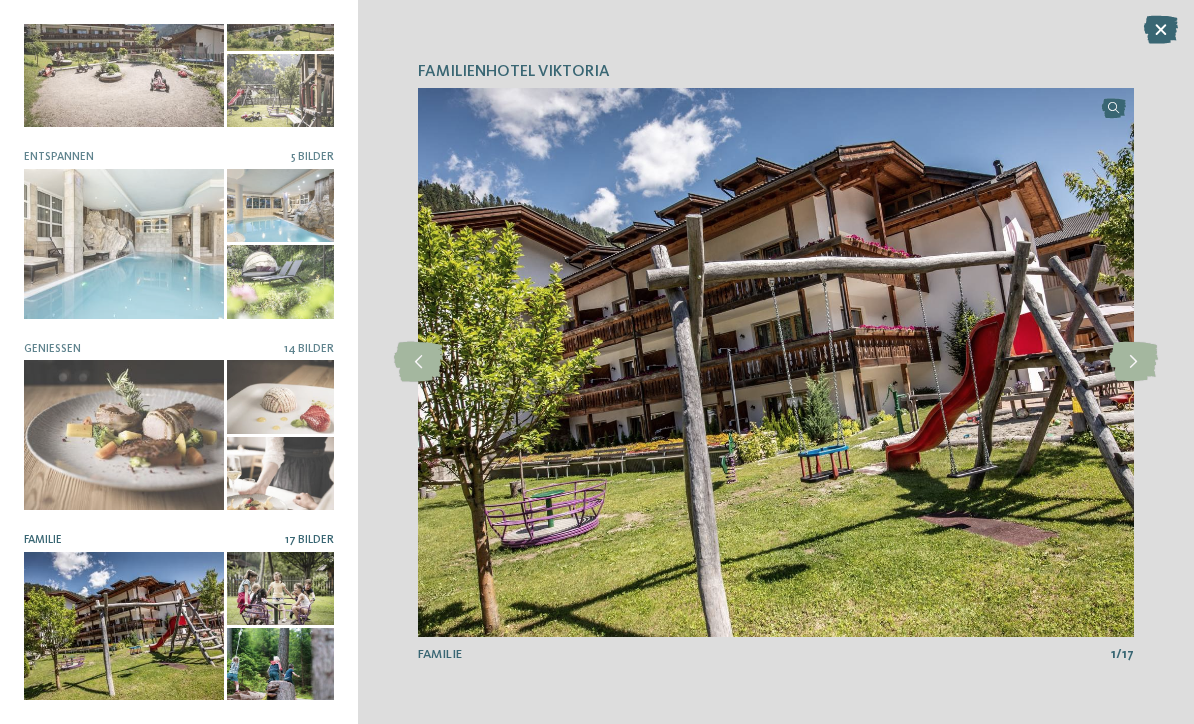 click at bounding box center (1133, 362) 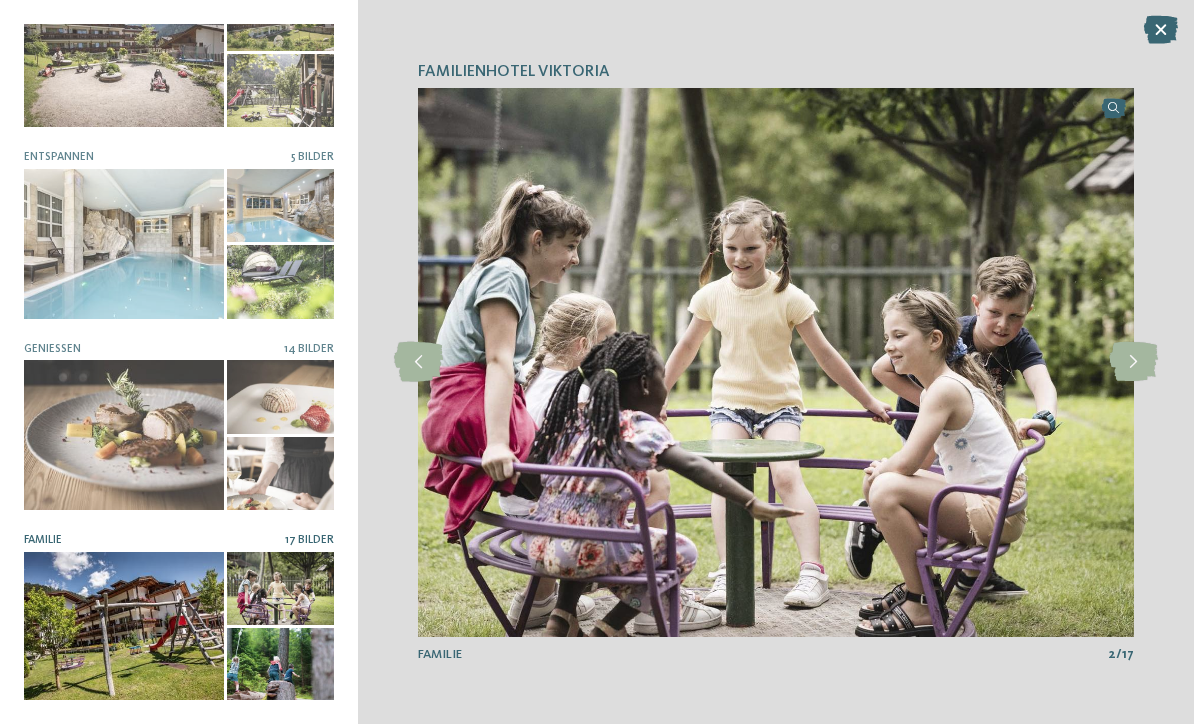 click at bounding box center [1133, 362] 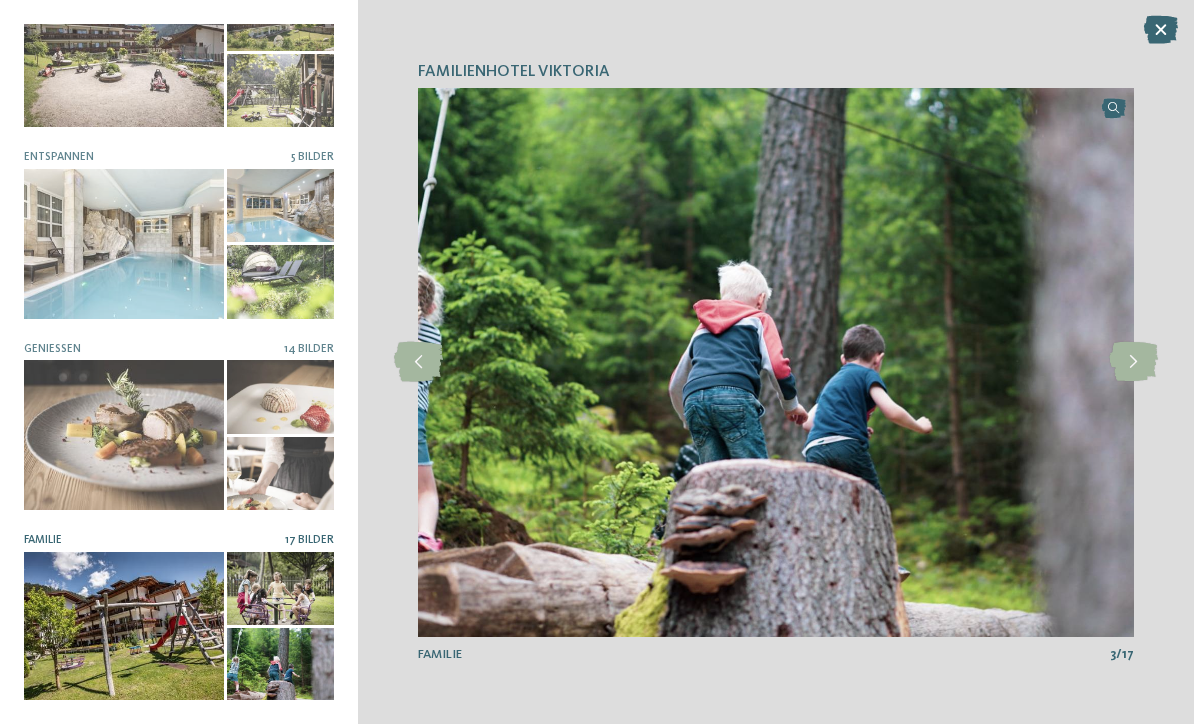click at bounding box center (1133, 362) 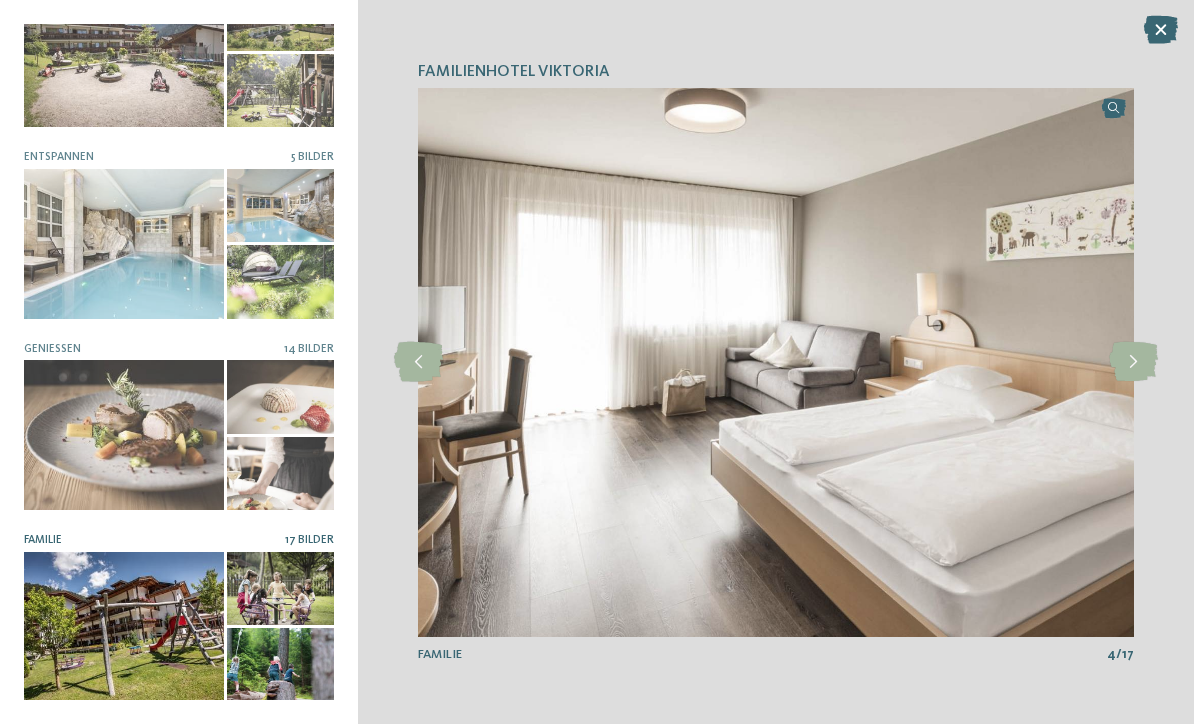 click at bounding box center (1133, 362) 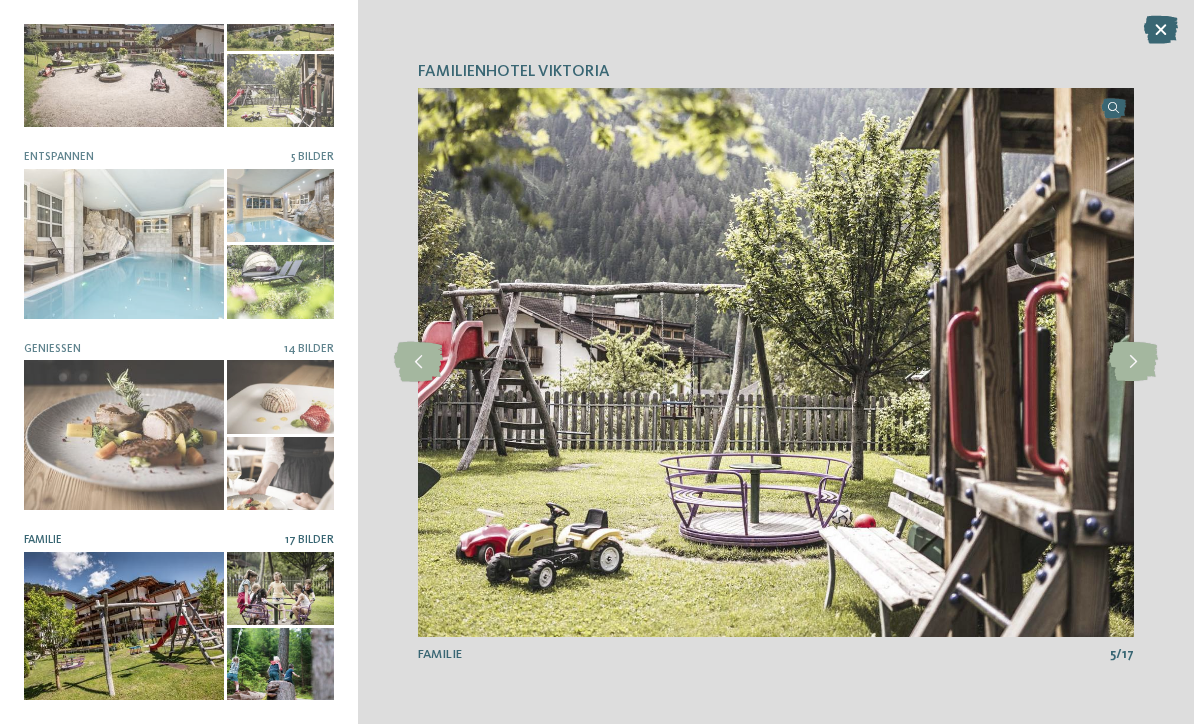click at bounding box center (1133, 362) 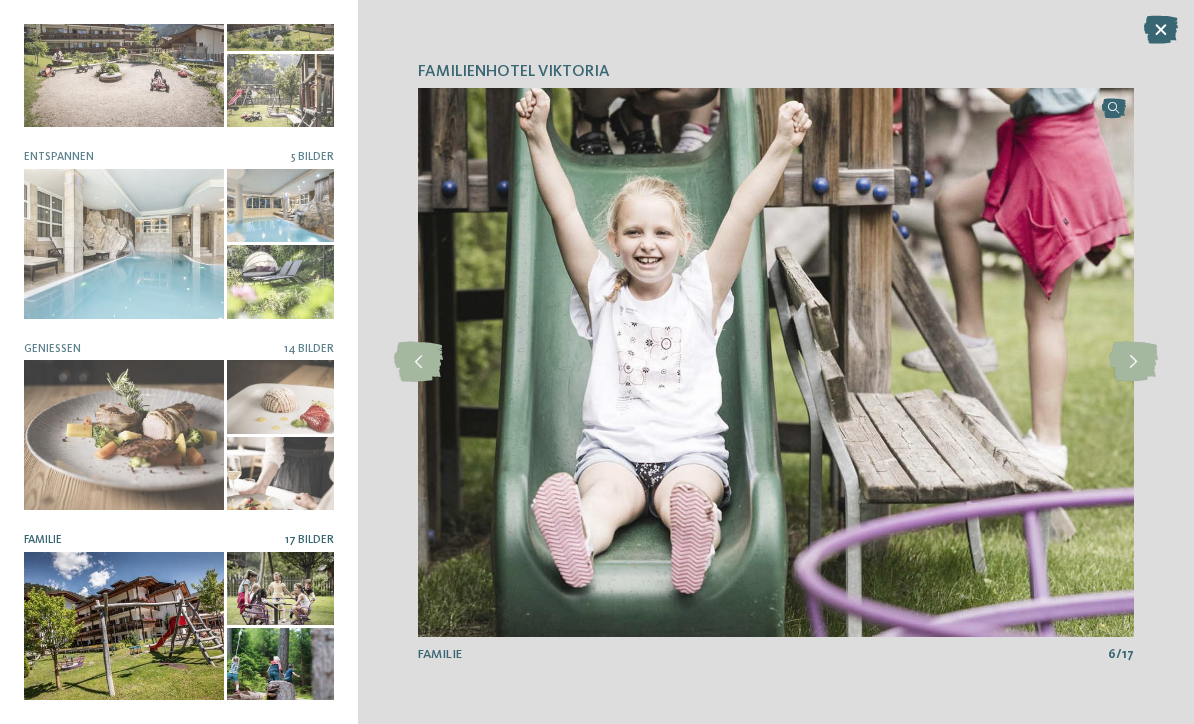 click at bounding box center [1161, 30] 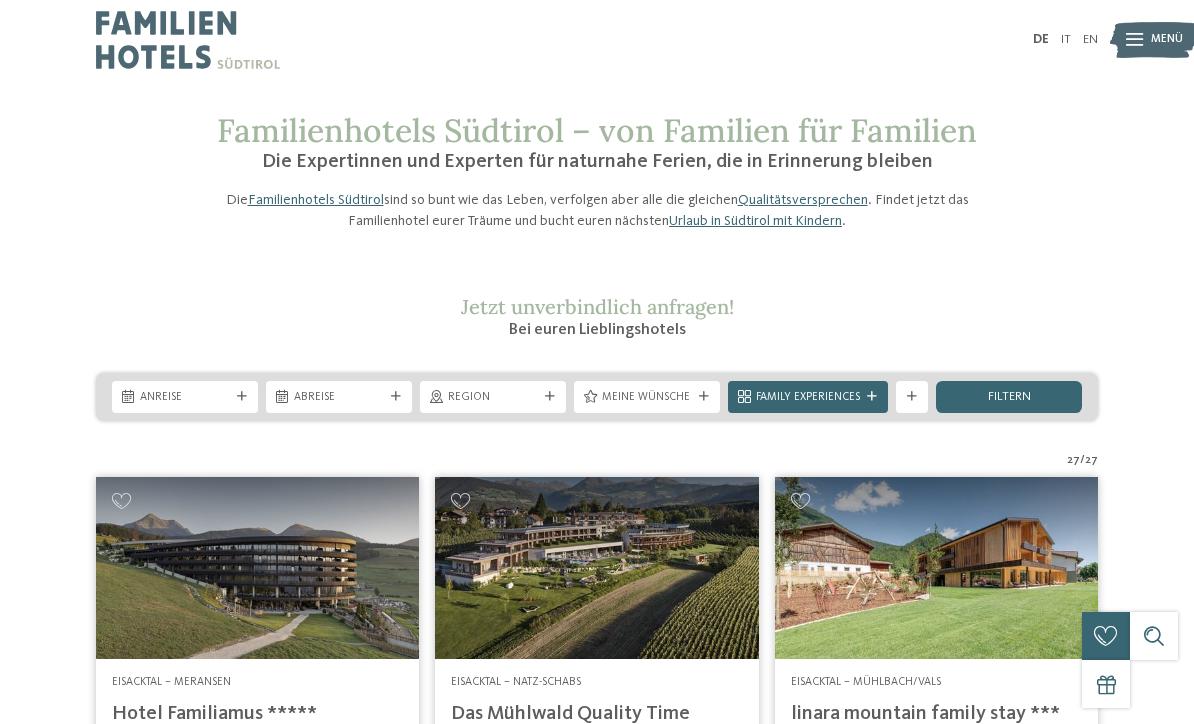 scroll, scrollTop: 44, scrollLeft: 0, axis: vertical 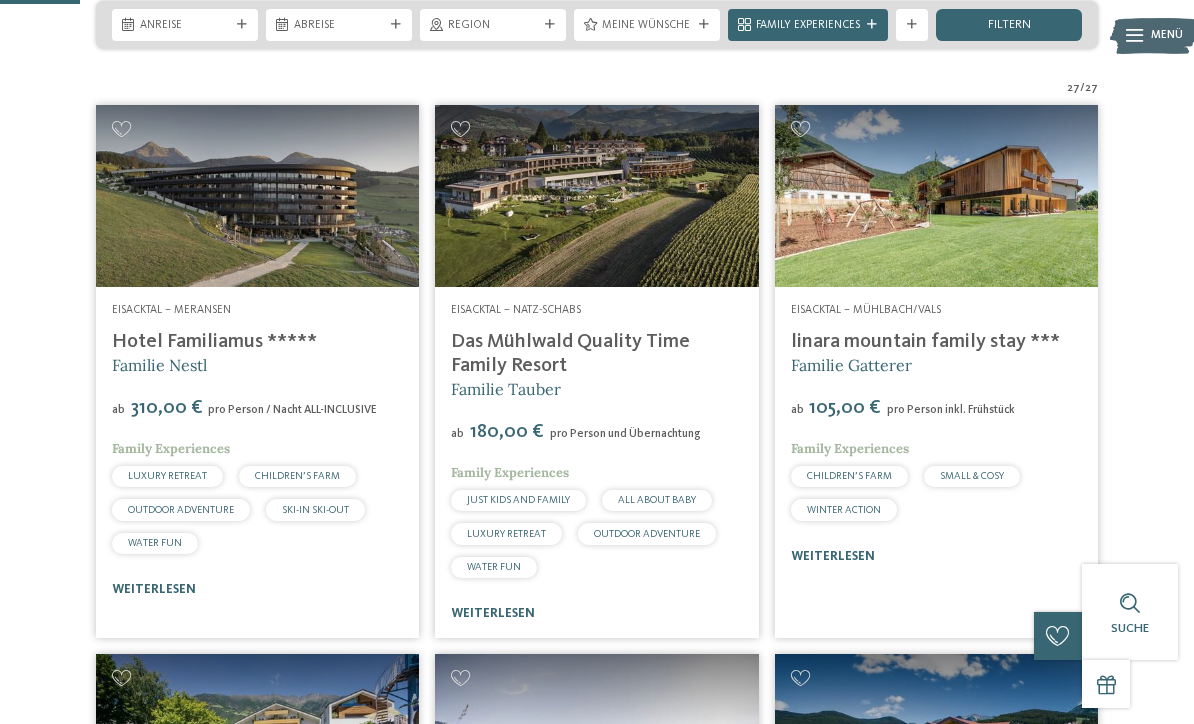 click on "linara mountain family stay ***" at bounding box center [925, 342] 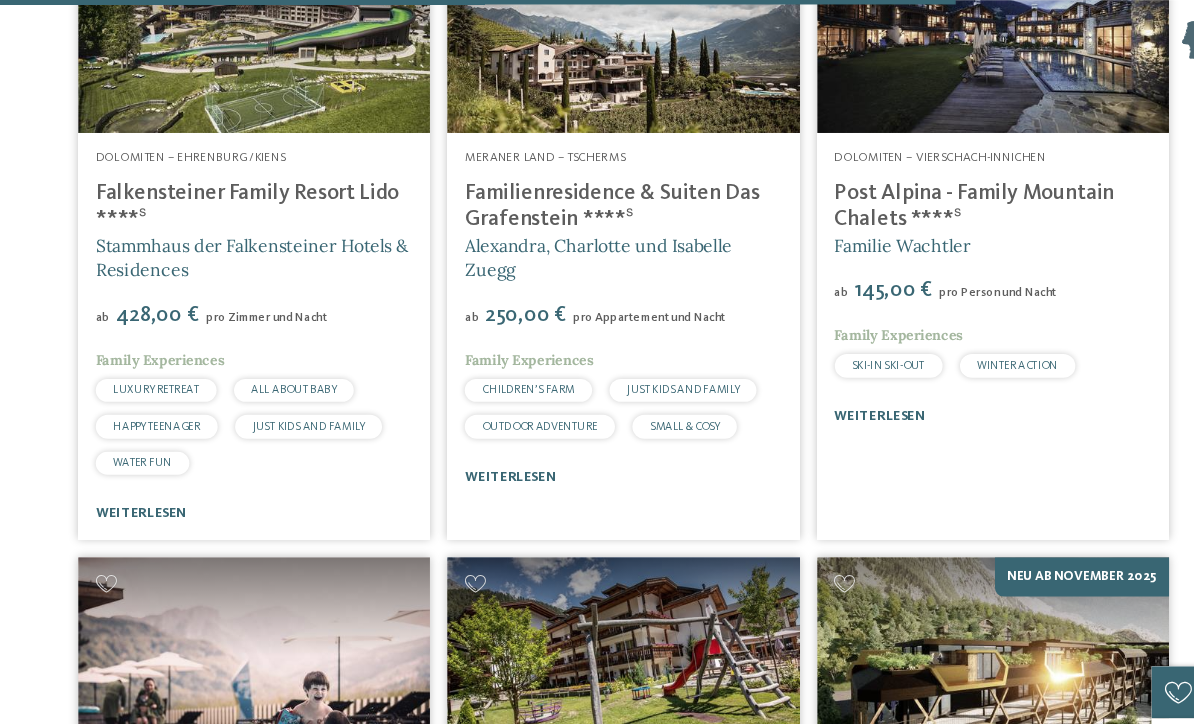 scroll, scrollTop: 4230, scrollLeft: 0, axis: vertical 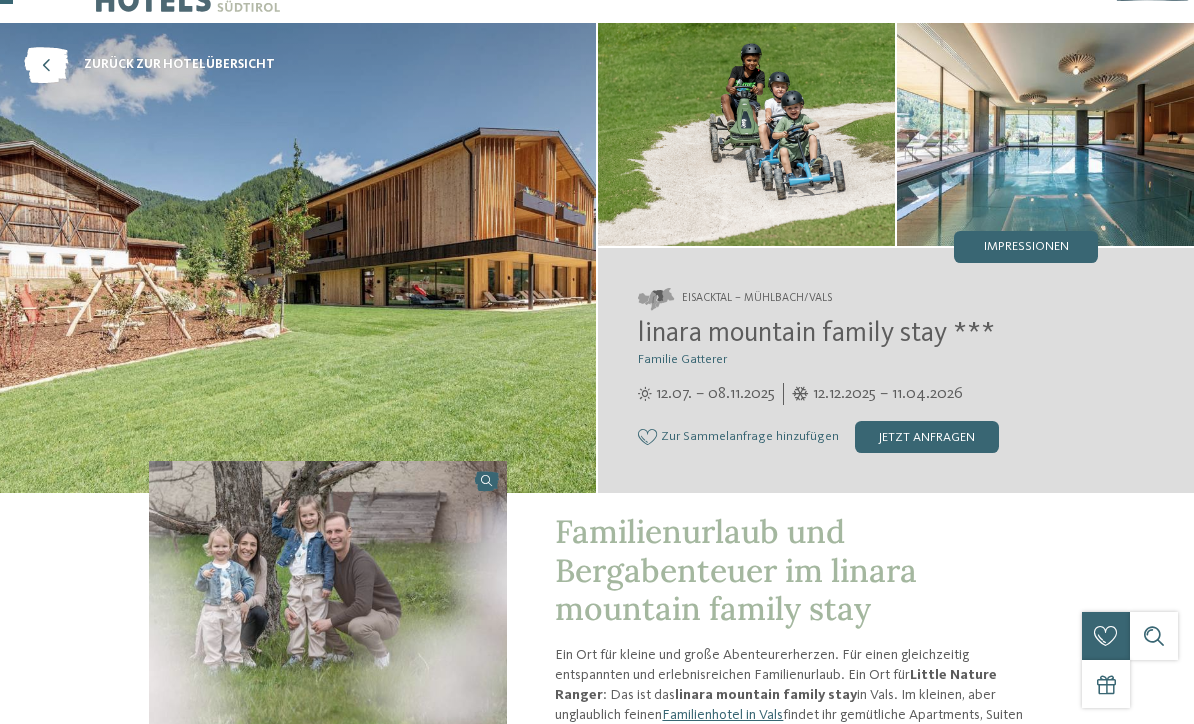 click on "Impressionen" at bounding box center (1026, 247) 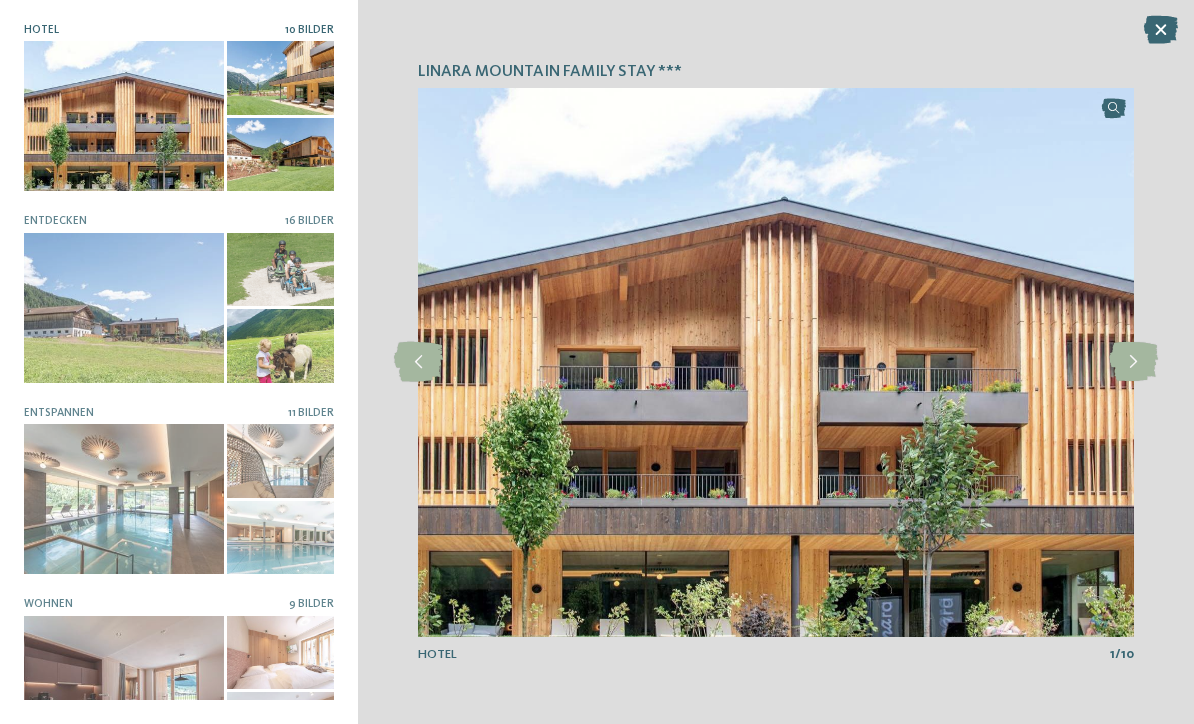click at bounding box center (1133, 362) 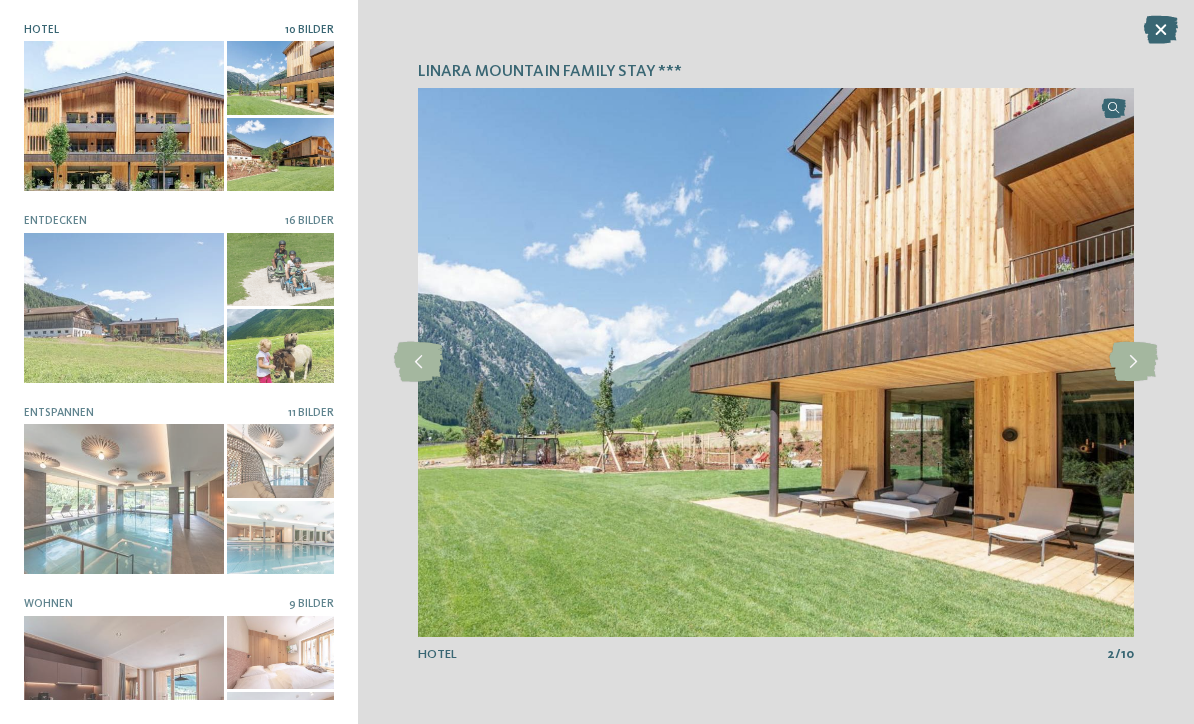 click at bounding box center [1133, 362] 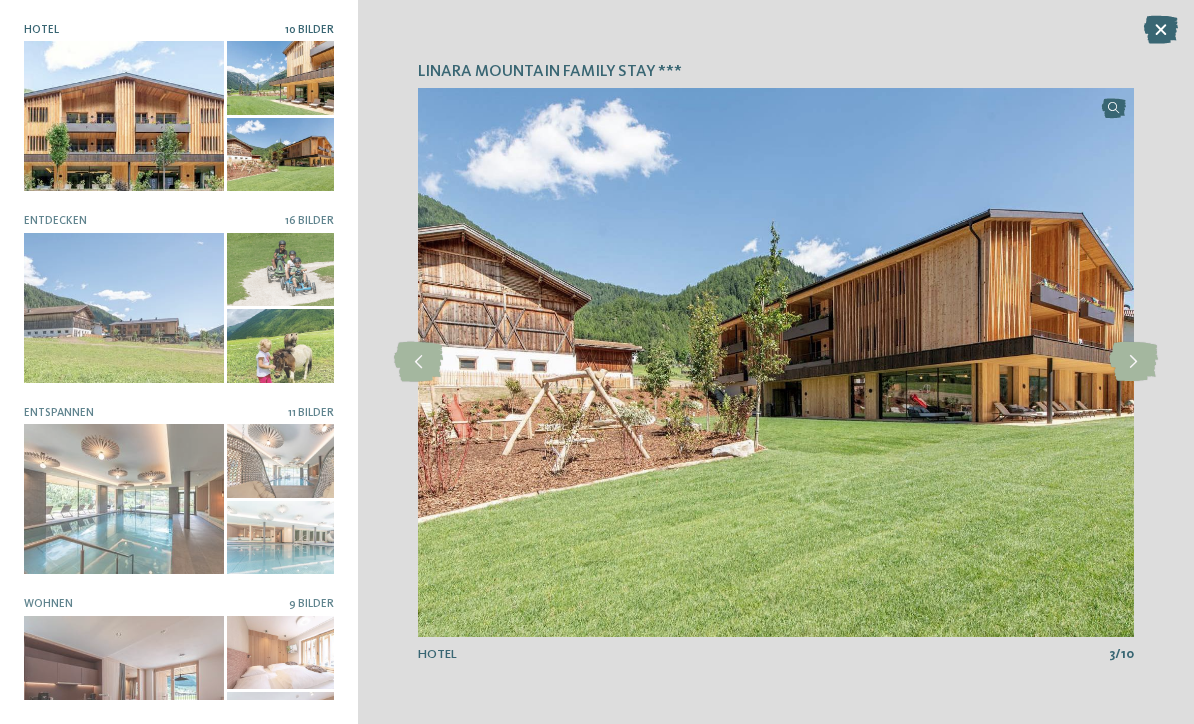 click at bounding box center [1133, 362] 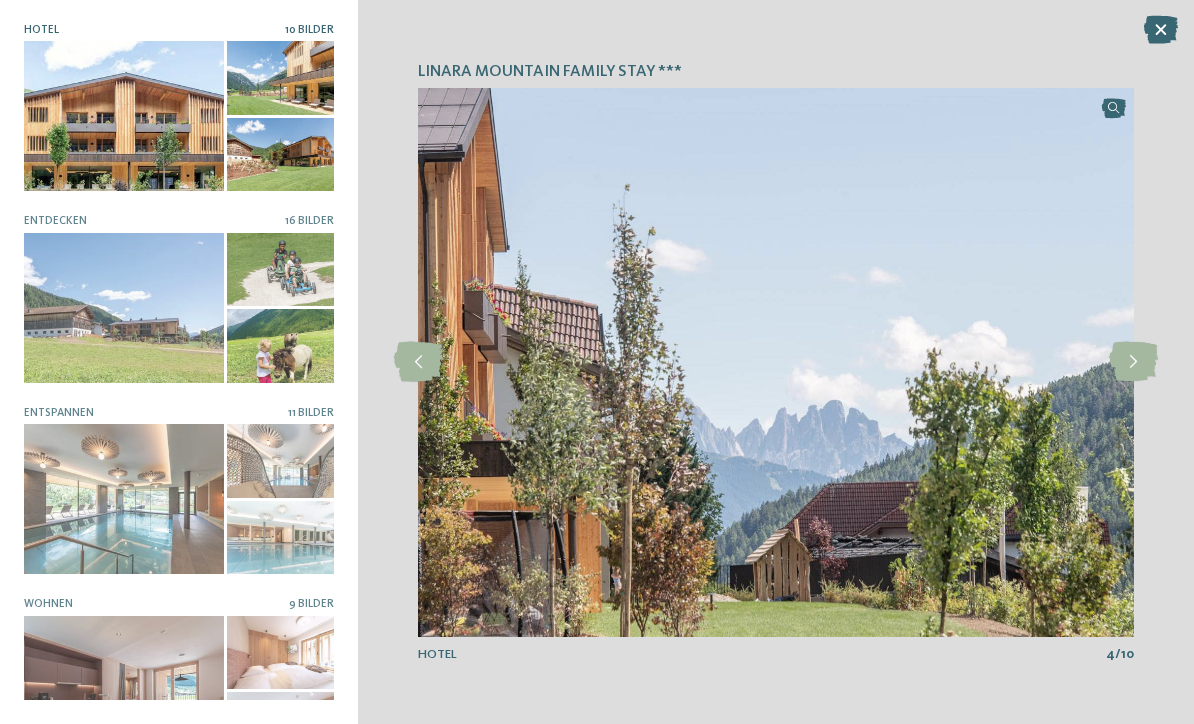 click at bounding box center (1133, 362) 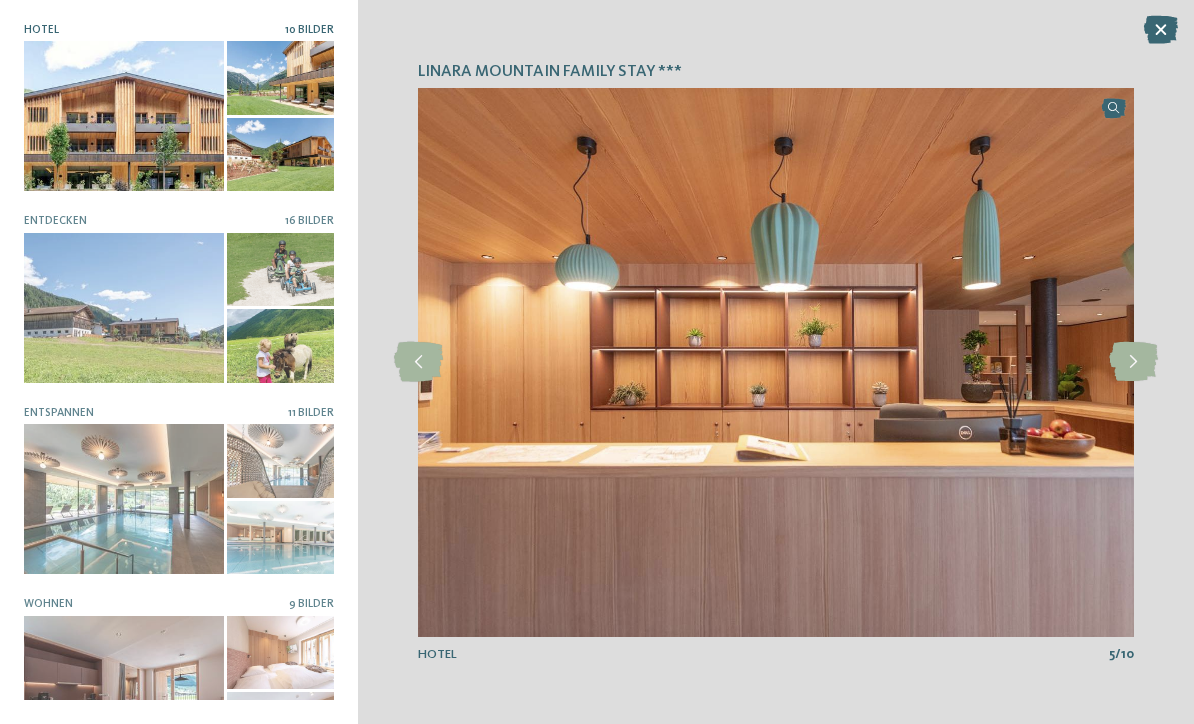 click at bounding box center (1133, 362) 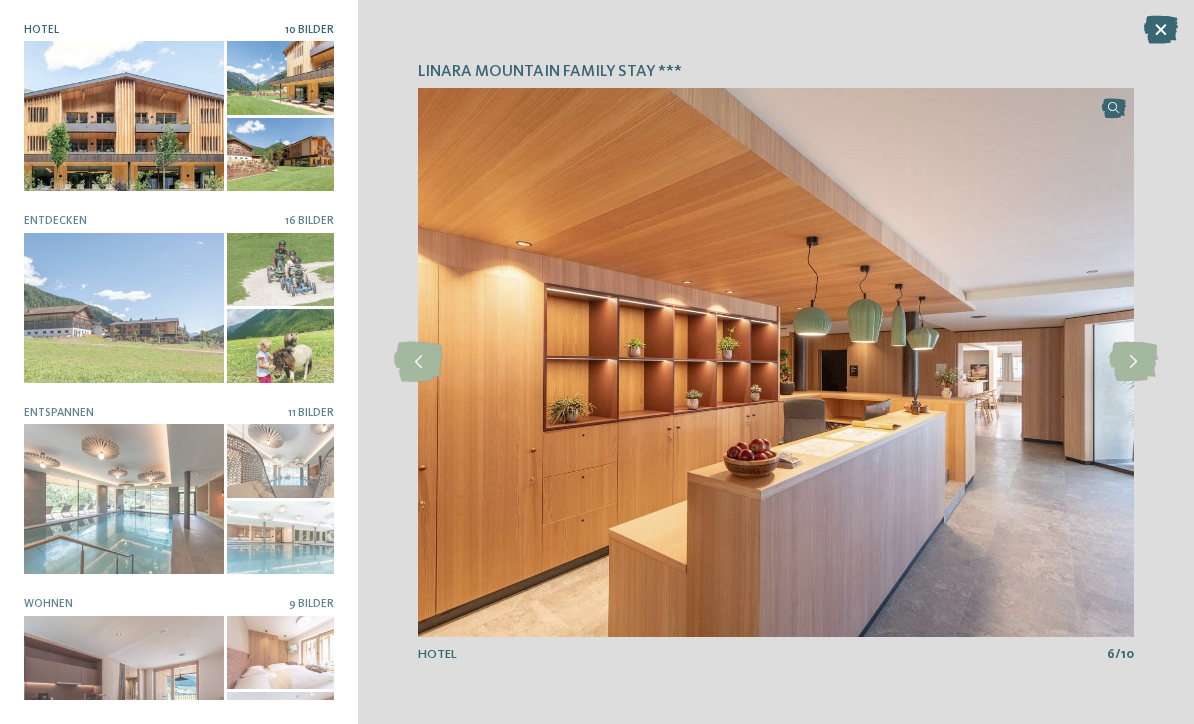 click at bounding box center (1133, 362) 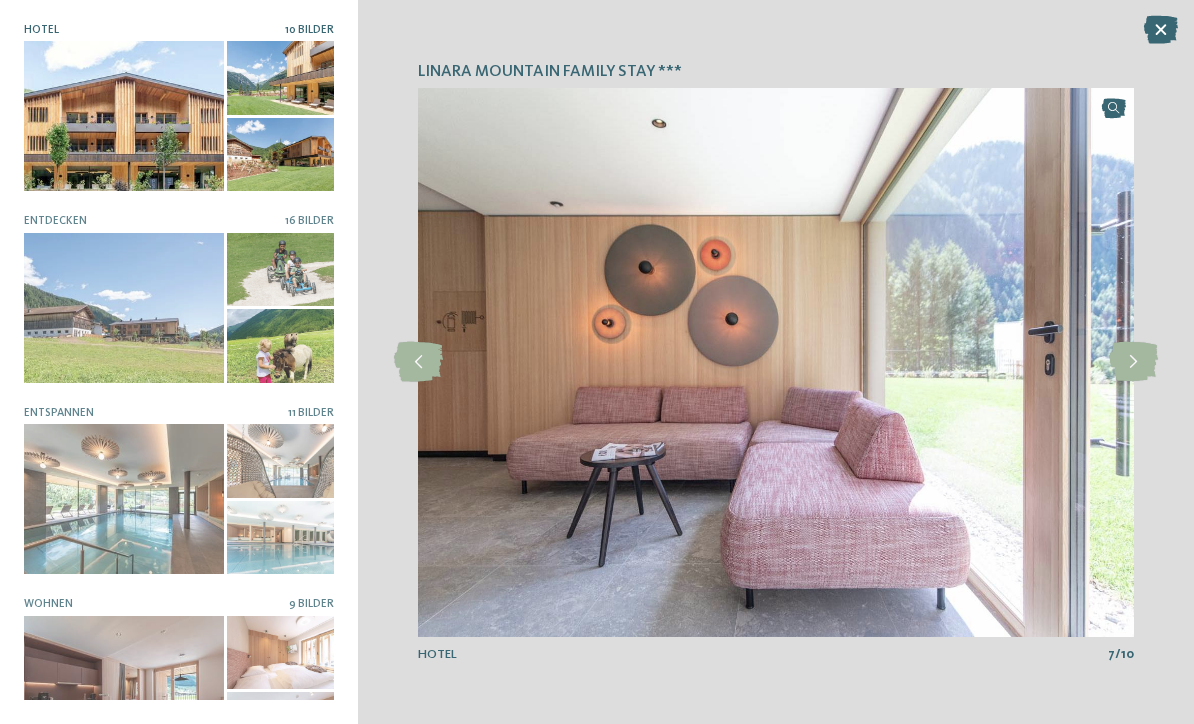 click at bounding box center [1133, 362] 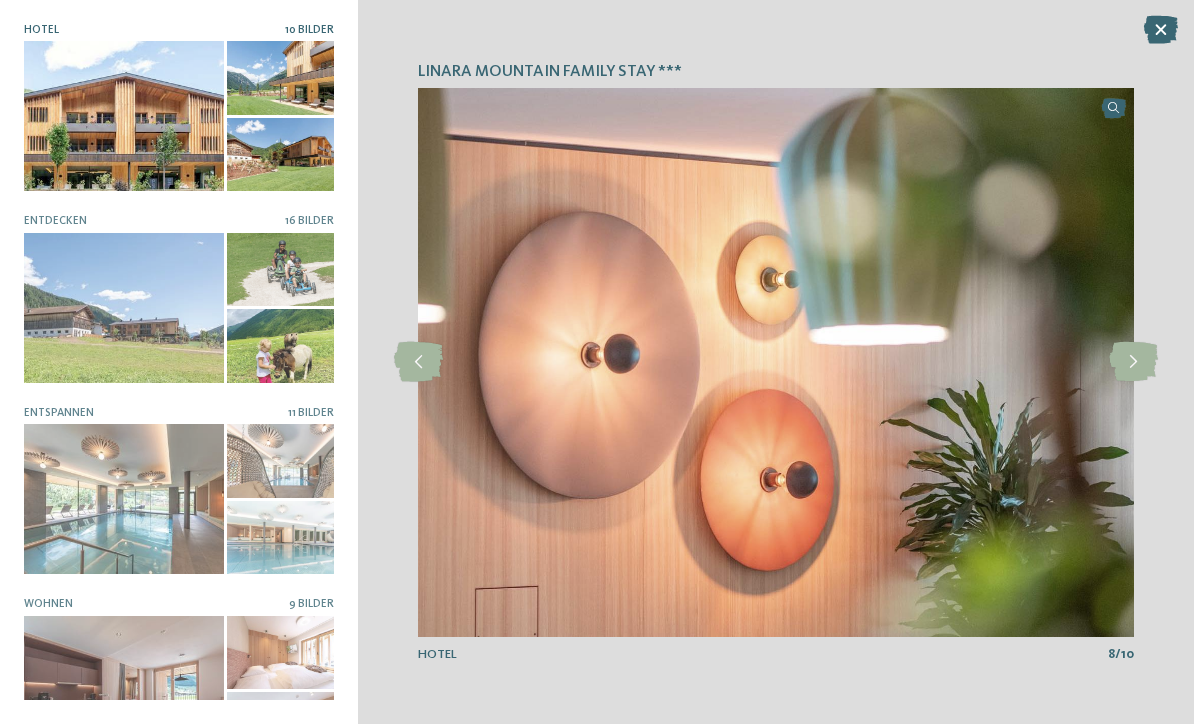 click at bounding box center (1133, 362) 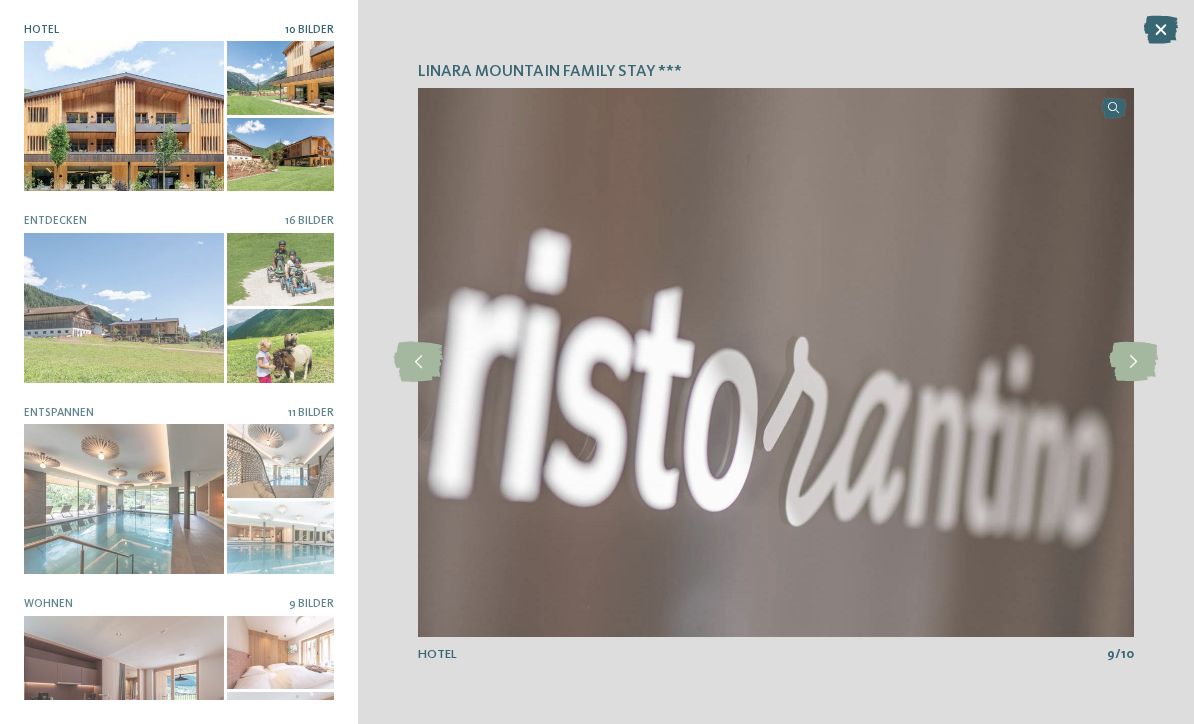click at bounding box center [1133, 362] 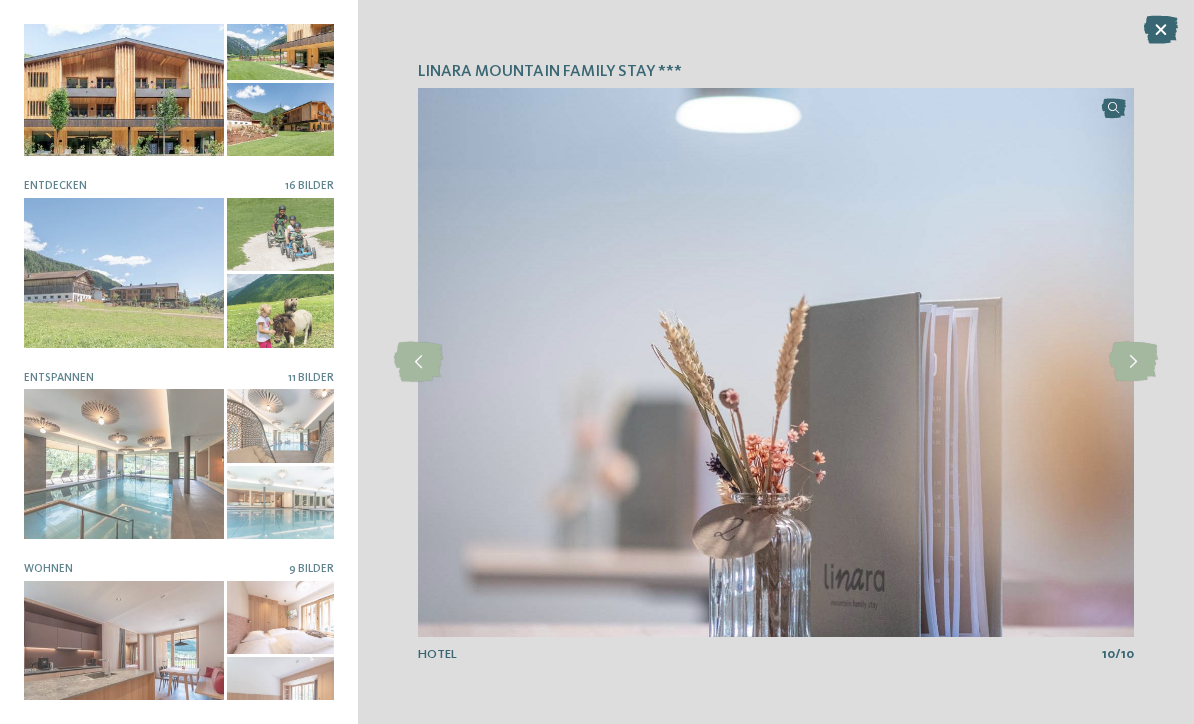 scroll, scrollTop: 21, scrollLeft: 0, axis: vertical 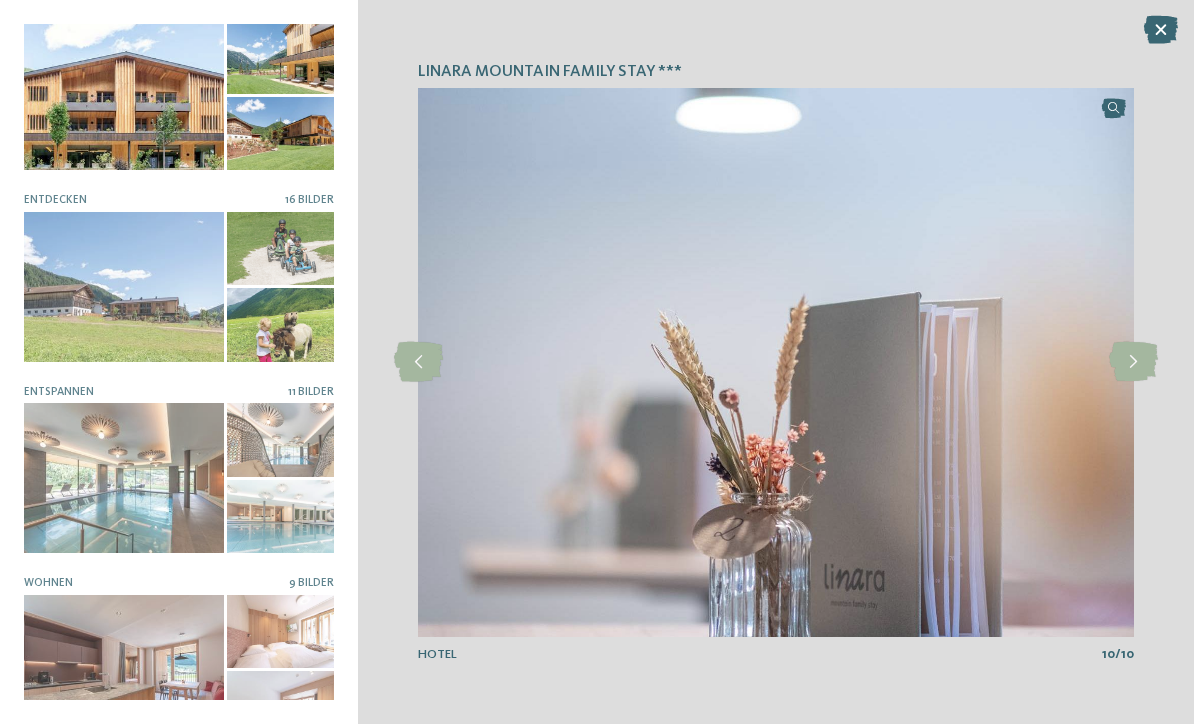 click at bounding box center (124, 287) 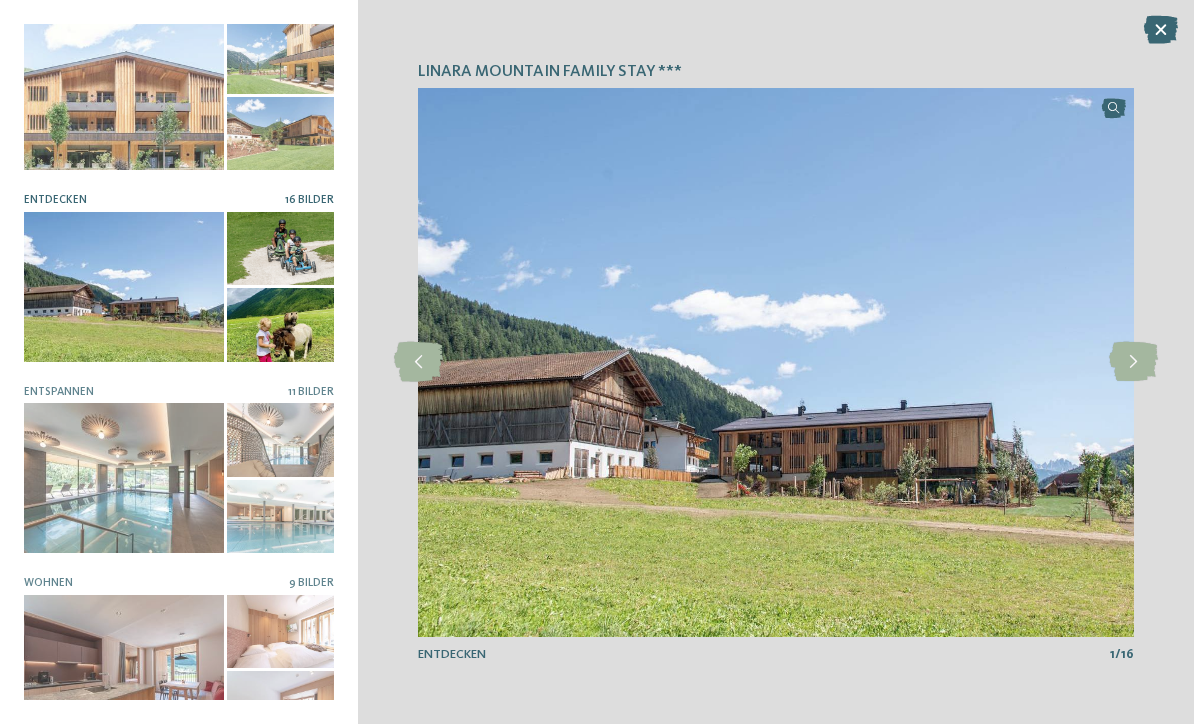click at bounding box center (1133, 362) 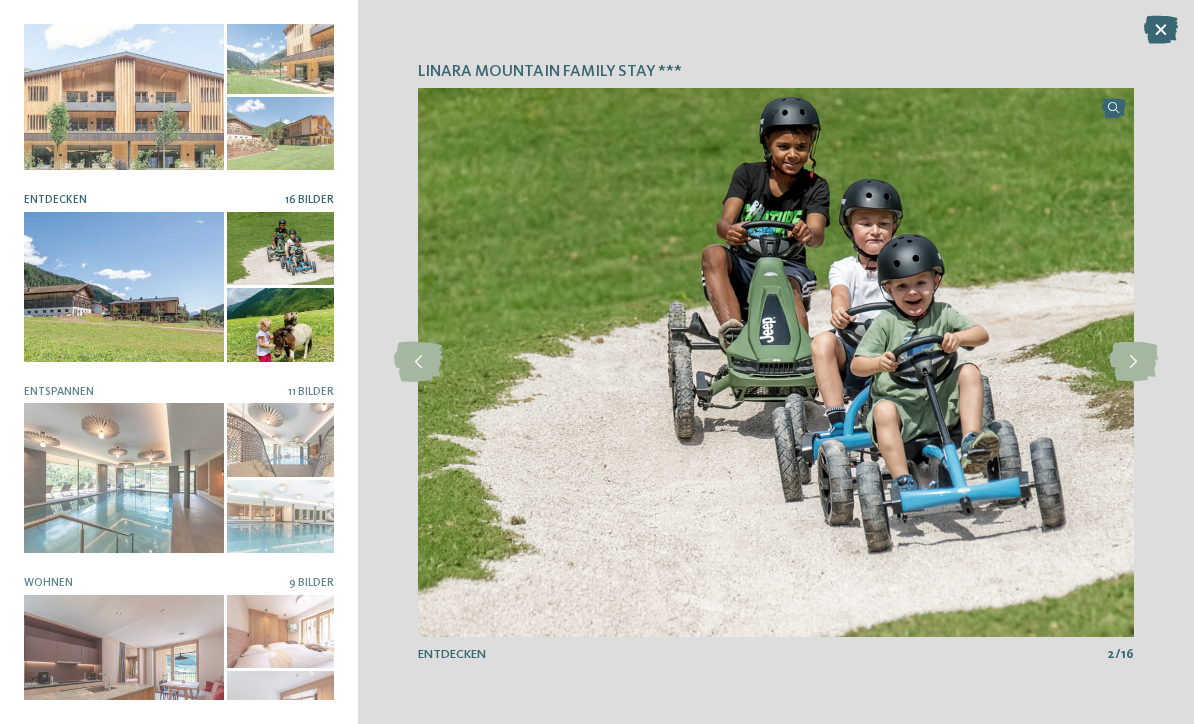 click at bounding box center [1133, 362] 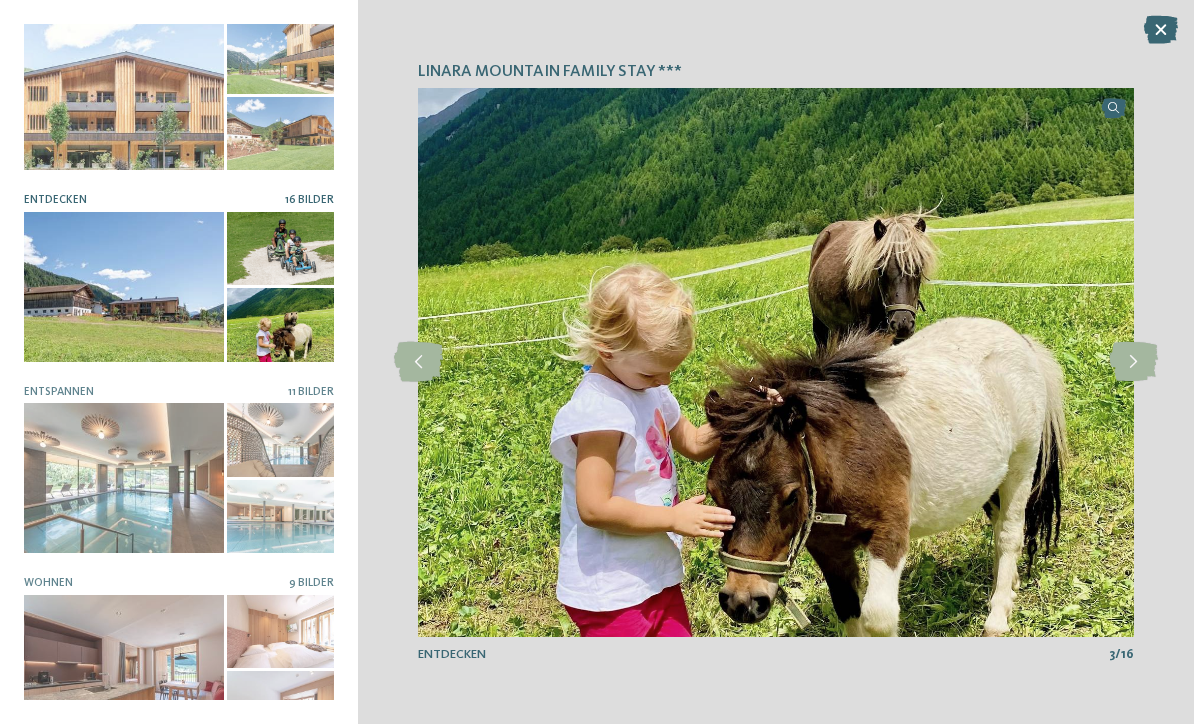 click at bounding box center [1133, 362] 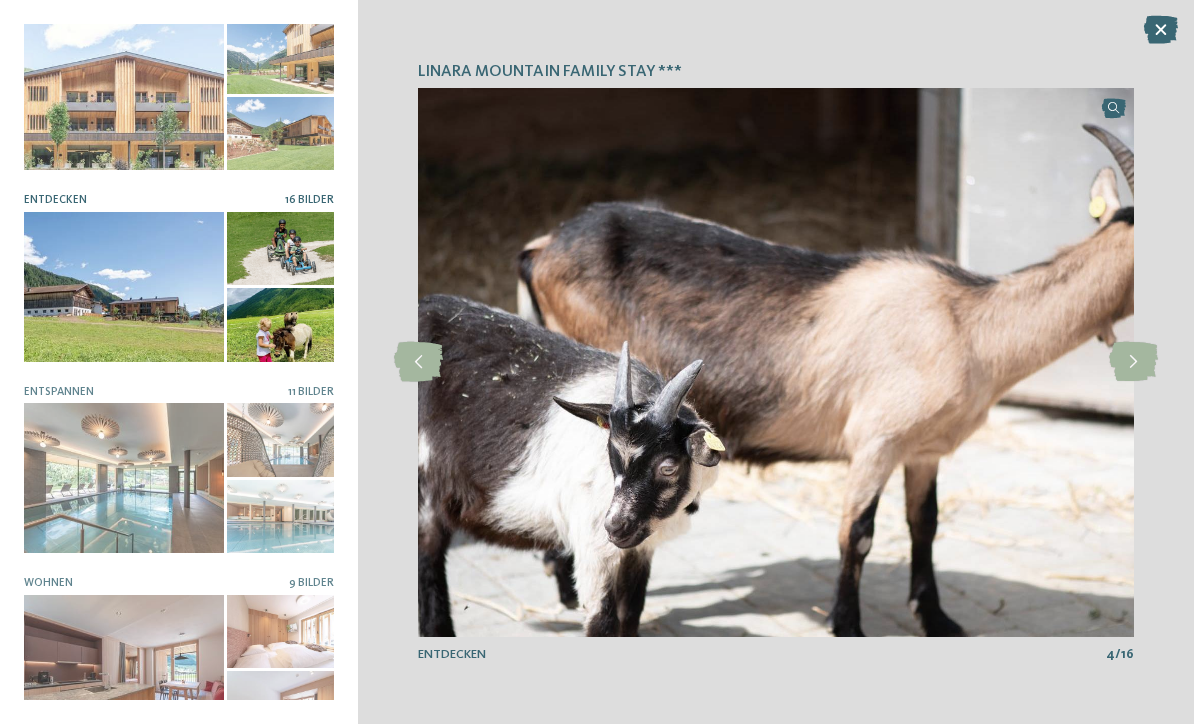 click at bounding box center [1133, 362] 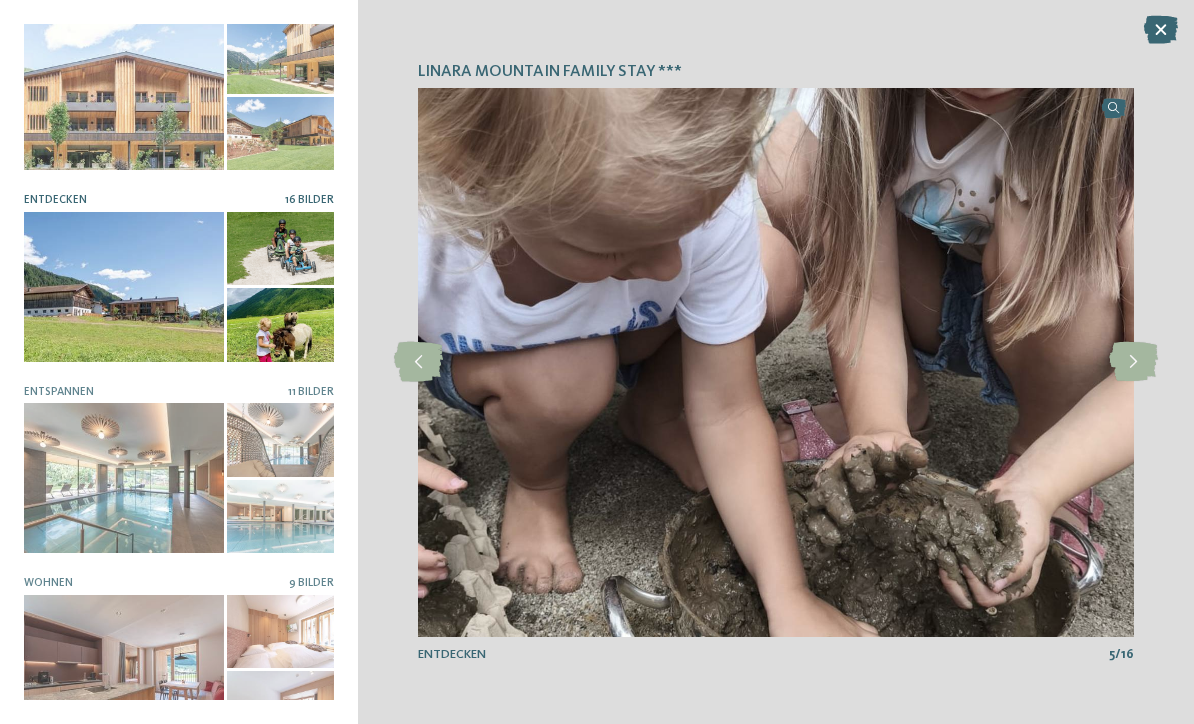 click at bounding box center [1133, 362] 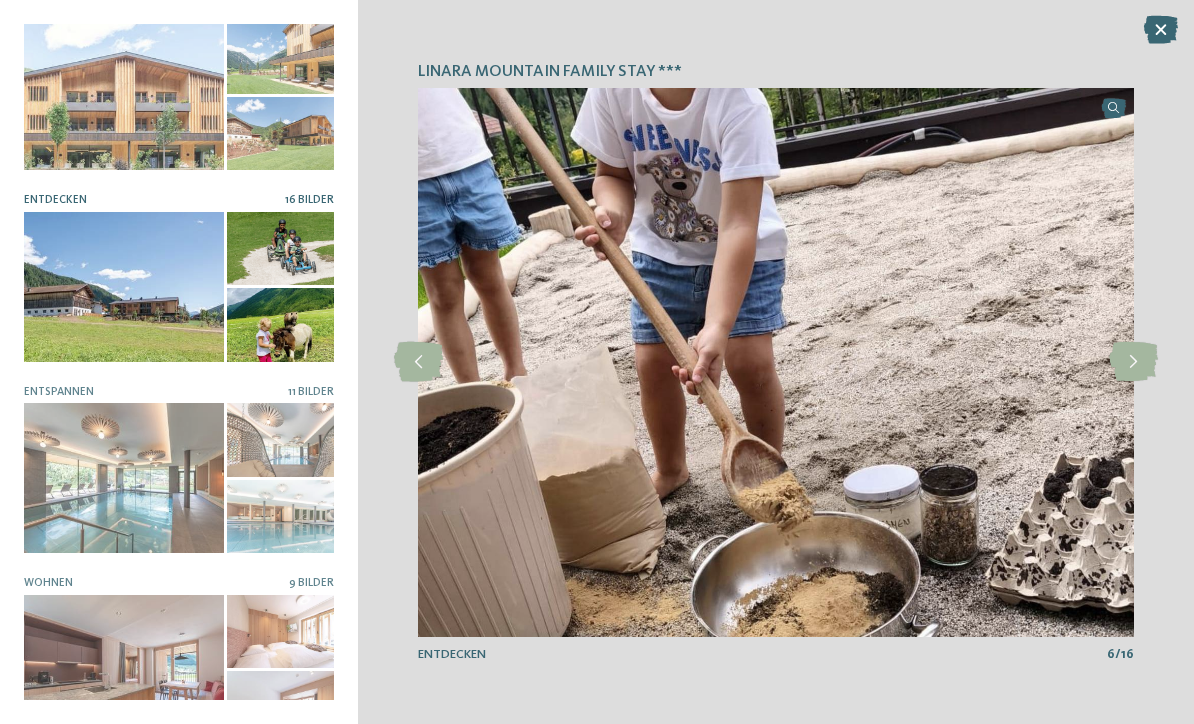 click at bounding box center [1161, 30] 